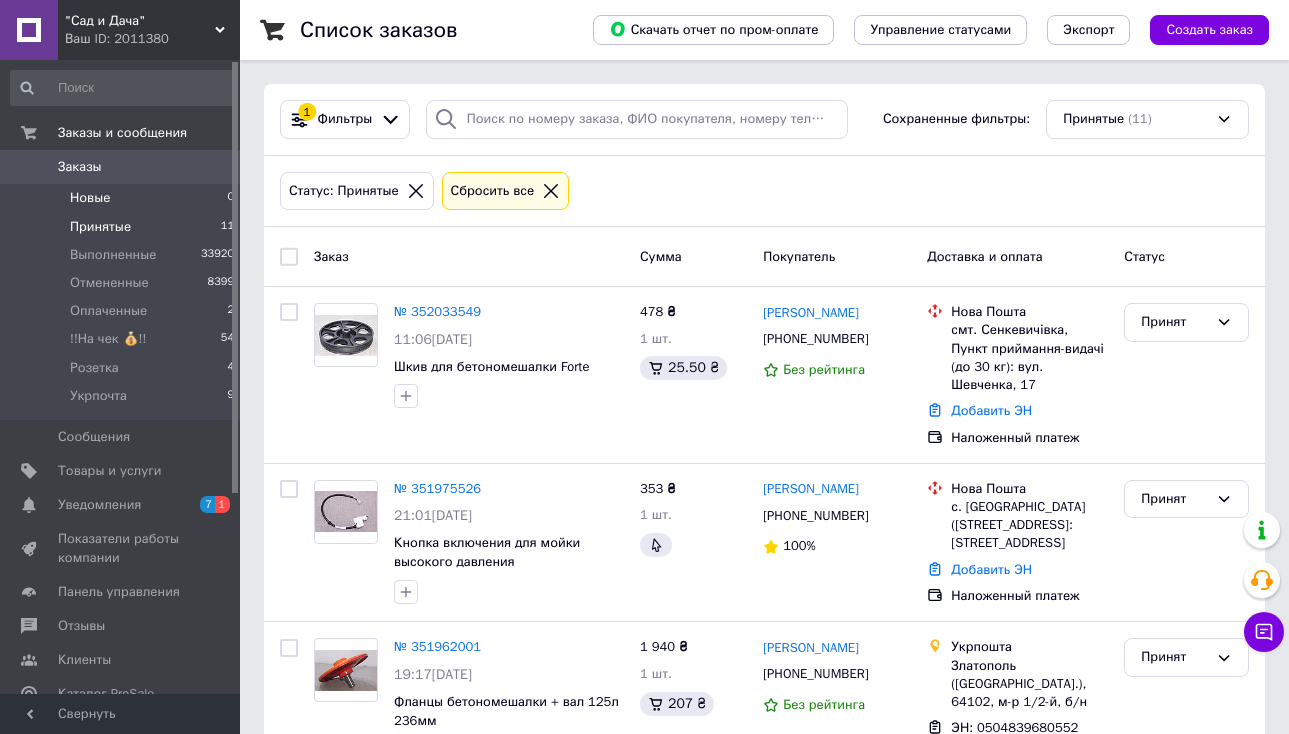 scroll, scrollTop: 0, scrollLeft: 0, axis: both 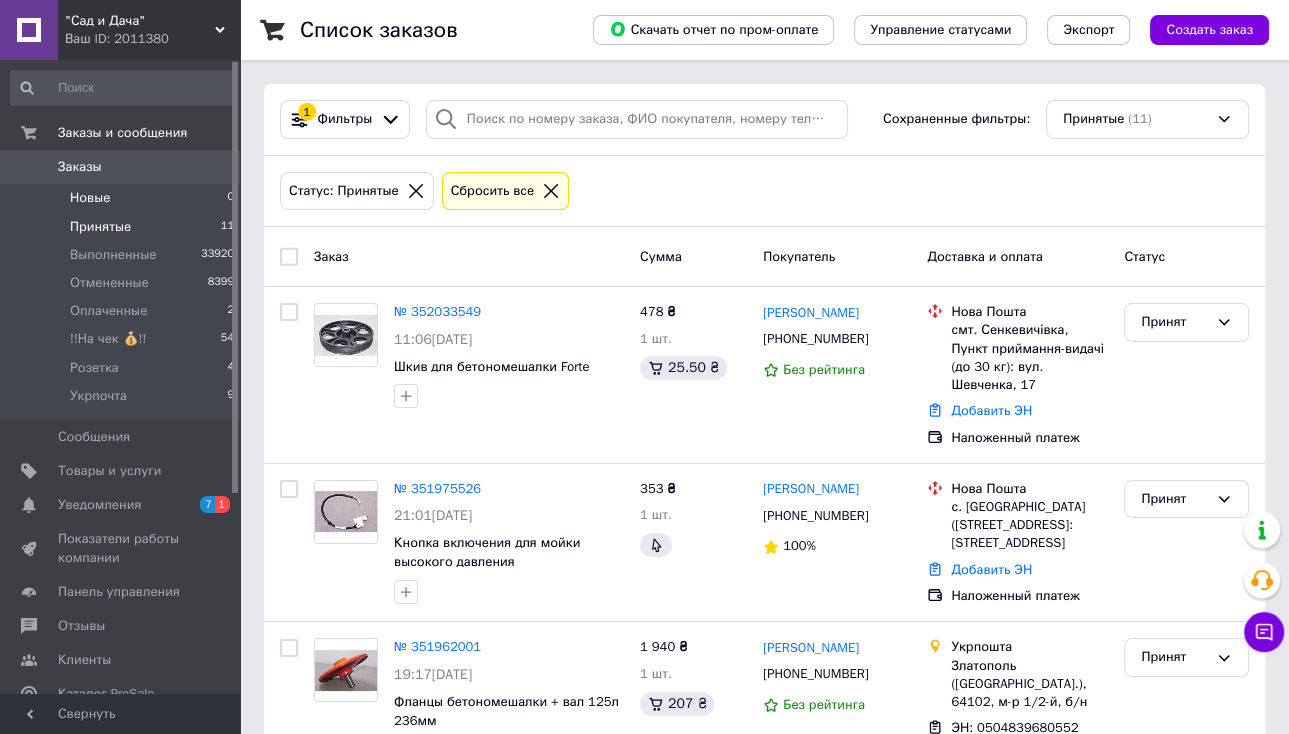 click on "Новые 0" at bounding box center [123, 198] 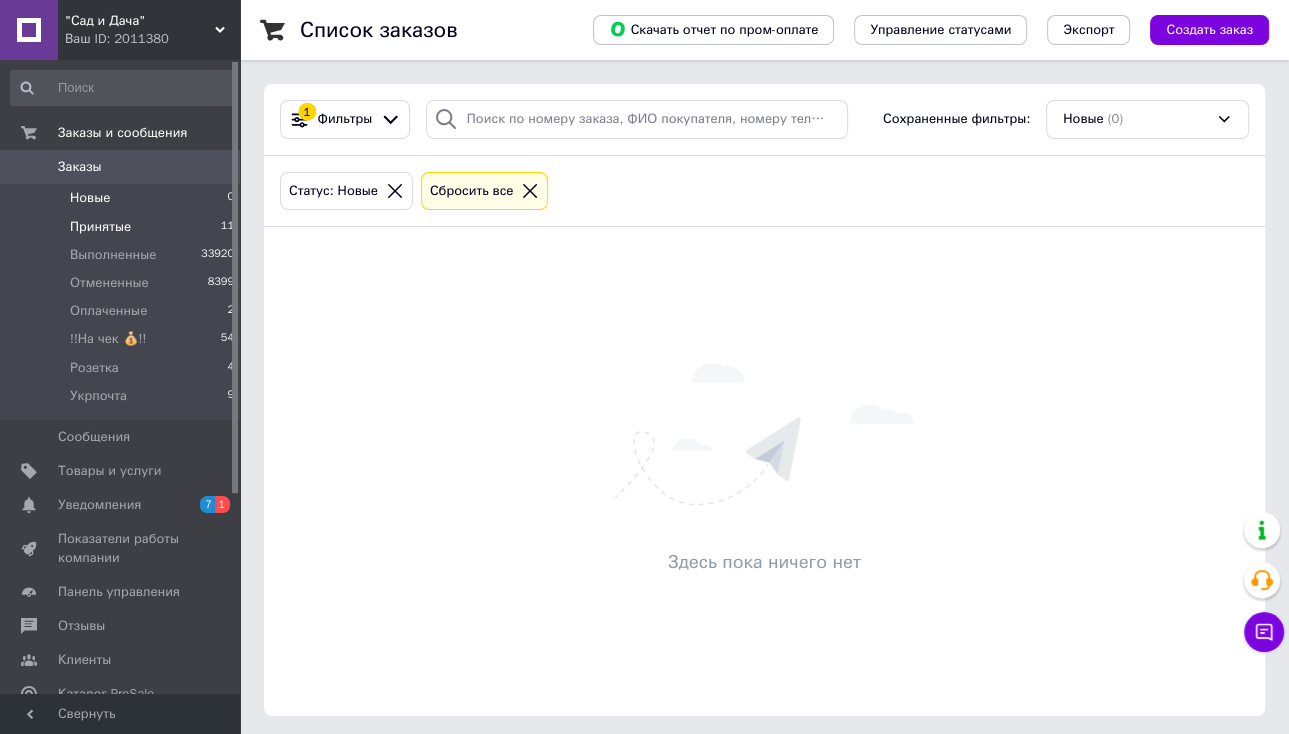 click on "Принятые 11" at bounding box center [123, 227] 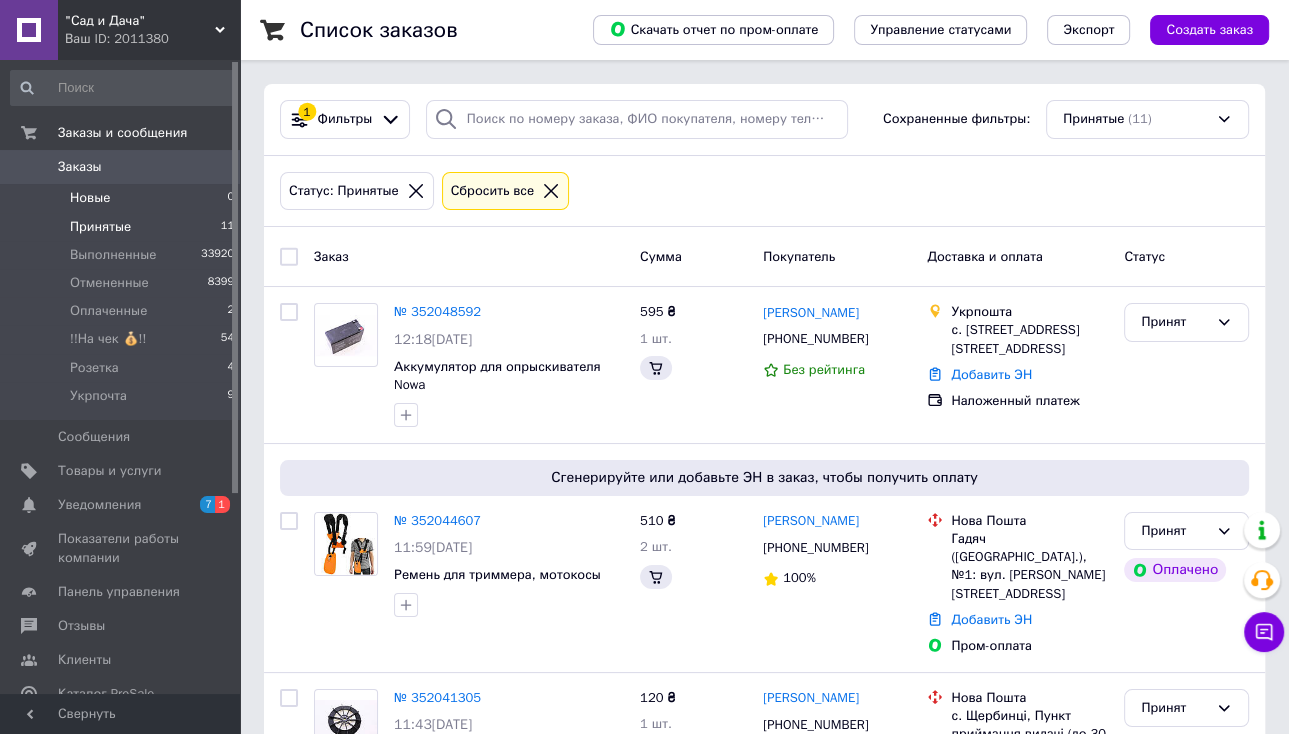 click on "Новые 0" at bounding box center (123, 198) 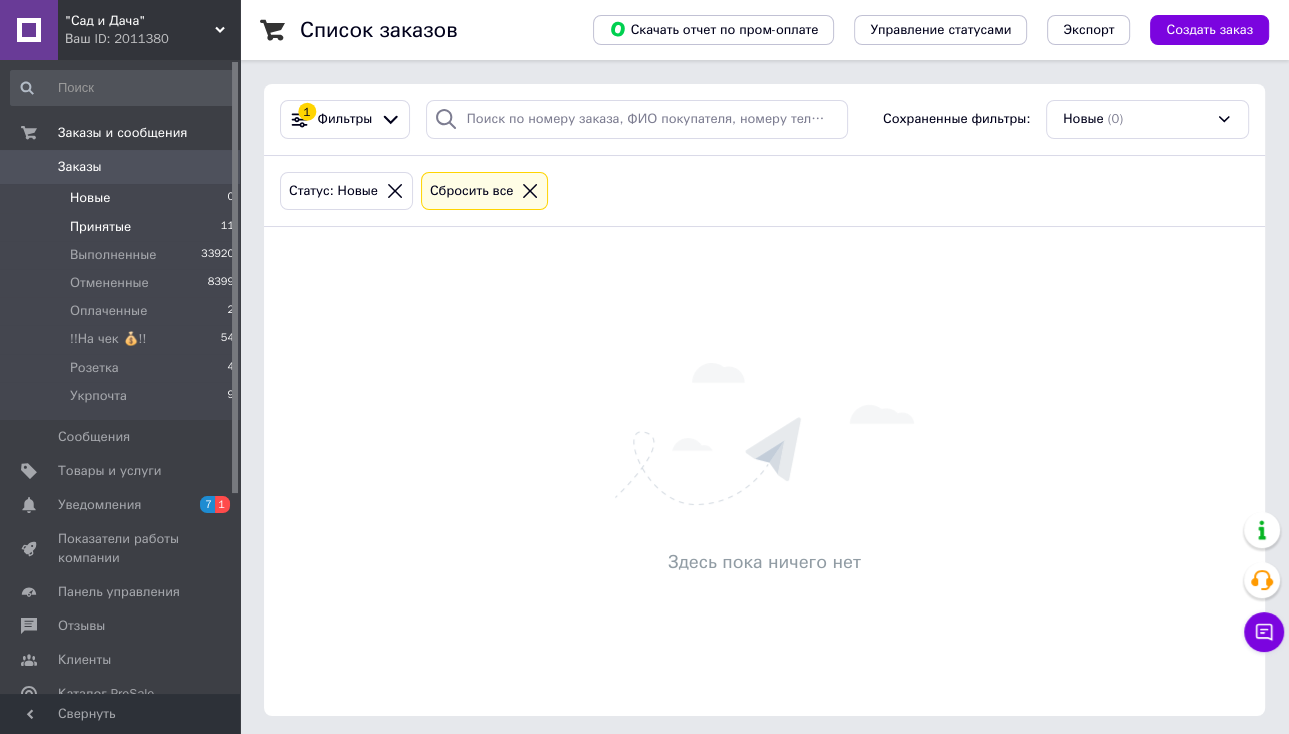 click on "Принятые 11" at bounding box center [123, 227] 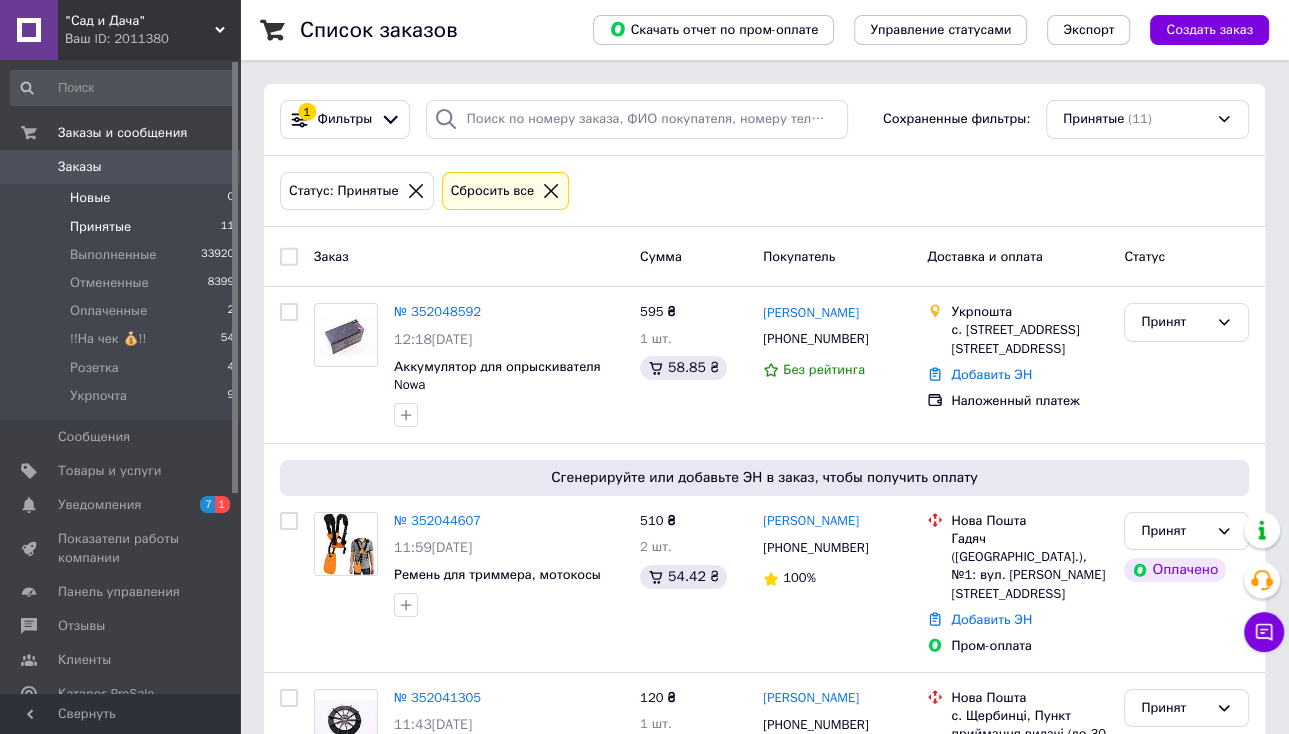 click on "Новые" at bounding box center [90, 198] 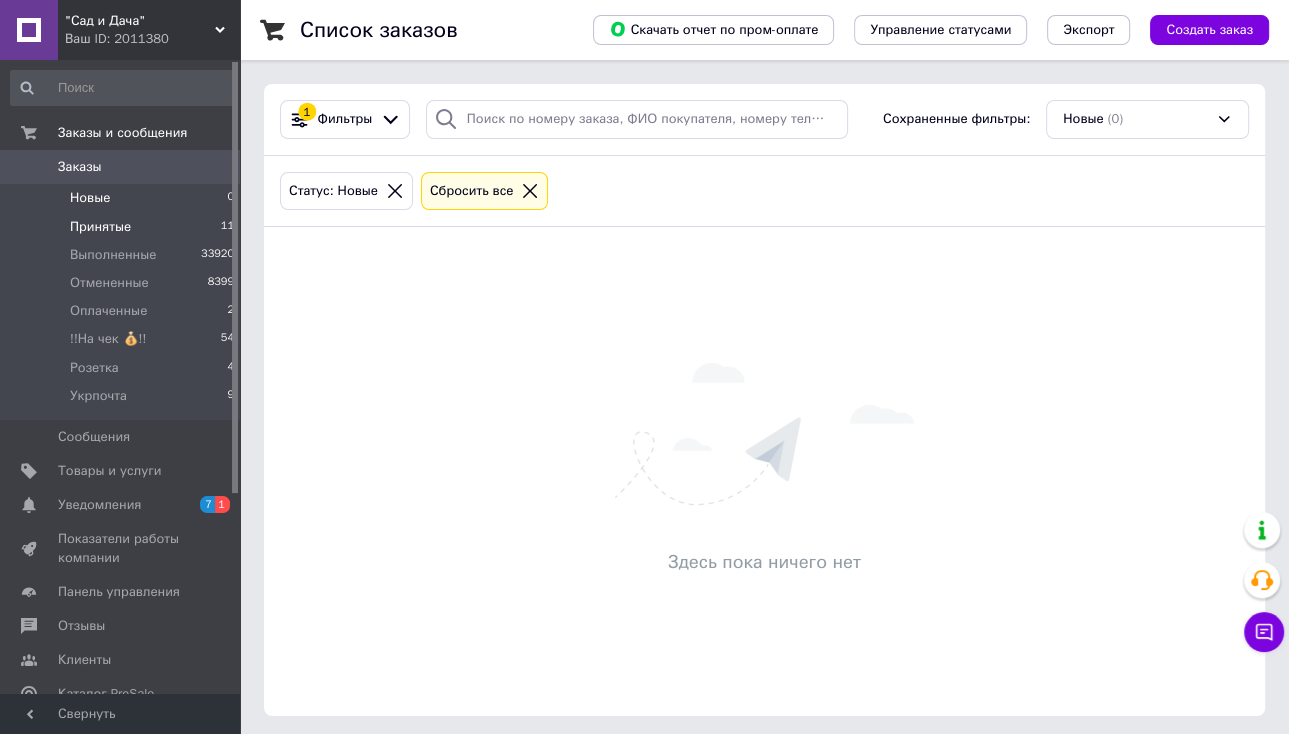 click on "Принятые 11" at bounding box center [123, 227] 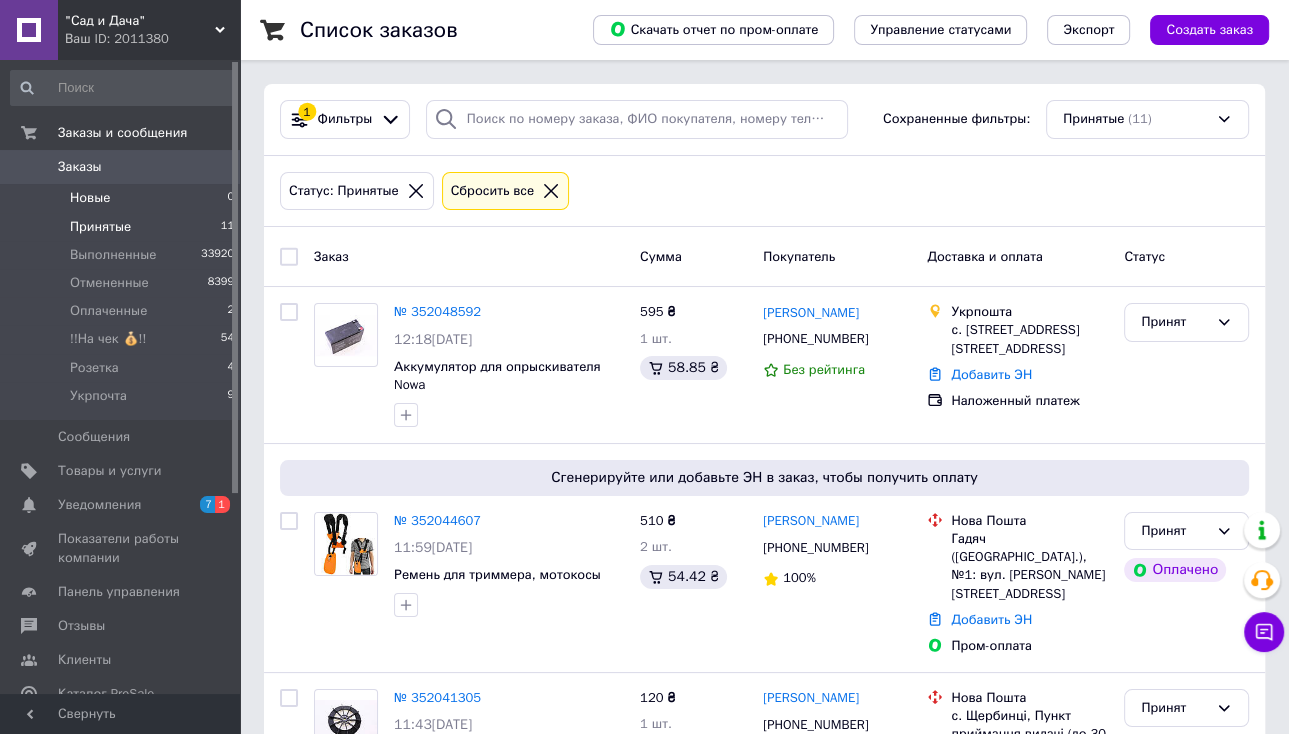 click on "Новые 0" at bounding box center [123, 198] 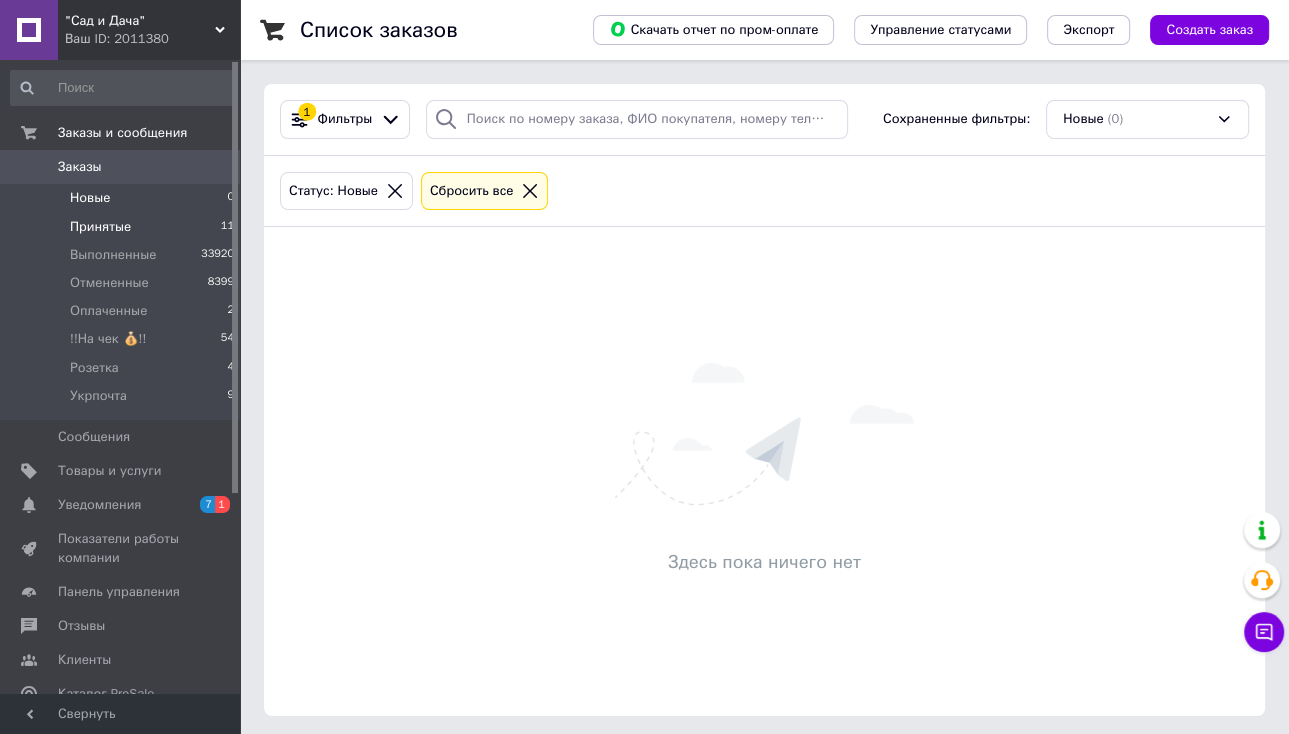 click on "Принятые" at bounding box center [100, 227] 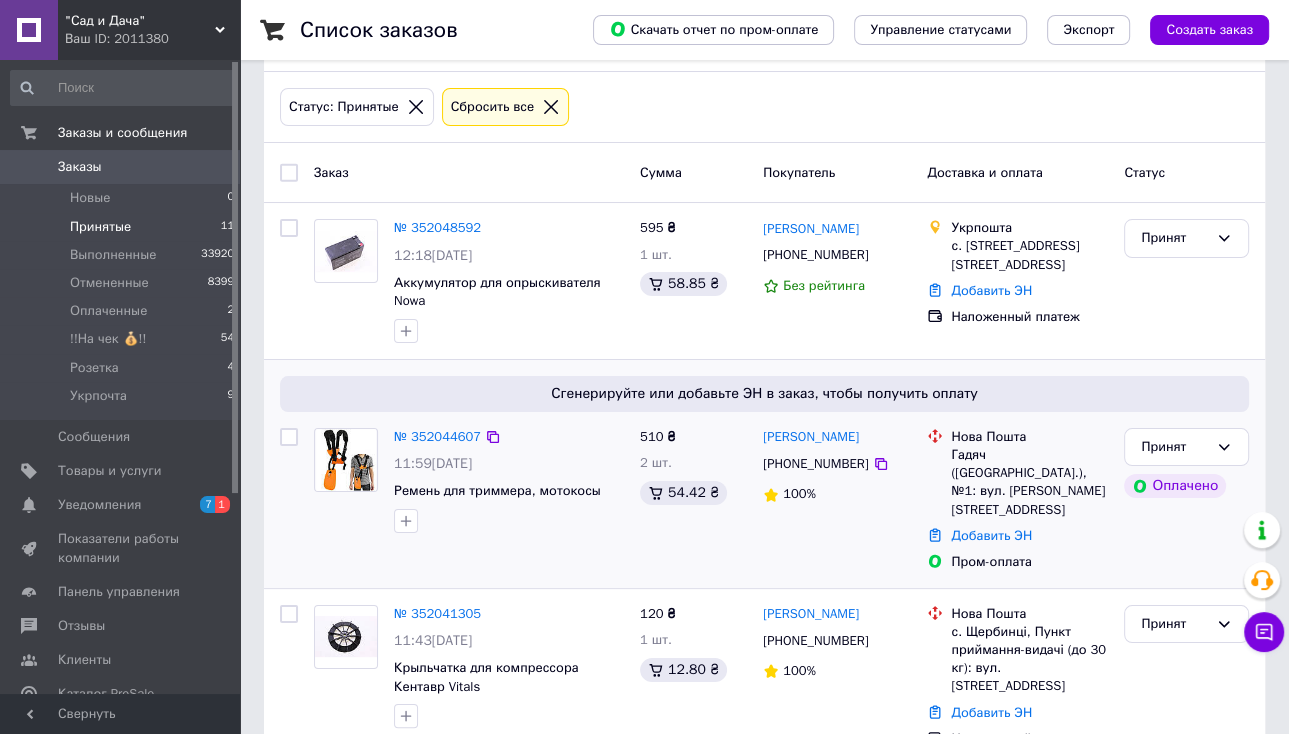scroll, scrollTop: 160, scrollLeft: 0, axis: vertical 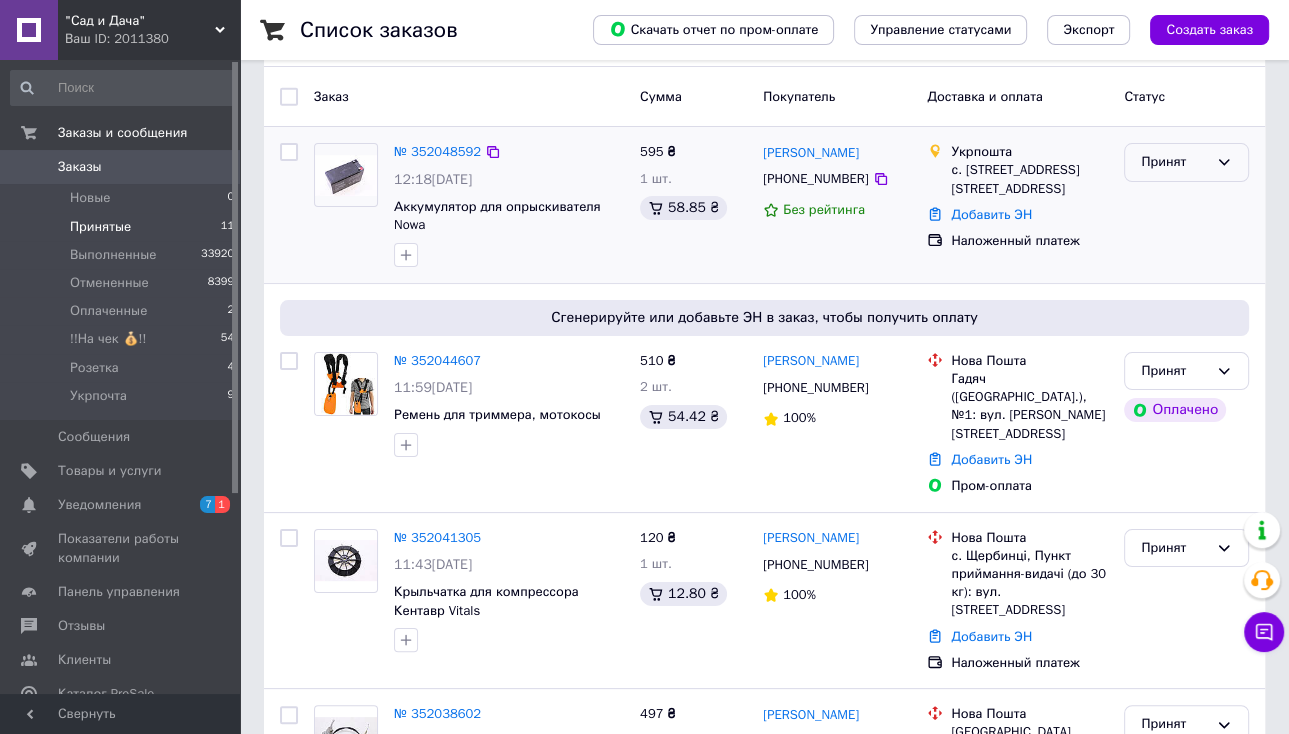 click on "Принят" at bounding box center [1174, 162] 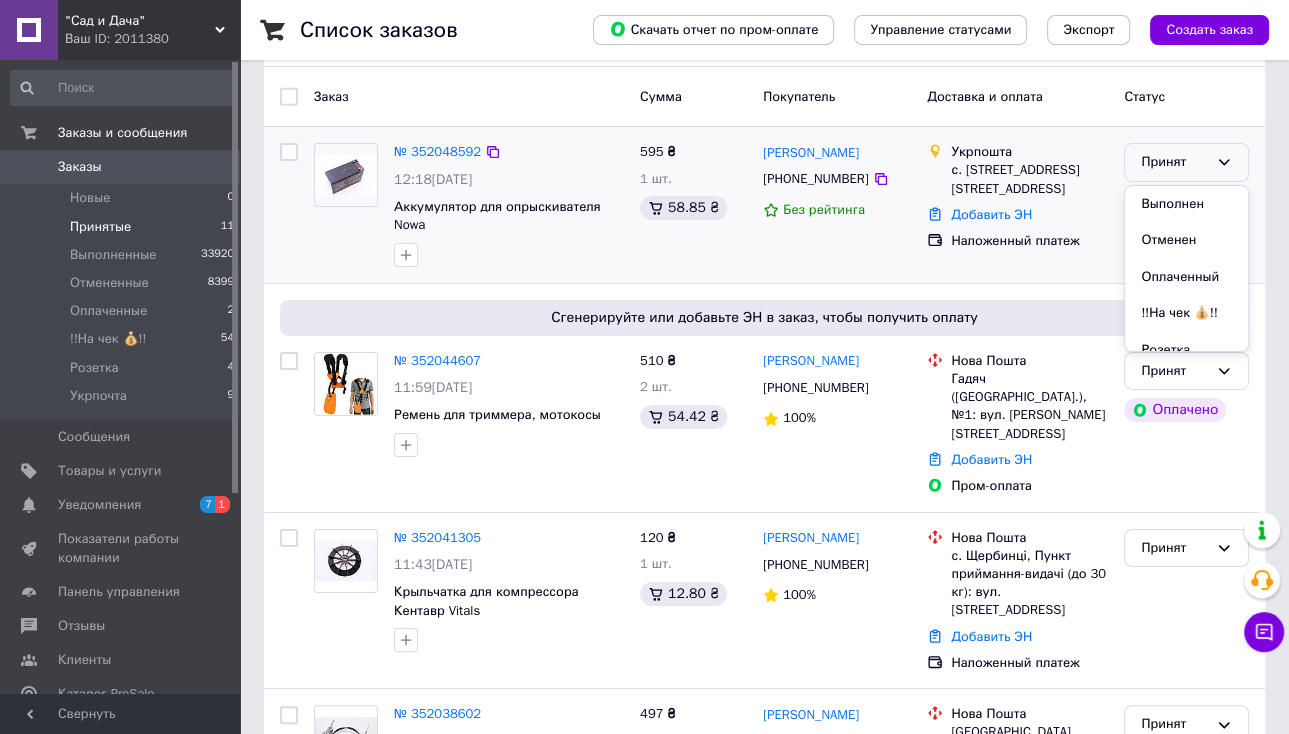 click on "Отменен" at bounding box center [1186, 240] 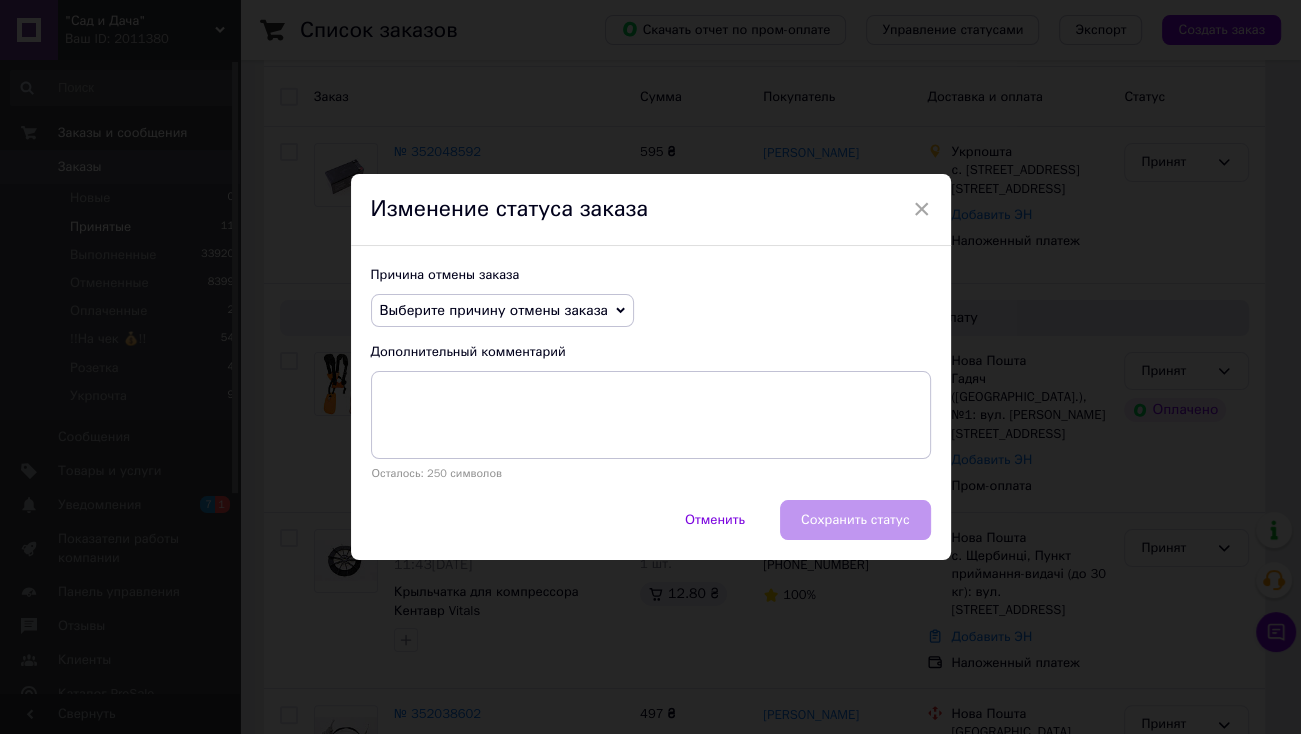 click on "Выберите причину отмены заказа" at bounding box center (494, 310) 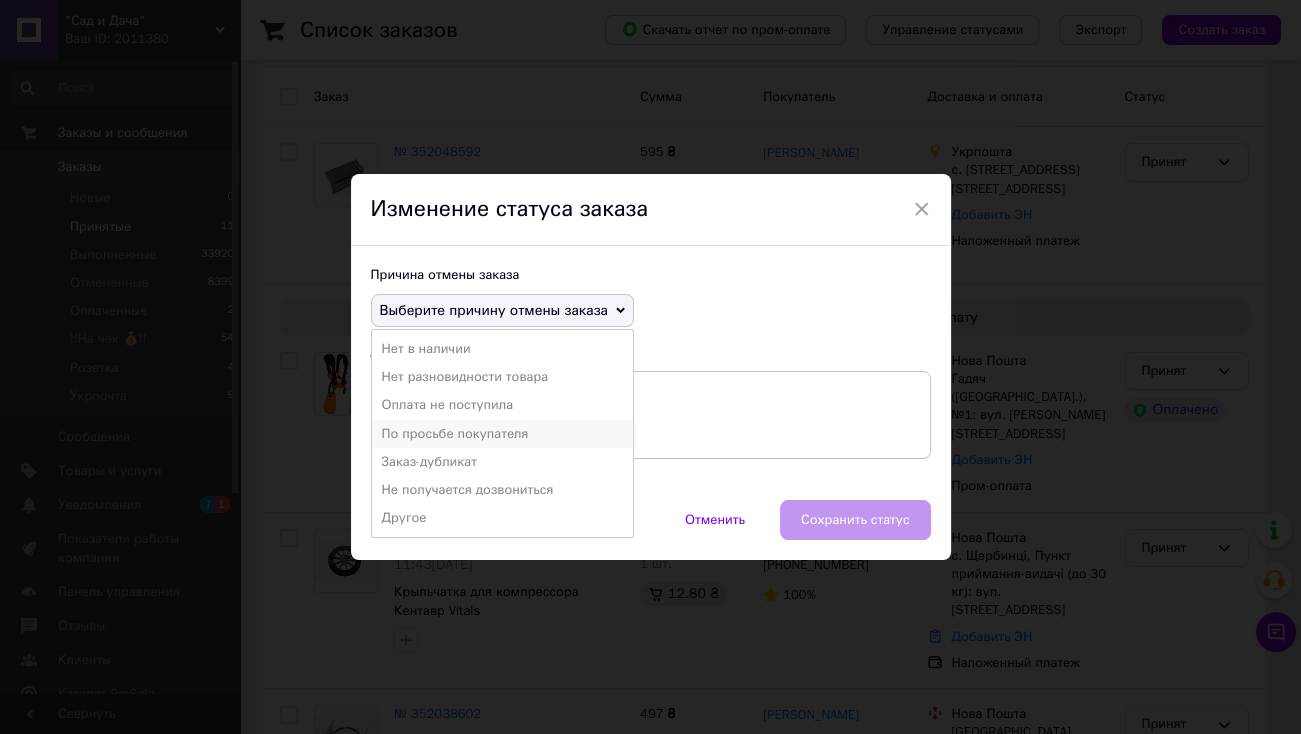 click on "По просьбе покупателя" at bounding box center (502, 434) 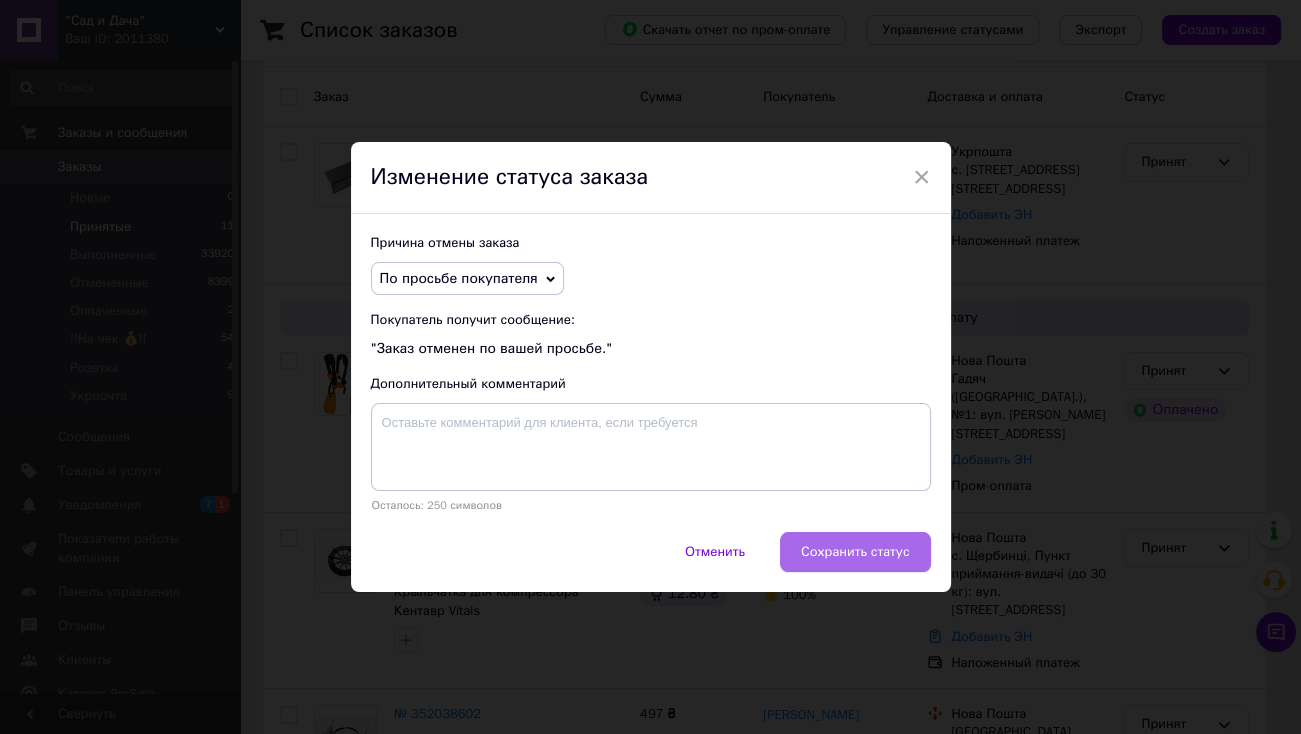 click on "Сохранить статус" at bounding box center (855, 552) 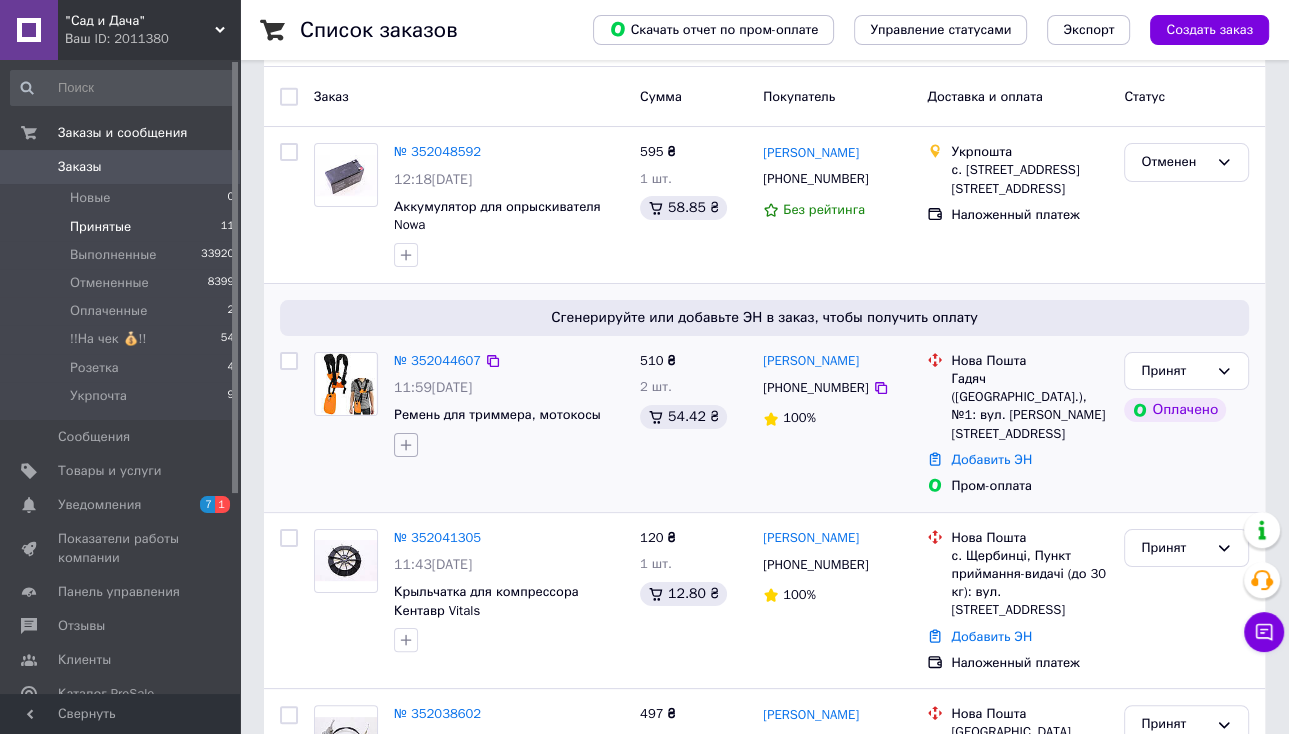 click 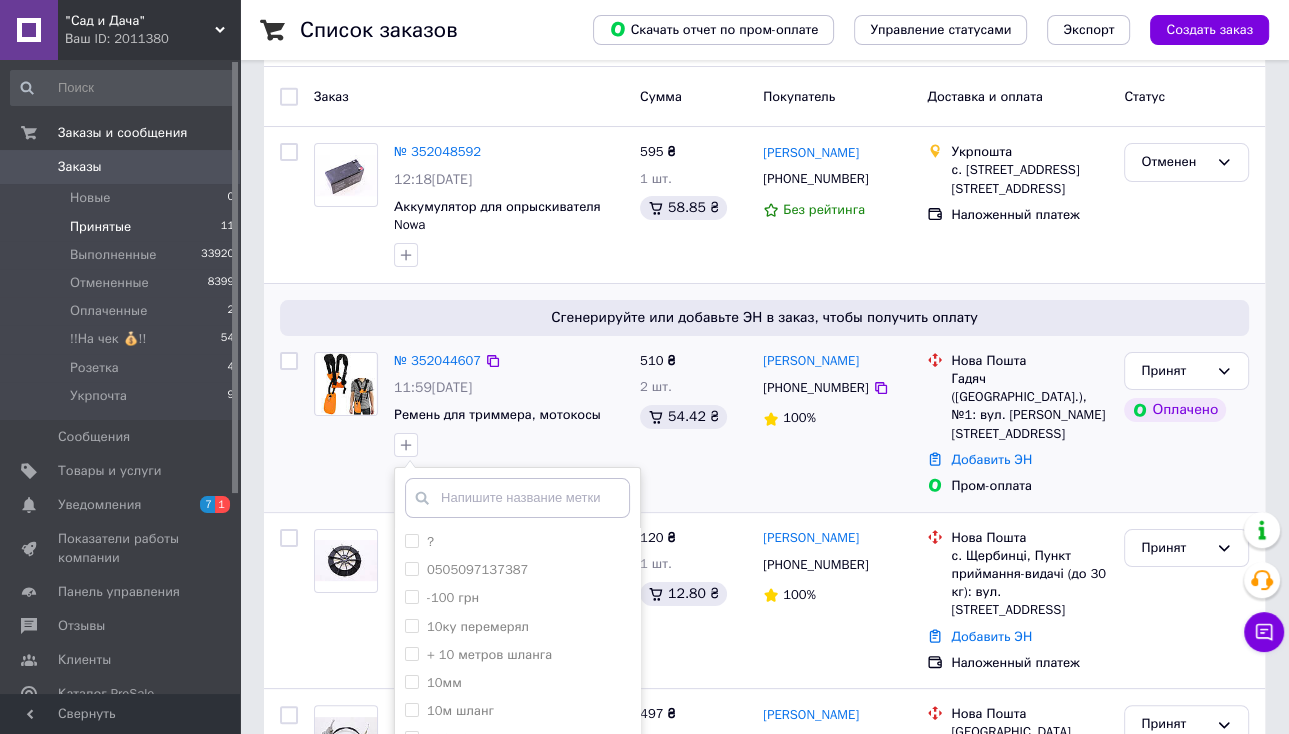 drag, startPoint x: 476, startPoint y: 443, endPoint x: 484, endPoint y: 436, distance: 10.630146 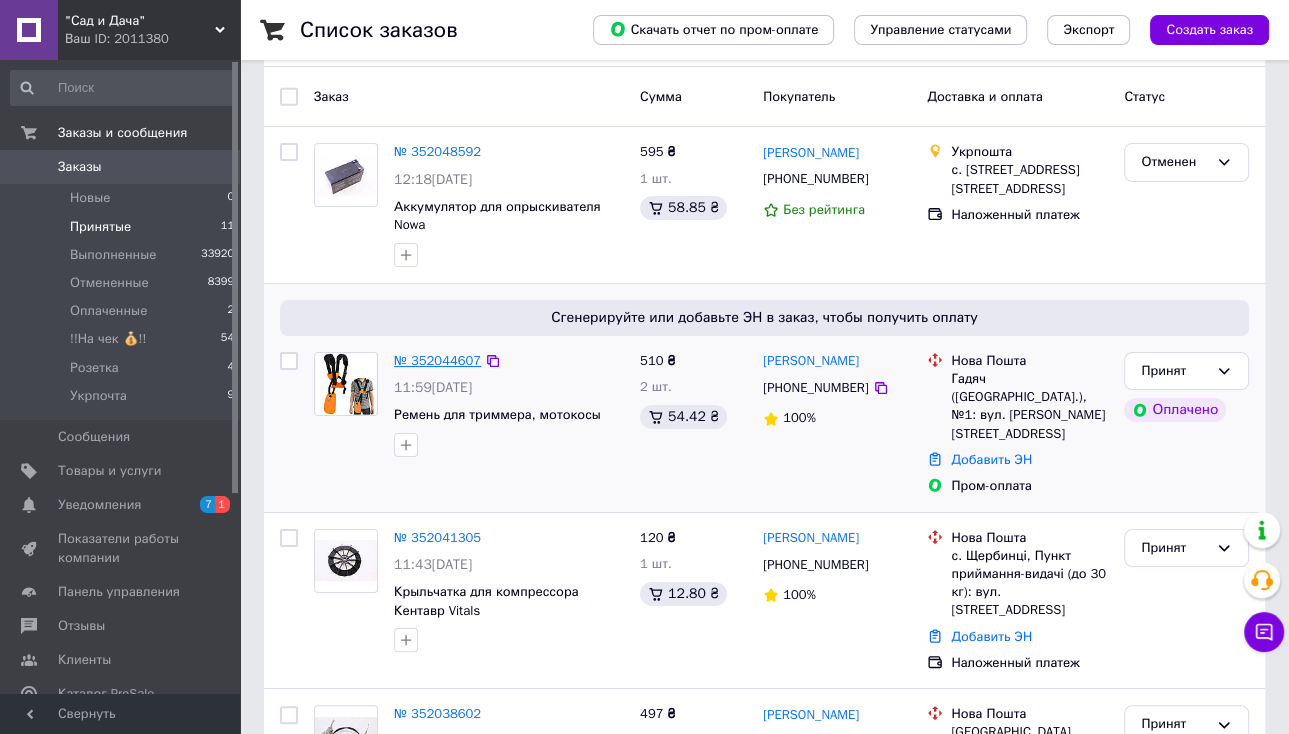 click on "№ 352044607" at bounding box center (437, 360) 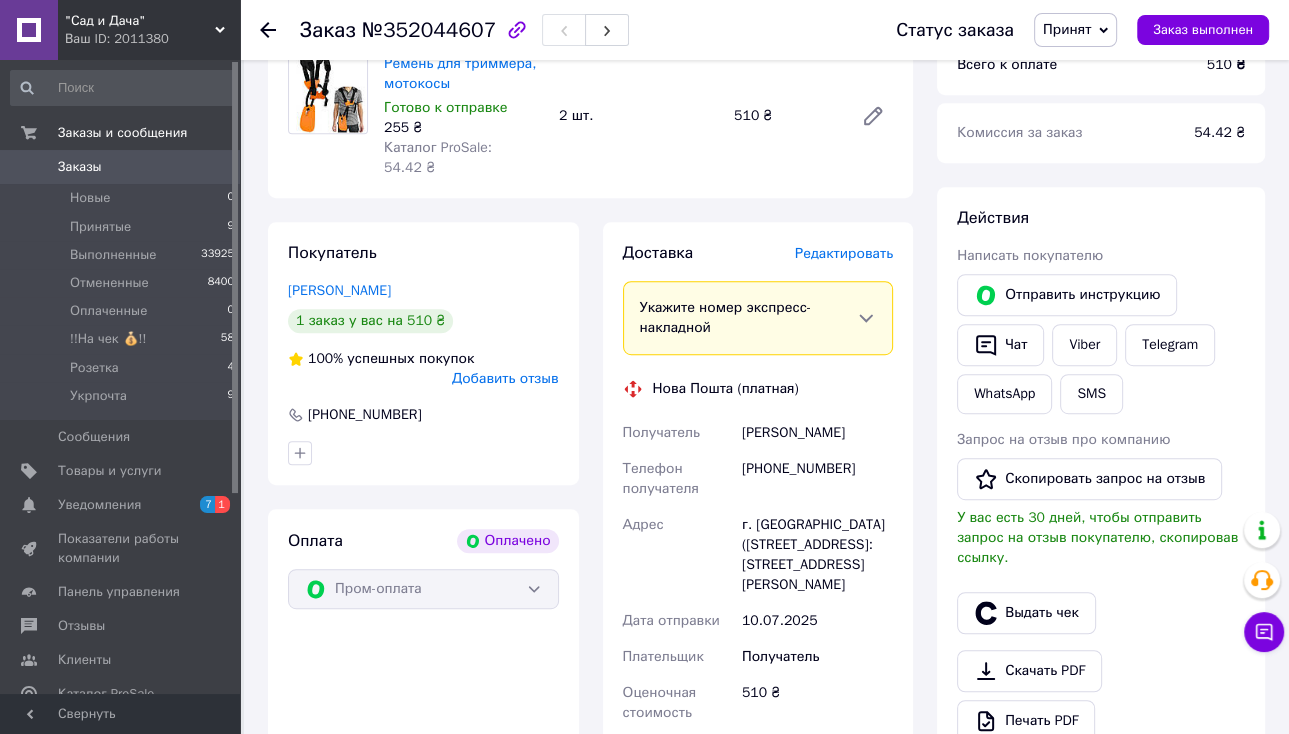 scroll, scrollTop: 800, scrollLeft: 0, axis: vertical 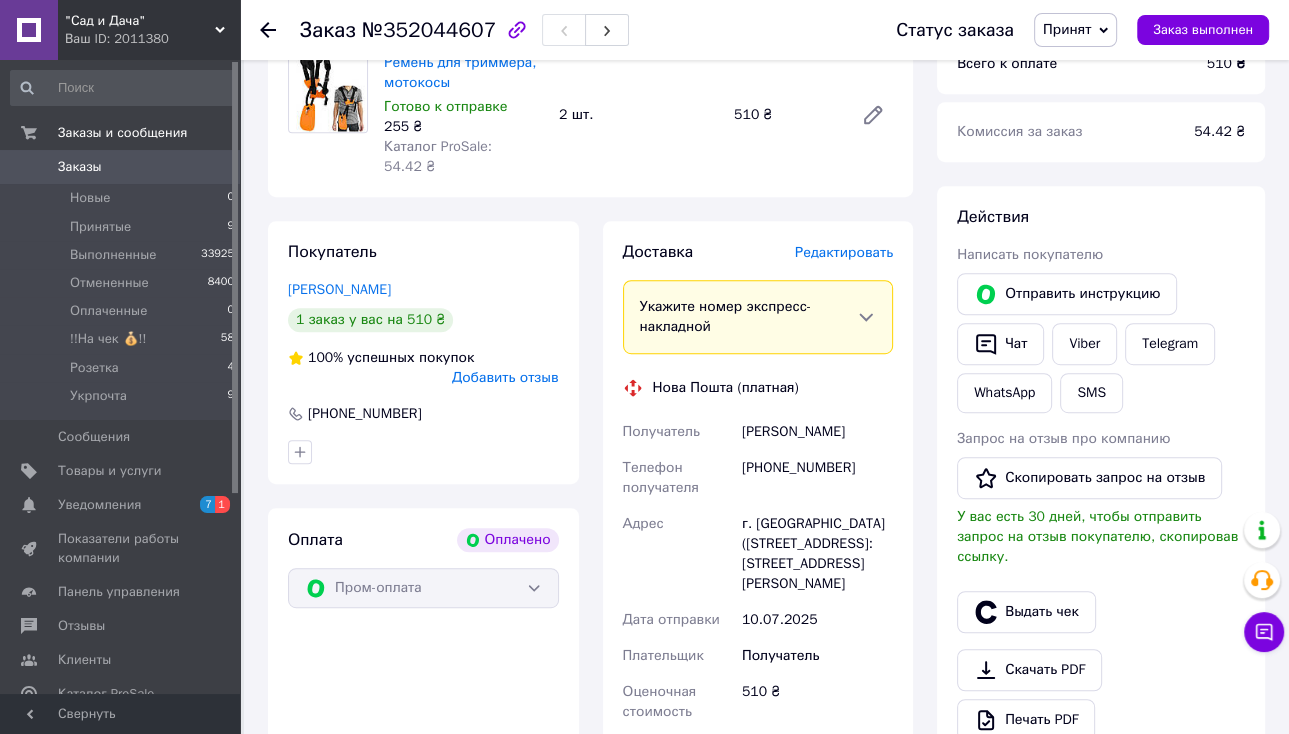 click on "Сгенерировать ЭН" at bounding box center (758, 903) 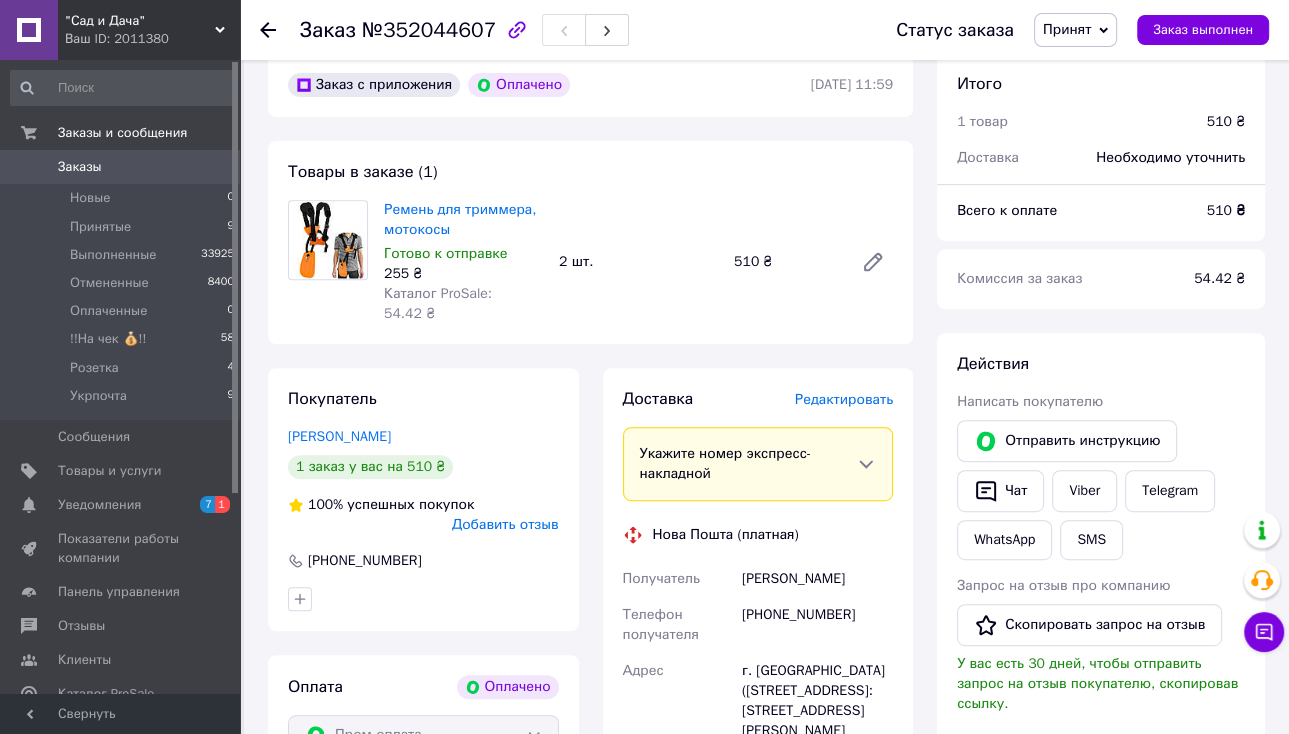 scroll, scrollTop: 640, scrollLeft: 0, axis: vertical 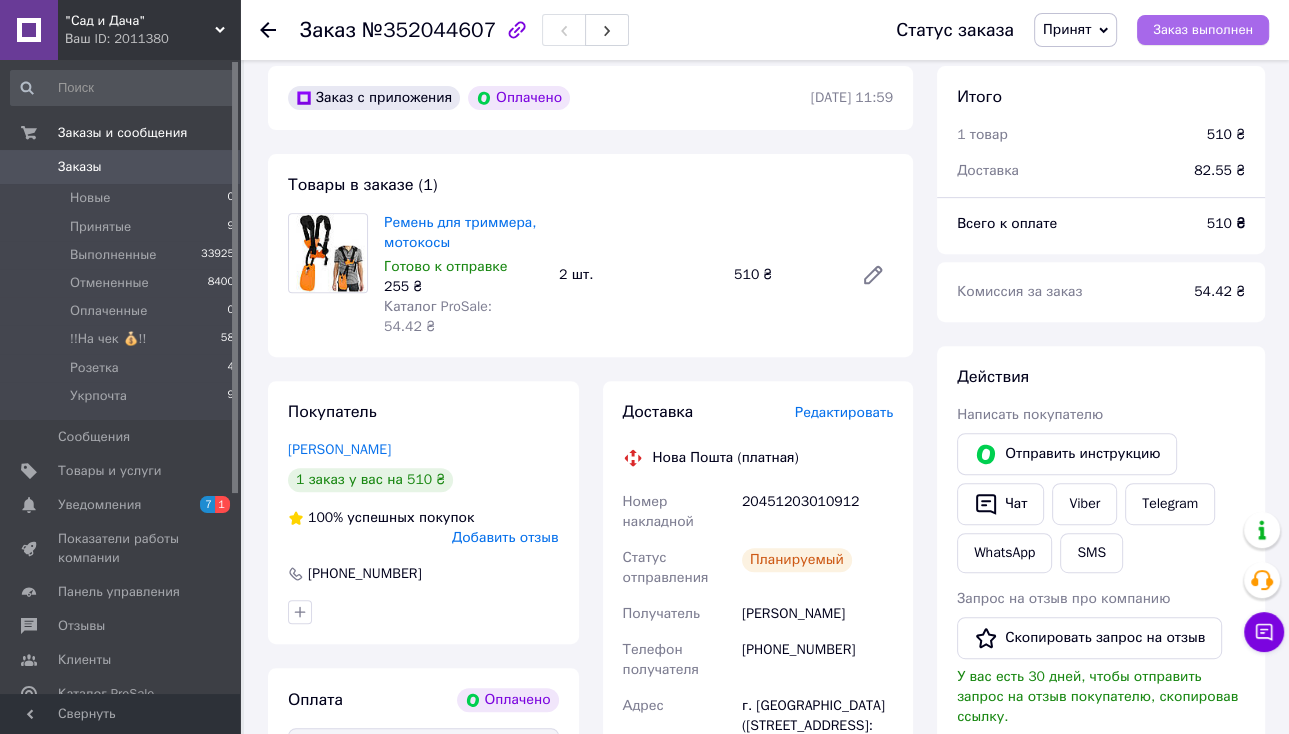 click on "Заказ выполнен" at bounding box center (1203, 30) 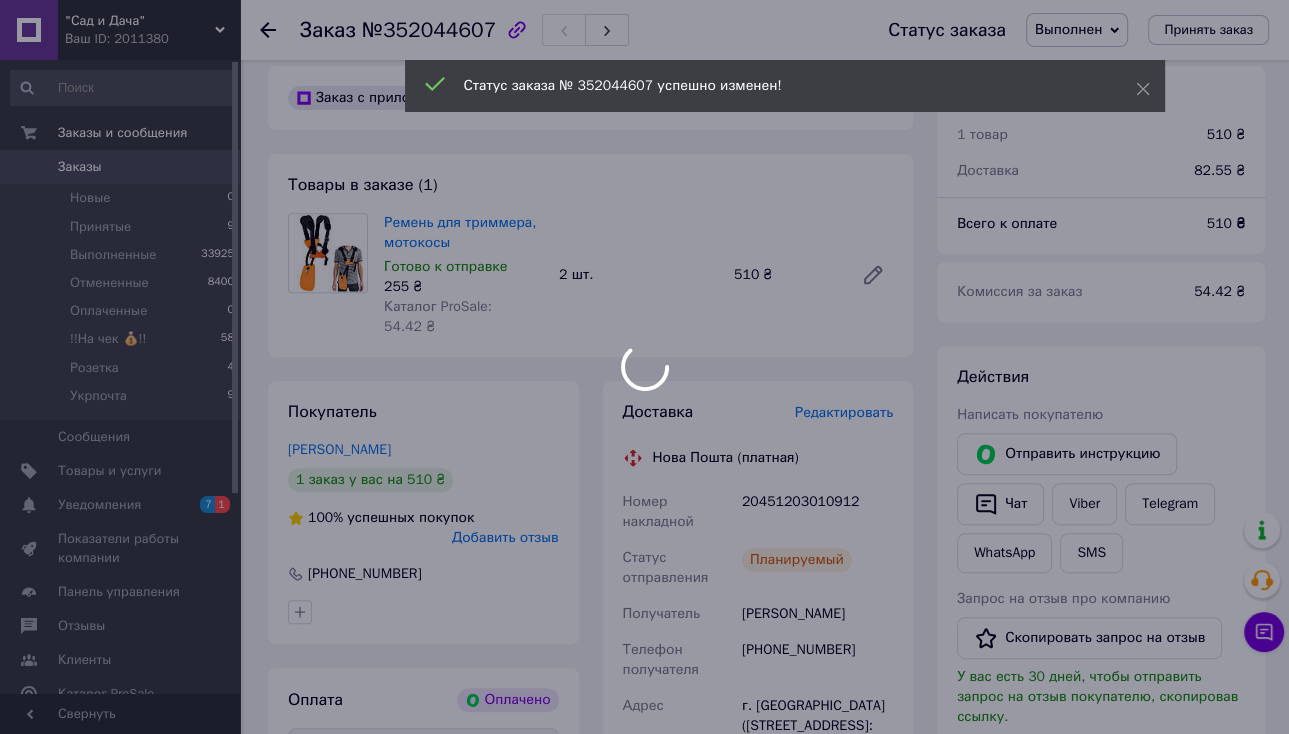 click at bounding box center (644, 367) 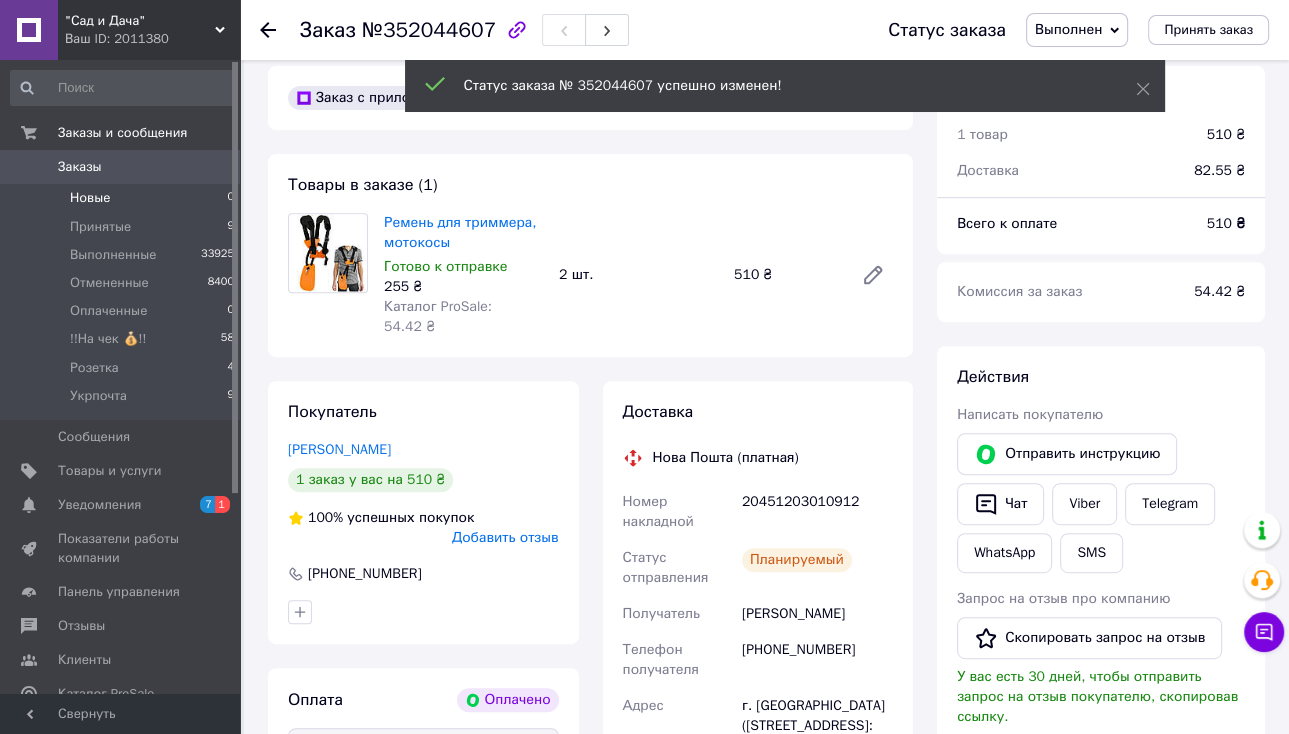 click on "Новые 0" at bounding box center [123, 198] 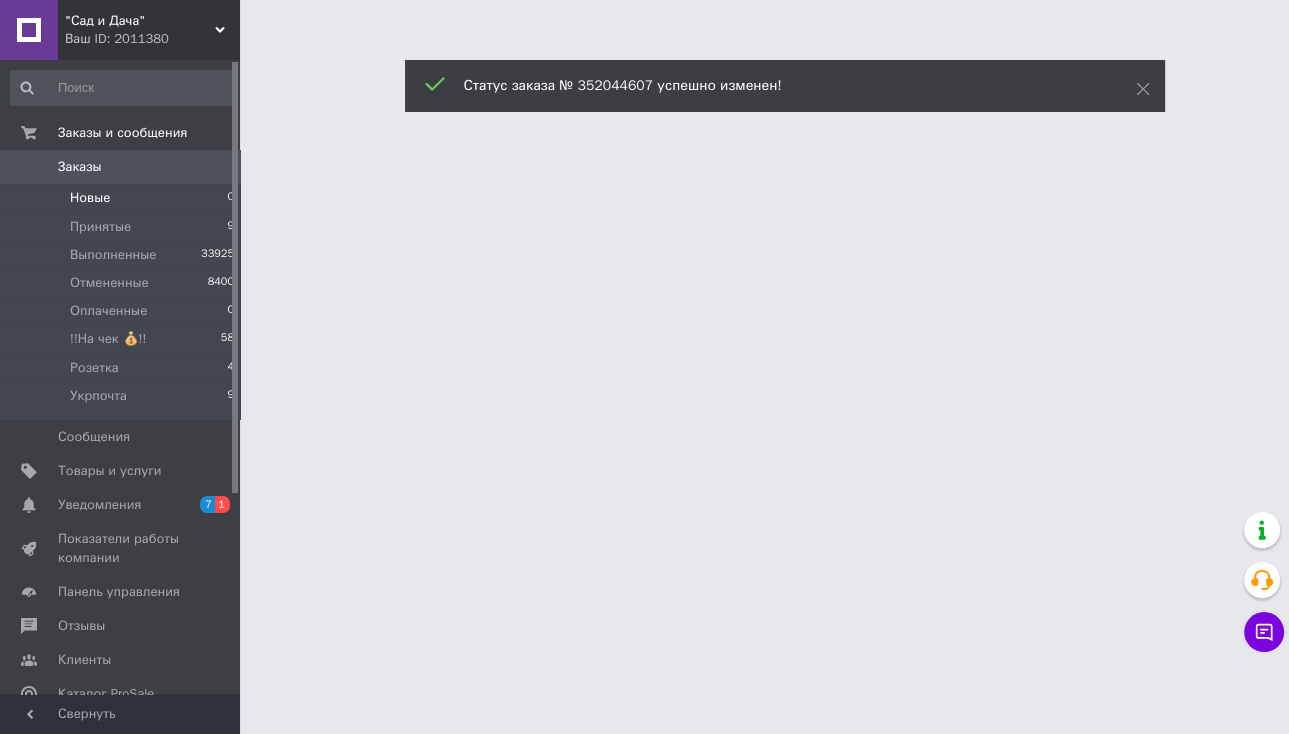 scroll, scrollTop: 0, scrollLeft: 0, axis: both 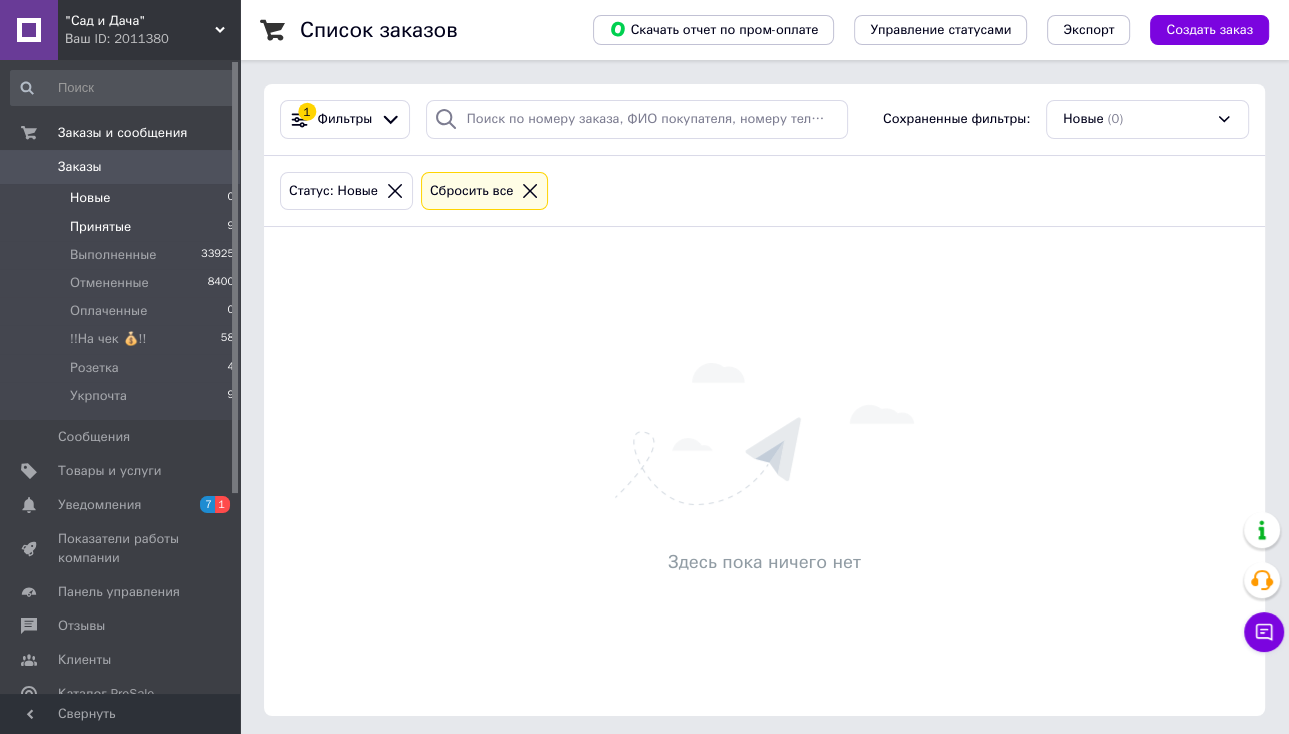 click on "Принятые 9" at bounding box center (123, 227) 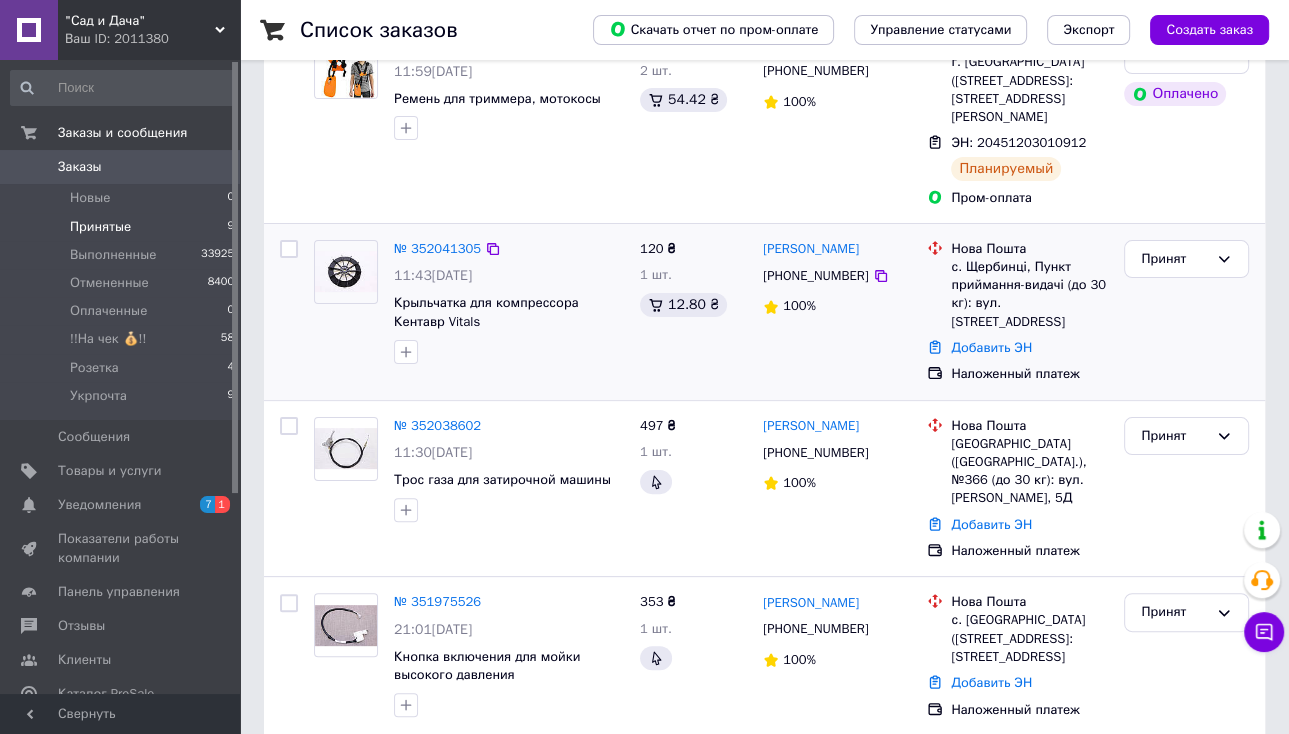 scroll, scrollTop: 400, scrollLeft: 0, axis: vertical 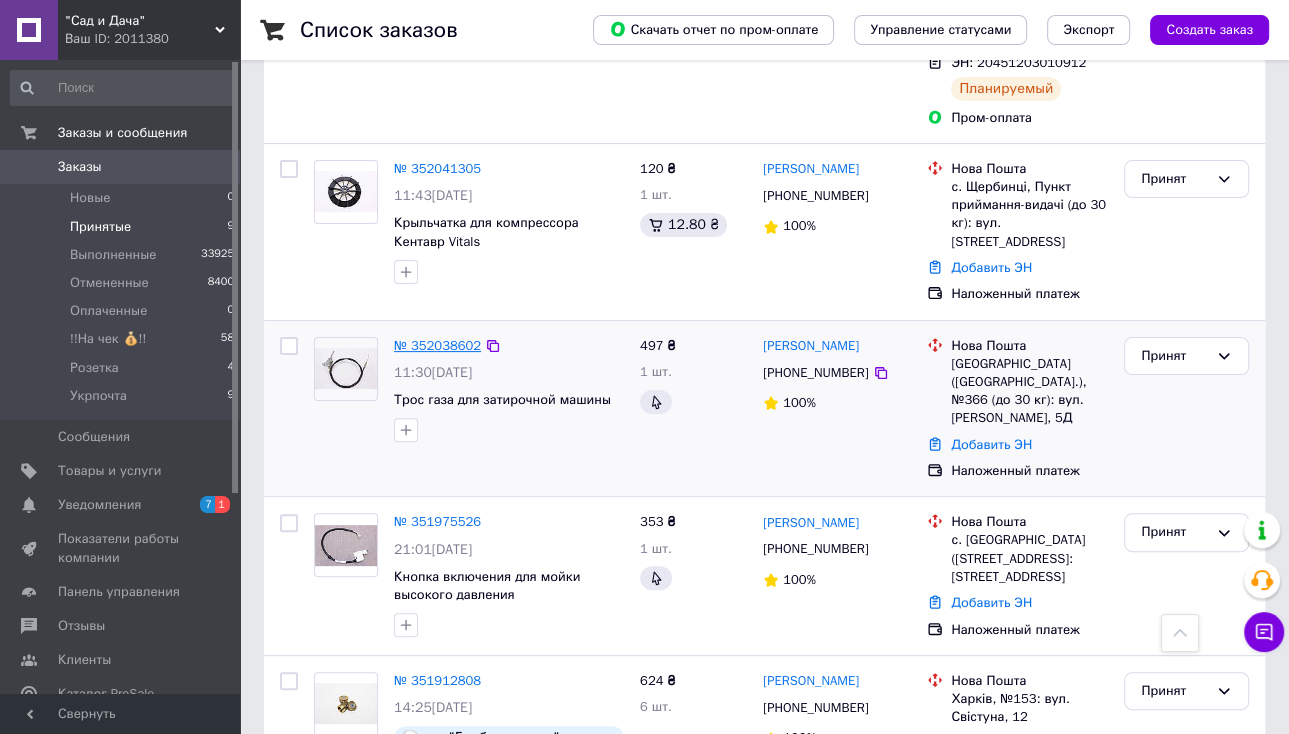 click on "№ 352038602" at bounding box center [437, 345] 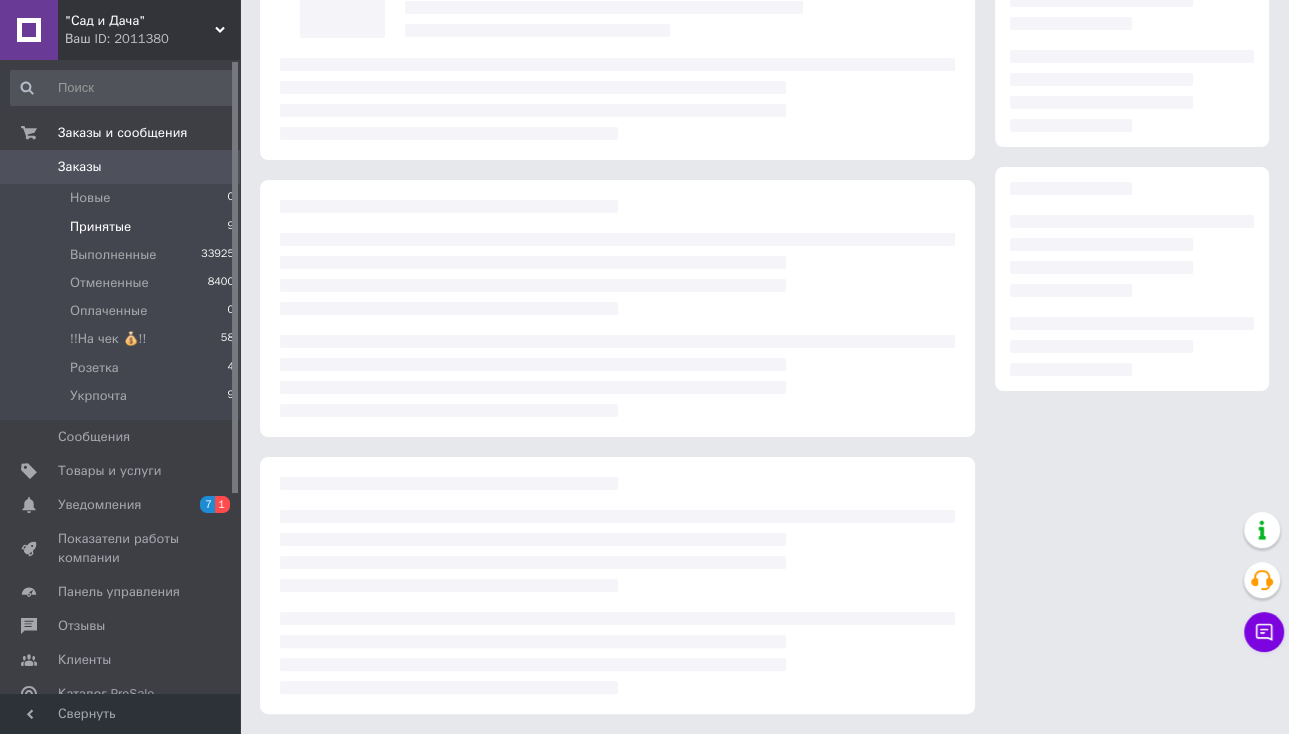 scroll, scrollTop: 180, scrollLeft: 0, axis: vertical 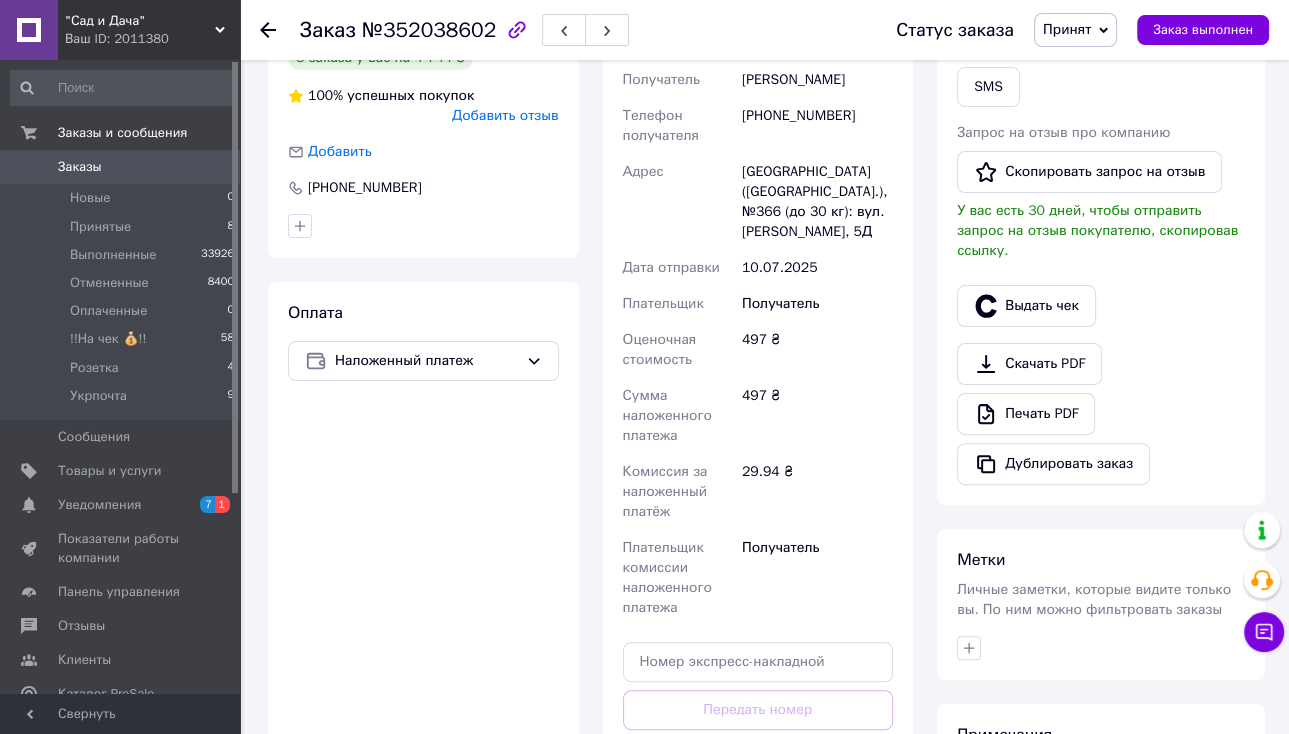 click at bounding box center [423, 226] 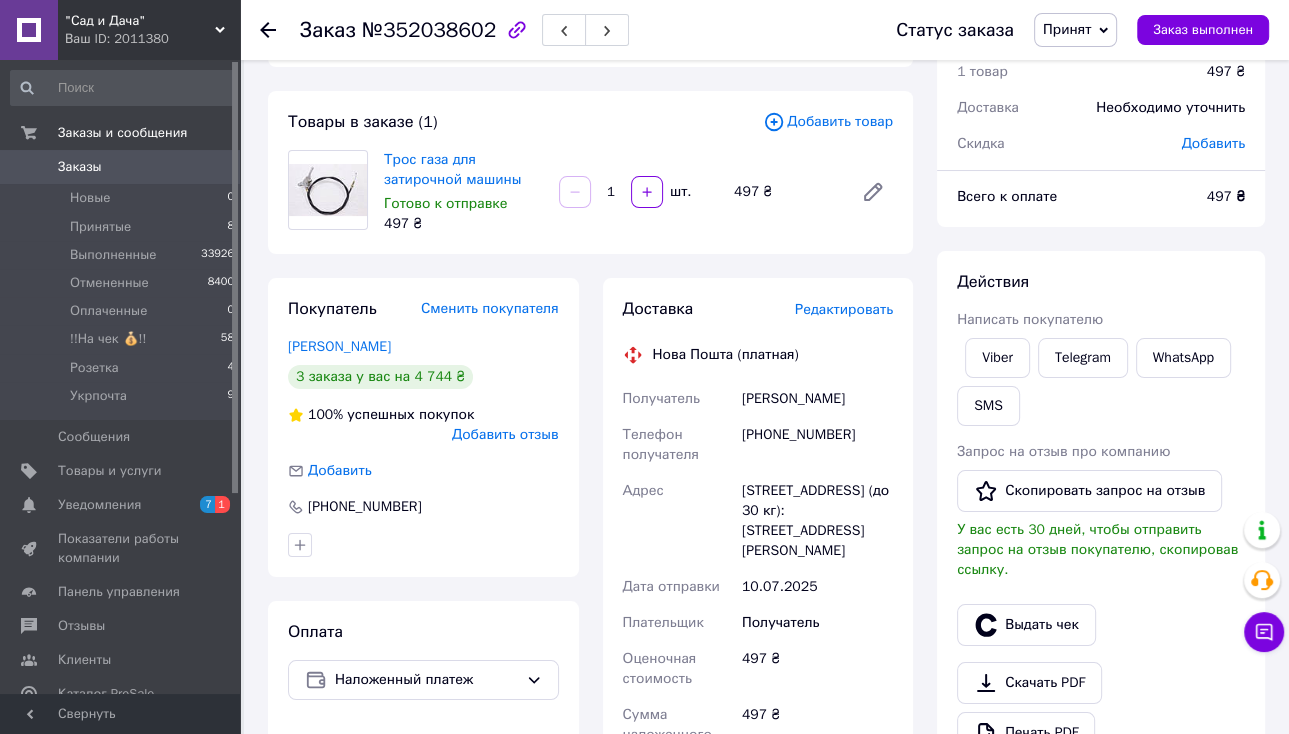 scroll, scrollTop: 80, scrollLeft: 0, axis: vertical 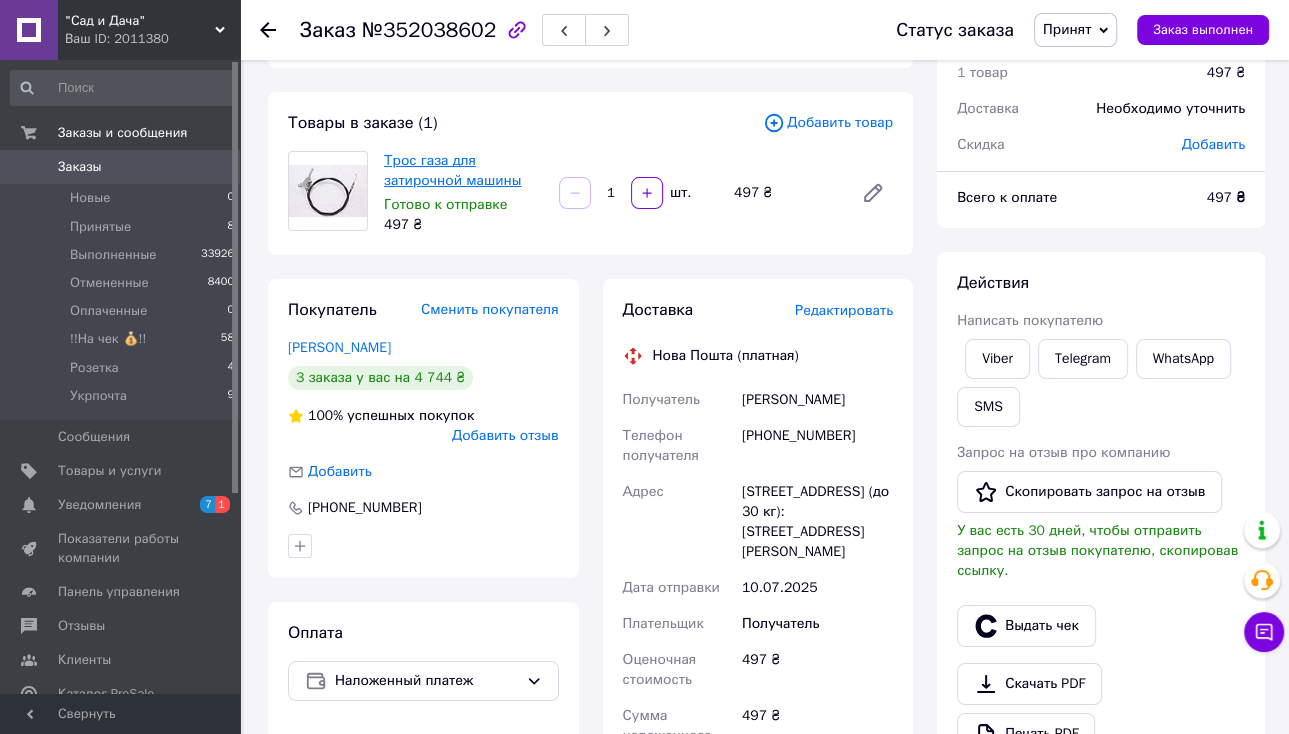 click on "Трос газа для затирочной машины" at bounding box center (452, 170) 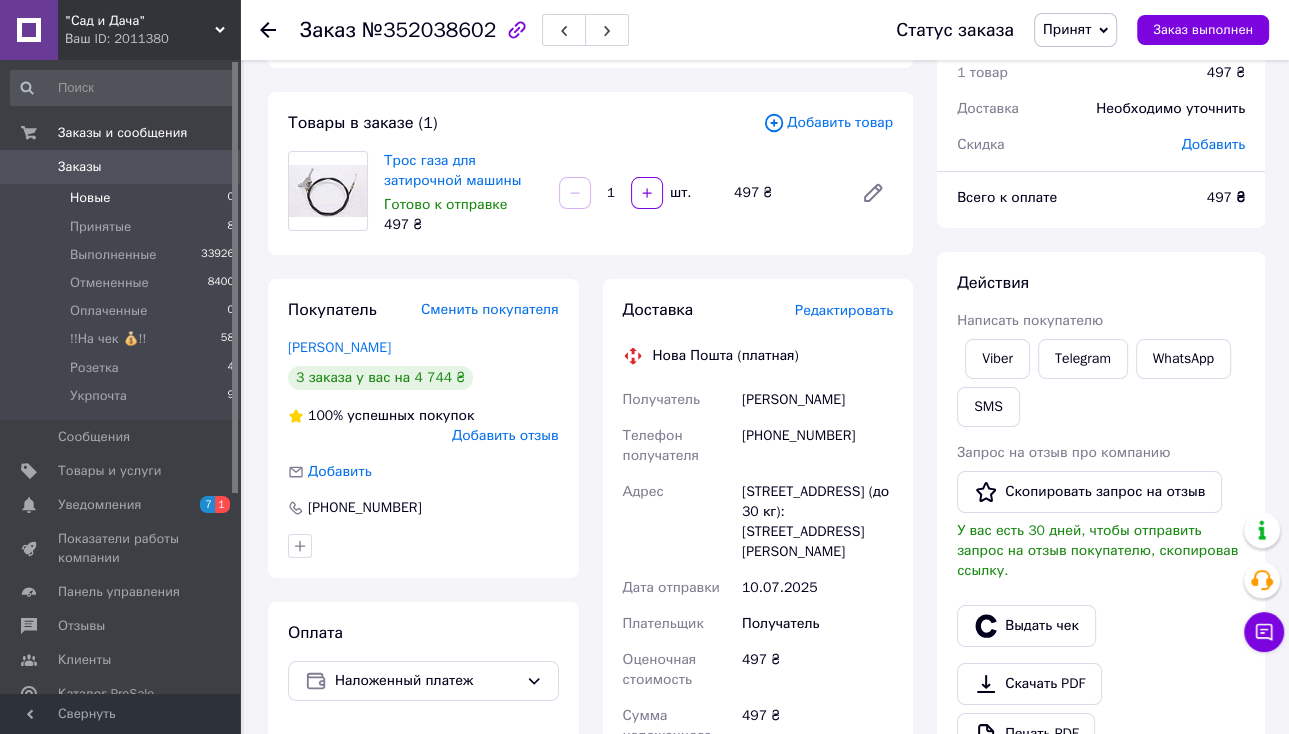 click on "Новые 0" at bounding box center [123, 198] 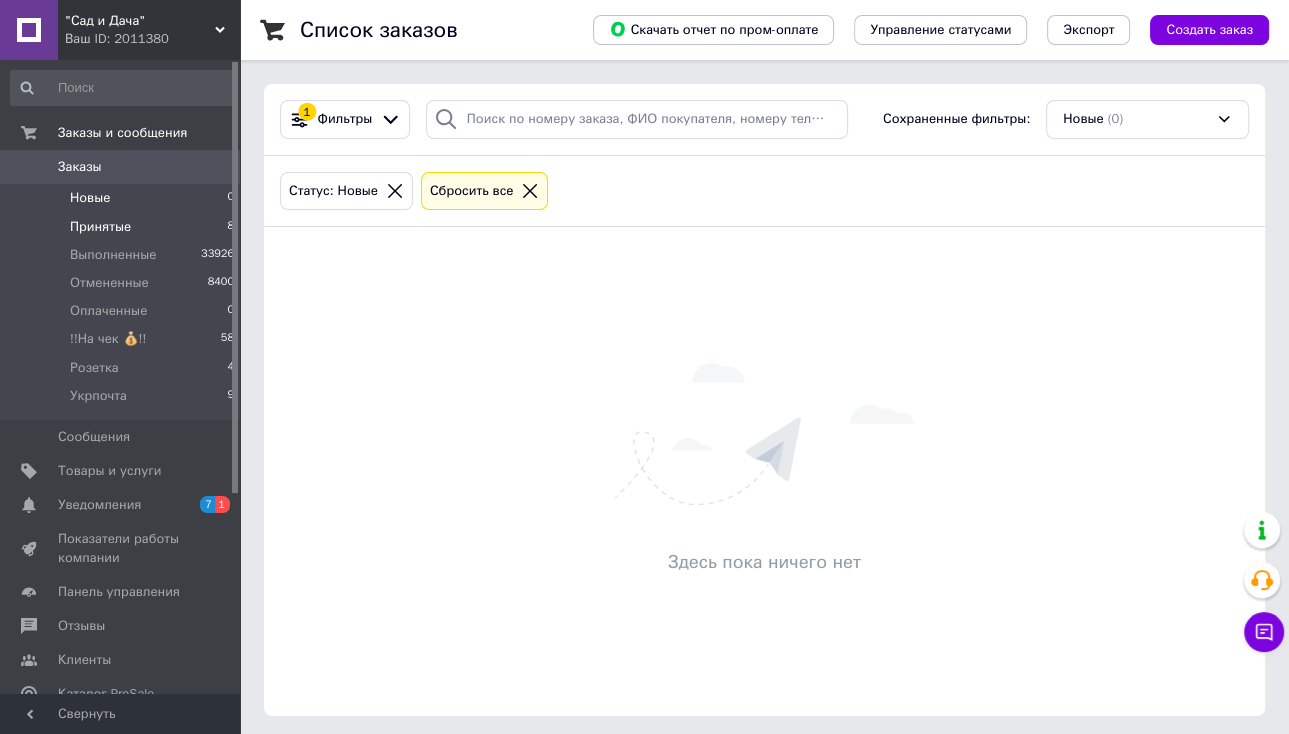 click on "Принятые 8" at bounding box center [123, 227] 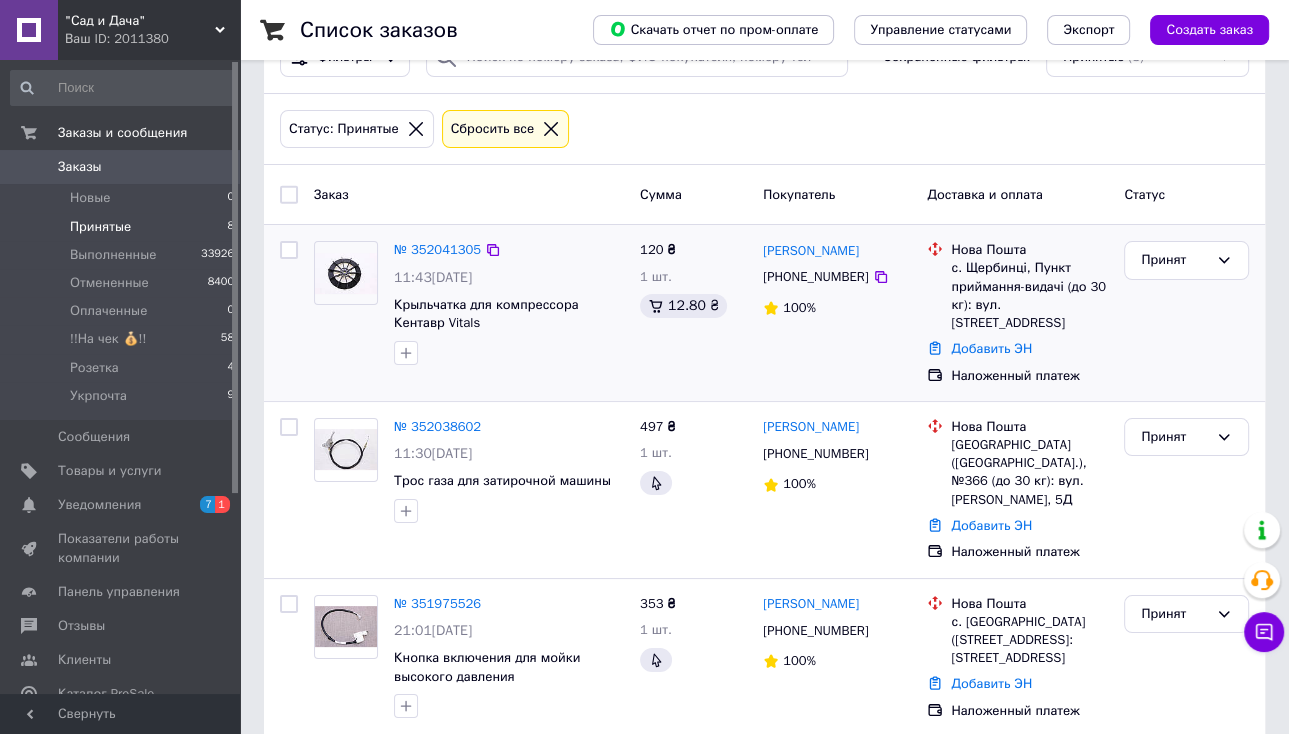 scroll, scrollTop: 80, scrollLeft: 0, axis: vertical 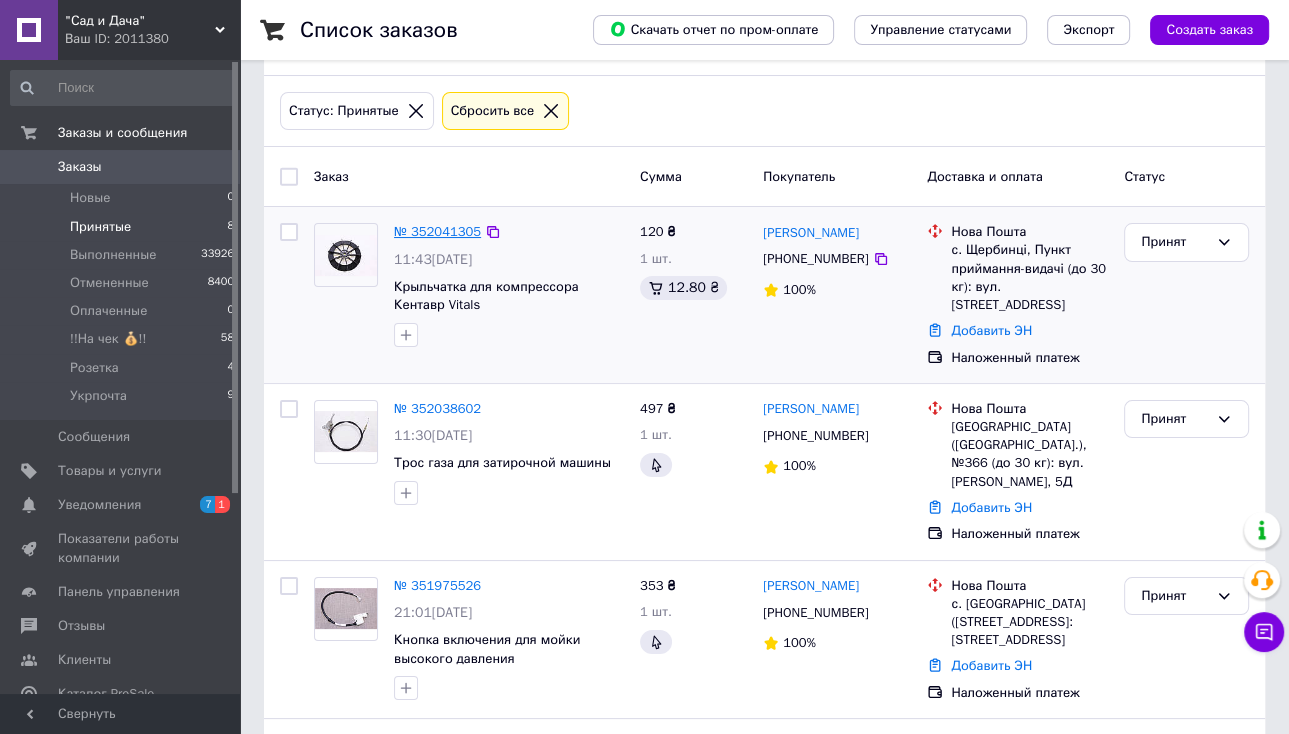 click on "№ 352041305" at bounding box center [437, 231] 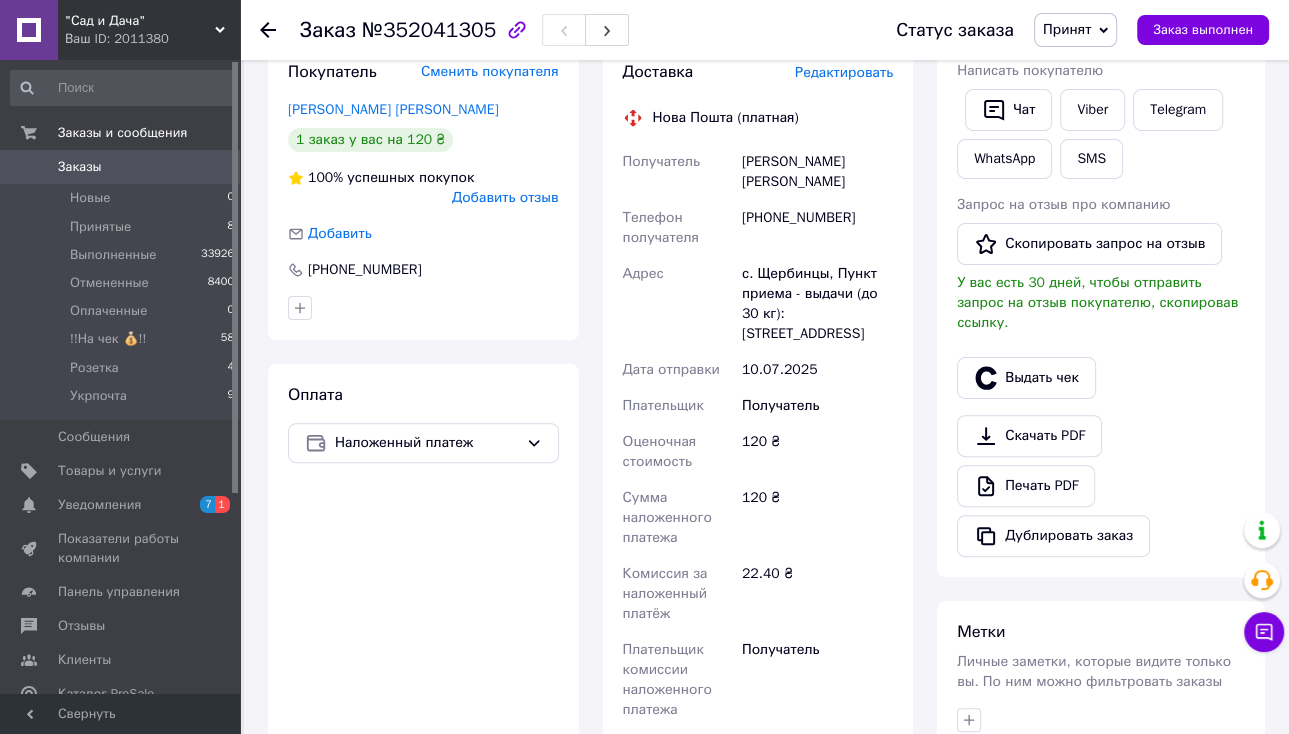 scroll, scrollTop: 400, scrollLeft: 0, axis: vertical 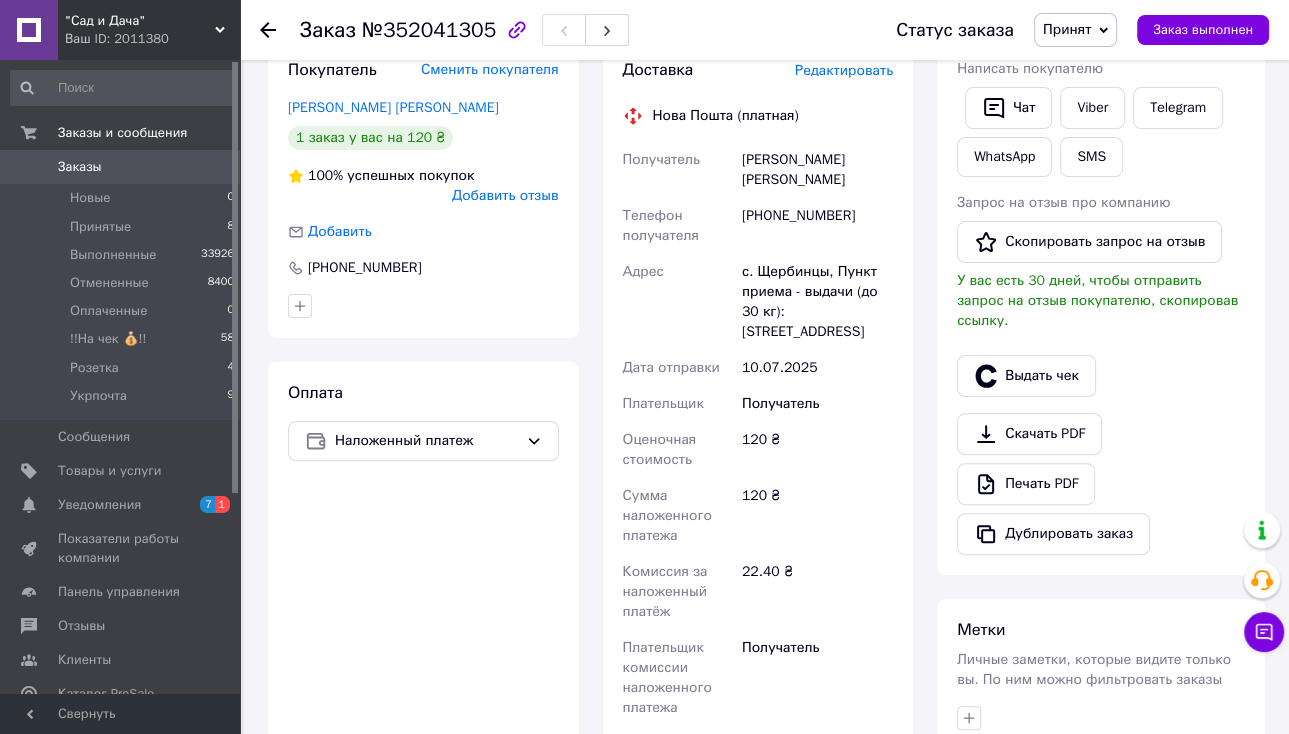 click on "Сгенерировать ЭН" at bounding box center [758, 899] 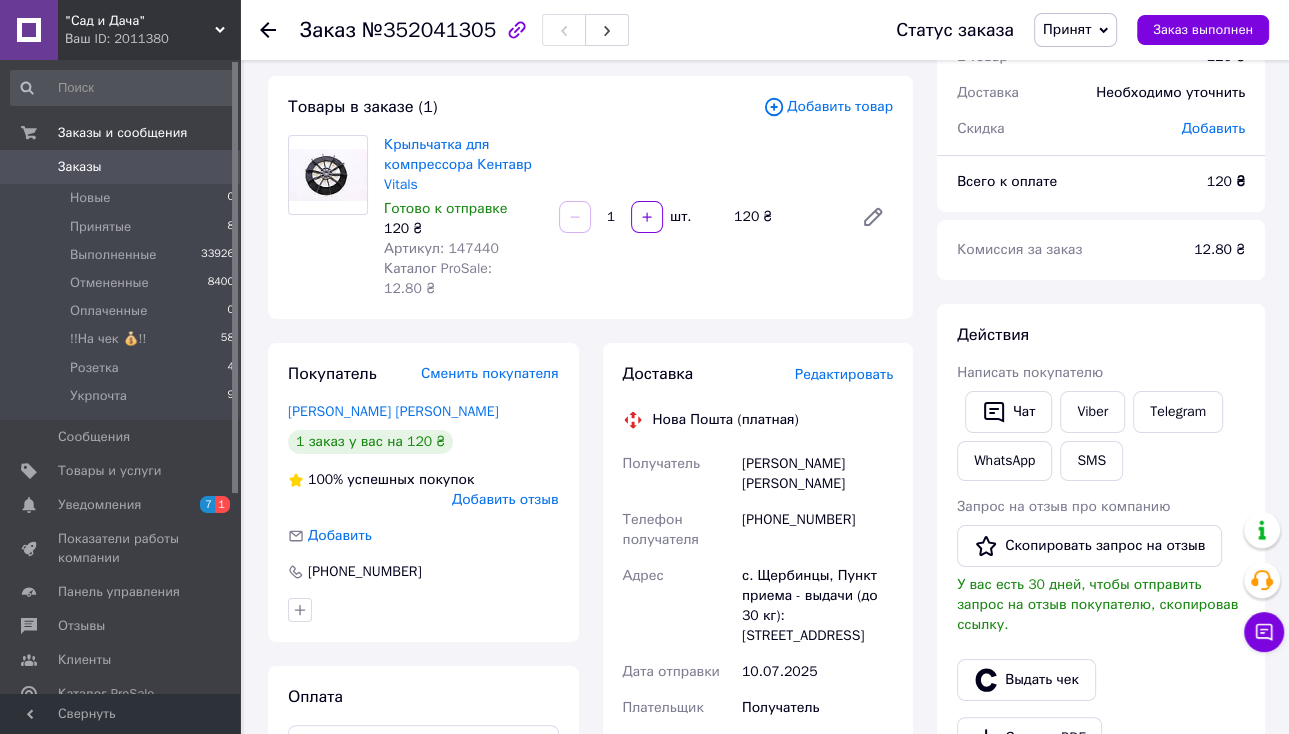 scroll, scrollTop: 0, scrollLeft: 0, axis: both 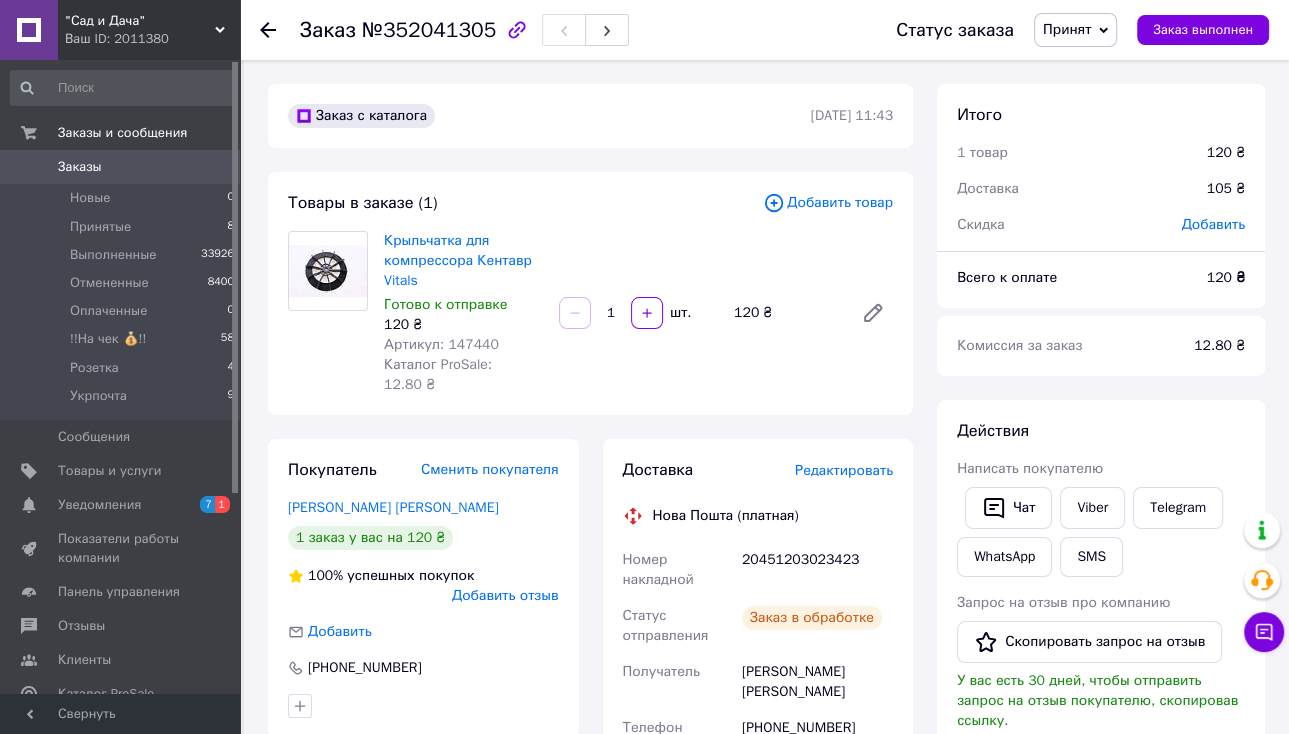 click on "Принят" at bounding box center [1067, 29] 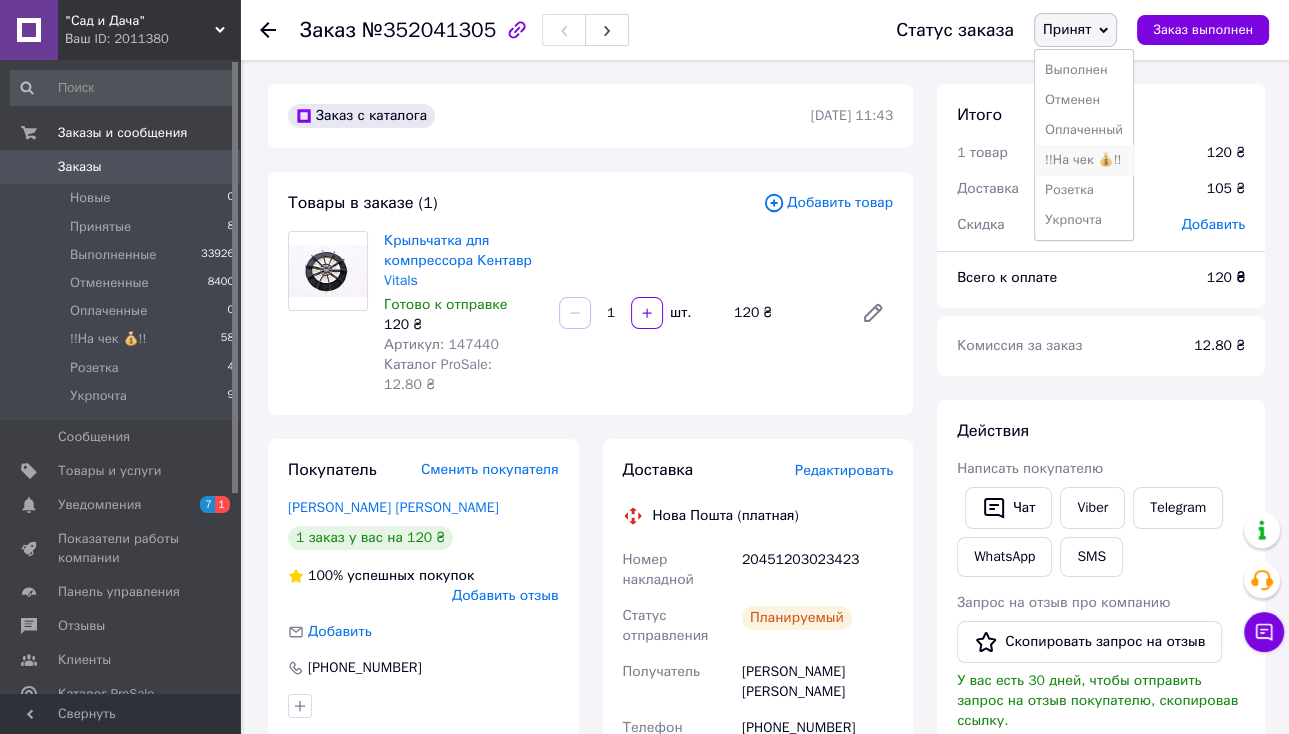 click on "!!На чек 💰!!" at bounding box center [1084, 160] 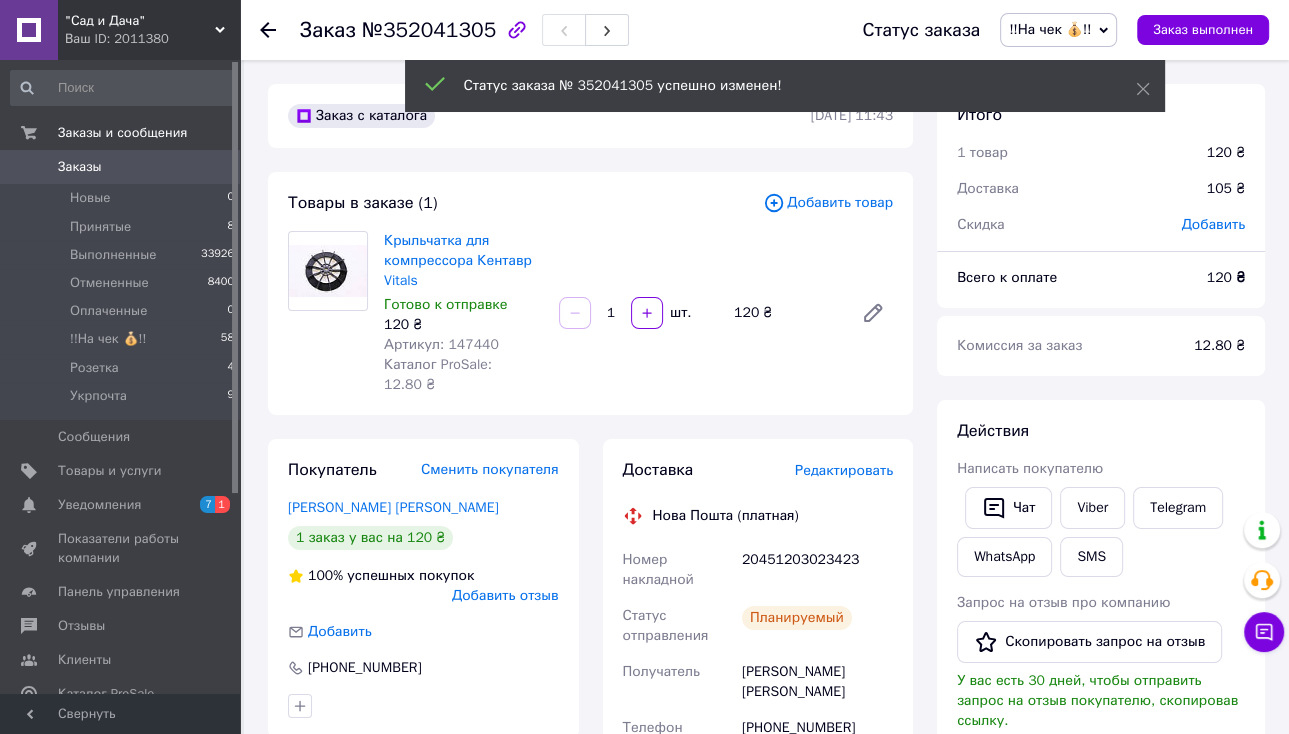 click on "Новые 0" at bounding box center [123, 198] 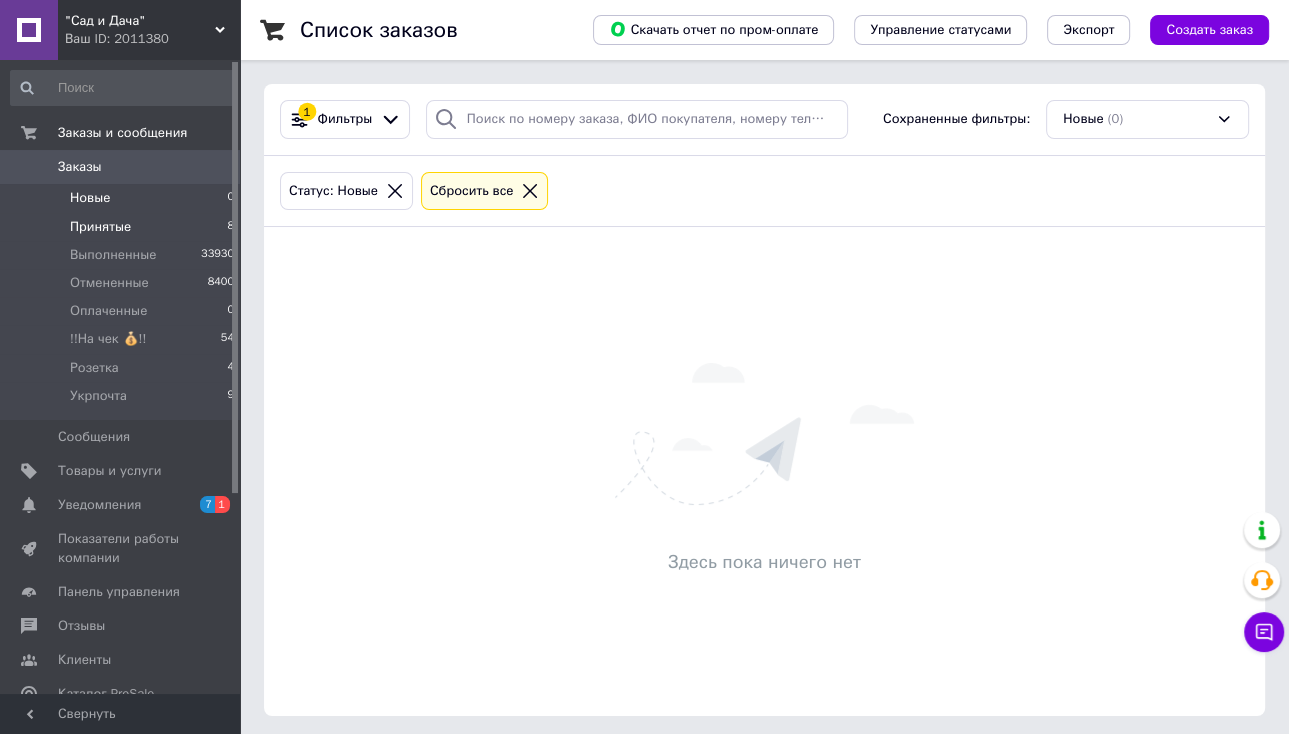 click on "Принятые 8" at bounding box center [123, 227] 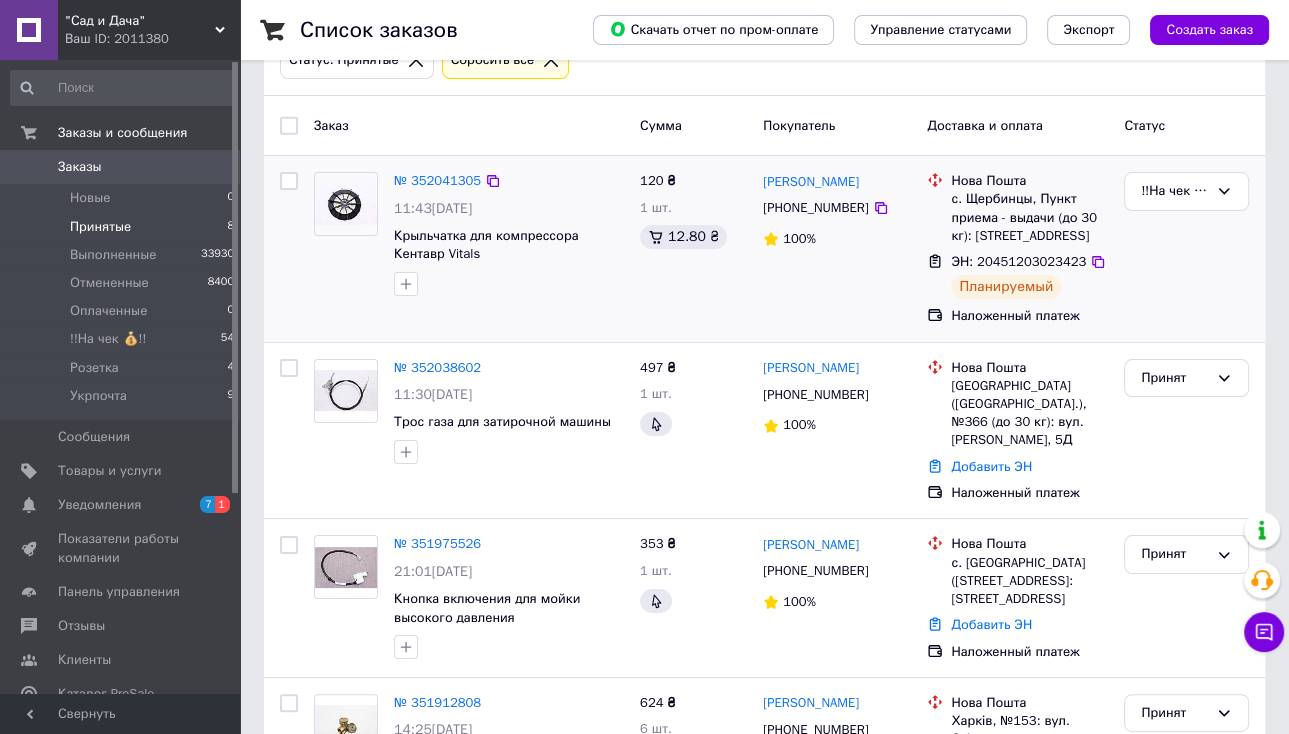 scroll, scrollTop: 160, scrollLeft: 0, axis: vertical 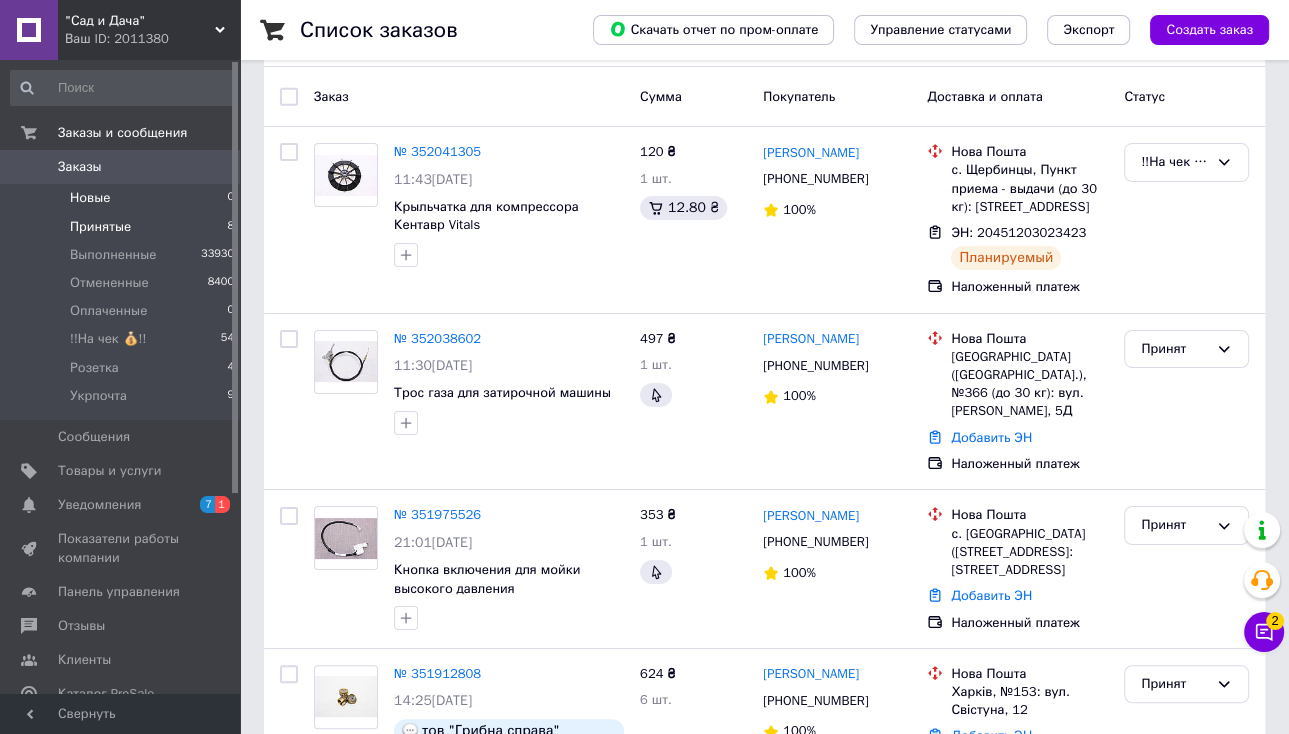 click on "Новые 0" at bounding box center (123, 198) 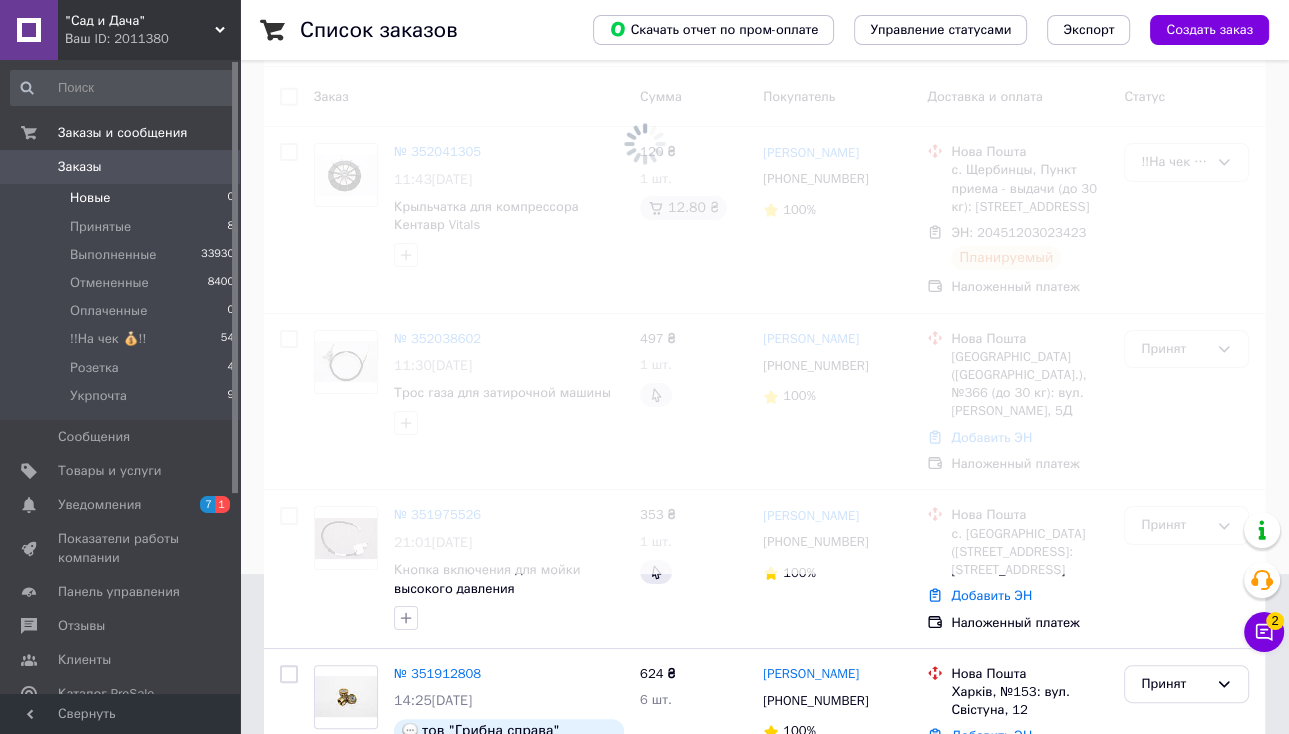 scroll, scrollTop: 0, scrollLeft: 0, axis: both 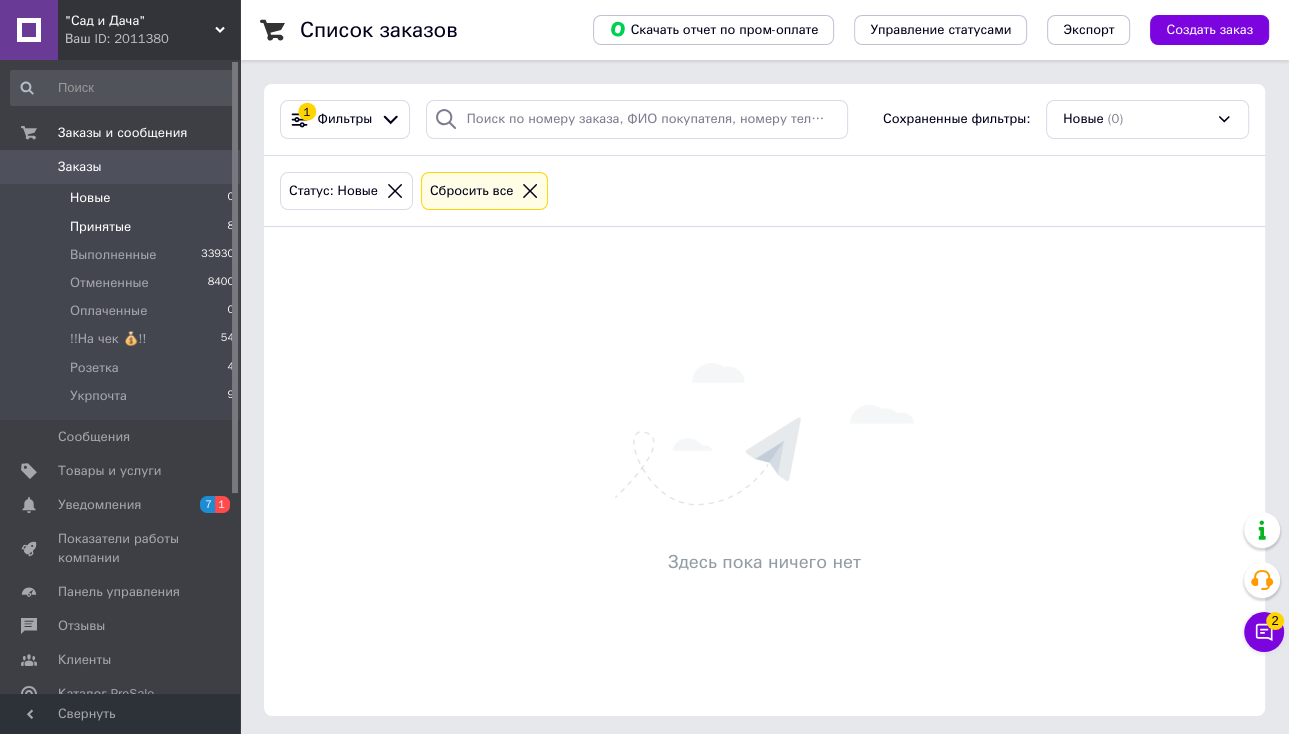 click on "Принятые 8" at bounding box center (123, 227) 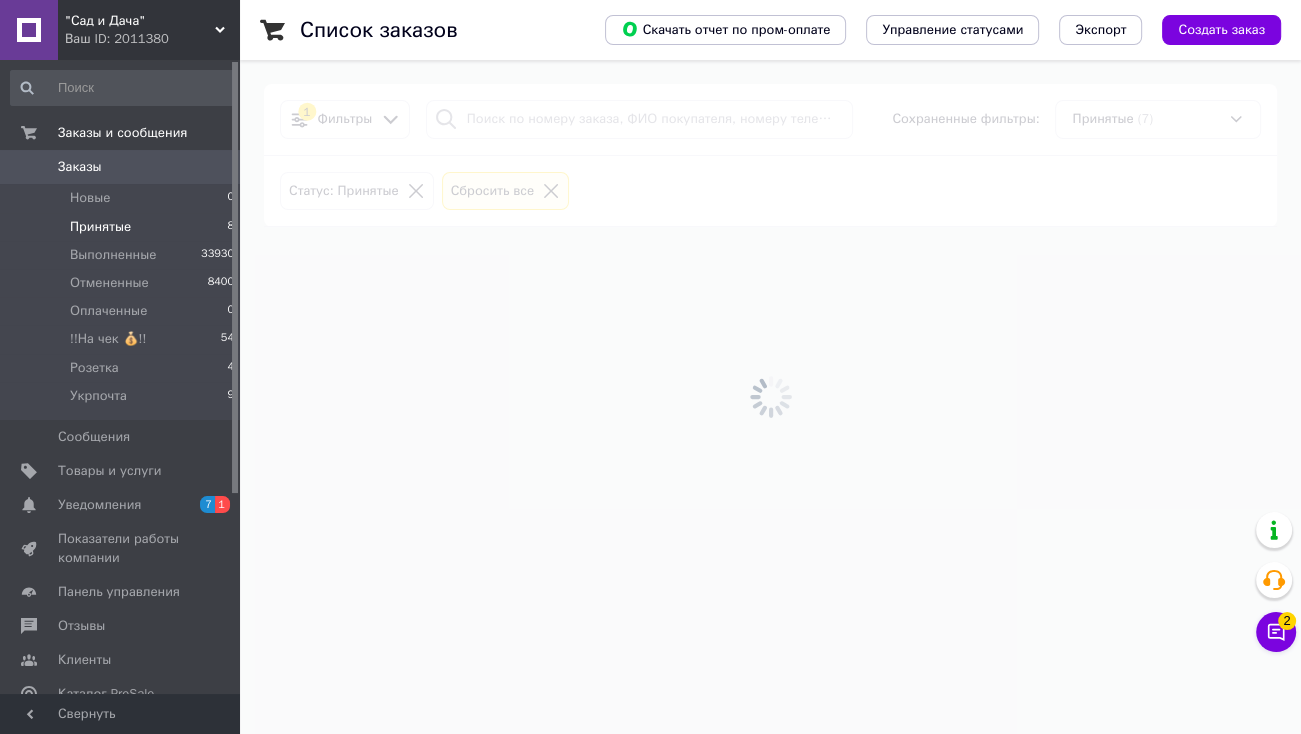 click on "Принятые 8" at bounding box center [123, 227] 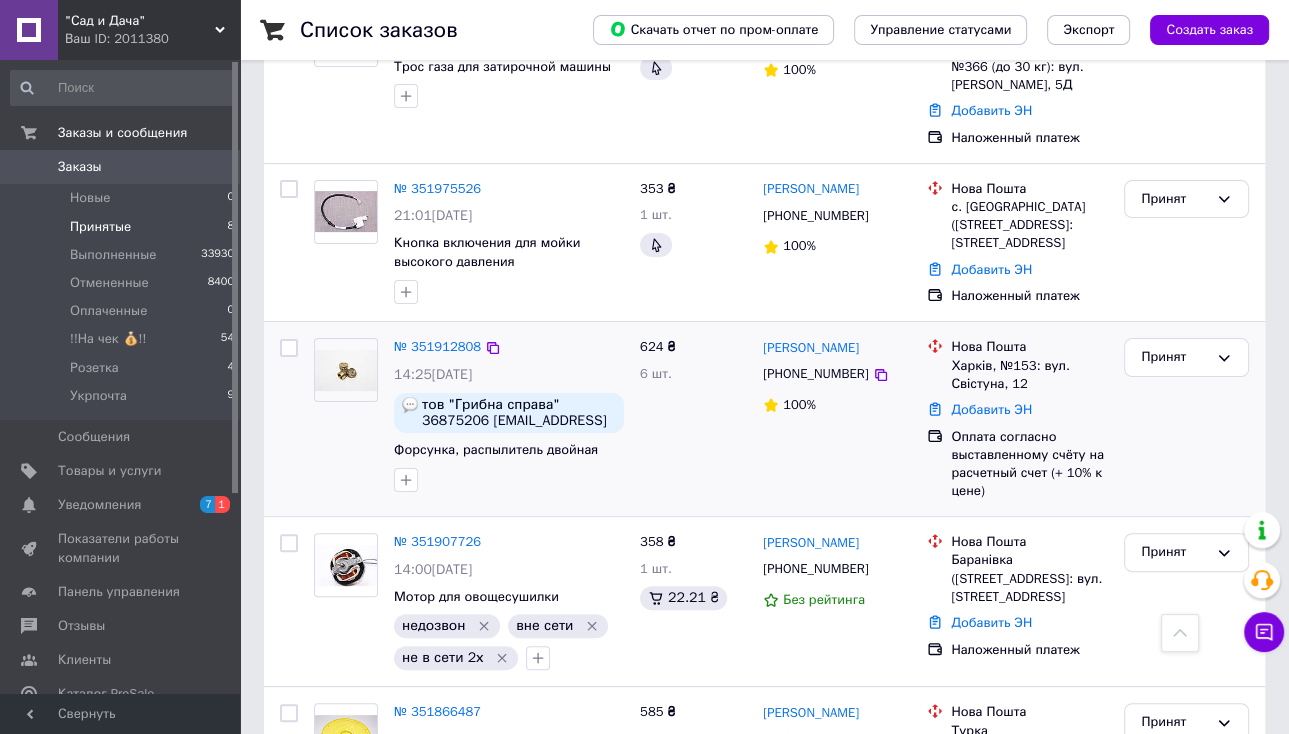 scroll, scrollTop: 215, scrollLeft: 0, axis: vertical 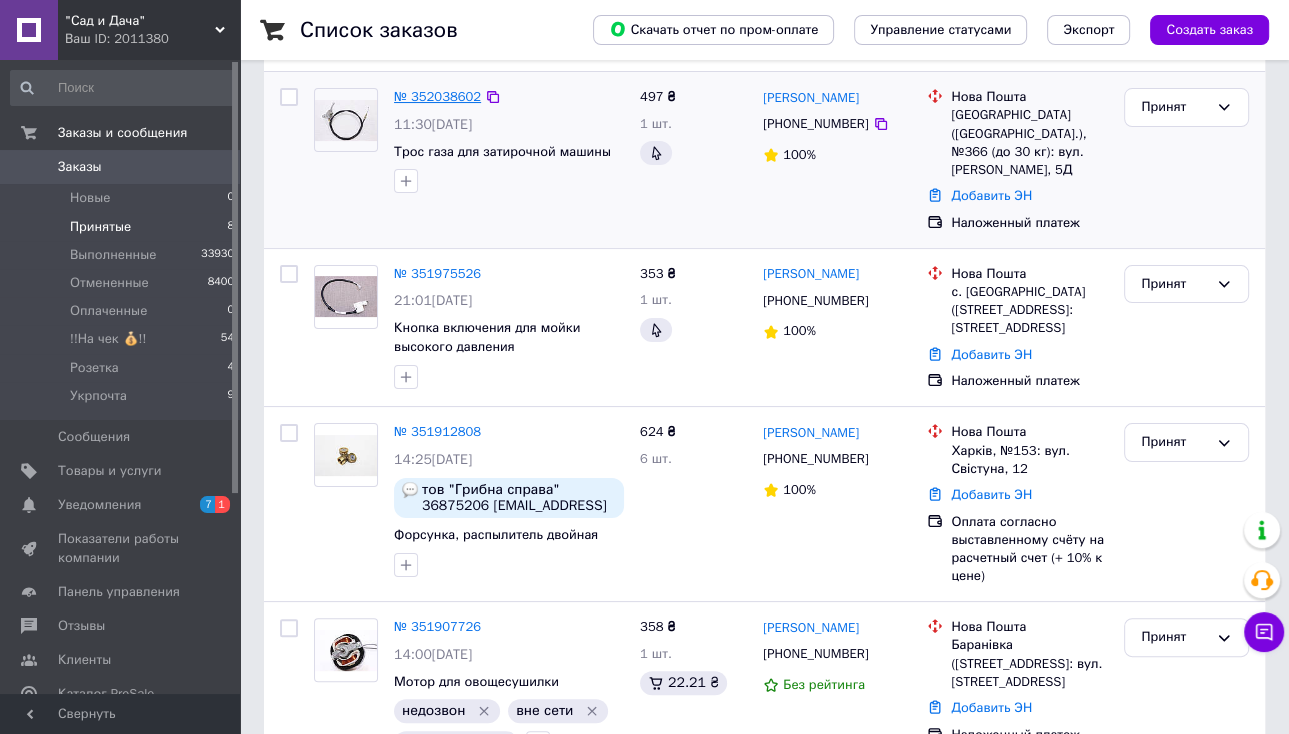 click on "№ 352038602" at bounding box center [437, 96] 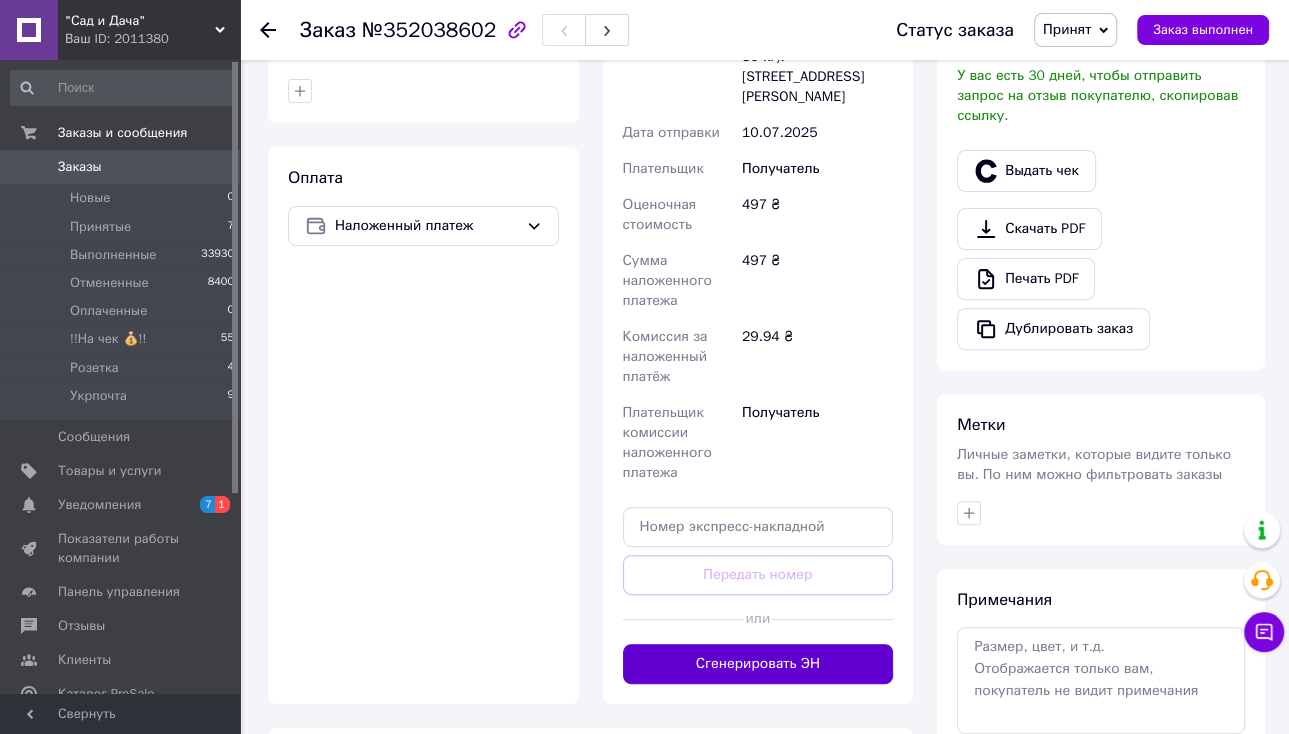 click on "Сгенерировать ЭН" at bounding box center [758, 664] 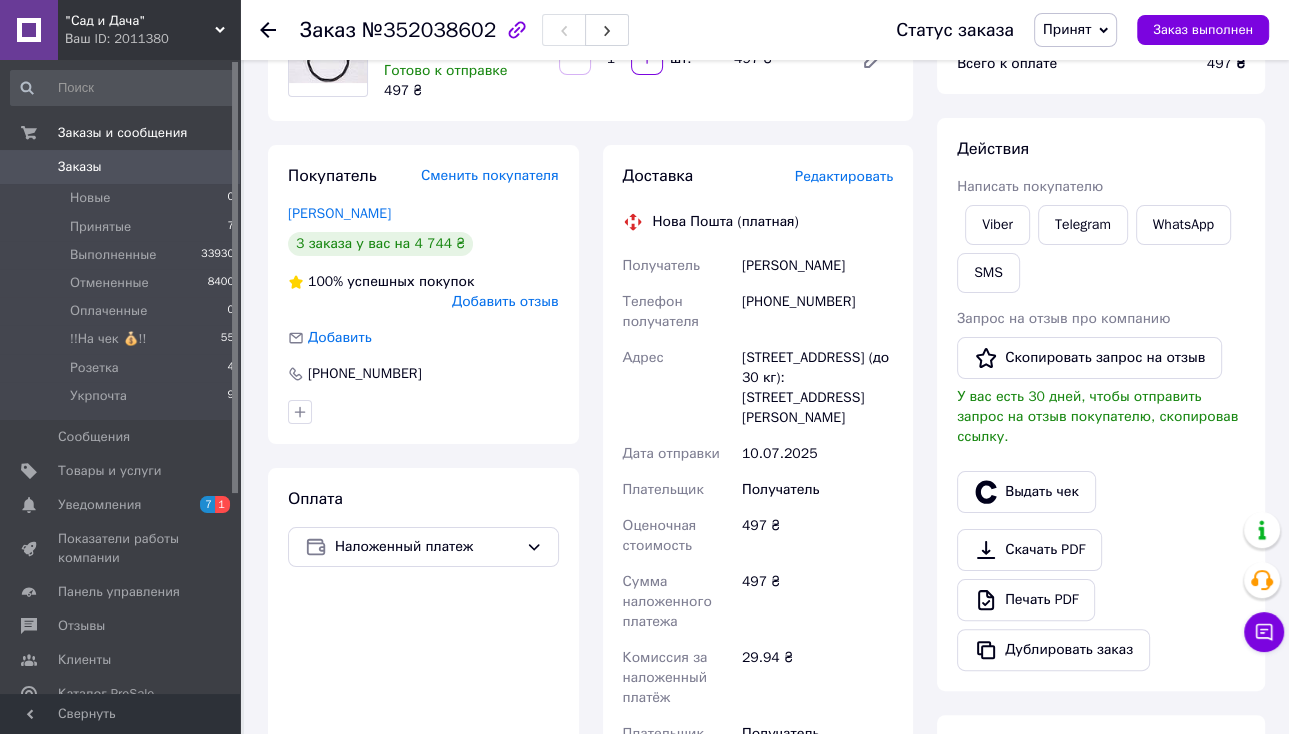 scroll, scrollTop: 135, scrollLeft: 0, axis: vertical 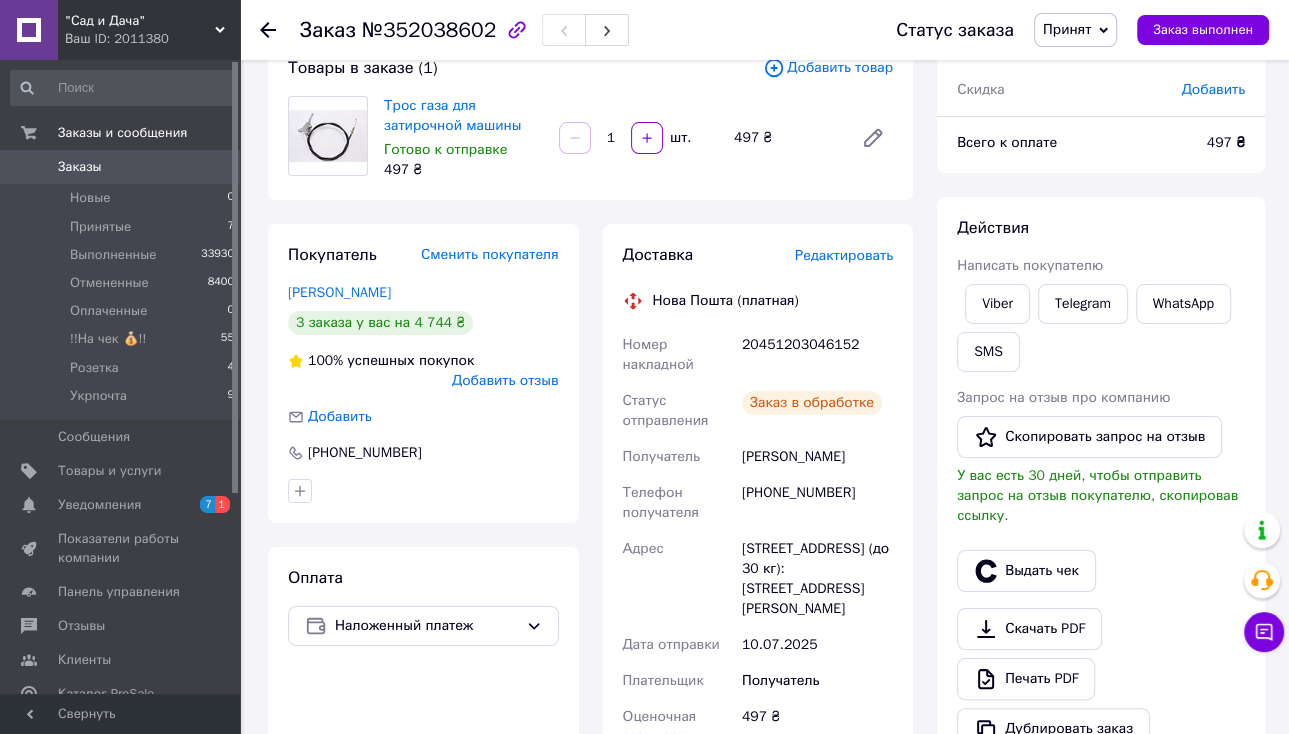 click on "Принят" at bounding box center [1067, 29] 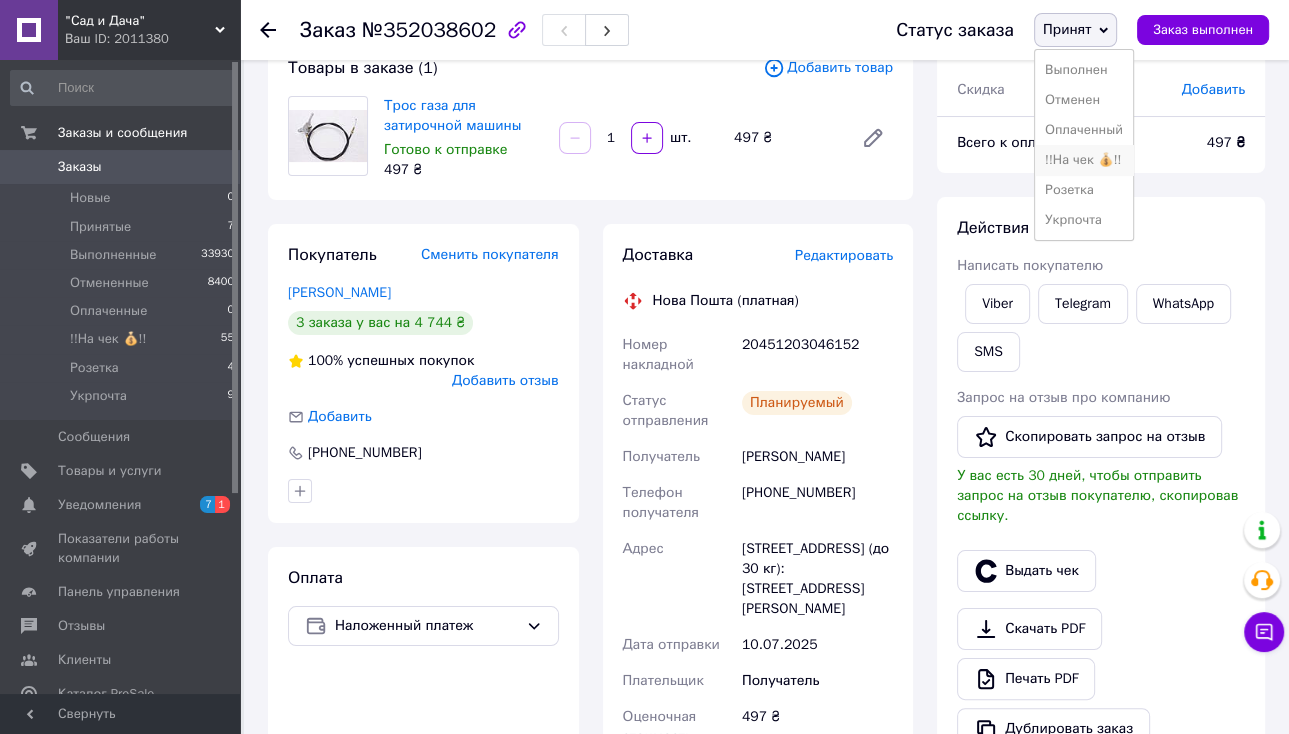 click on "!!На чек 💰!!" at bounding box center (1084, 160) 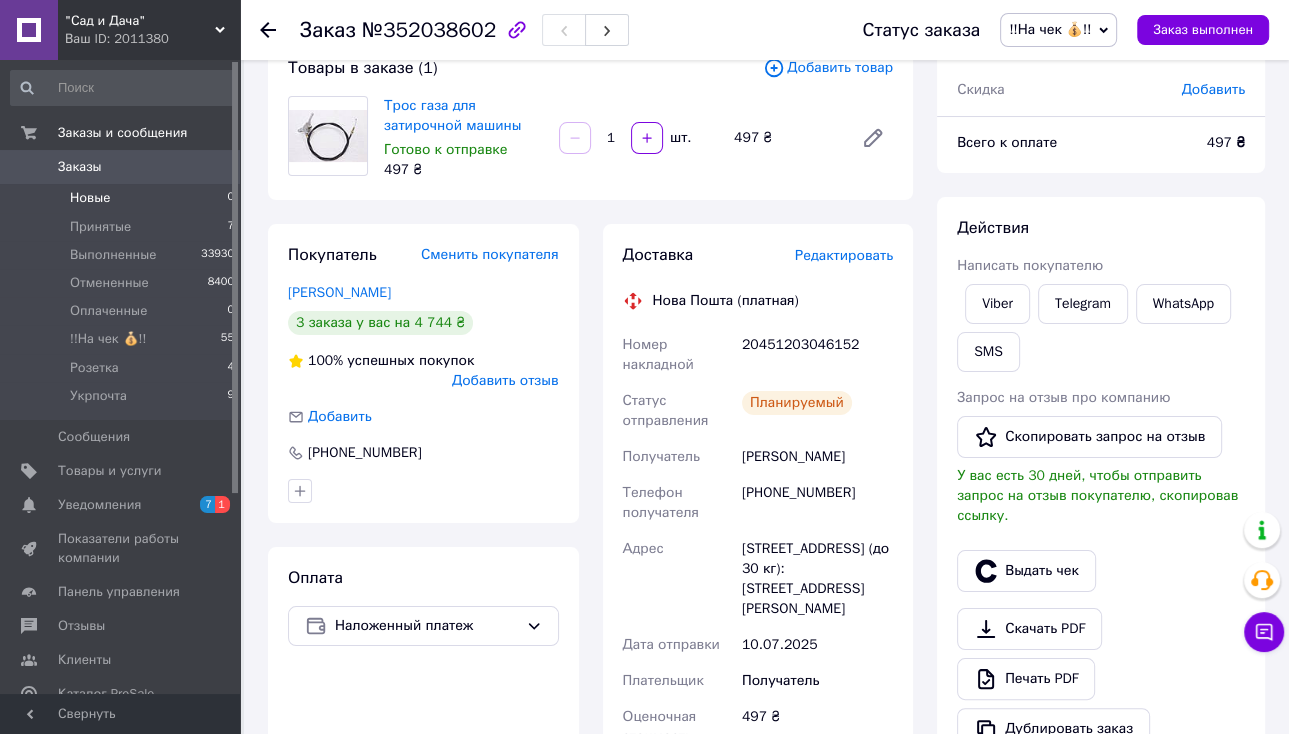 click on "Новые 0" at bounding box center (123, 198) 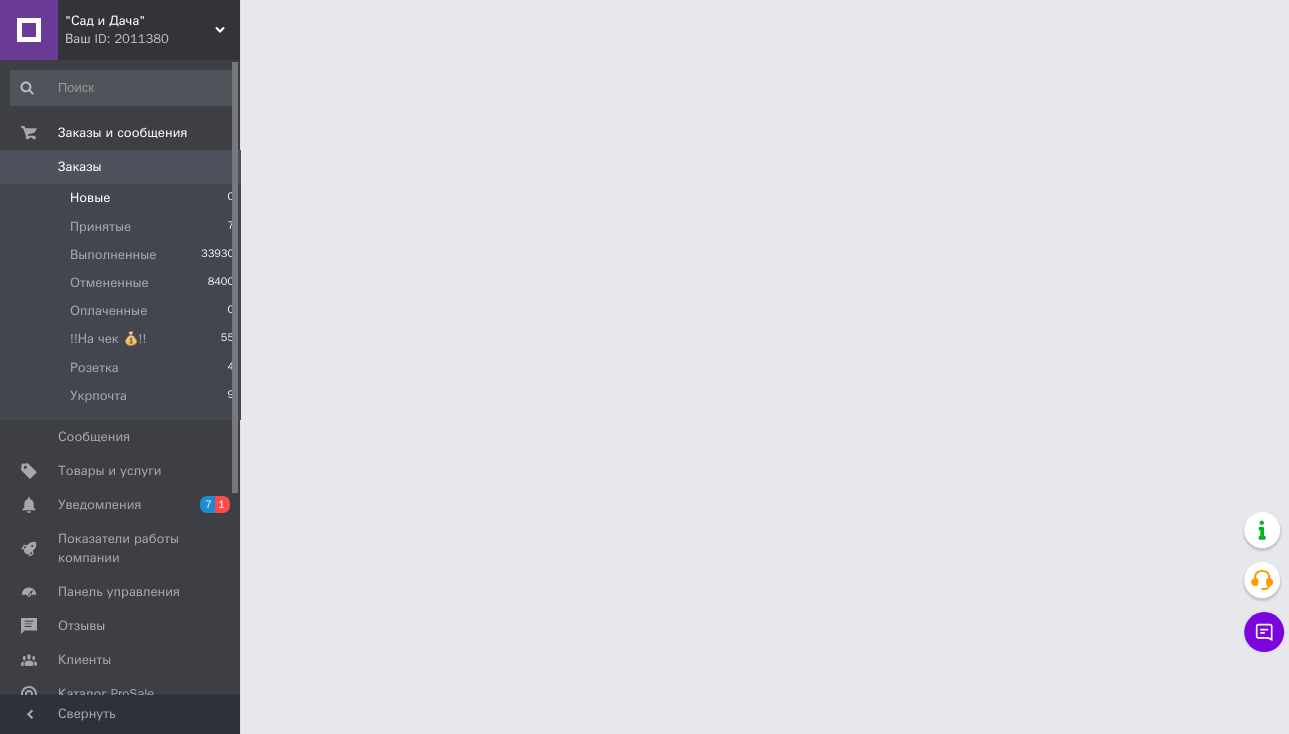 scroll, scrollTop: 0, scrollLeft: 0, axis: both 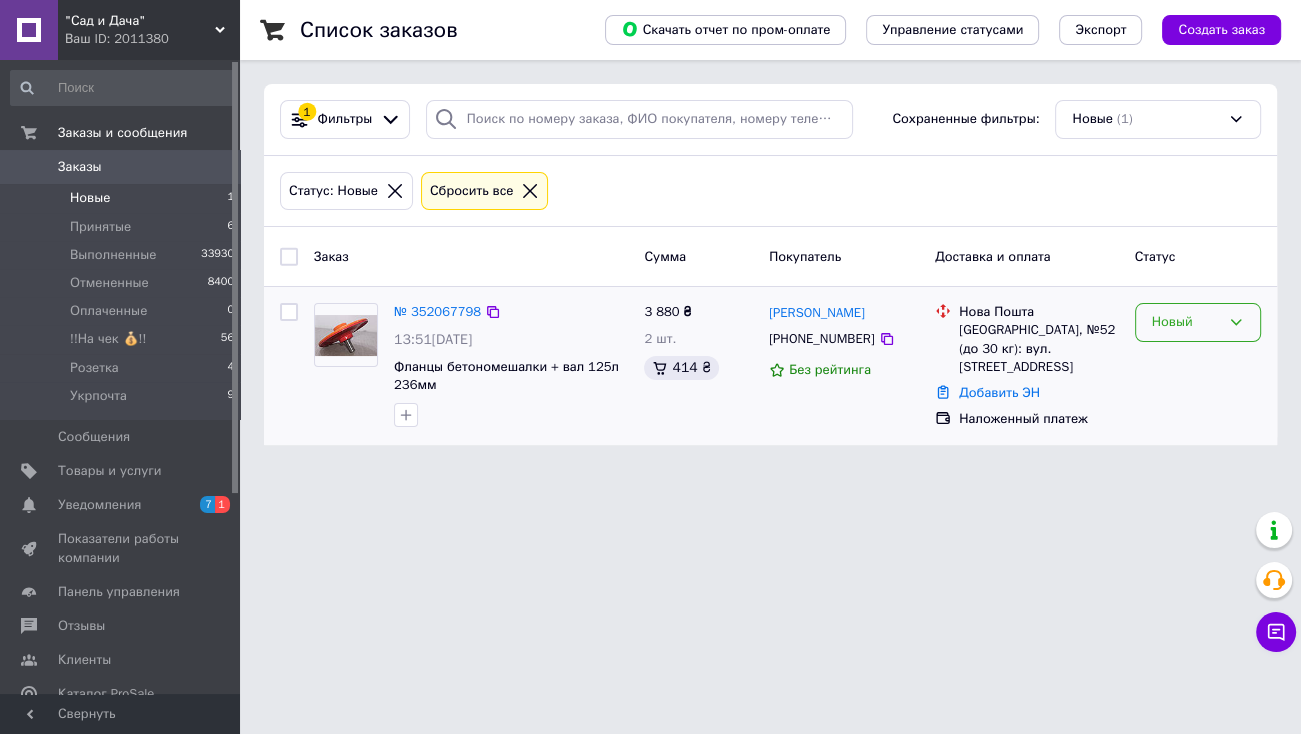 click on "Новый" at bounding box center [1186, 322] 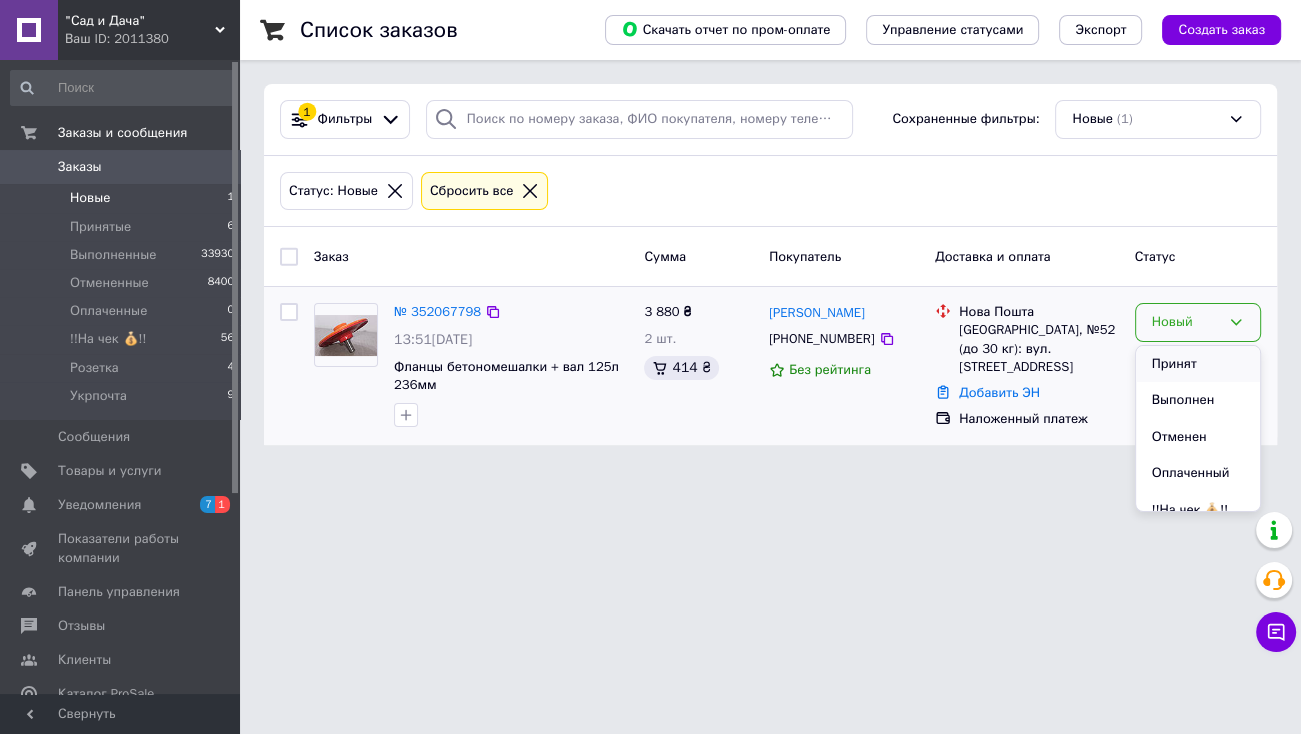 click on "Принят" at bounding box center (1198, 364) 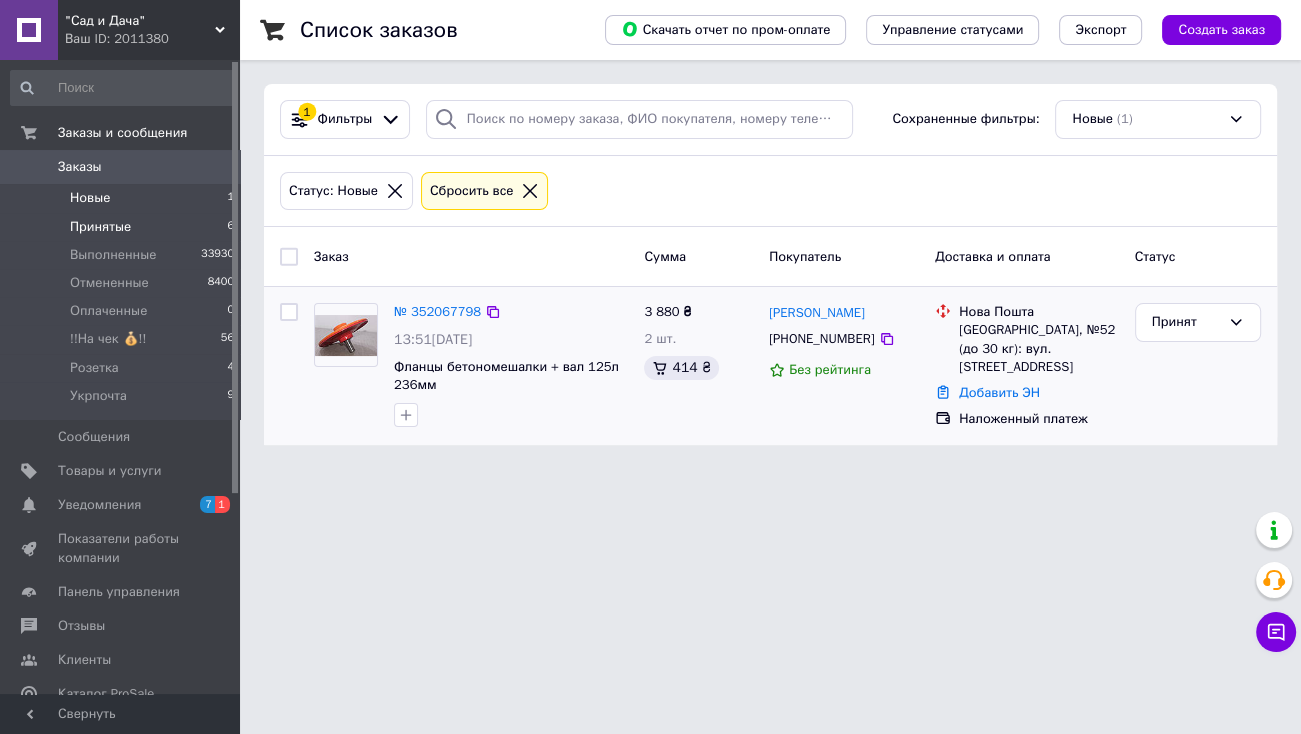 click on "Принятые 6" at bounding box center [123, 227] 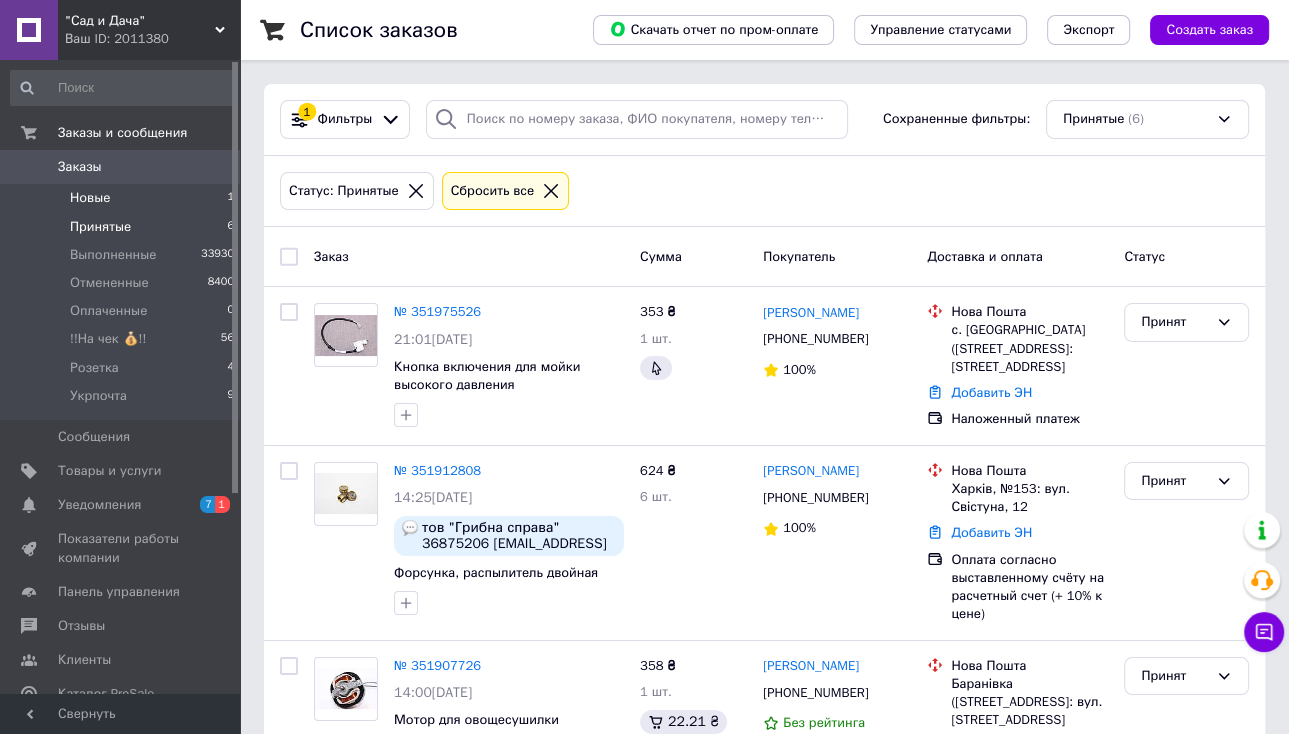 click on "Новые 1" at bounding box center (123, 198) 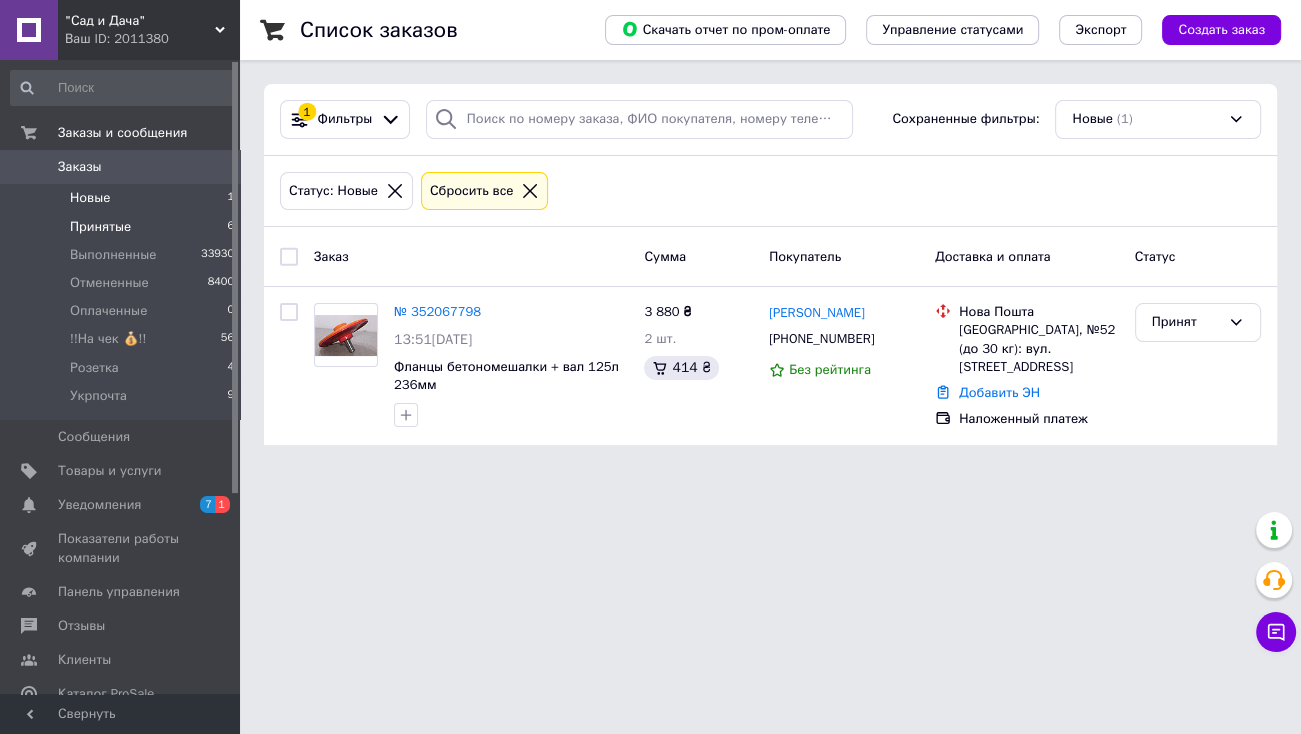 click on "Принятые 6" at bounding box center (123, 227) 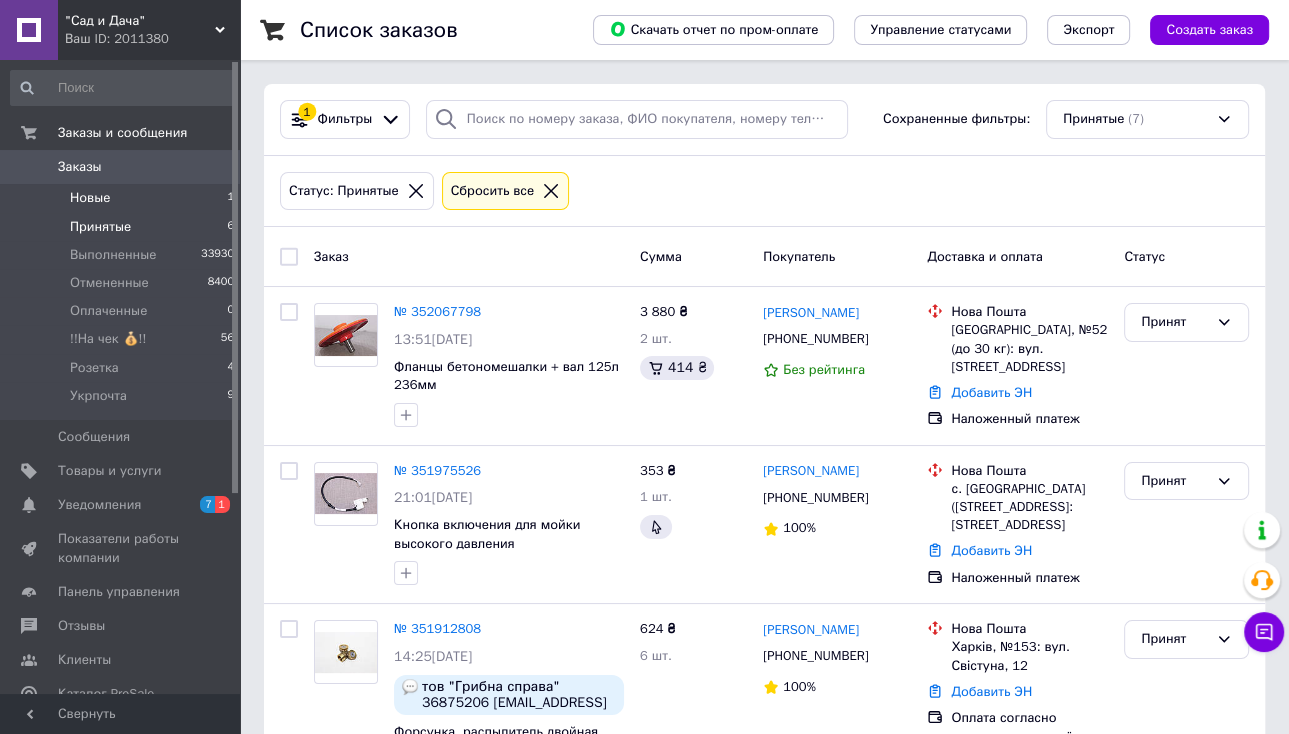 click on "Новые" at bounding box center (90, 198) 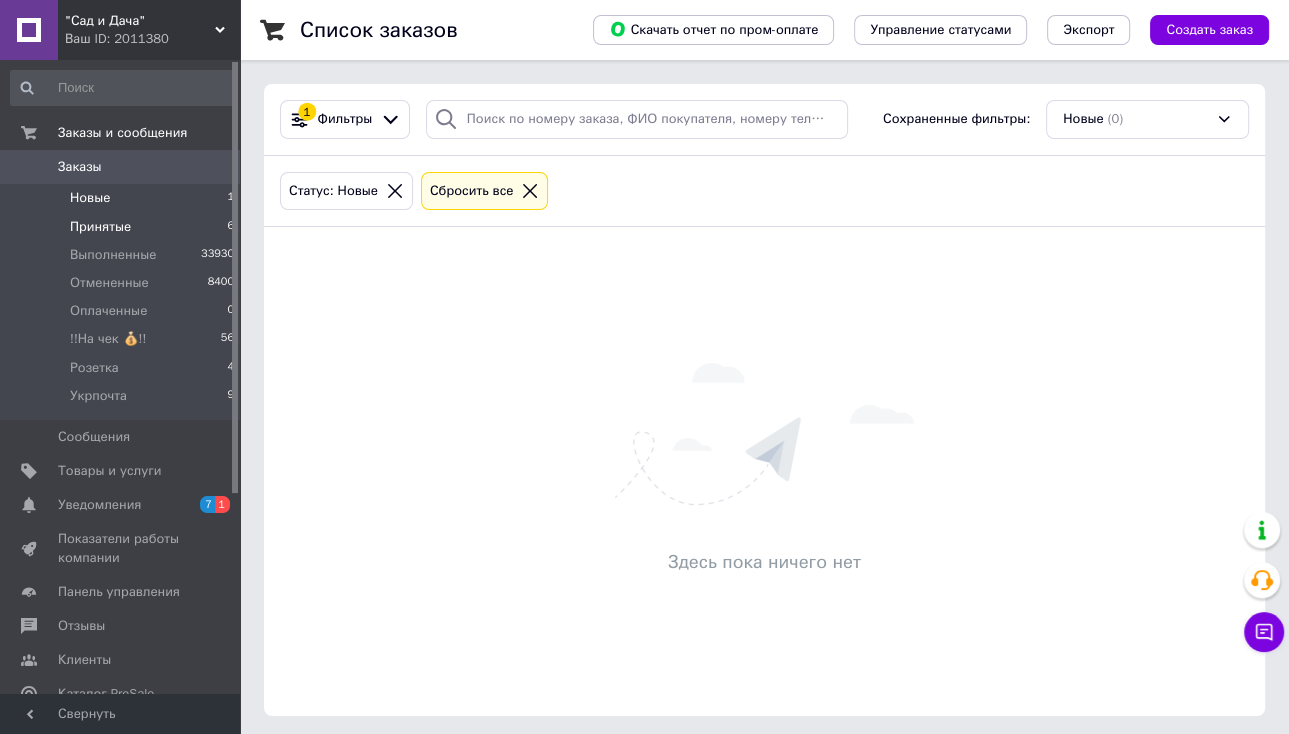 click on "Принятые" at bounding box center [100, 227] 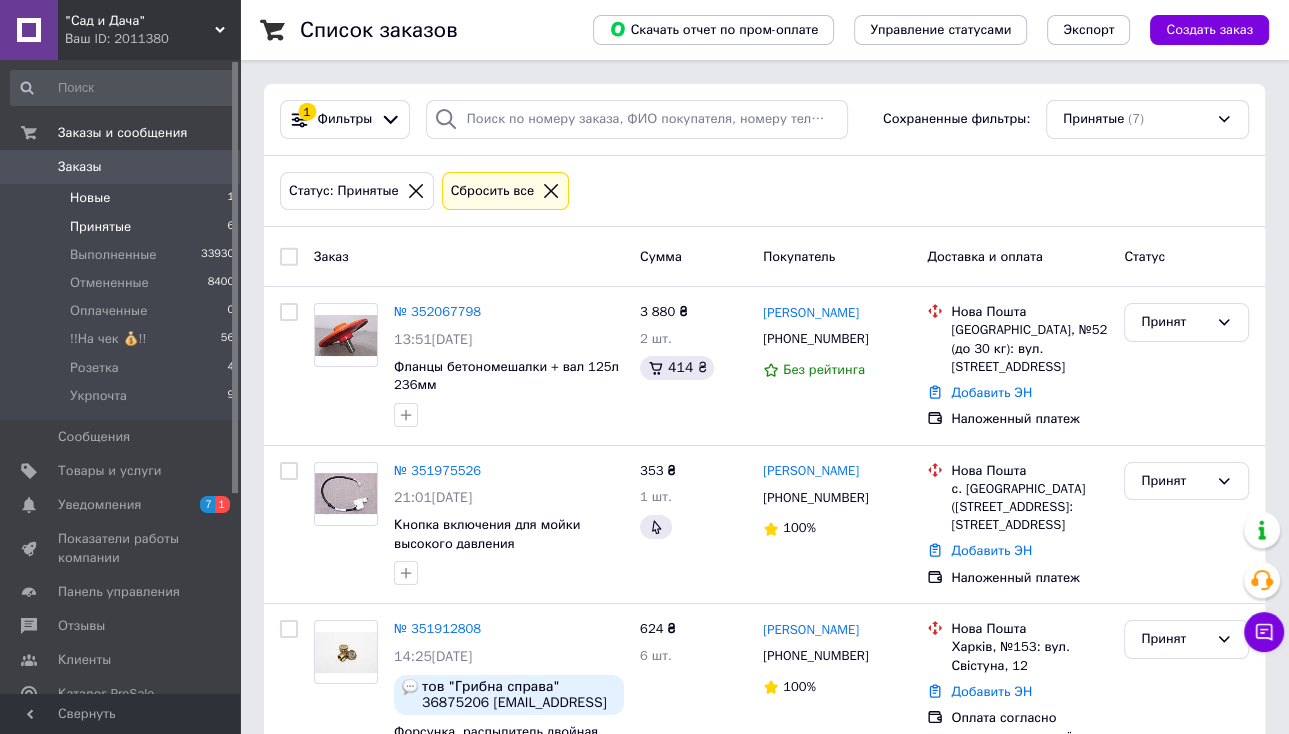 click on "Новые 1" at bounding box center [123, 198] 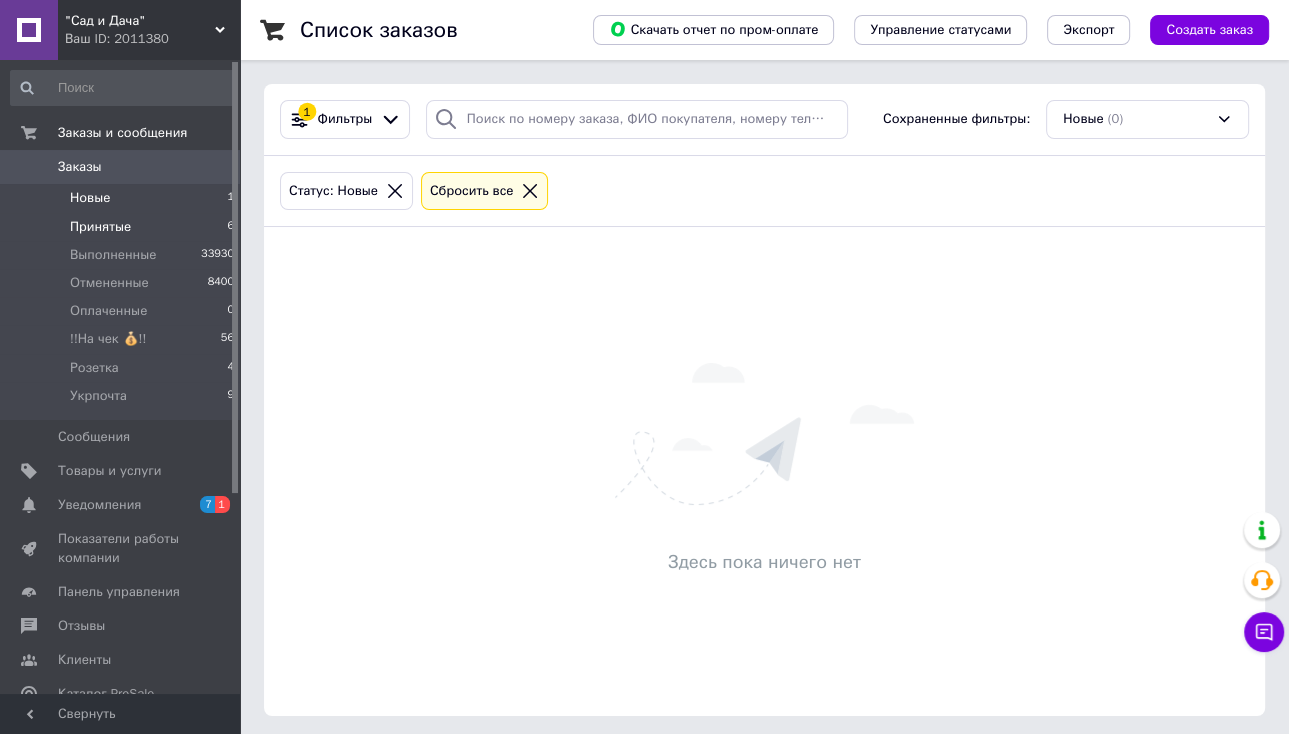 click on "Принятые 6" at bounding box center (123, 227) 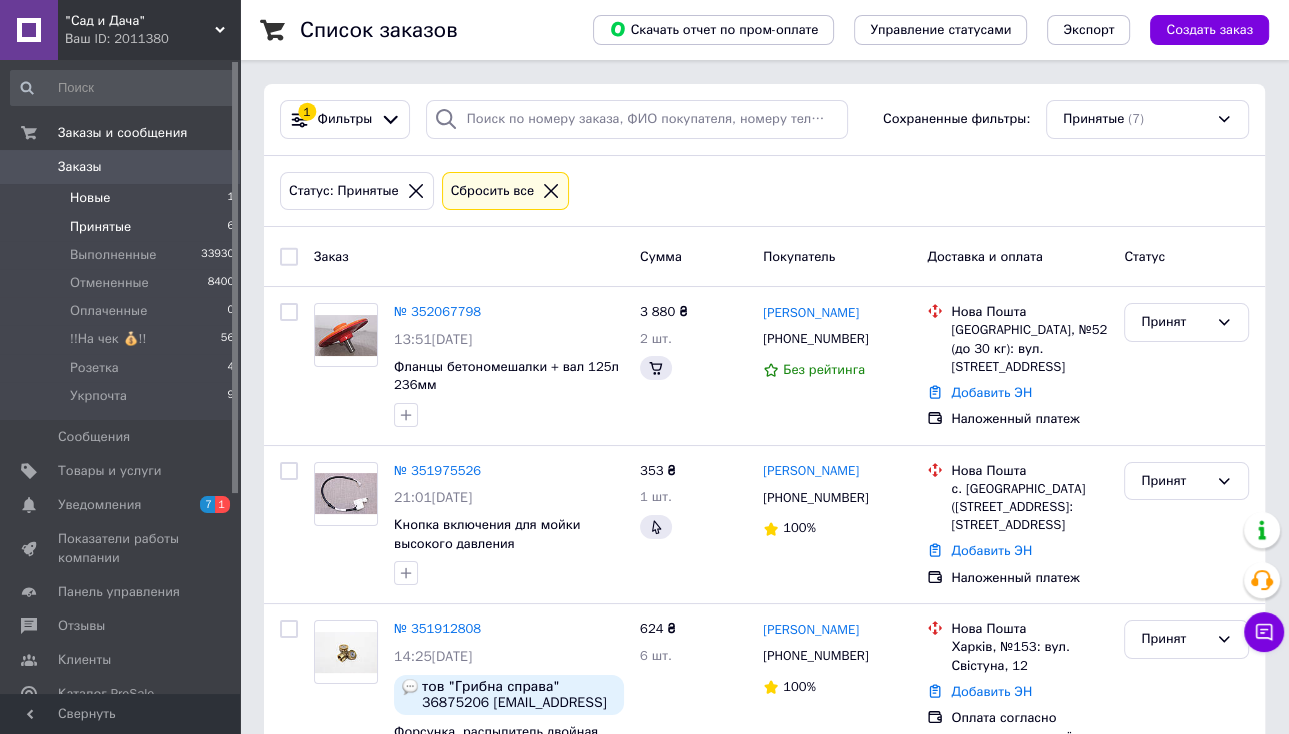 click on "Новые 1" at bounding box center (123, 198) 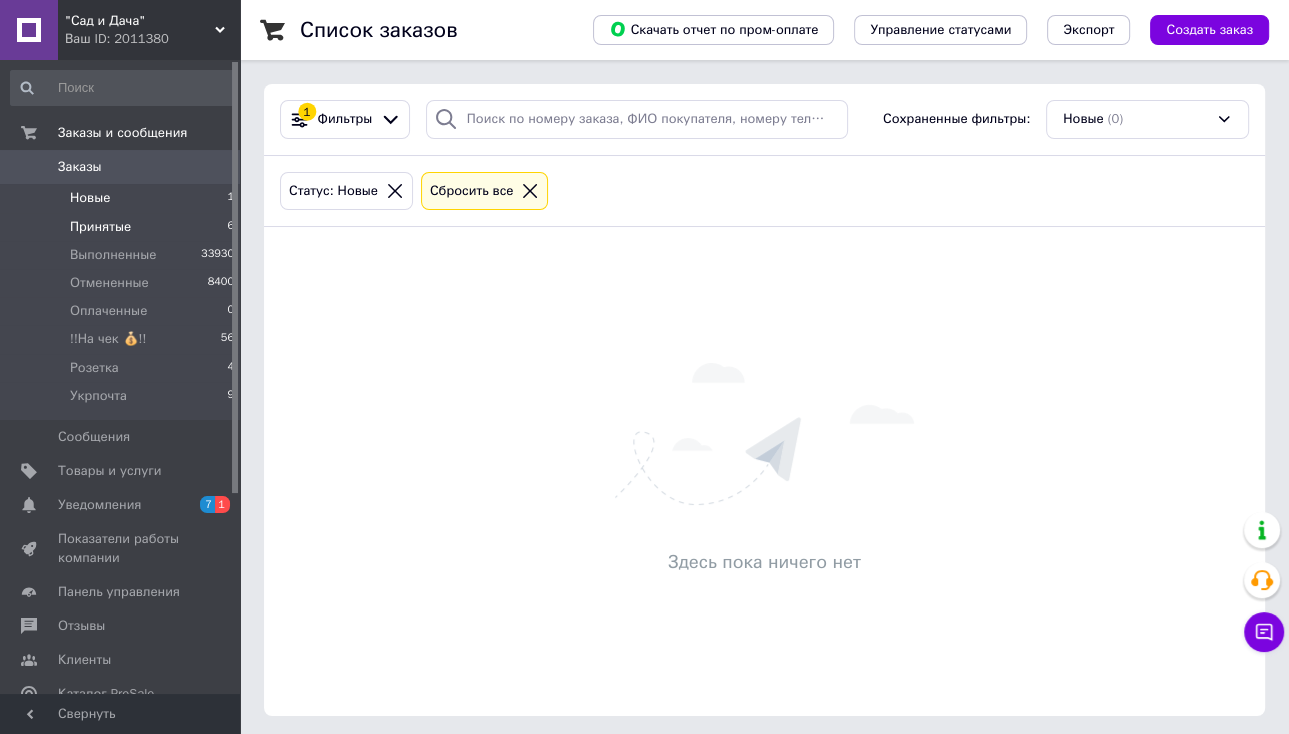 click on "Принятые 6" at bounding box center [123, 227] 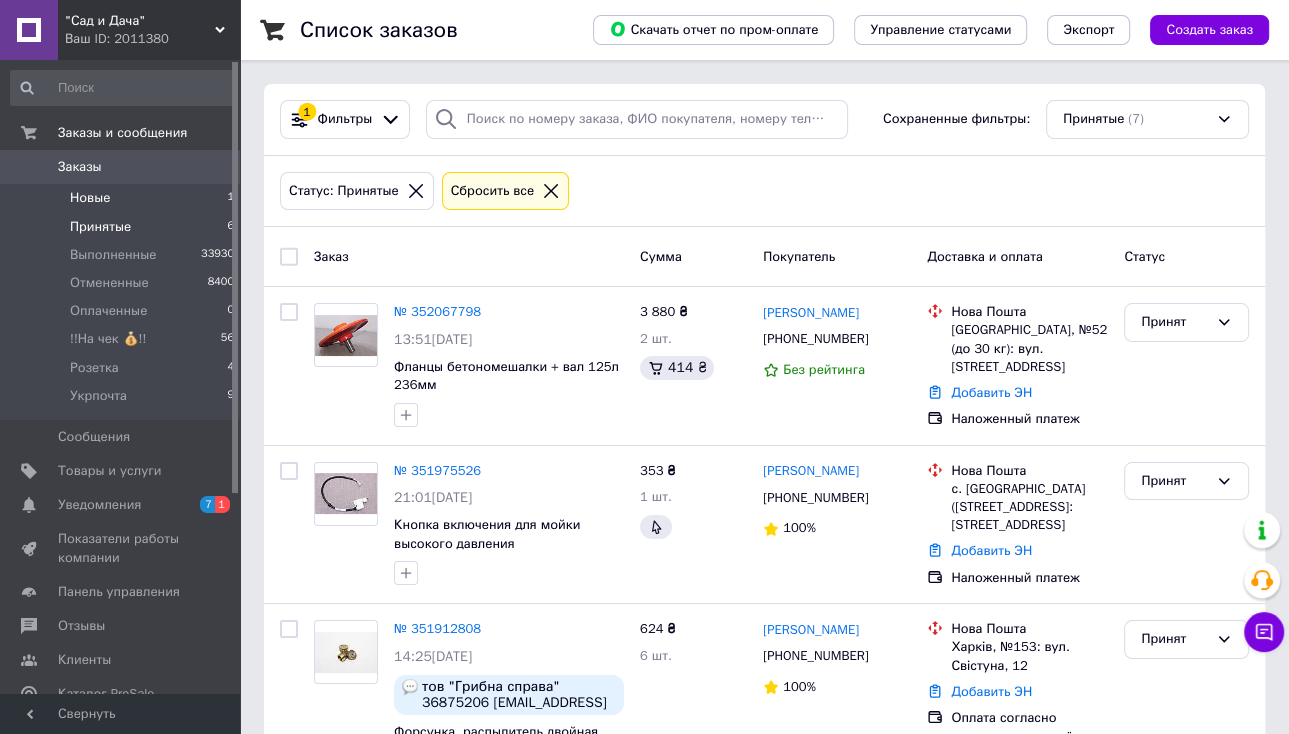 click on "Новые 1" at bounding box center [123, 198] 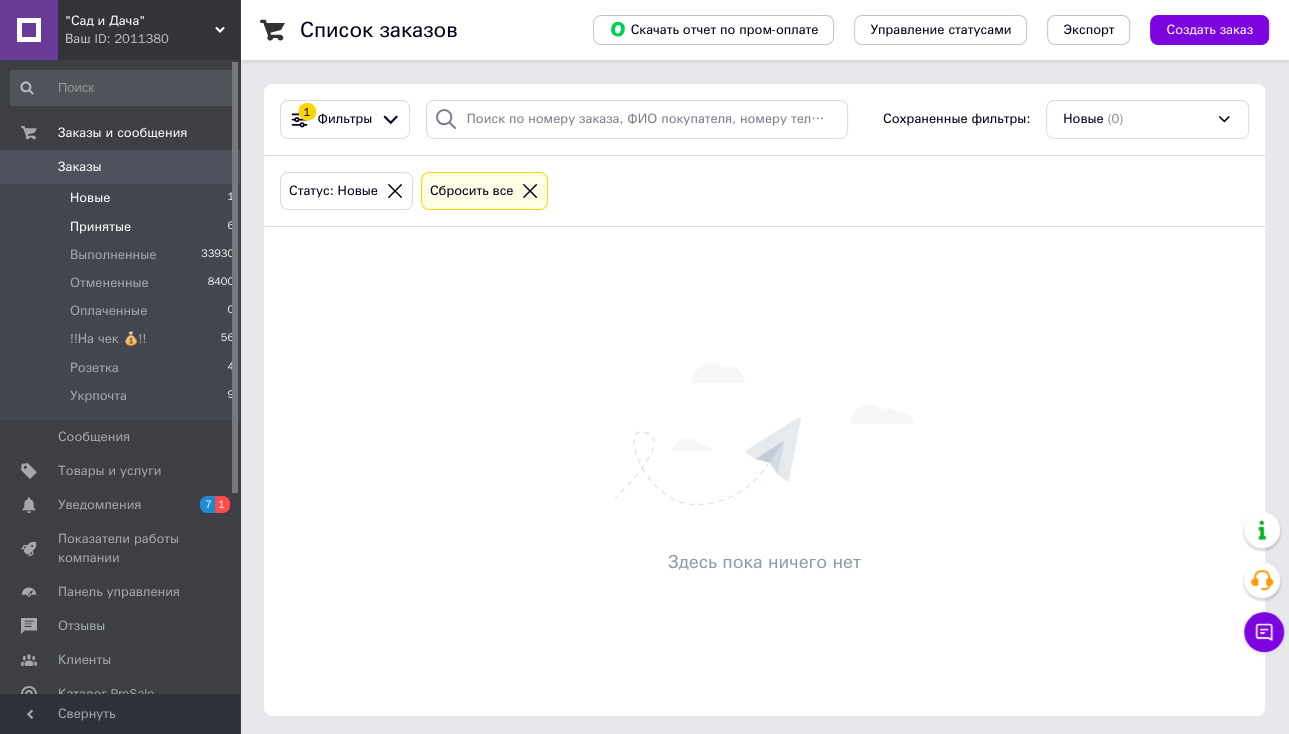click on "Принятые 6" at bounding box center (123, 227) 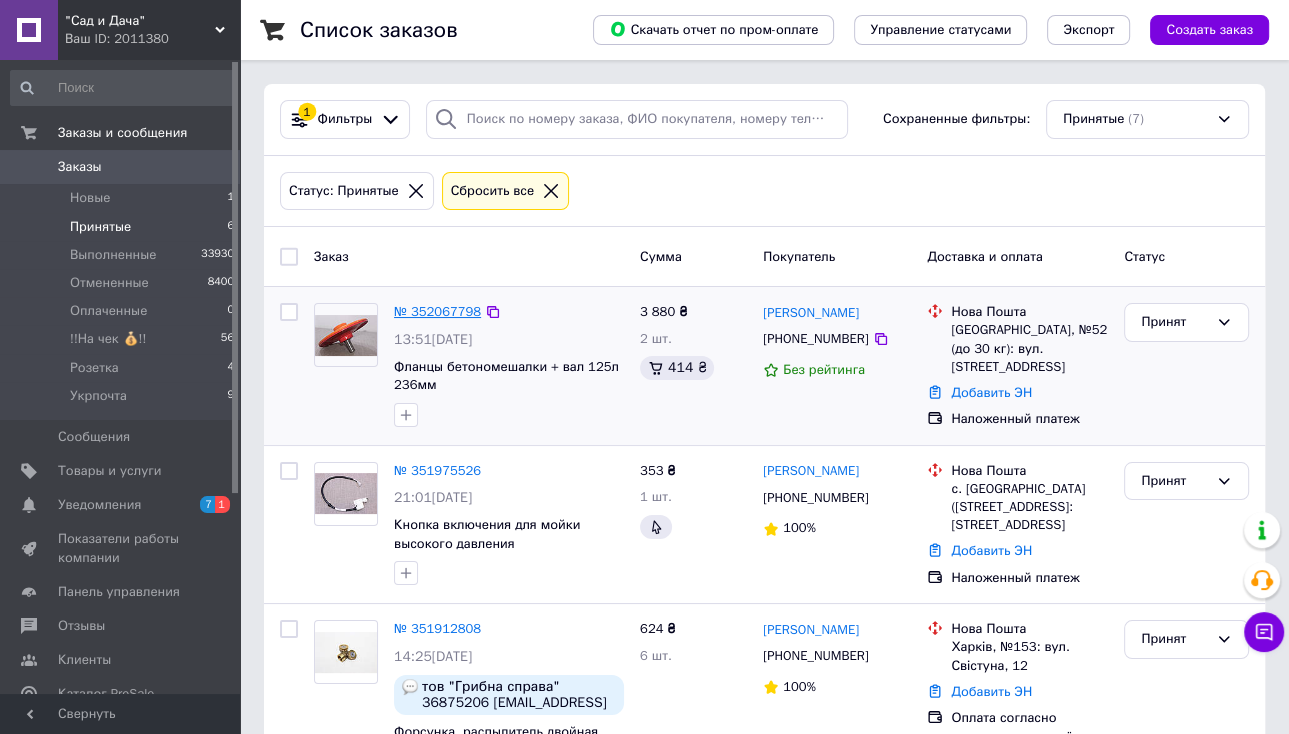 click on "№ 352067798" at bounding box center [437, 311] 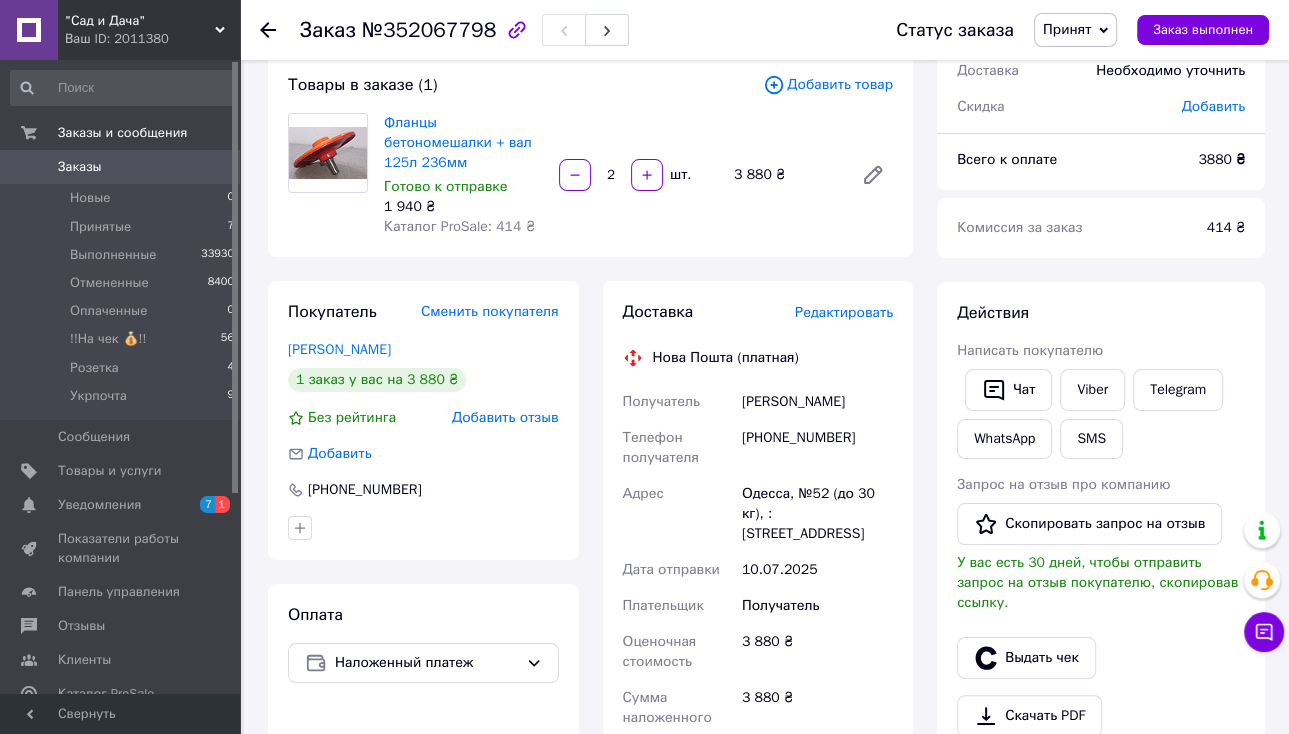 scroll, scrollTop: 320, scrollLeft: 0, axis: vertical 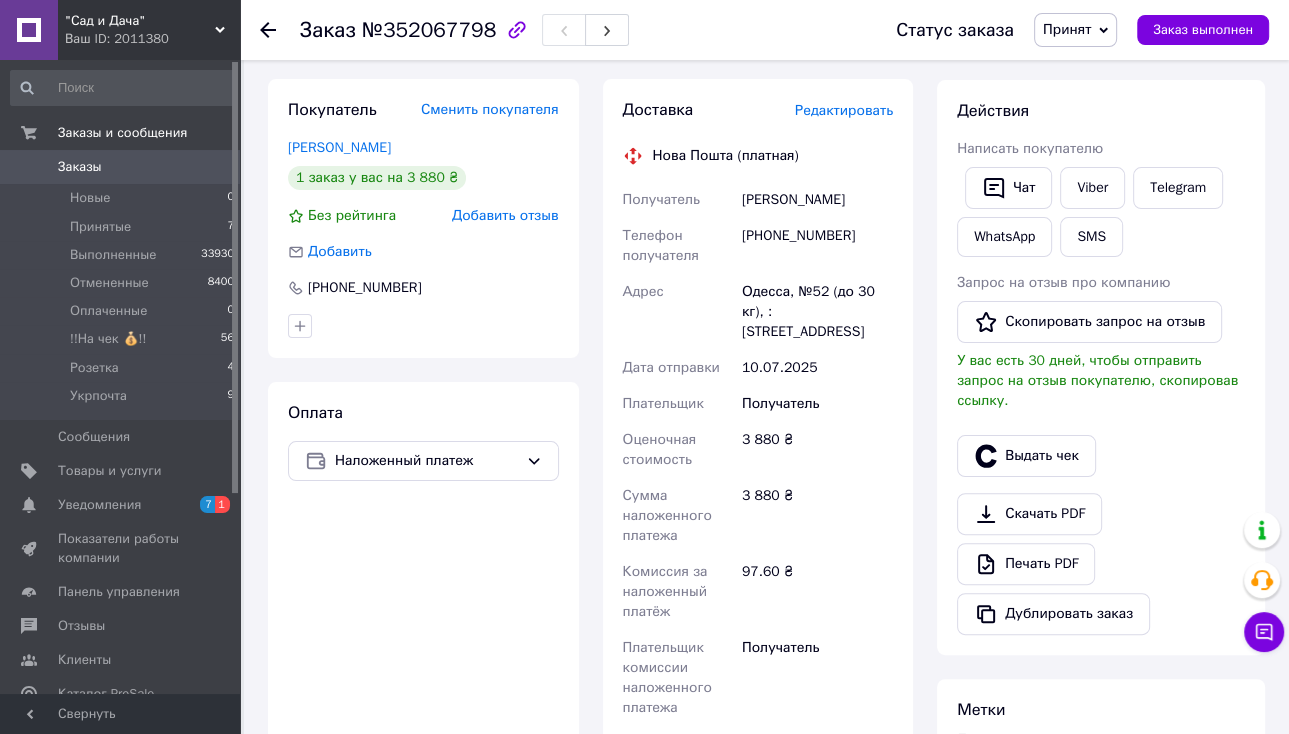 click on "Сгенерировать ЭН" at bounding box center [758, 899] 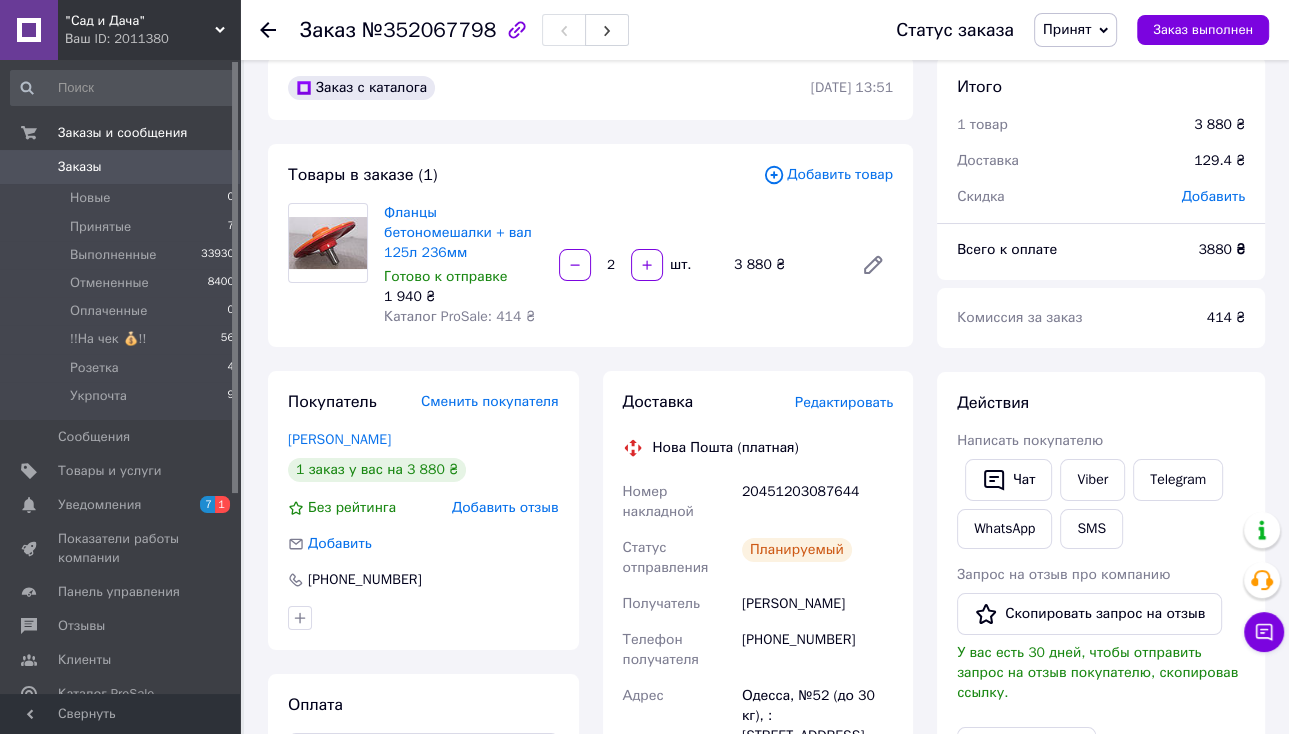 scroll, scrollTop: 0, scrollLeft: 0, axis: both 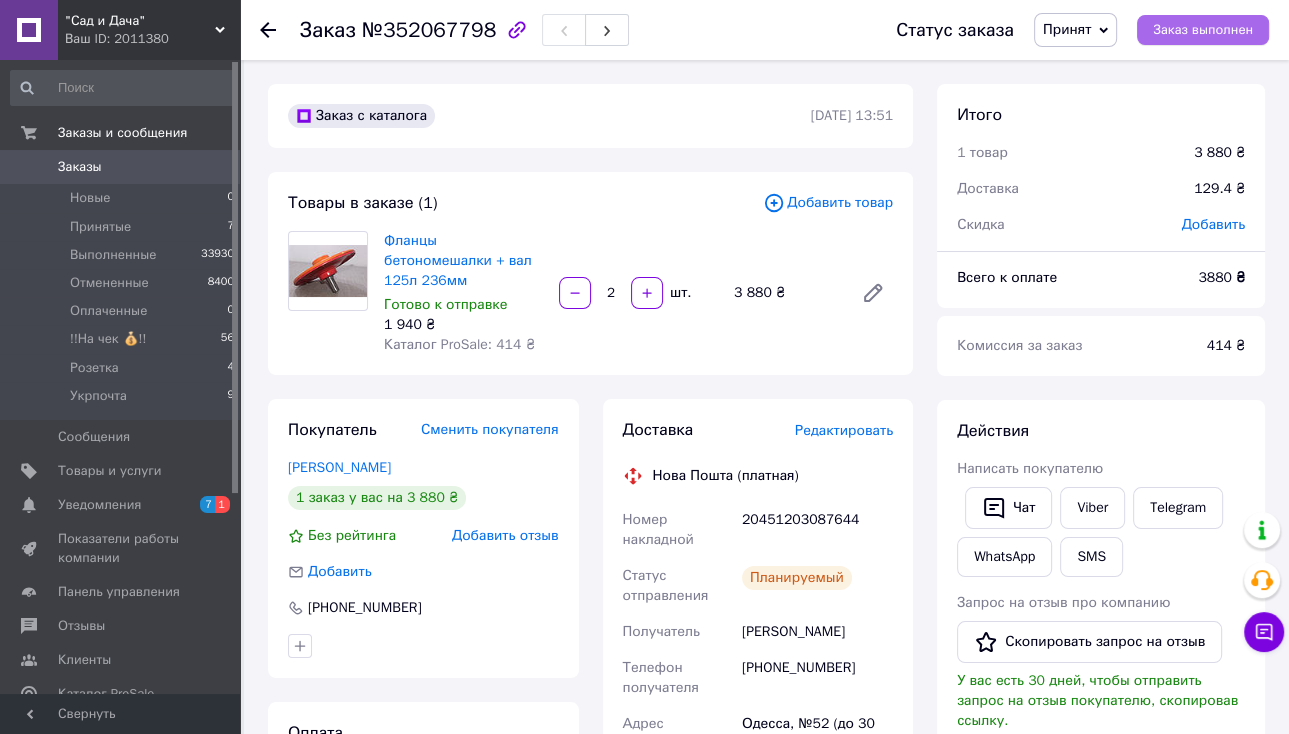 click on "Заказ выполнен" at bounding box center [1203, 30] 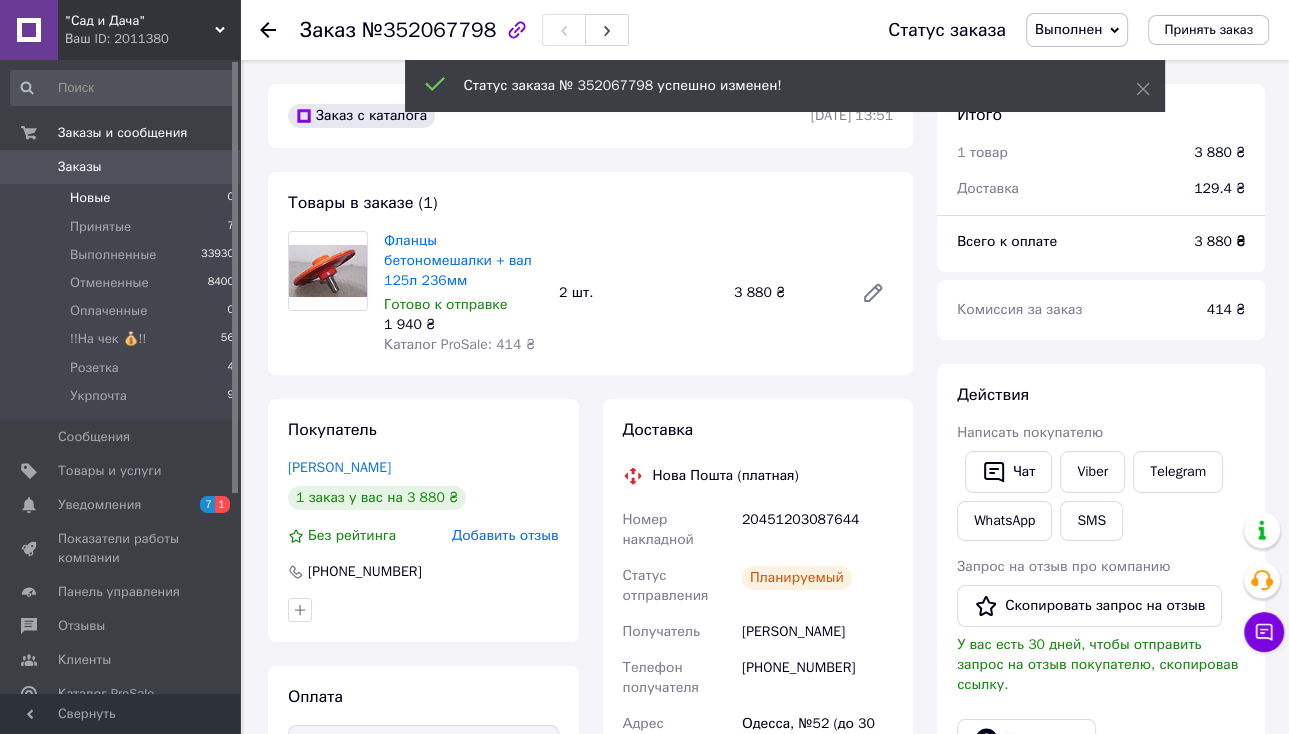 click on "Новые 0" at bounding box center [123, 198] 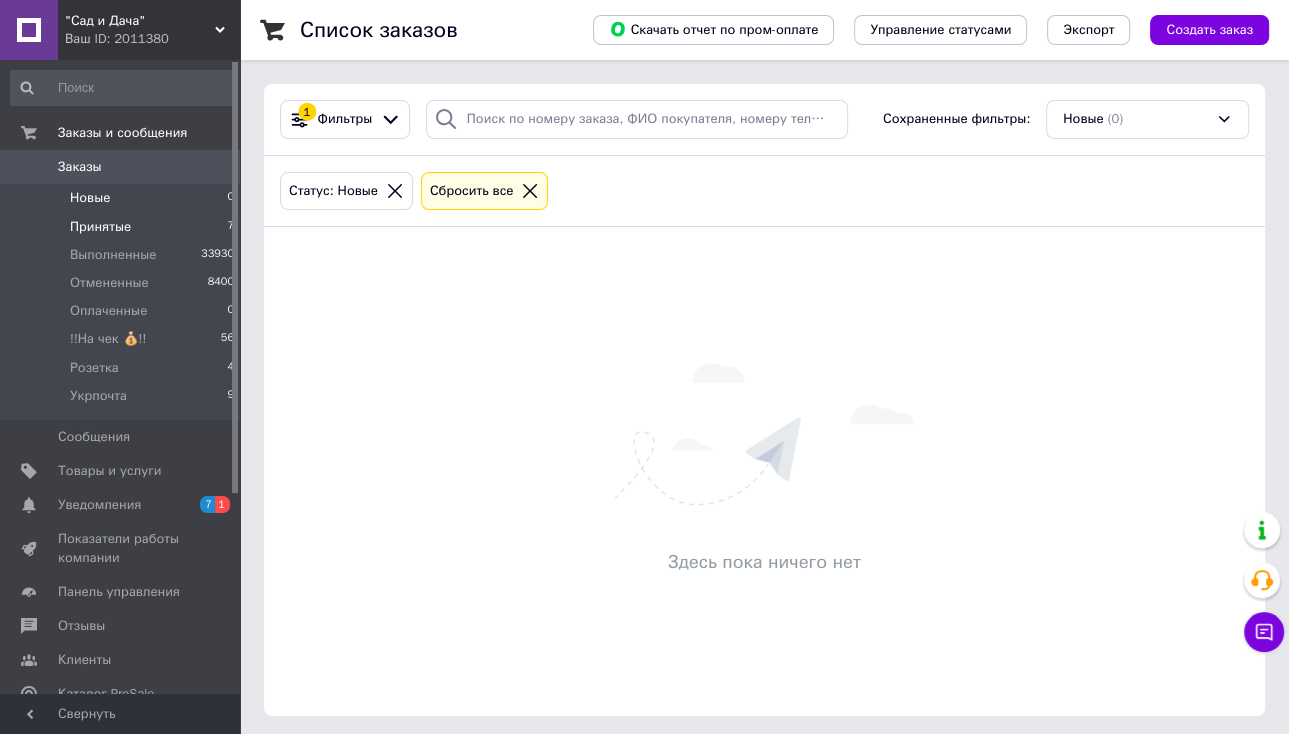 click on "Принятые" at bounding box center (100, 227) 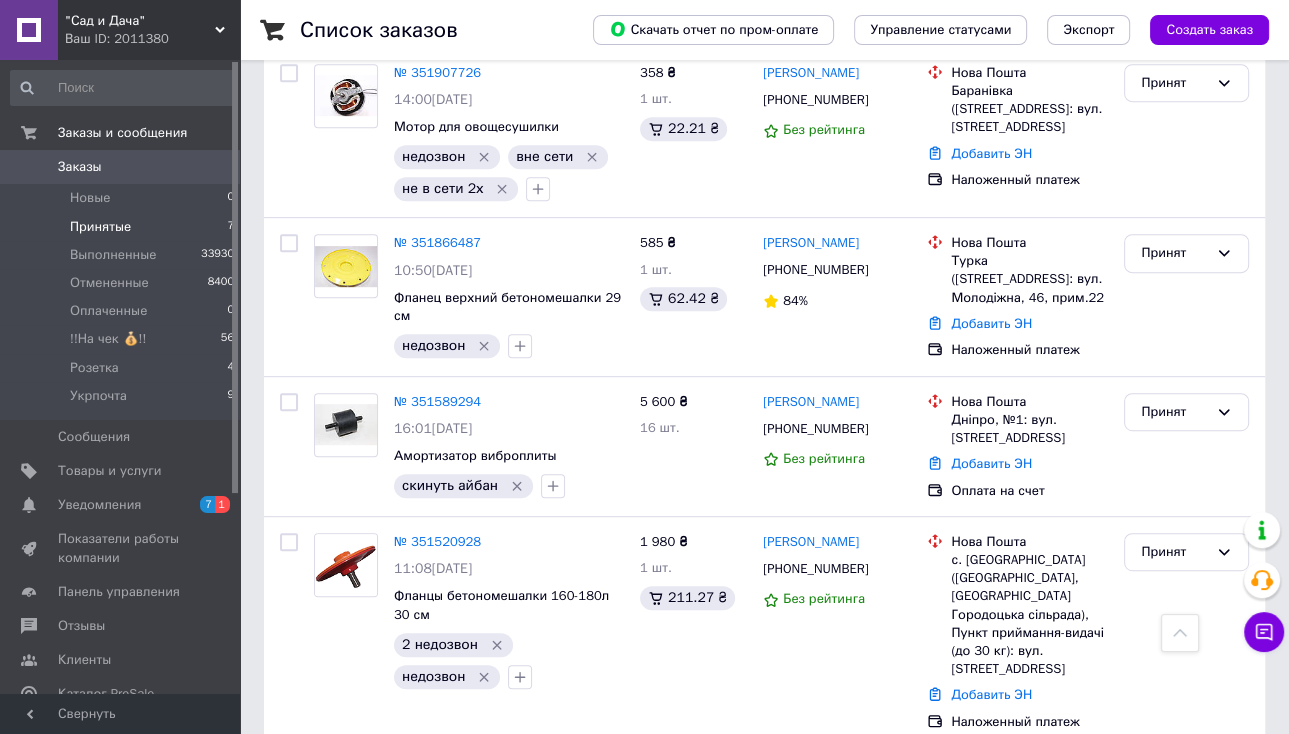scroll, scrollTop: 784, scrollLeft: 0, axis: vertical 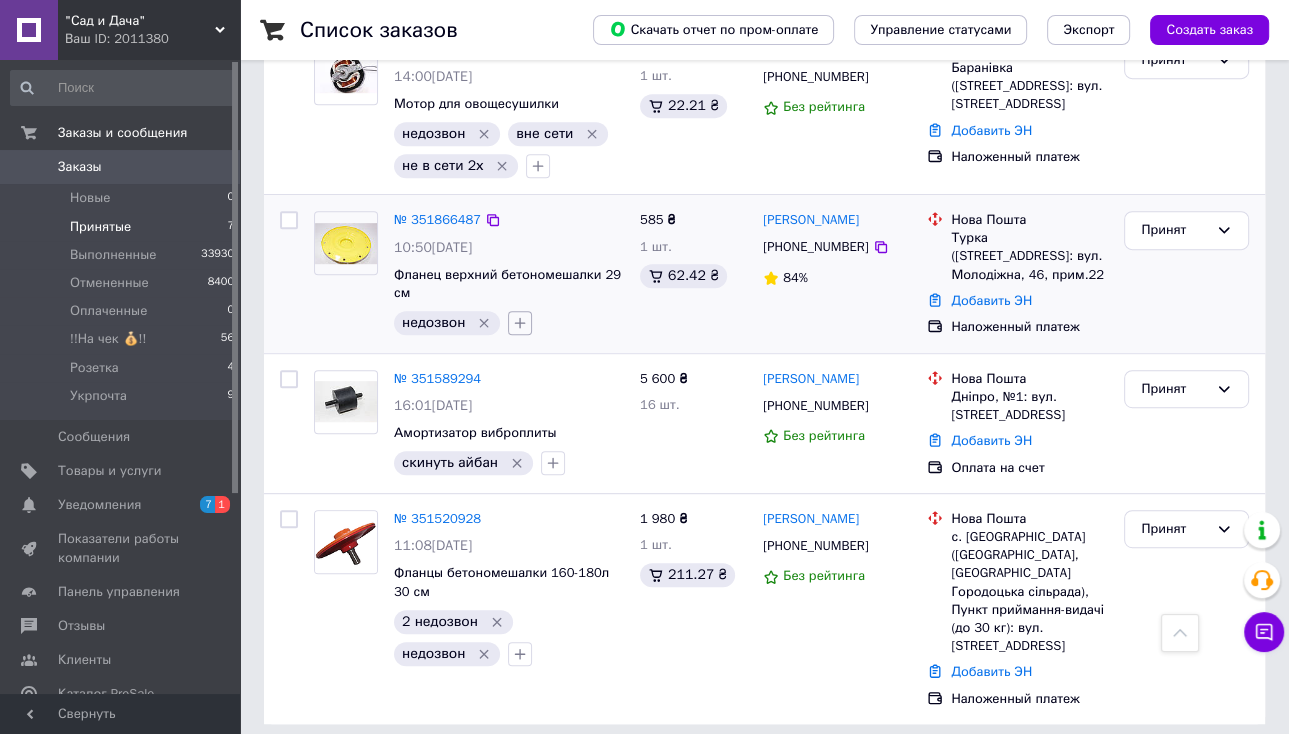 click 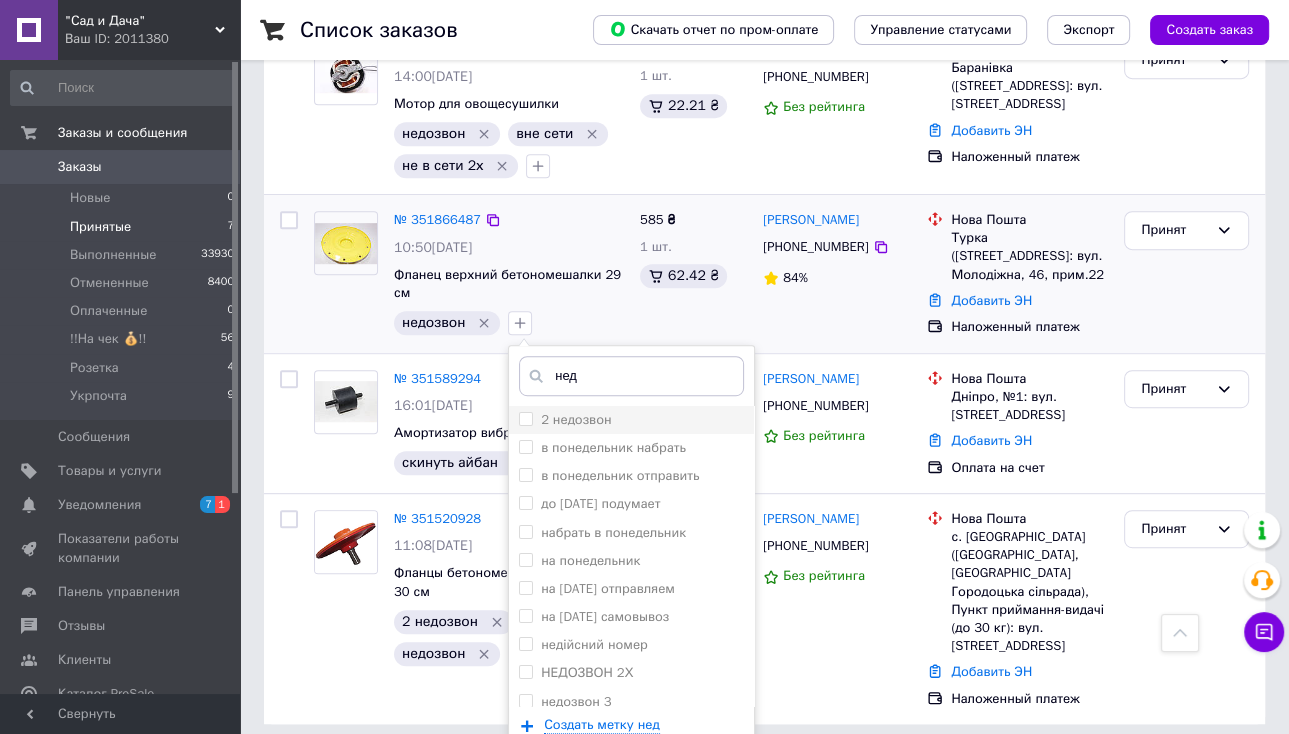 type on "нед" 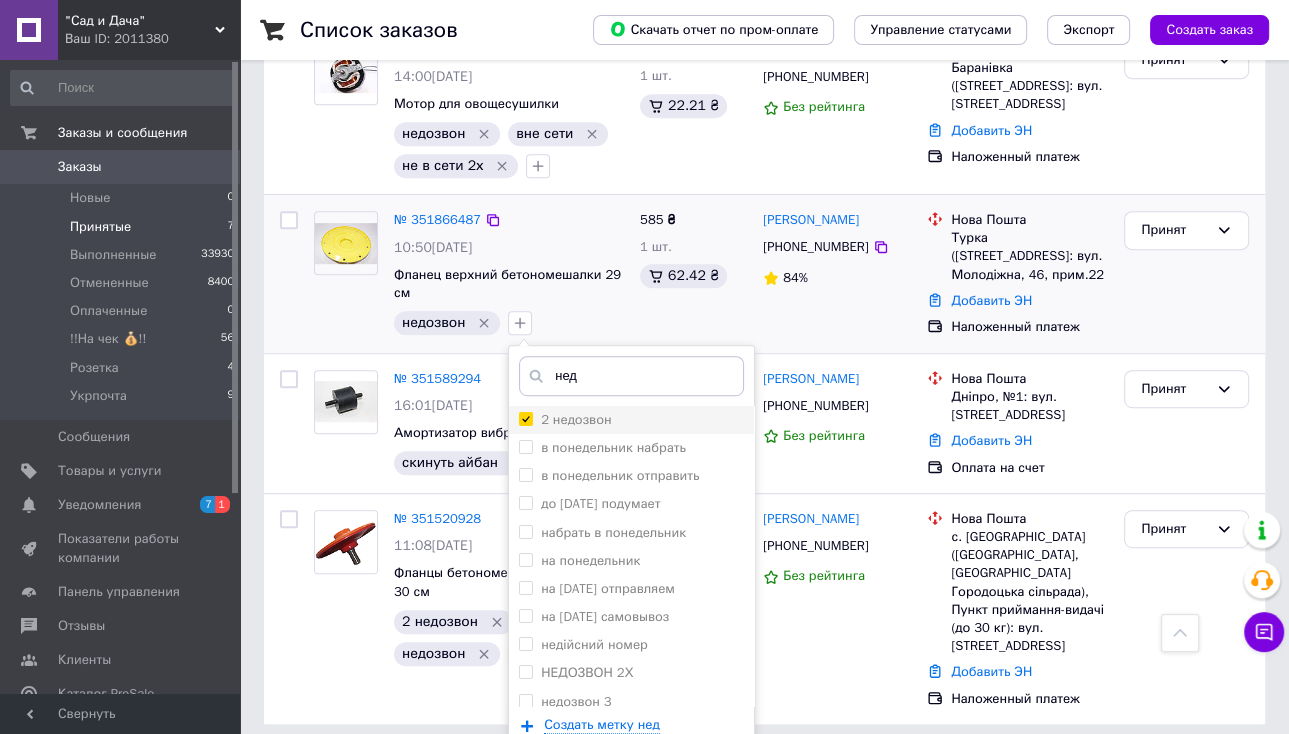 checkbox on "true" 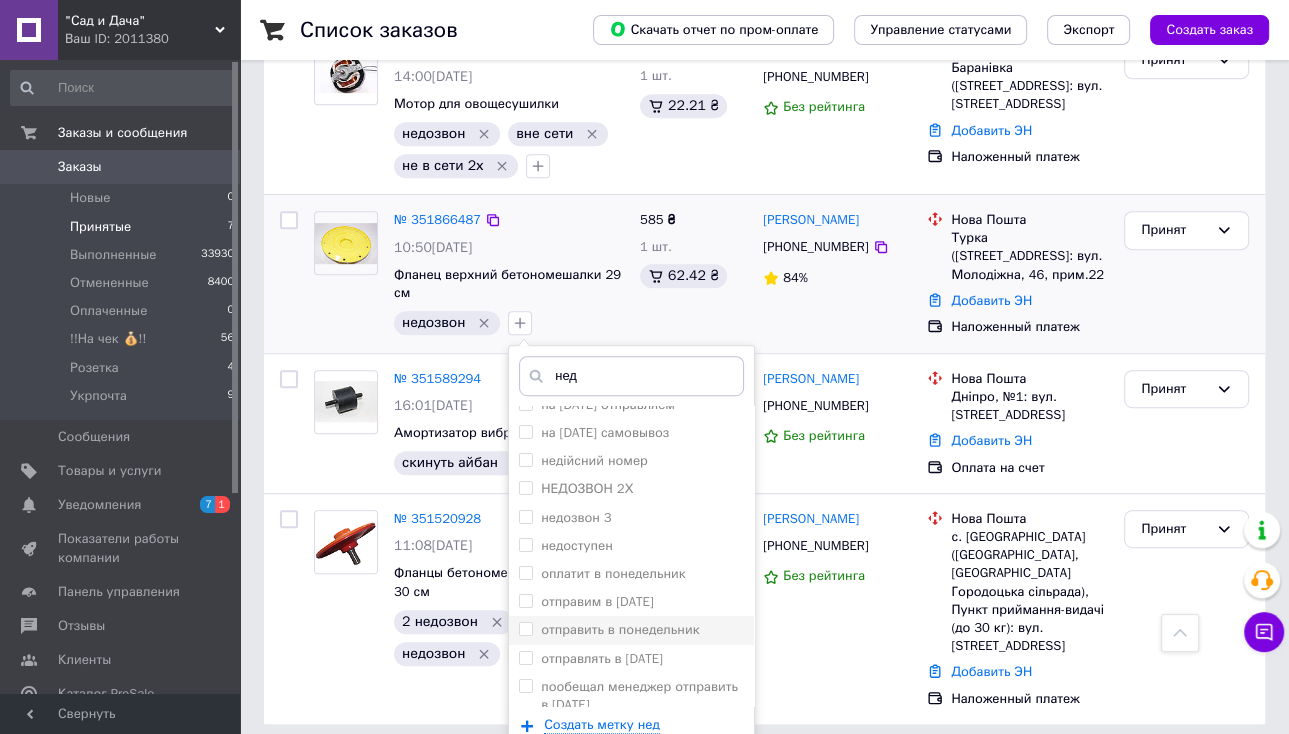 scroll, scrollTop: 197, scrollLeft: 0, axis: vertical 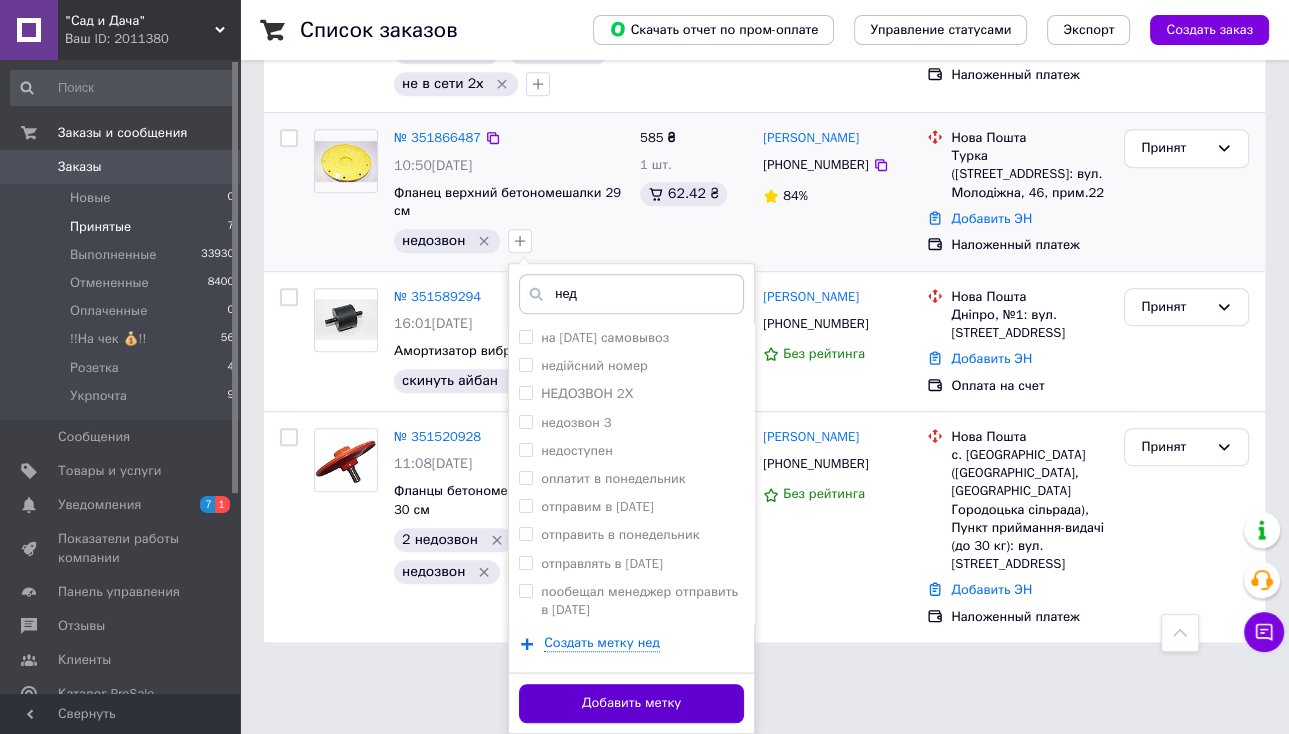 click on "Добавить метку" at bounding box center (631, 703) 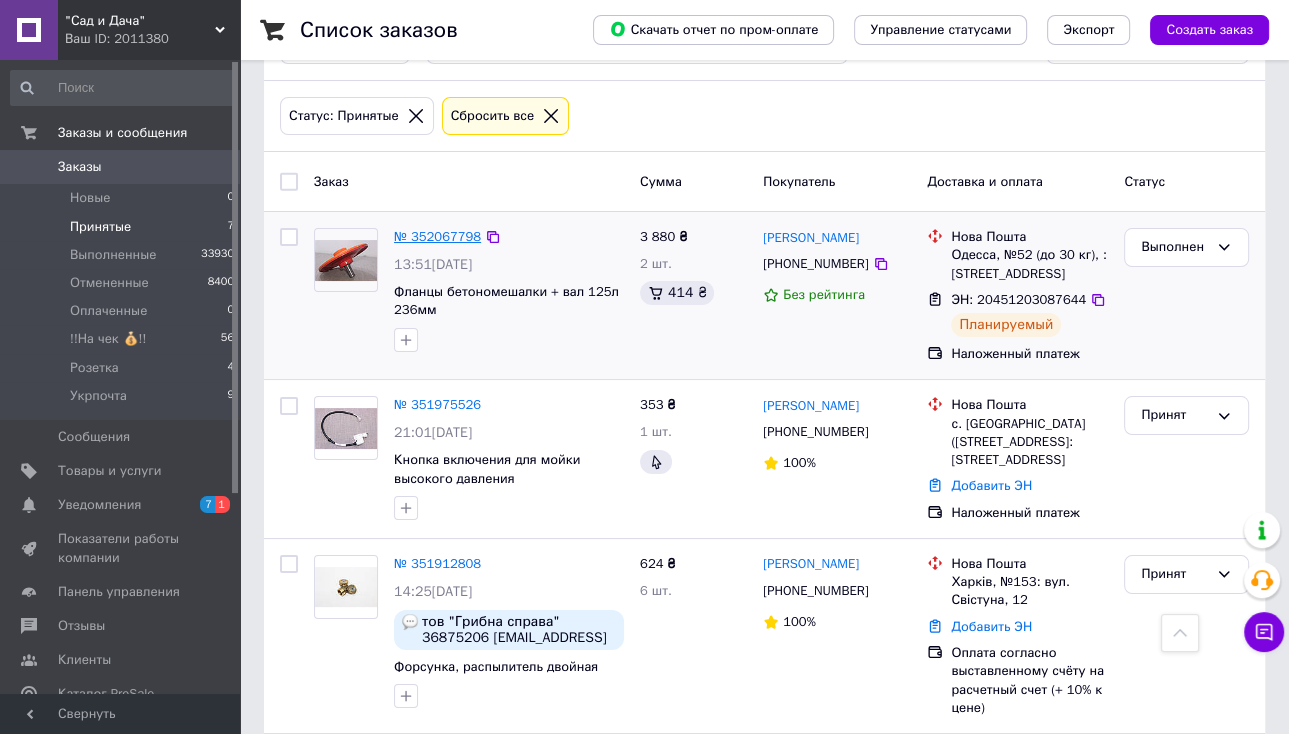 scroll, scrollTop: 64, scrollLeft: 0, axis: vertical 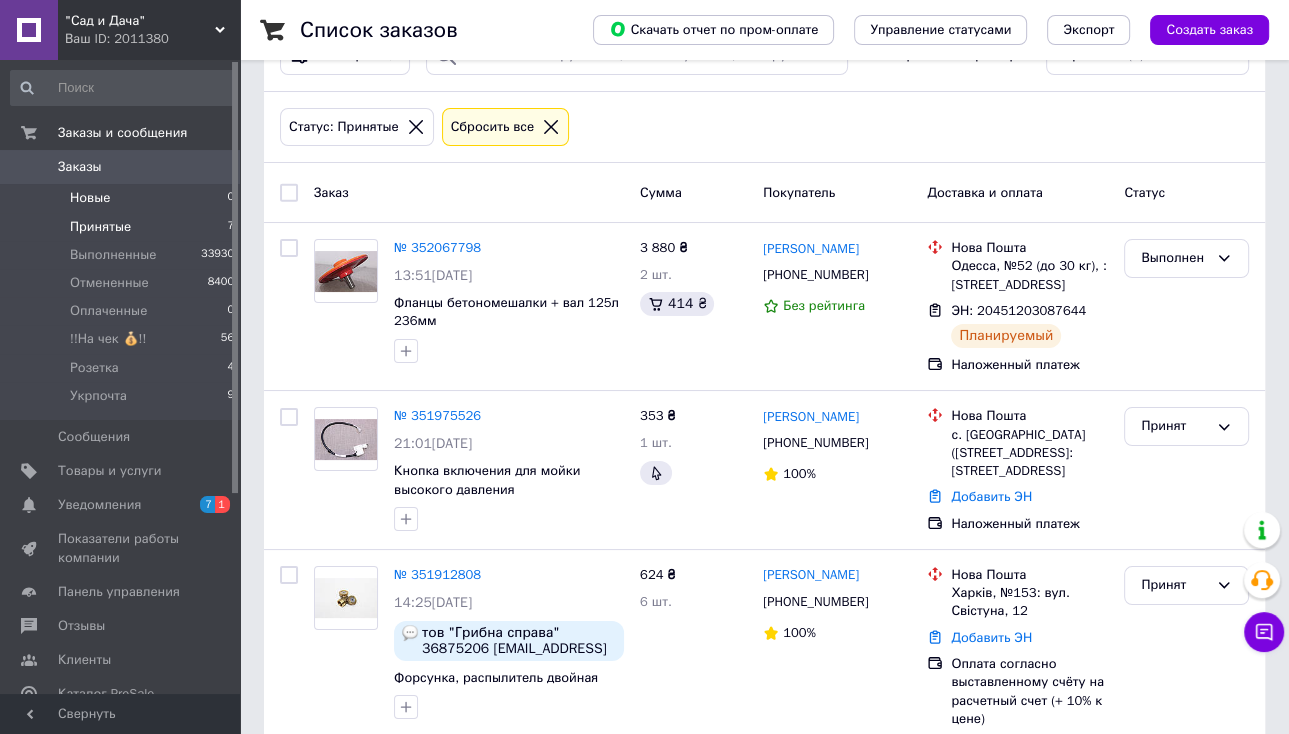 click on "Новые 0" at bounding box center [123, 198] 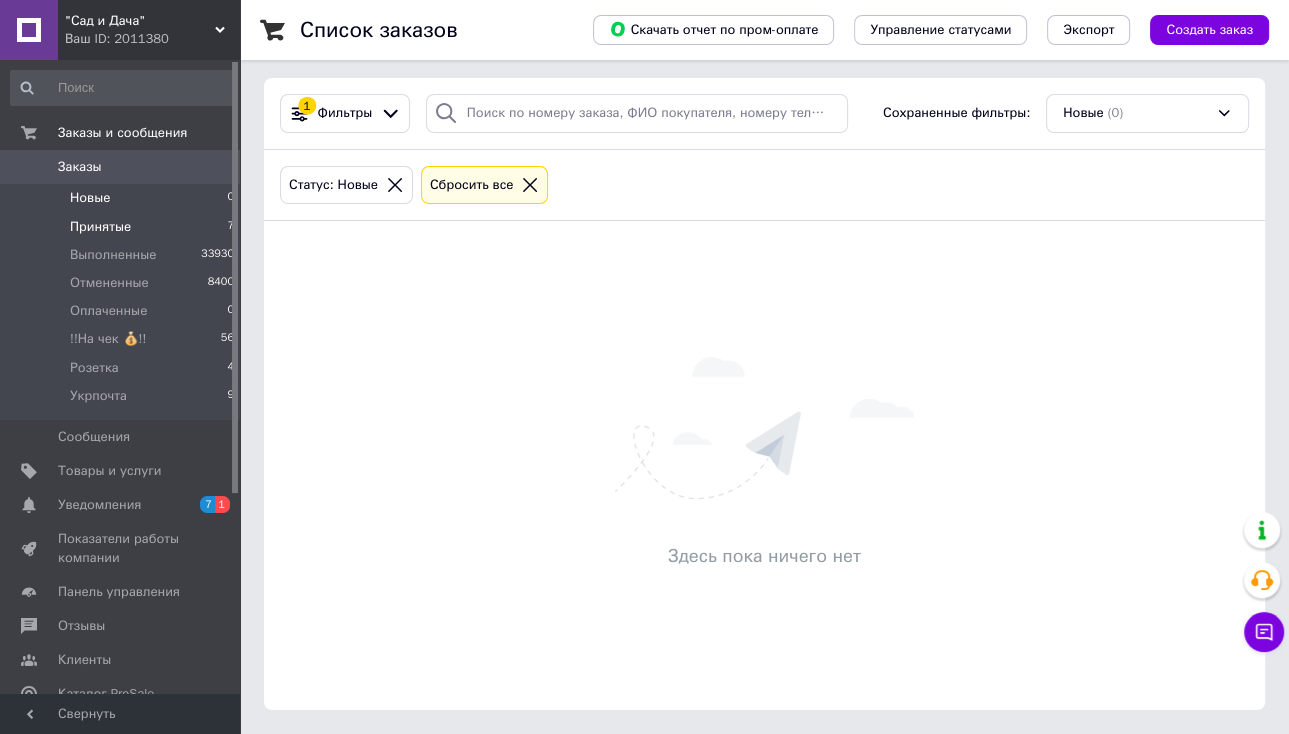scroll, scrollTop: 0, scrollLeft: 0, axis: both 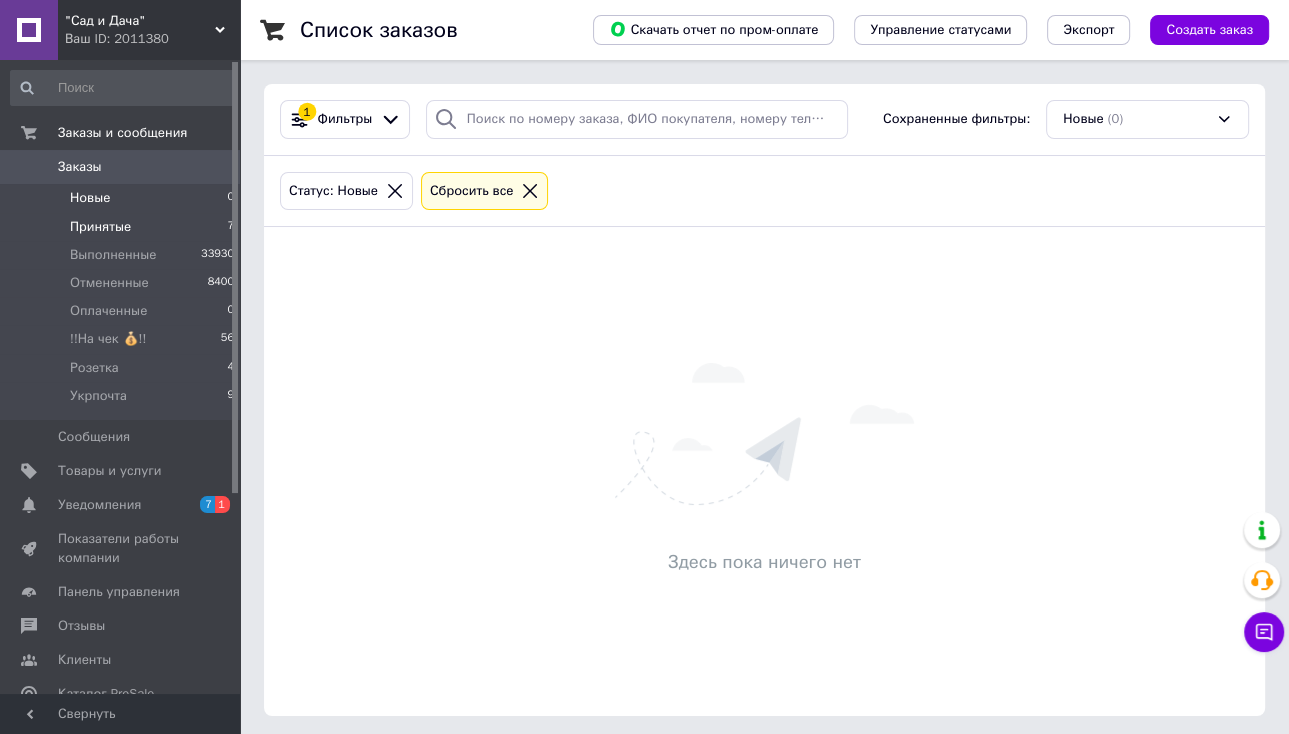 click on "Принятые 7" at bounding box center (123, 227) 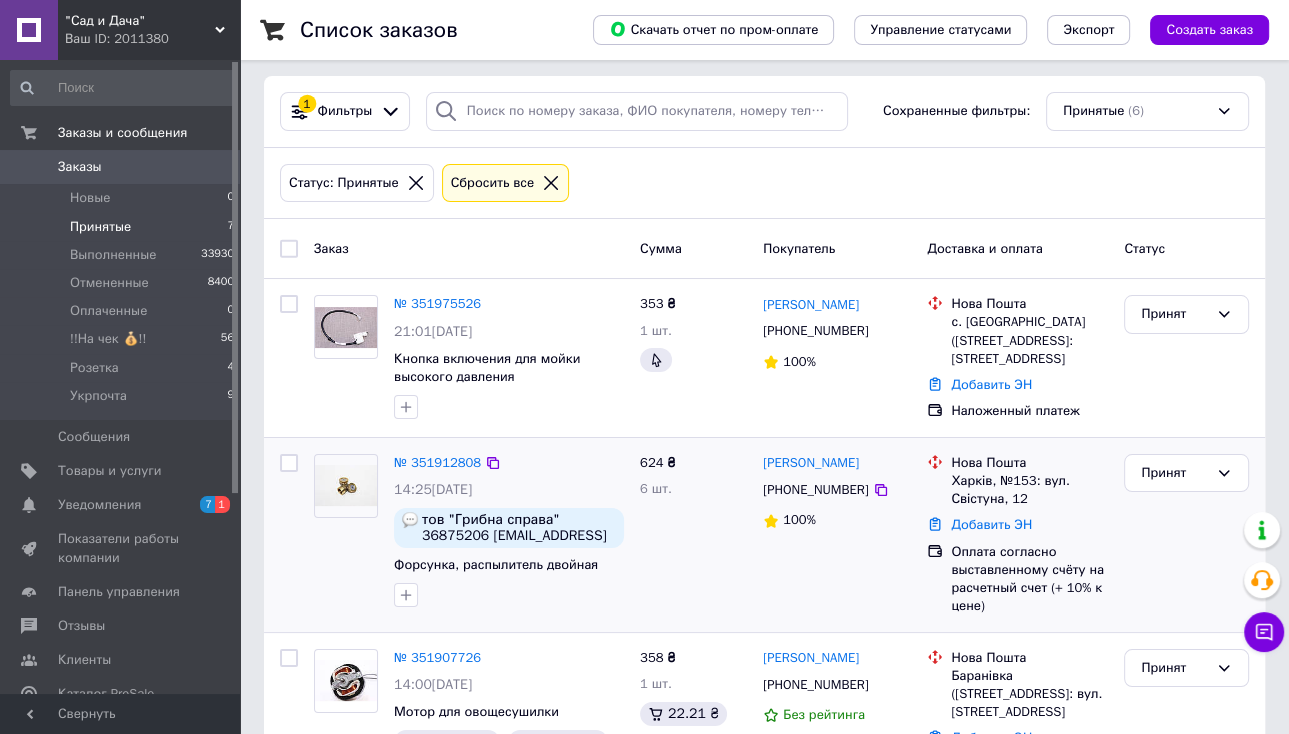 scroll, scrollTop: 0, scrollLeft: 0, axis: both 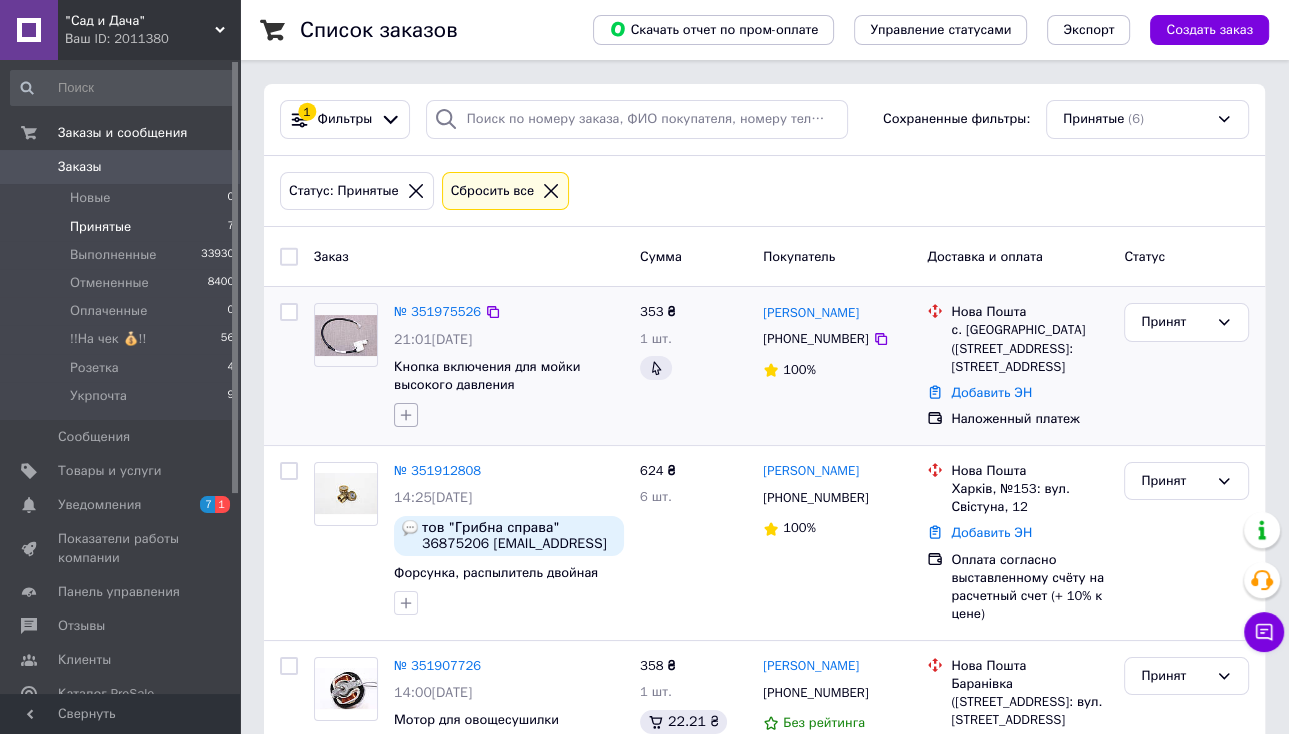 click 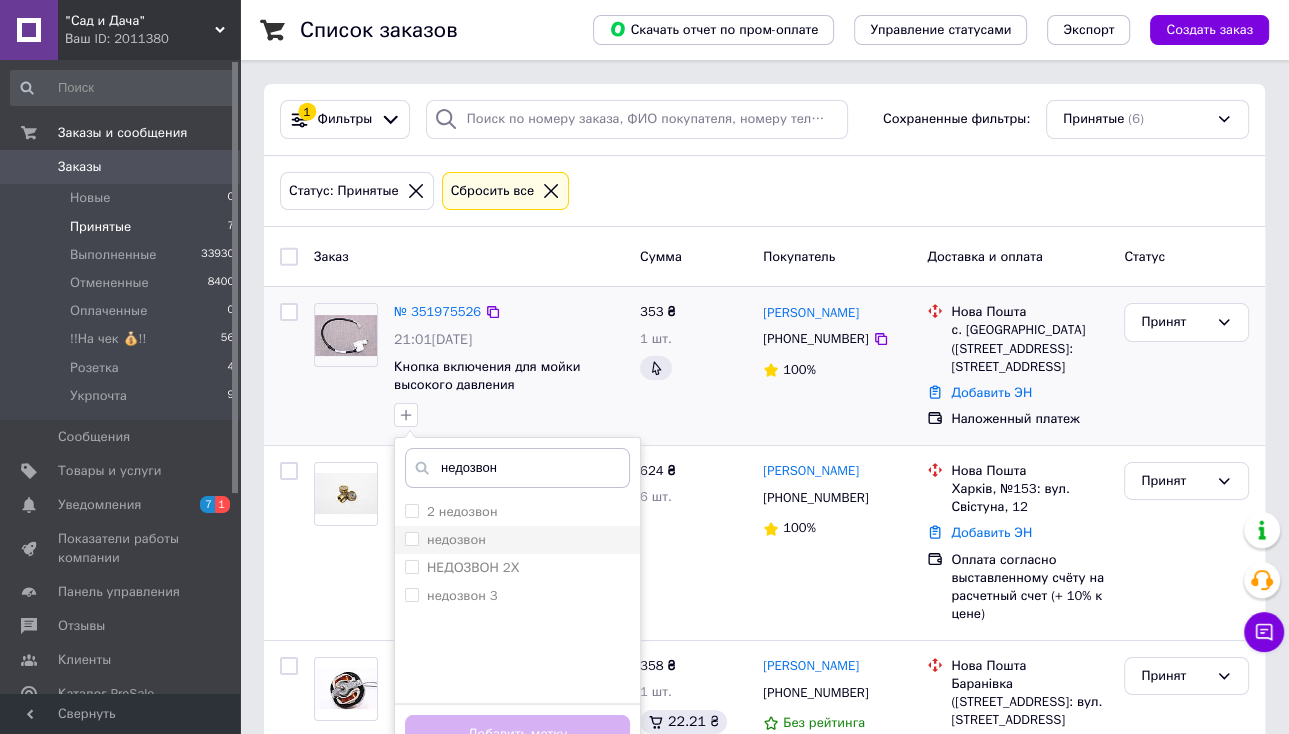type on "недозвон" 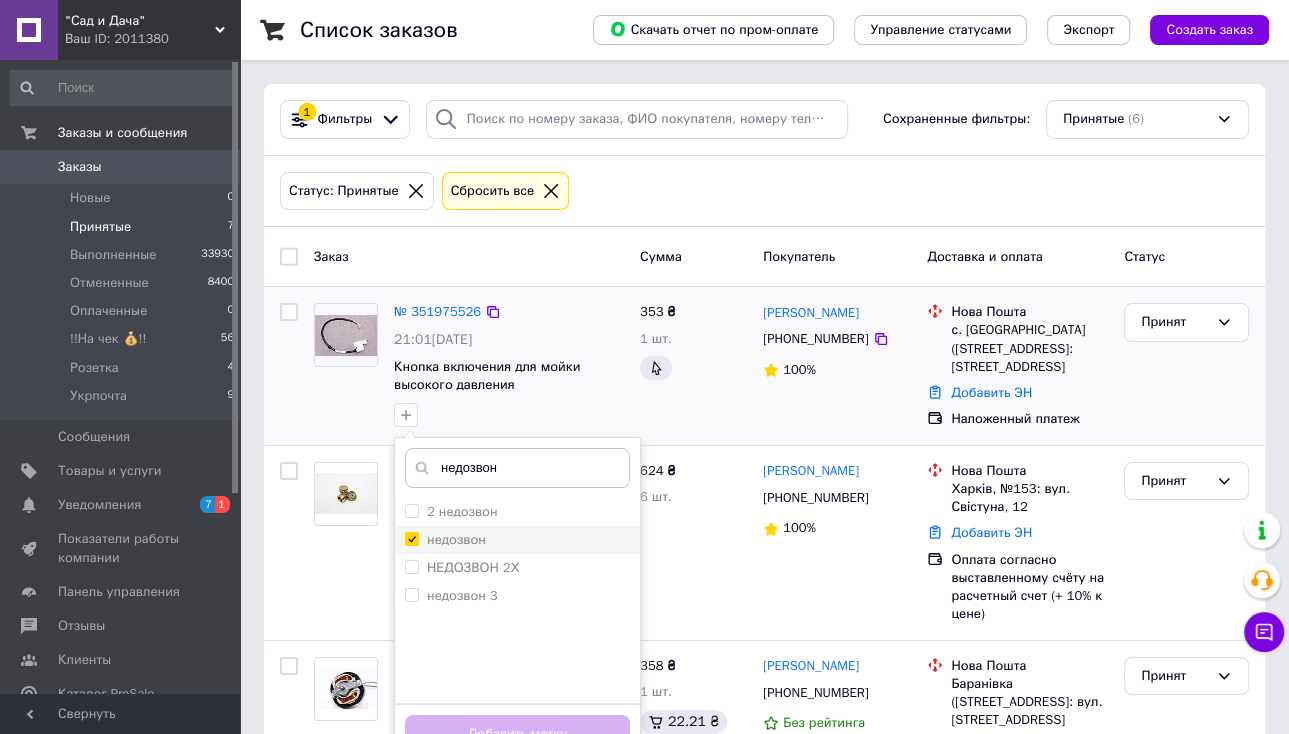 checkbox on "true" 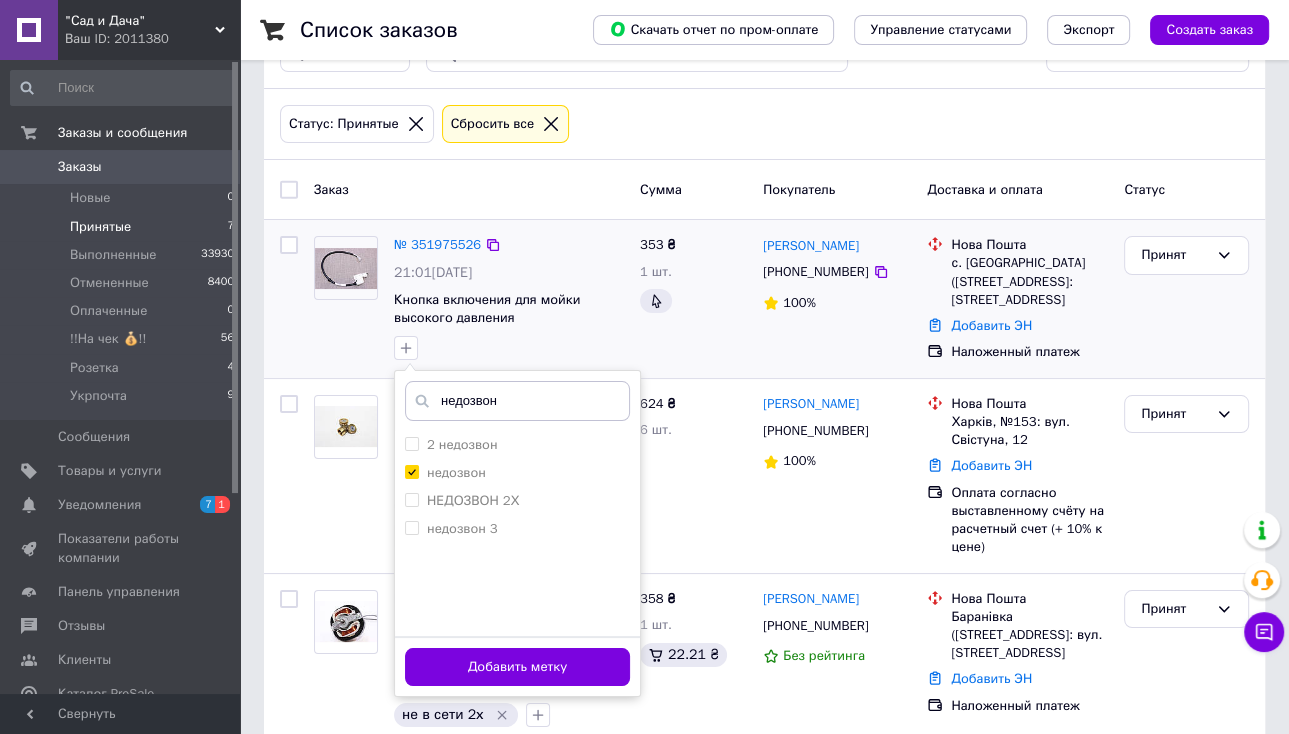 scroll, scrollTop: 160, scrollLeft: 0, axis: vertical 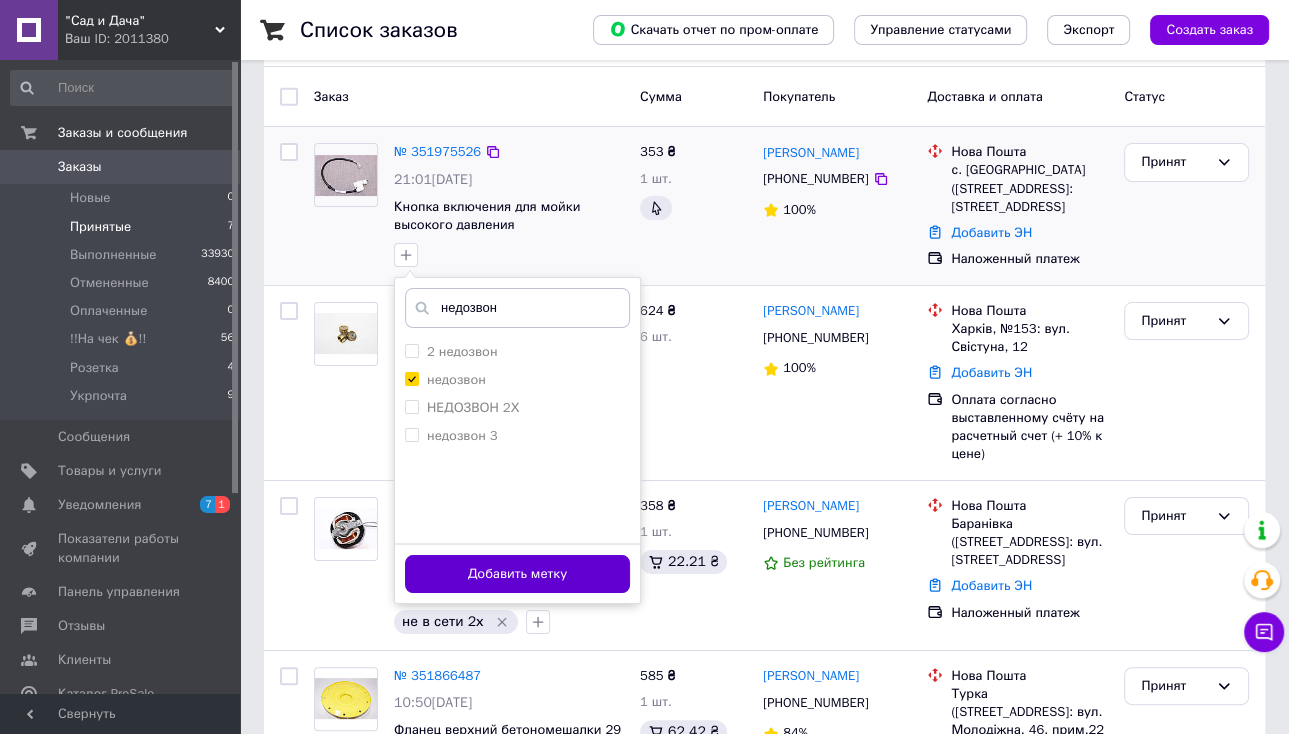click on "Добавить метку" at bounding box center (517, 574) 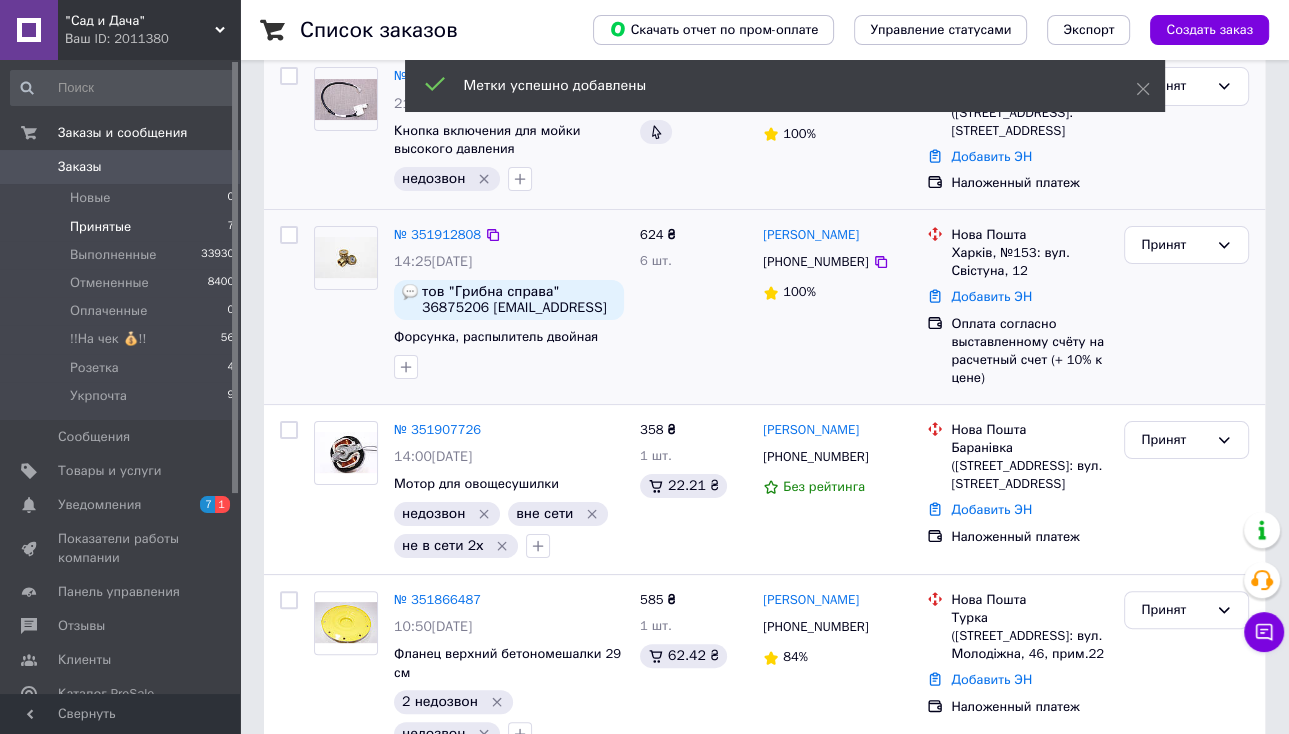 scroll, scrollTop: 160, scrollLeft: 0, axis: vertical 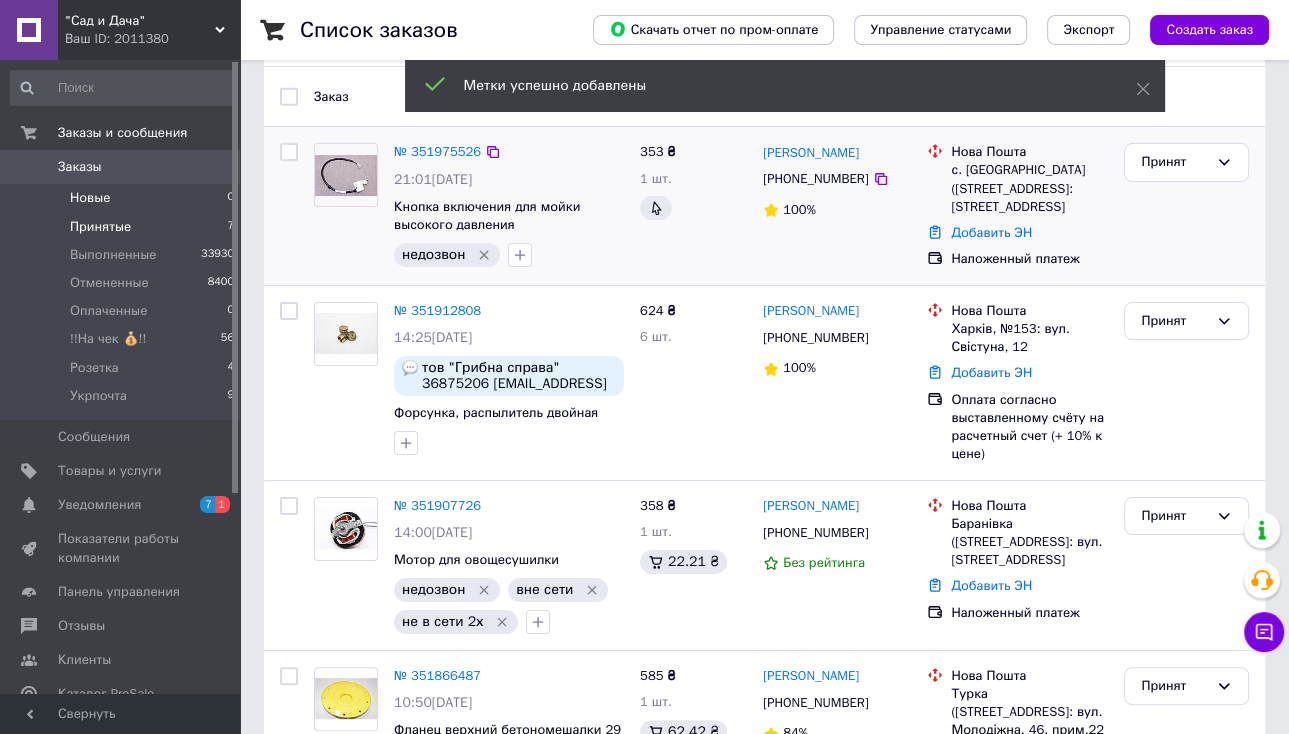 click on "Новые 0" at bounding box center [123, 198] 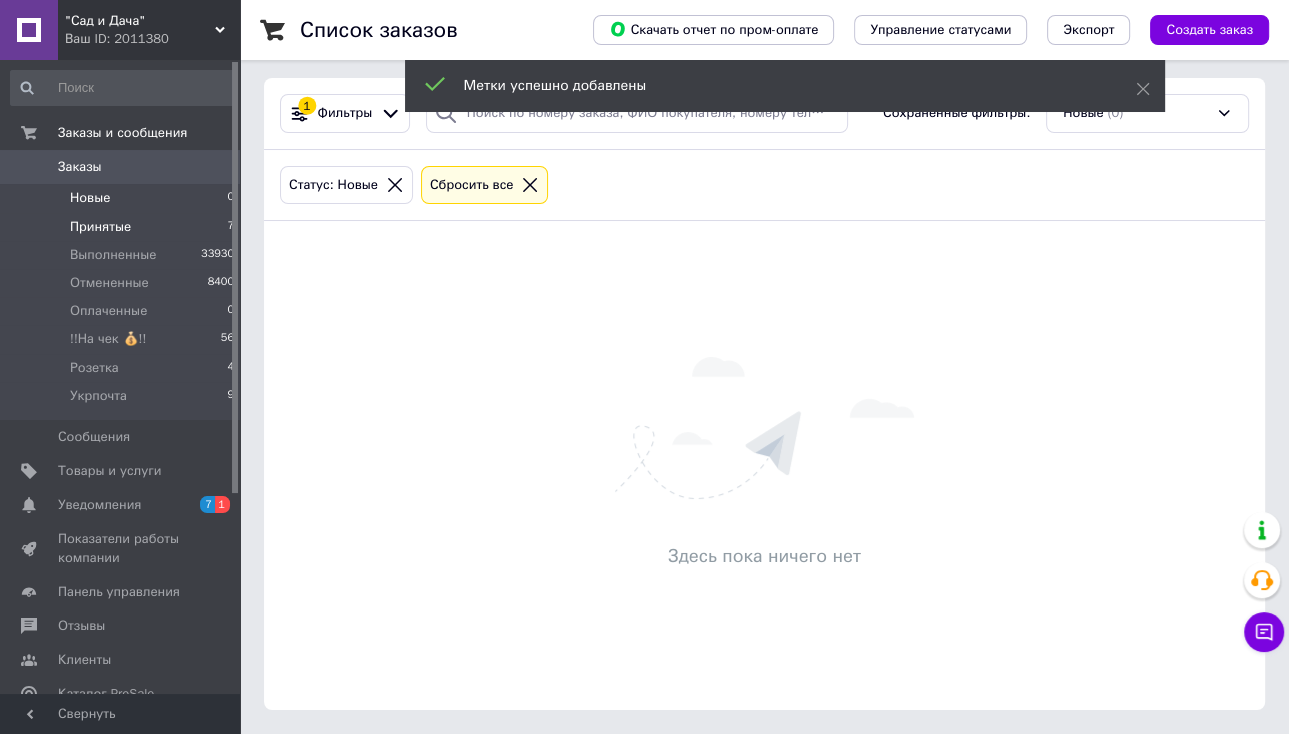 scroll, scrollTop: 0, scrollLeft: 0, axis: both 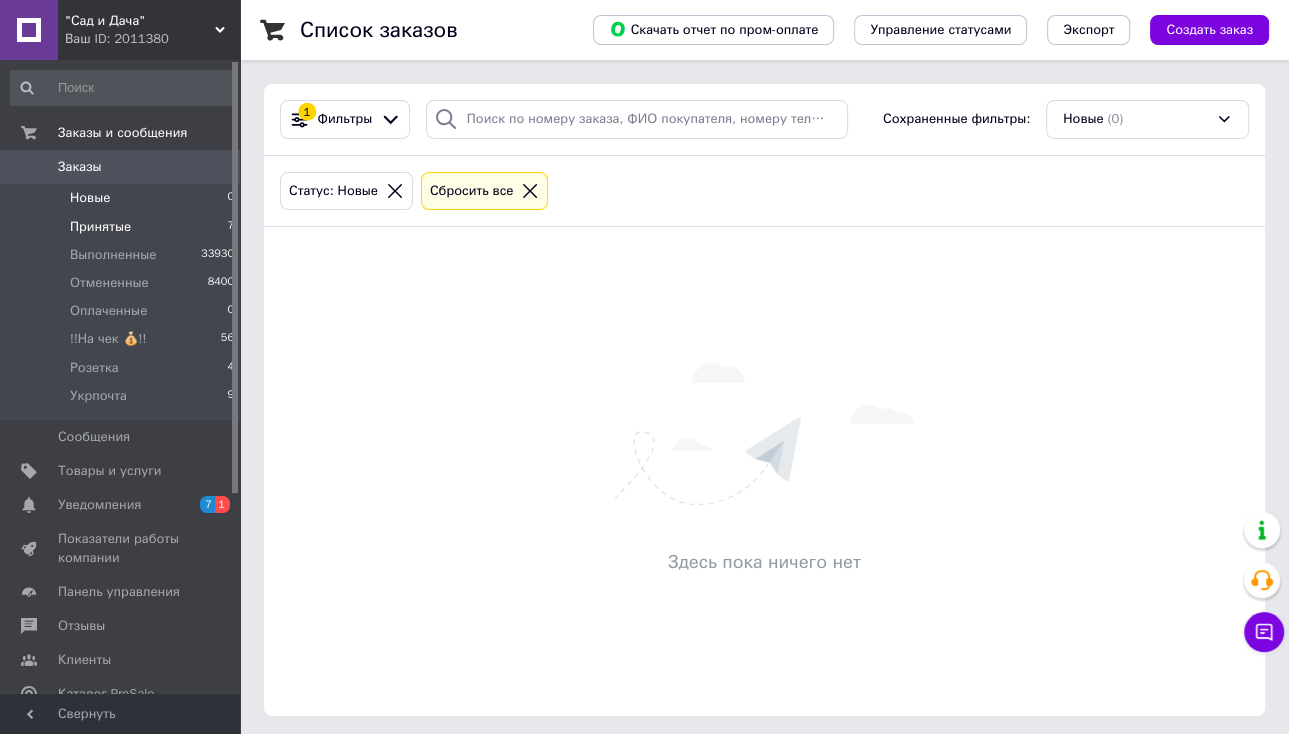 click on "Принятые 7" at bounding box center [123, 227] 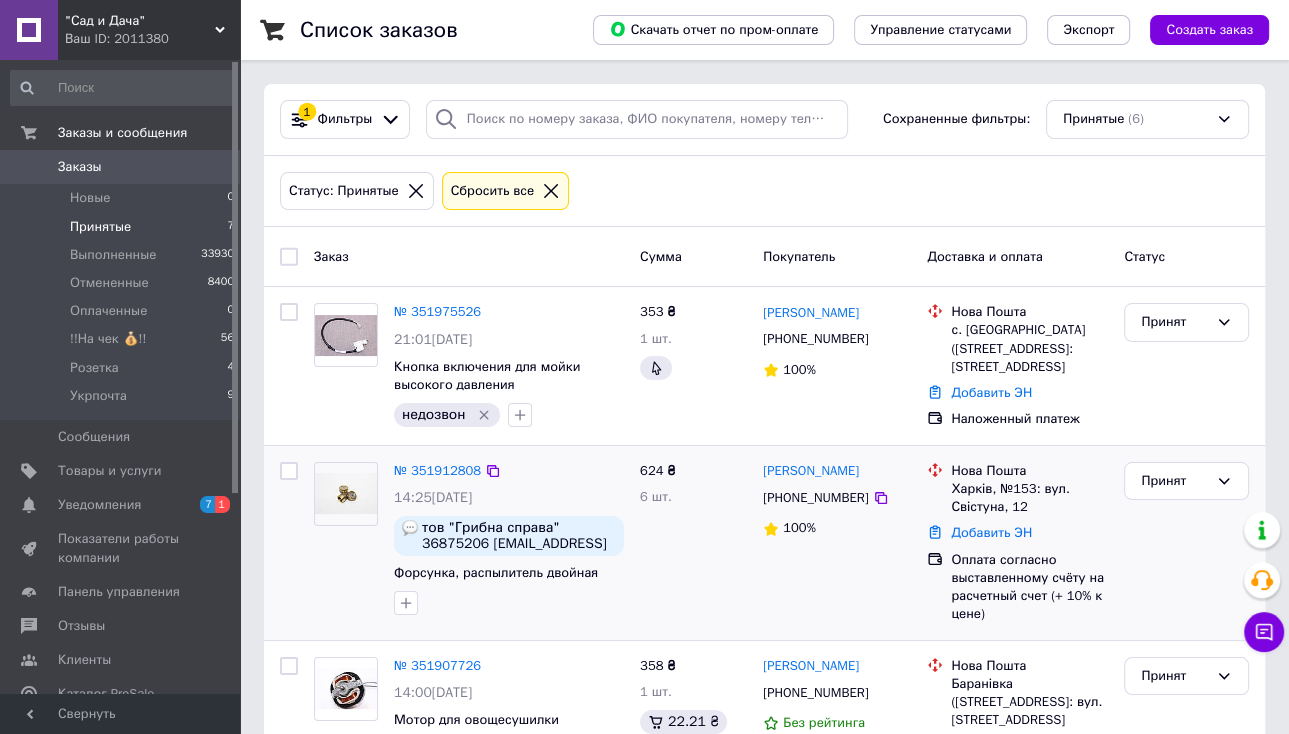 scroll, scrollTop: 80, scrollLeft: 0, axis: vertical 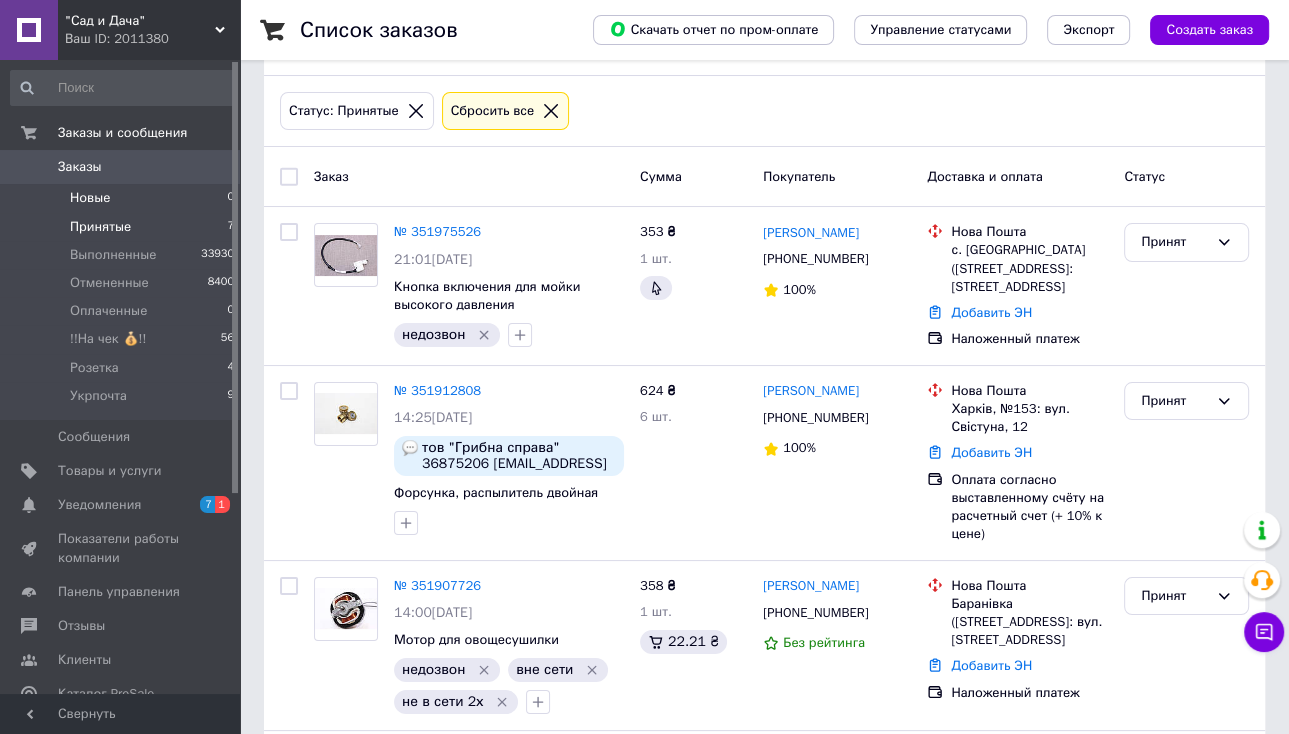 click on "Новые 0" at bounding box center (123, 198) 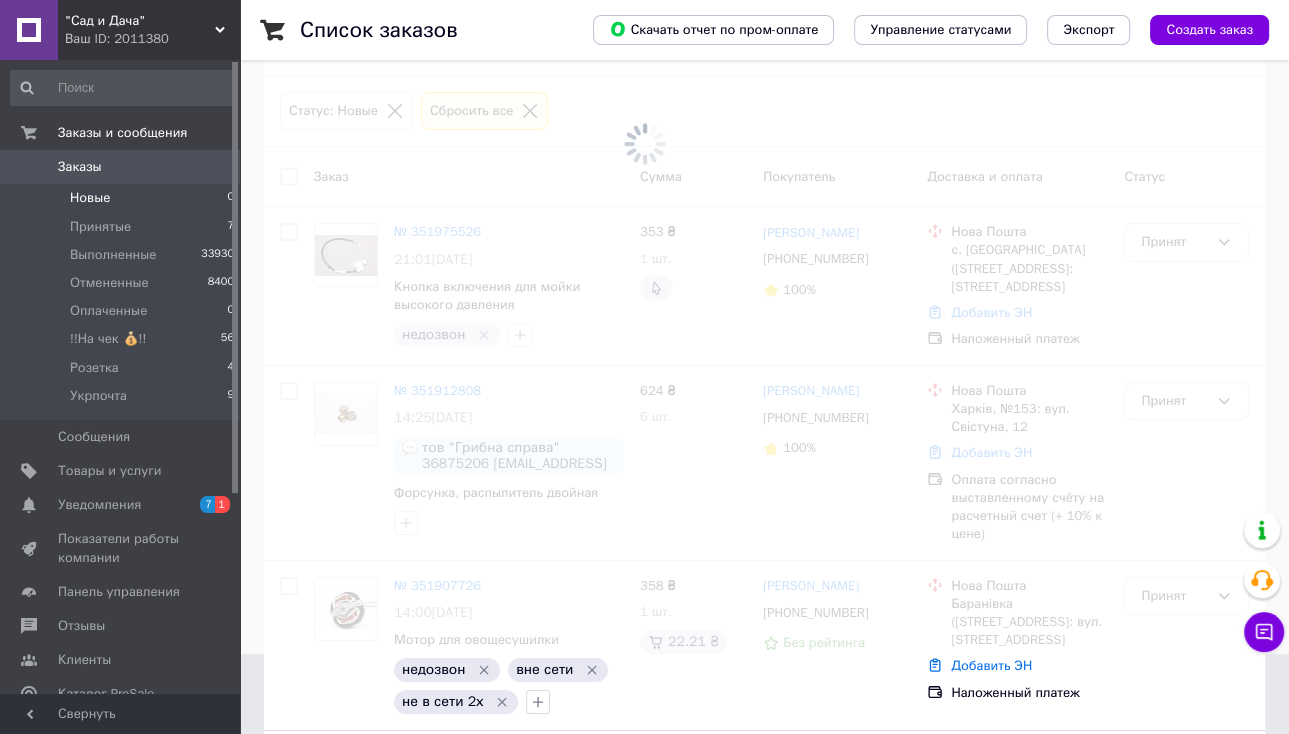 scroll, scrollTop: 0, scrollLeft: 0, axis: both 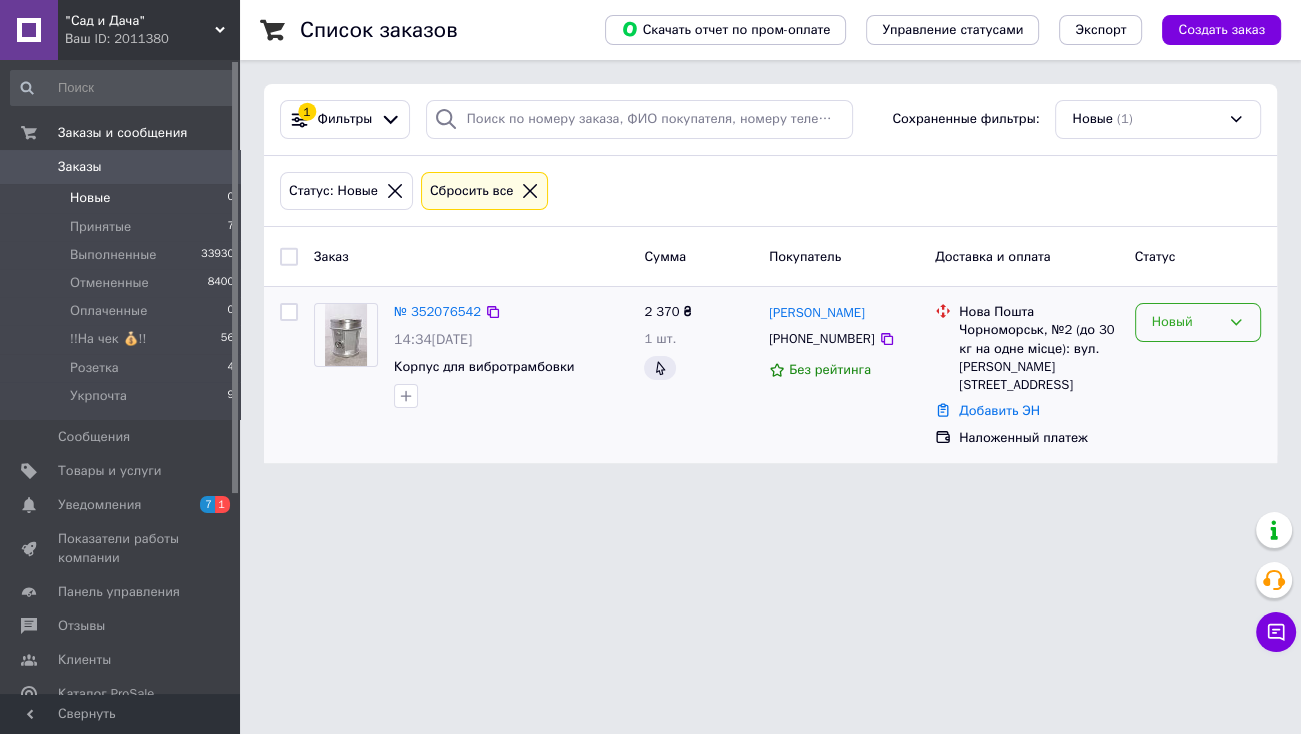 click on "Новый" at bounding box center [1186, 322] 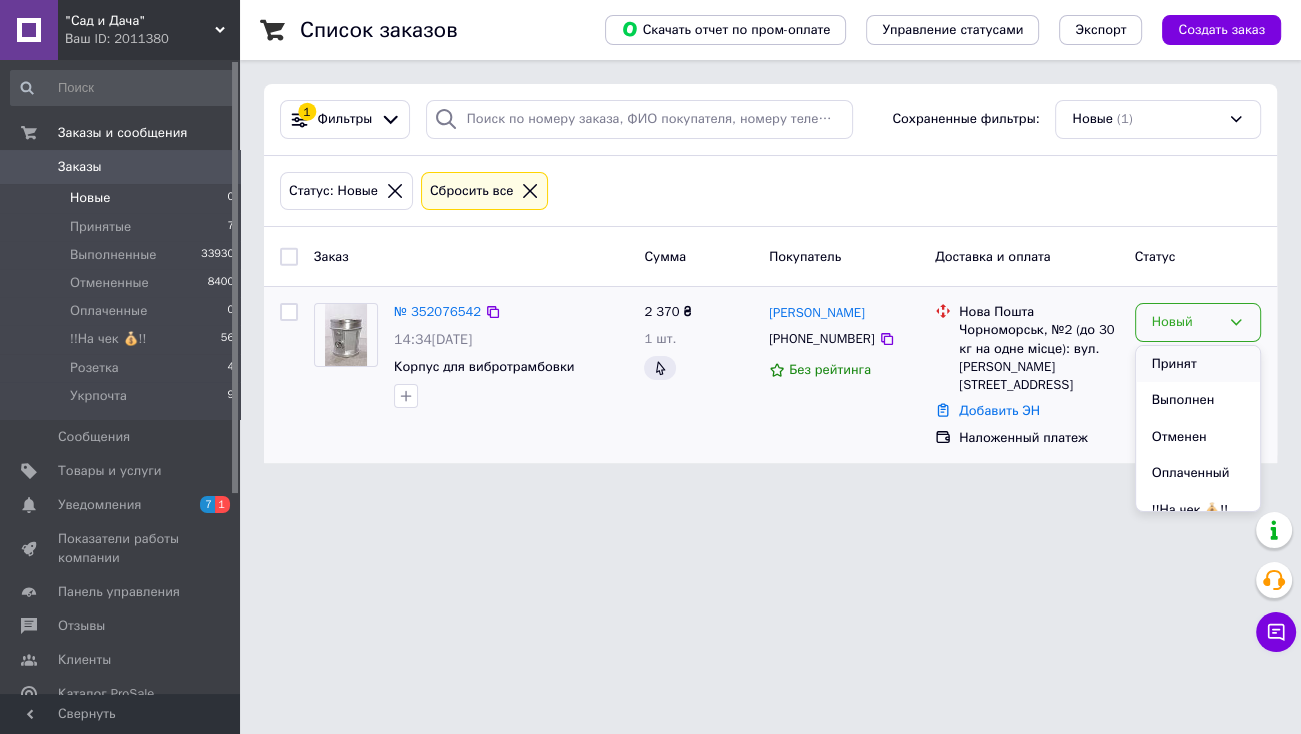 click on "Принят" at bounding box center [1198, 364] 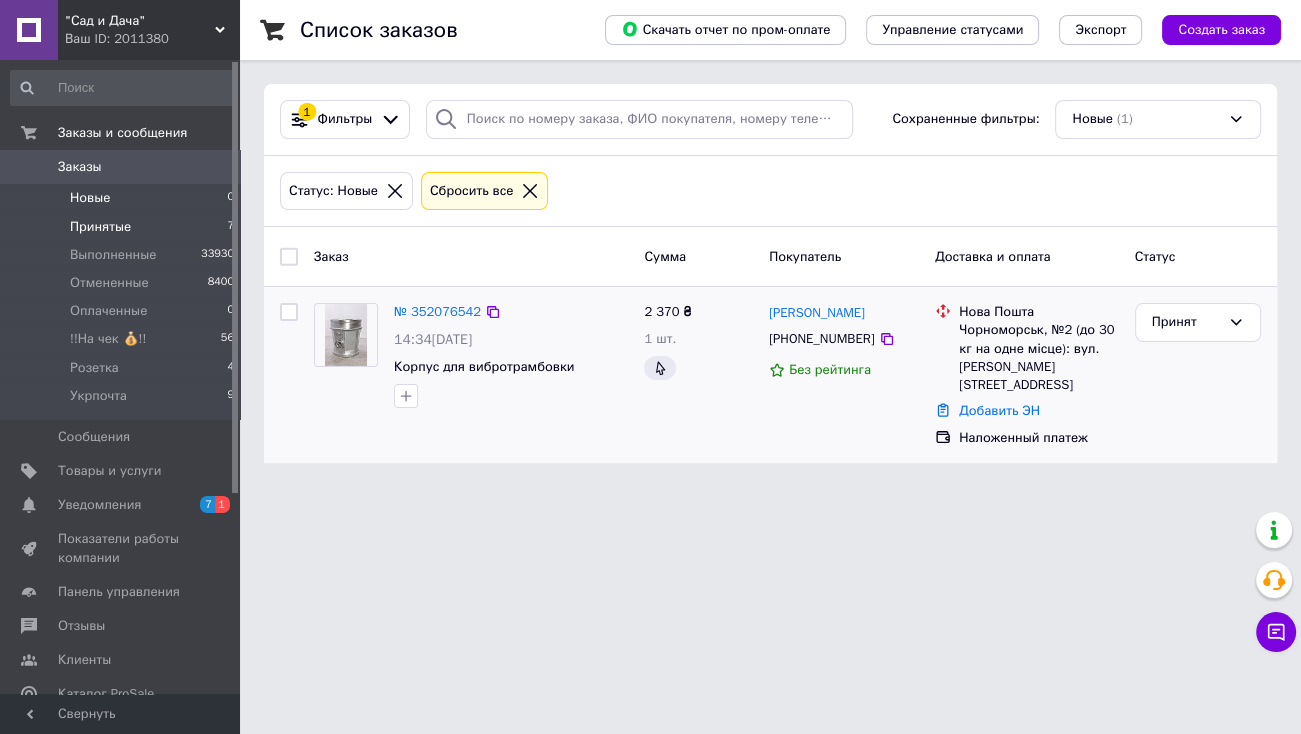 click on "Принятые" at bounding box center (100, 227) 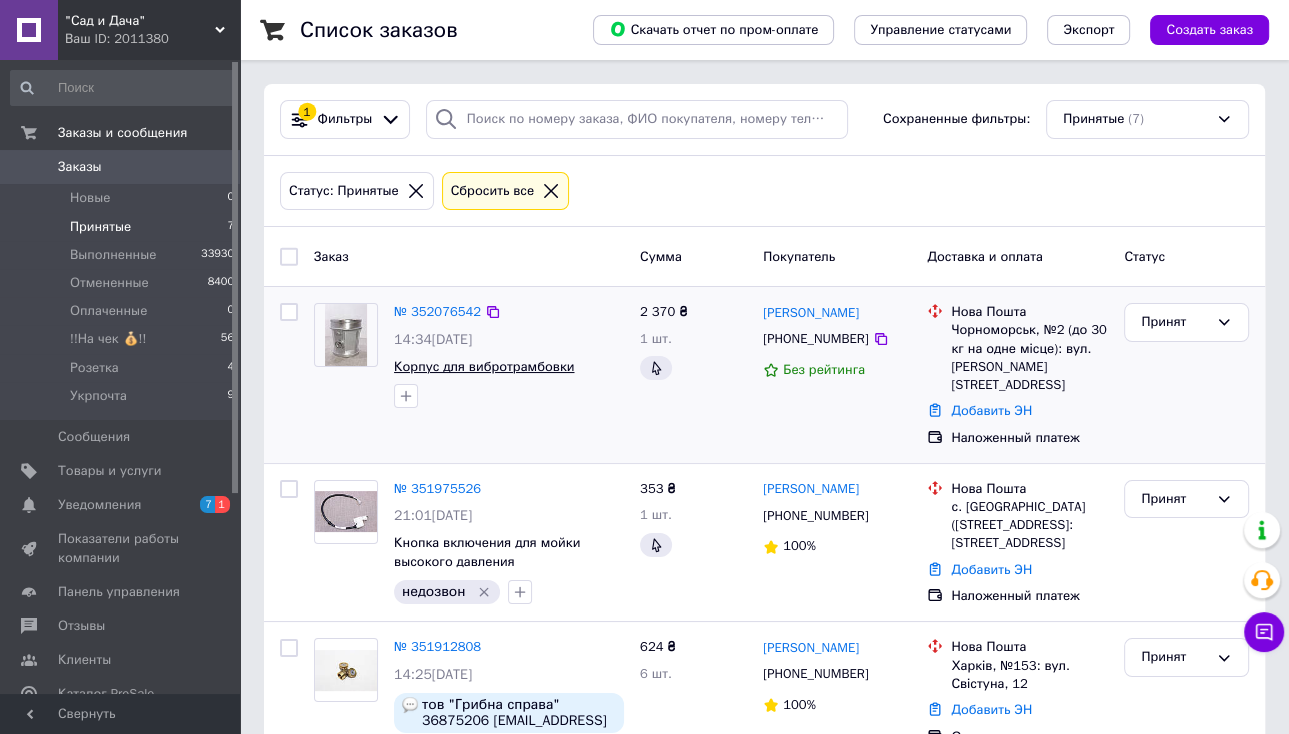 scroll, scrollTop: 80, scrollLeft: 0, axis: vertical 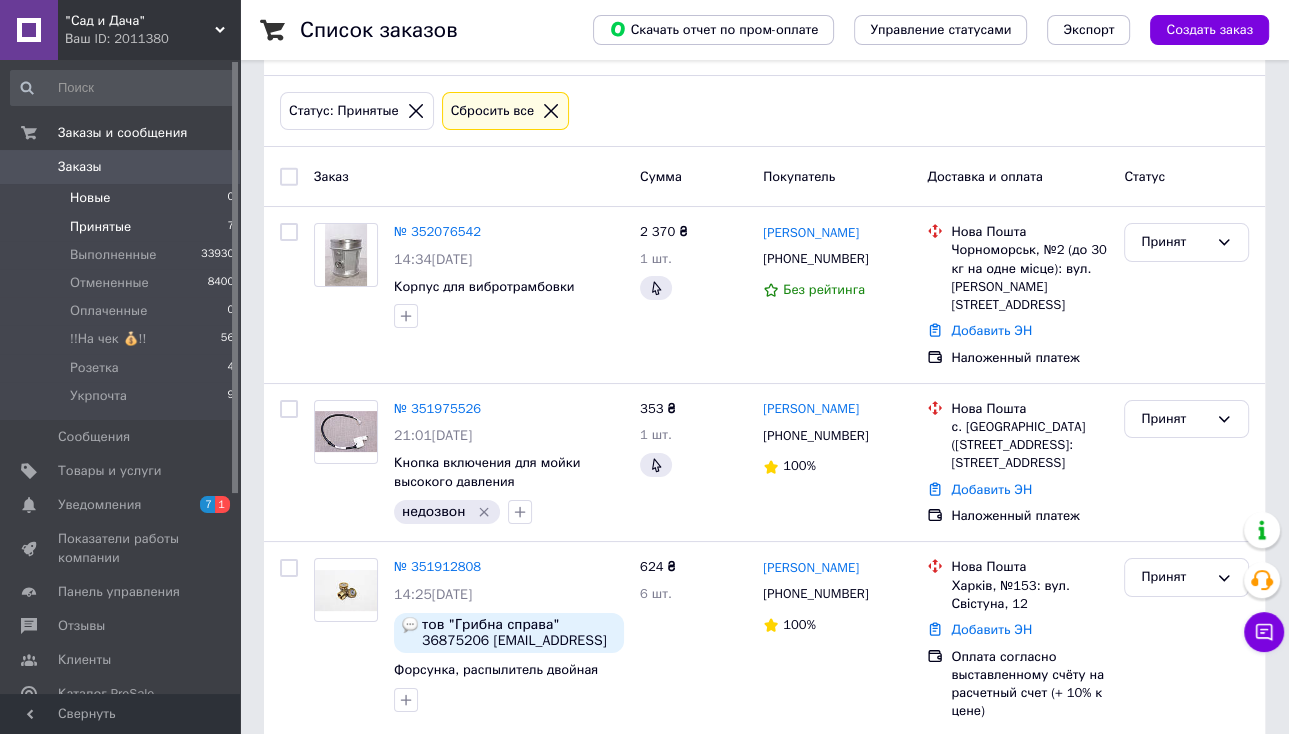 click on "Новые 0" at bounding box center [123, 198] 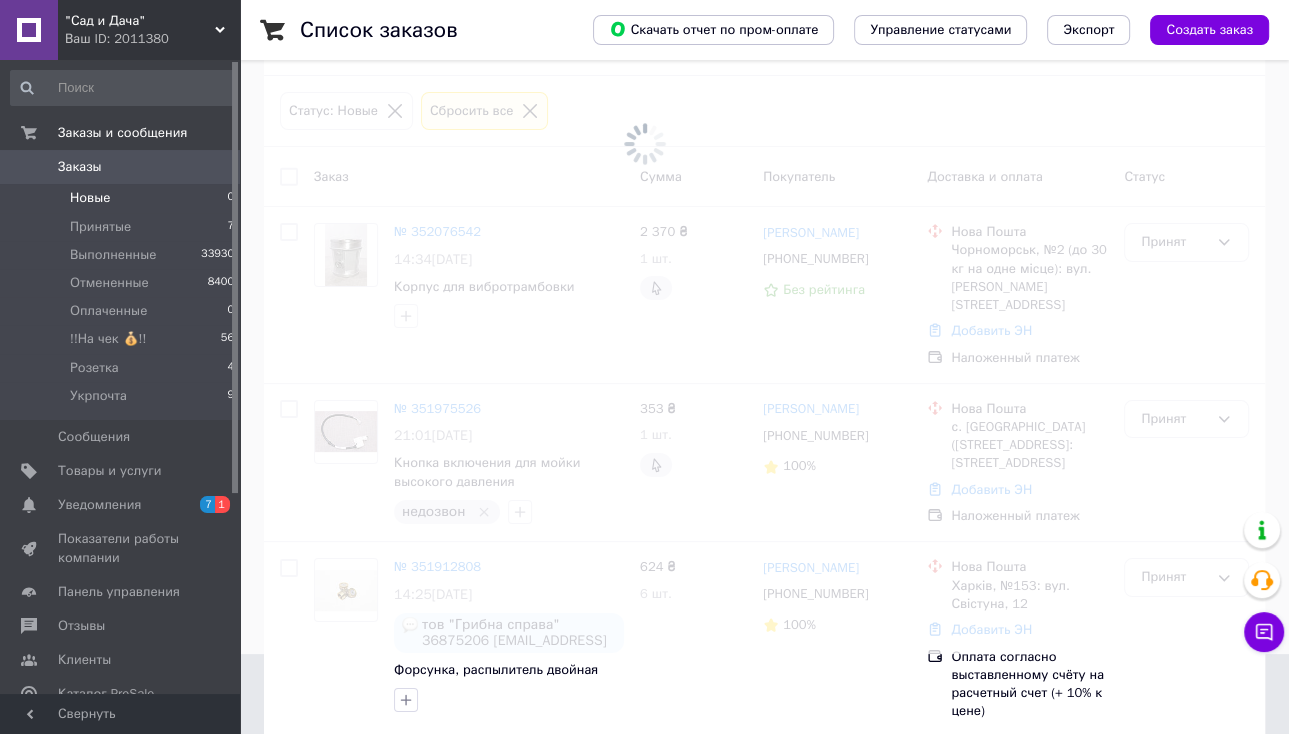 scroll, scrollTop: 0, scrollLeft: 0, axis: both 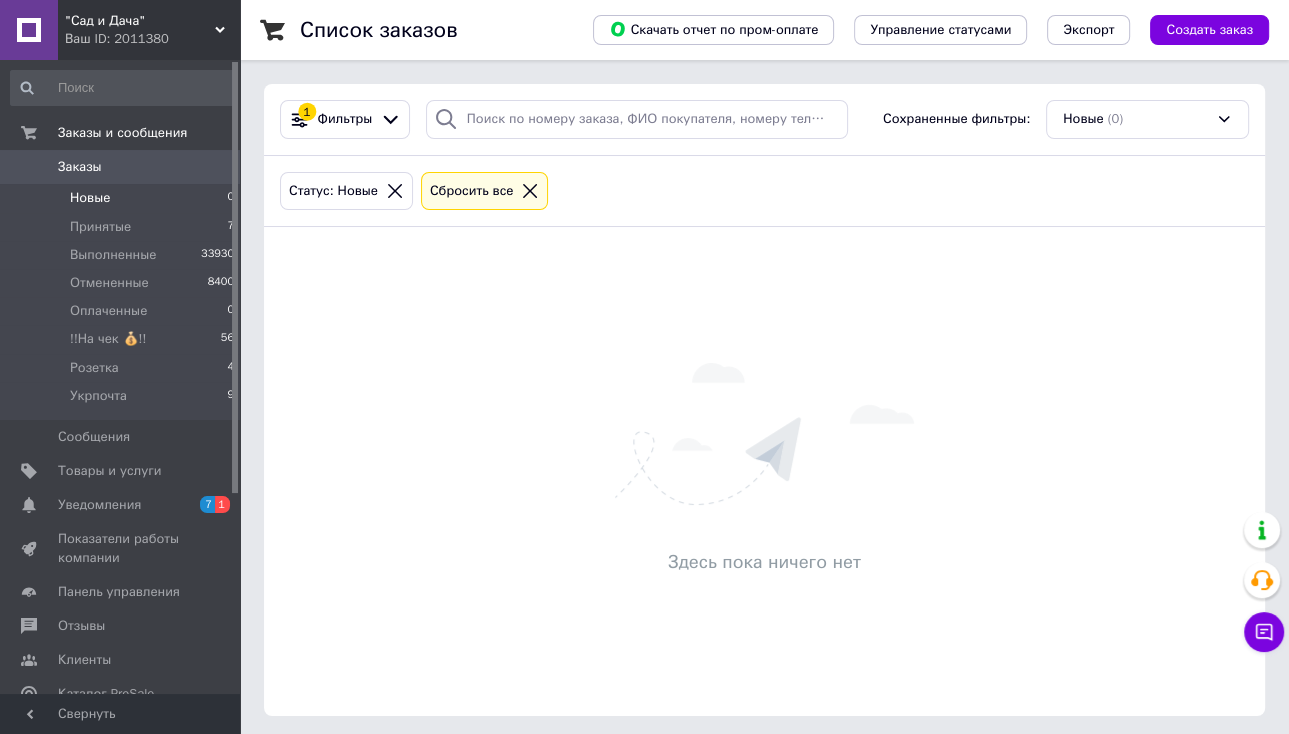 click on "Новые 0" at bounding box center [123, 198] 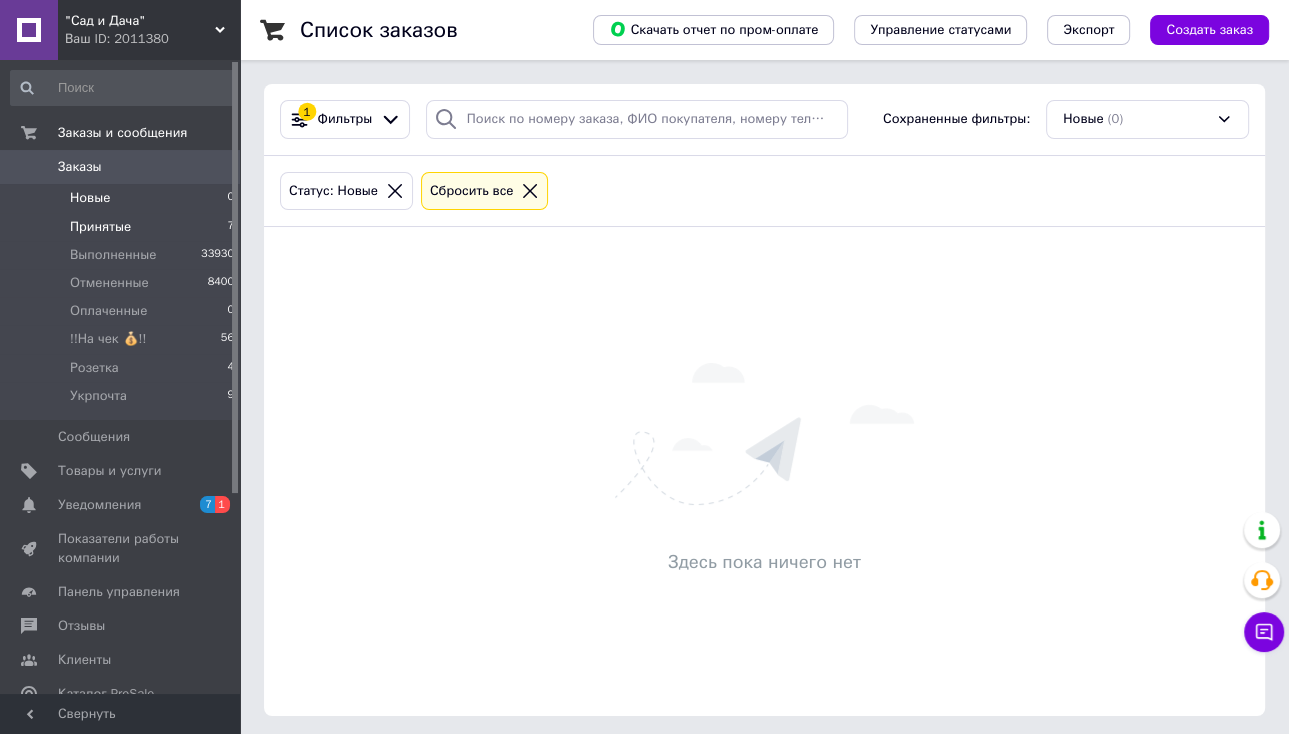 click on "Принятые 7" at bounding box center (123, 227) 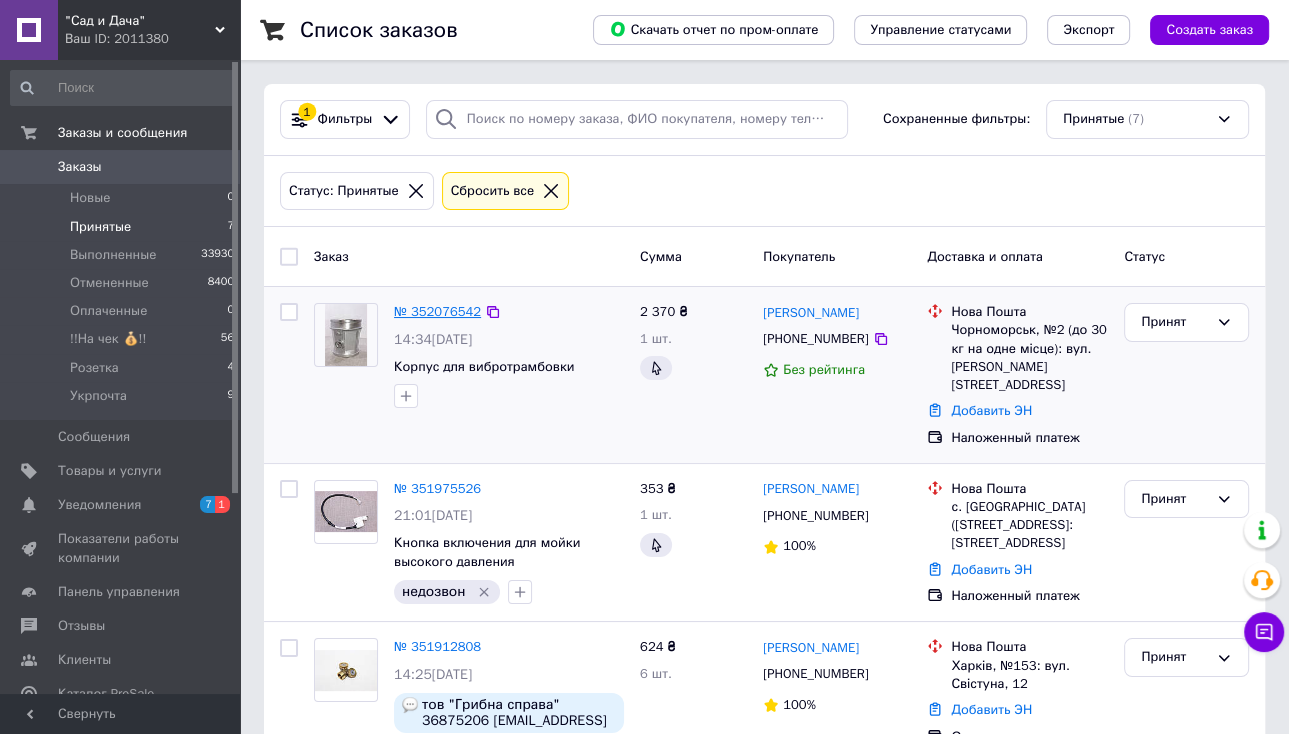 click on "№ 352076542" at bounding box center [437, 311] 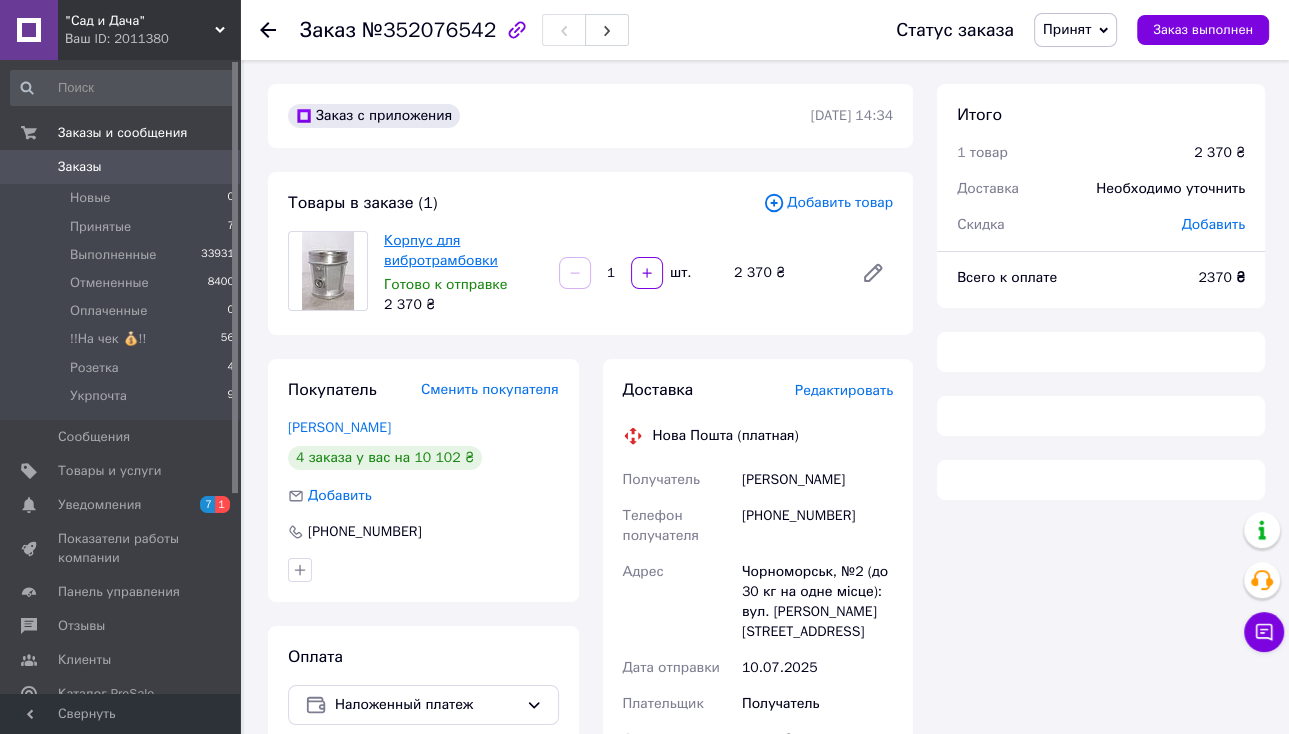 click on "Корпус для вибротрамбовки" at bounding box center (441, 250) 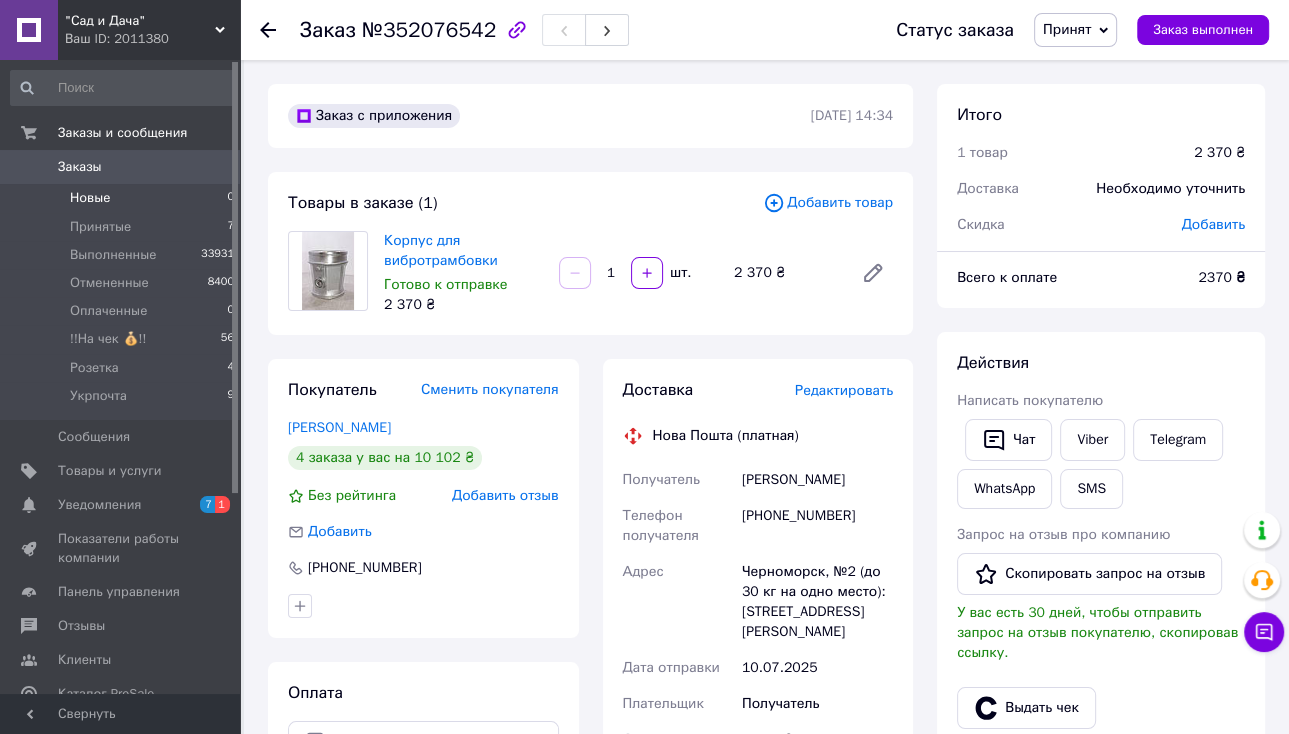click on "Новые 0" at bounding box center (123, 198) 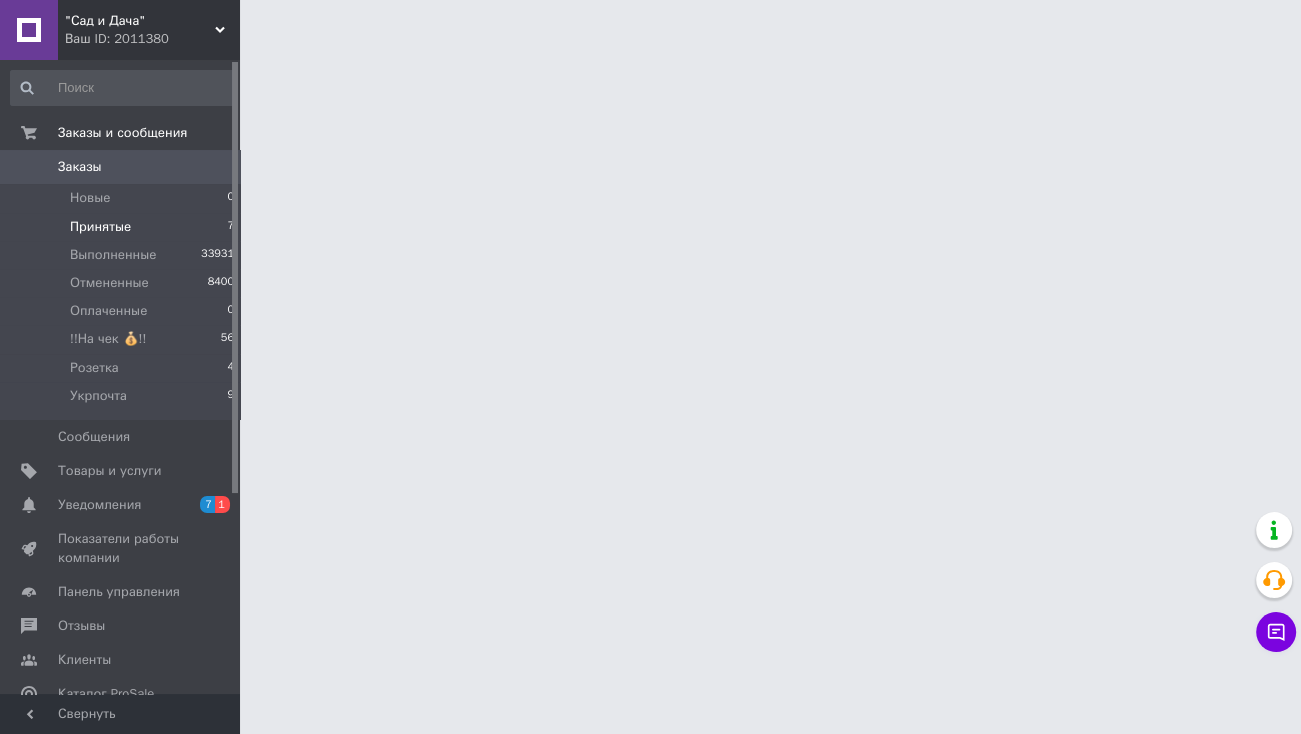 click on "Принятые 7" at bounding box center [123, 227] 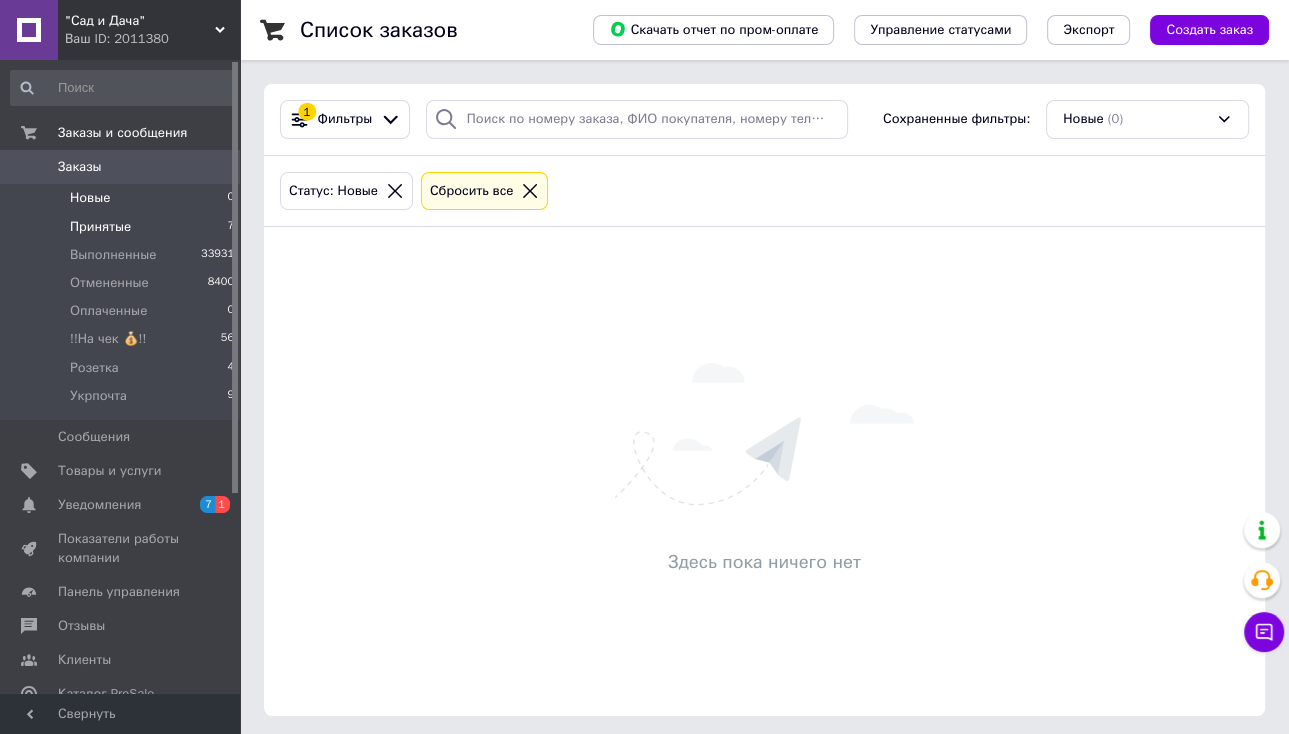 click on "Принятые 7" at bounding box center (123, 227) 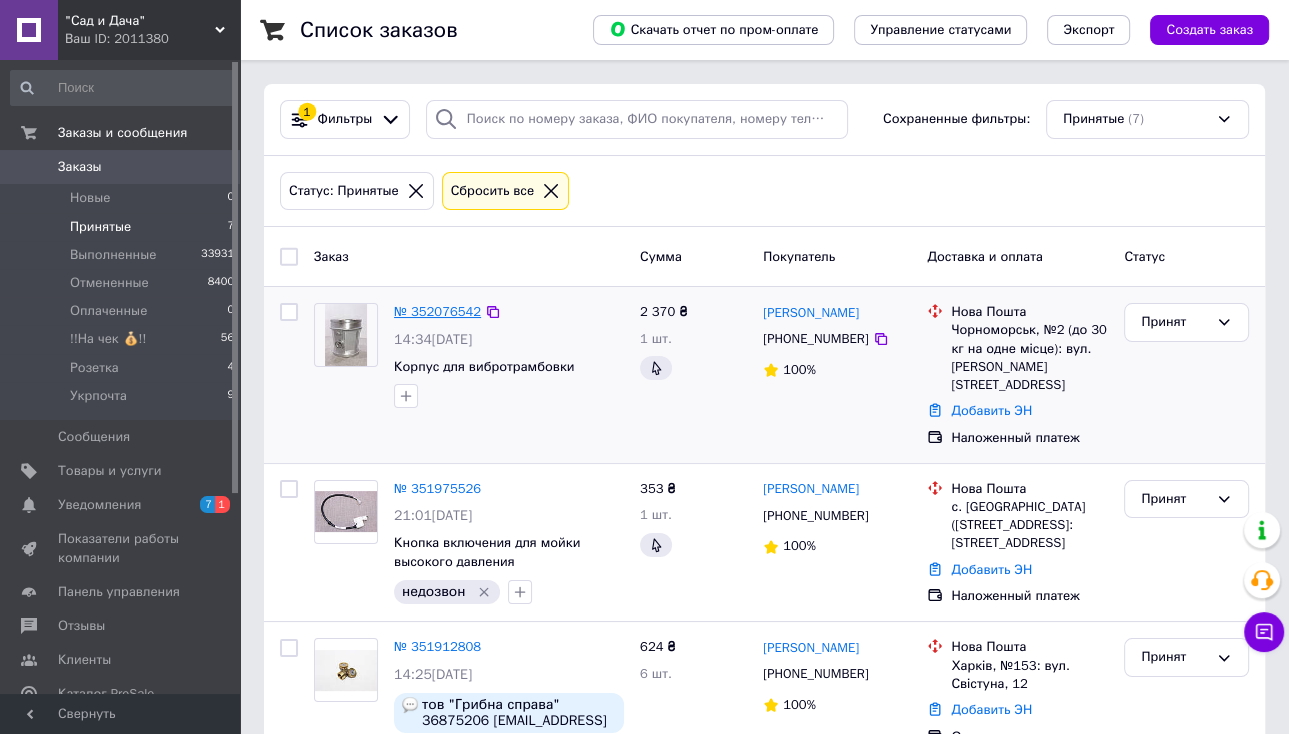 click on "№ 352076542" at bounding box center [437, 311] 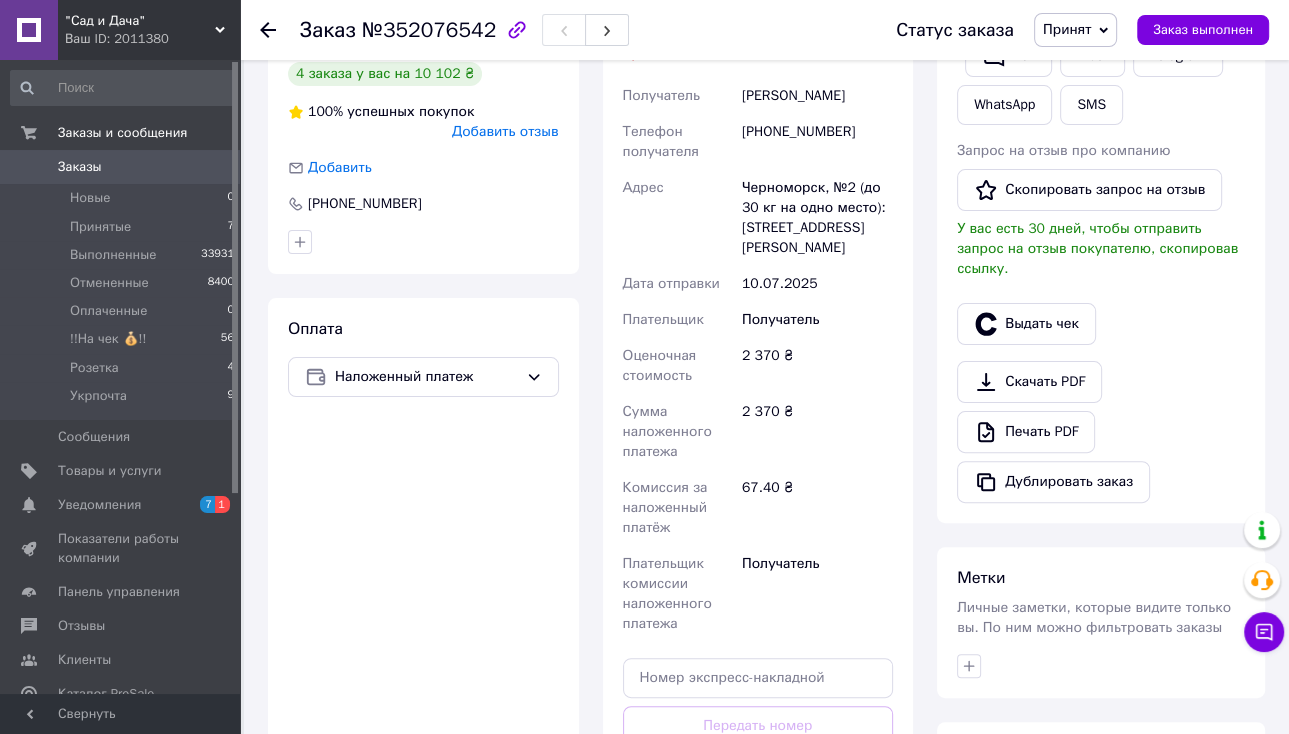 click on "Сгенерировать ЭН" at bounding box center (758, 815) 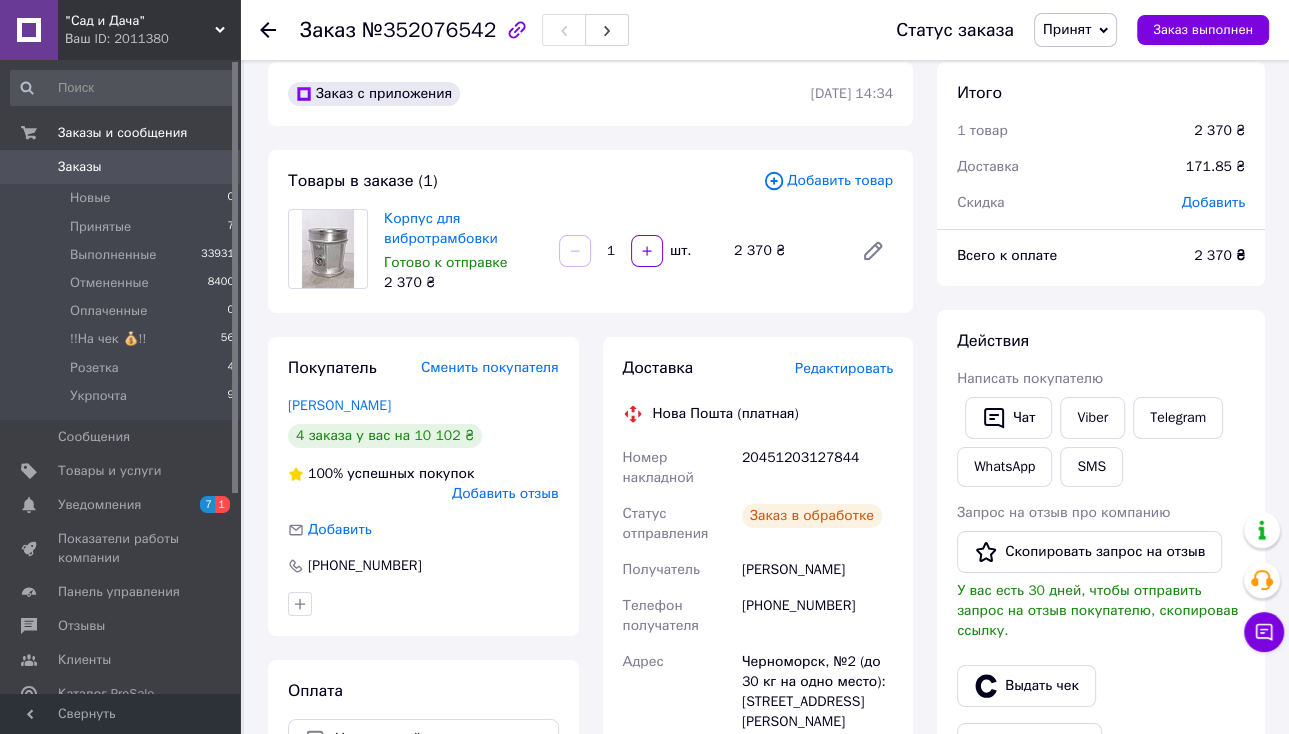 scroll, scrollTop: 0, scrollLeft: 0, axis: both 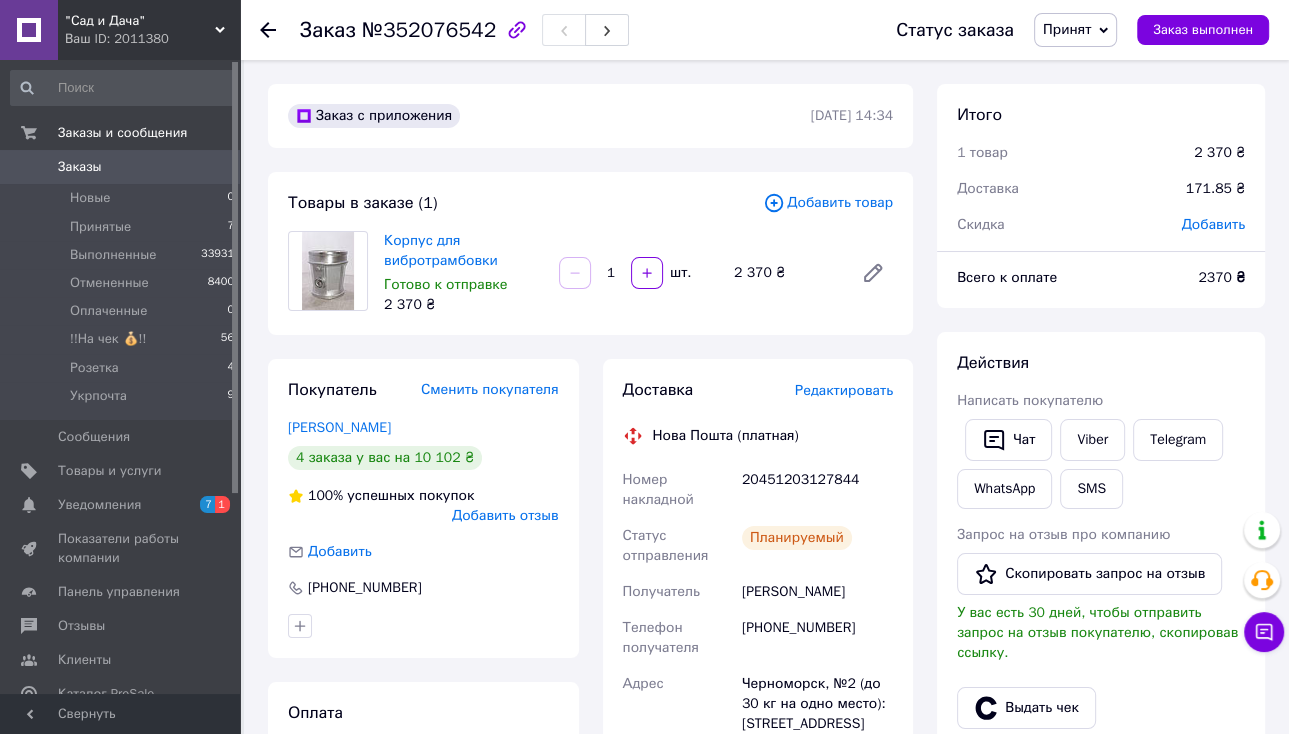 click on "Принят" at bounding box center [1075, 30] 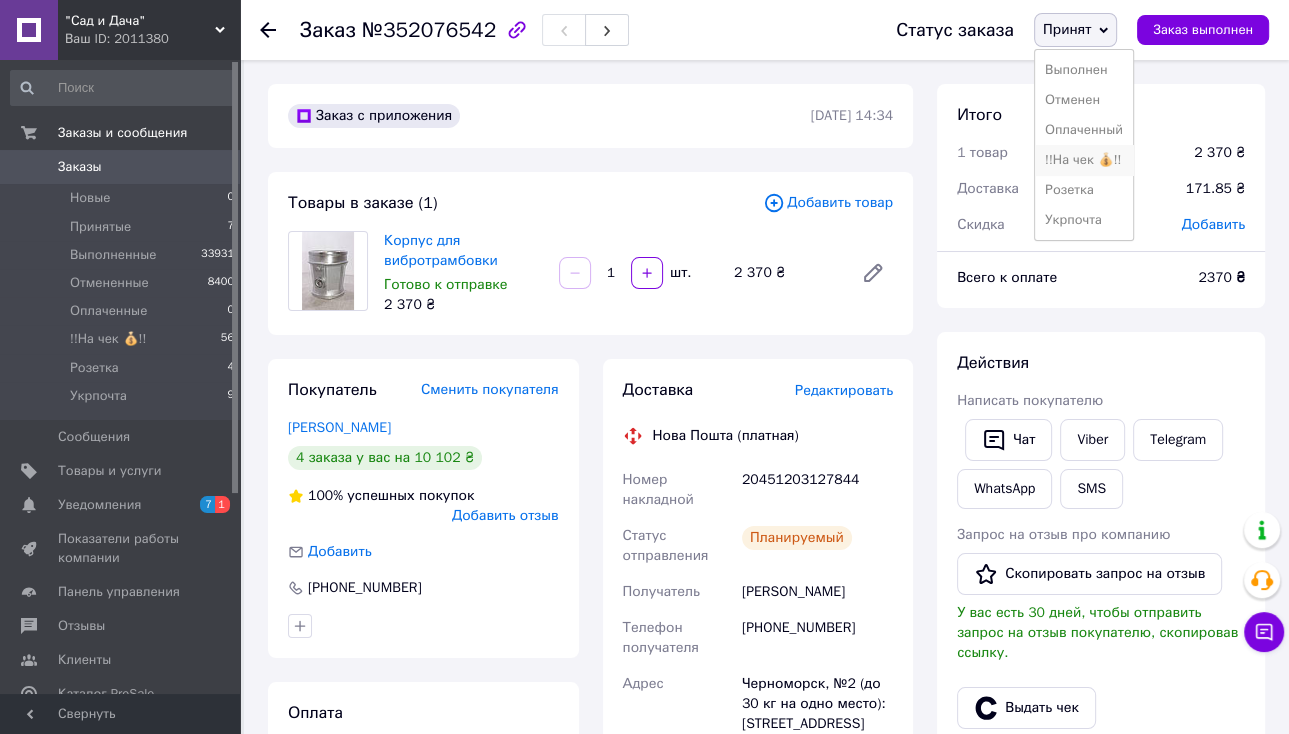click on "!!На чек 💰!!" at bounding box center [1084, 160] 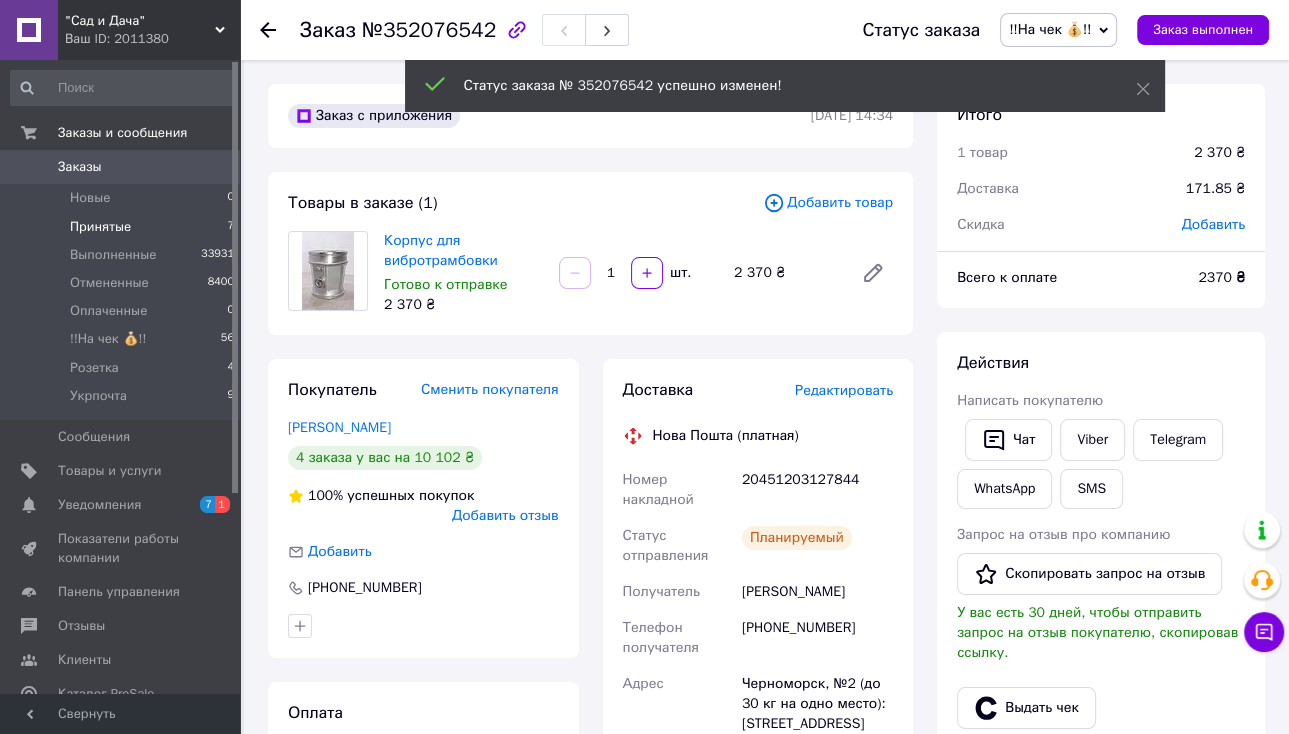 click on "Принятые" at bounding box center (100, 227) 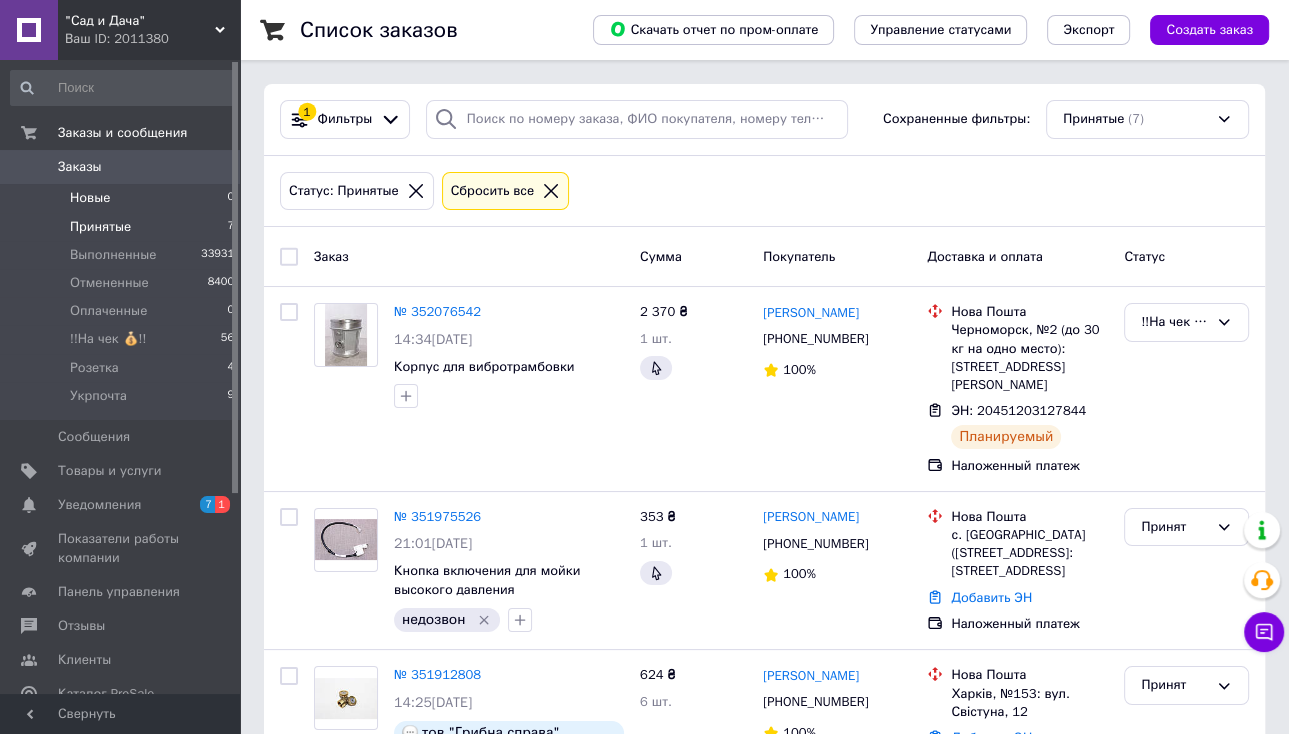 click on "Новые 0" at bounding box center [123, 198] 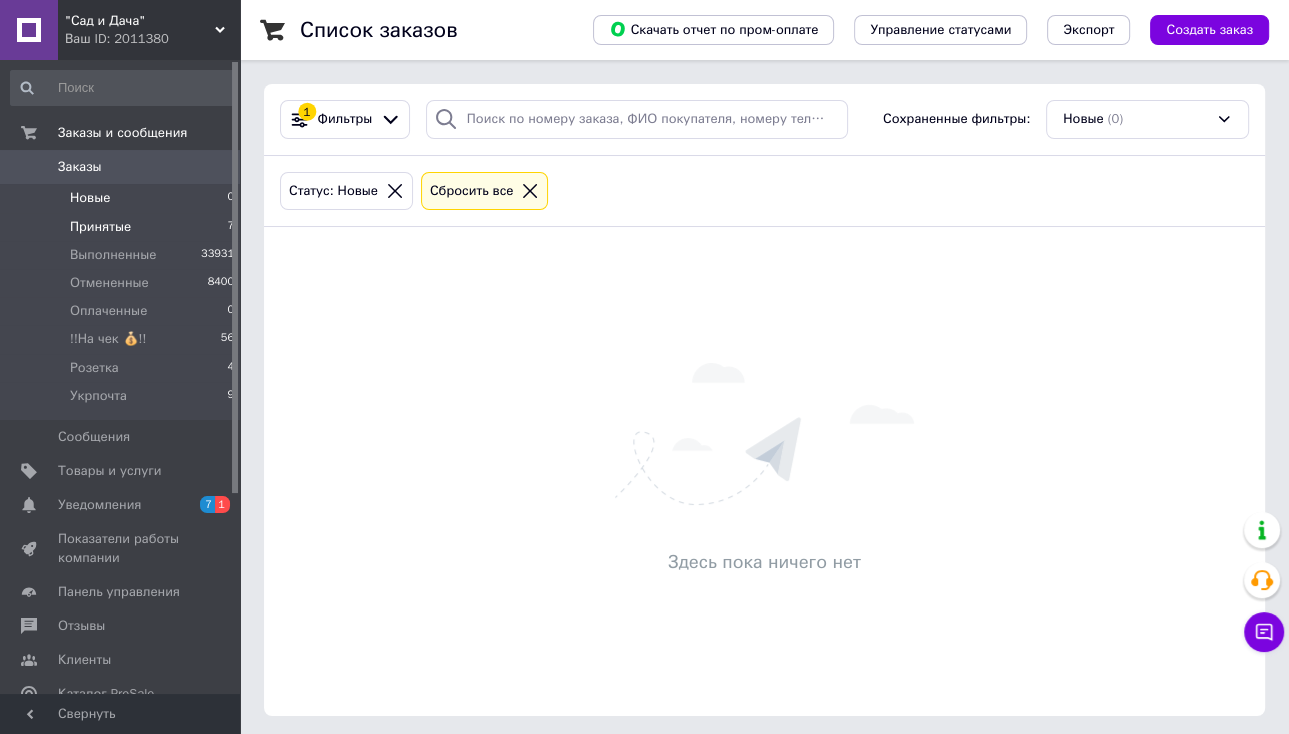 click on "Принятые 7" at bounding box center [123, 227] 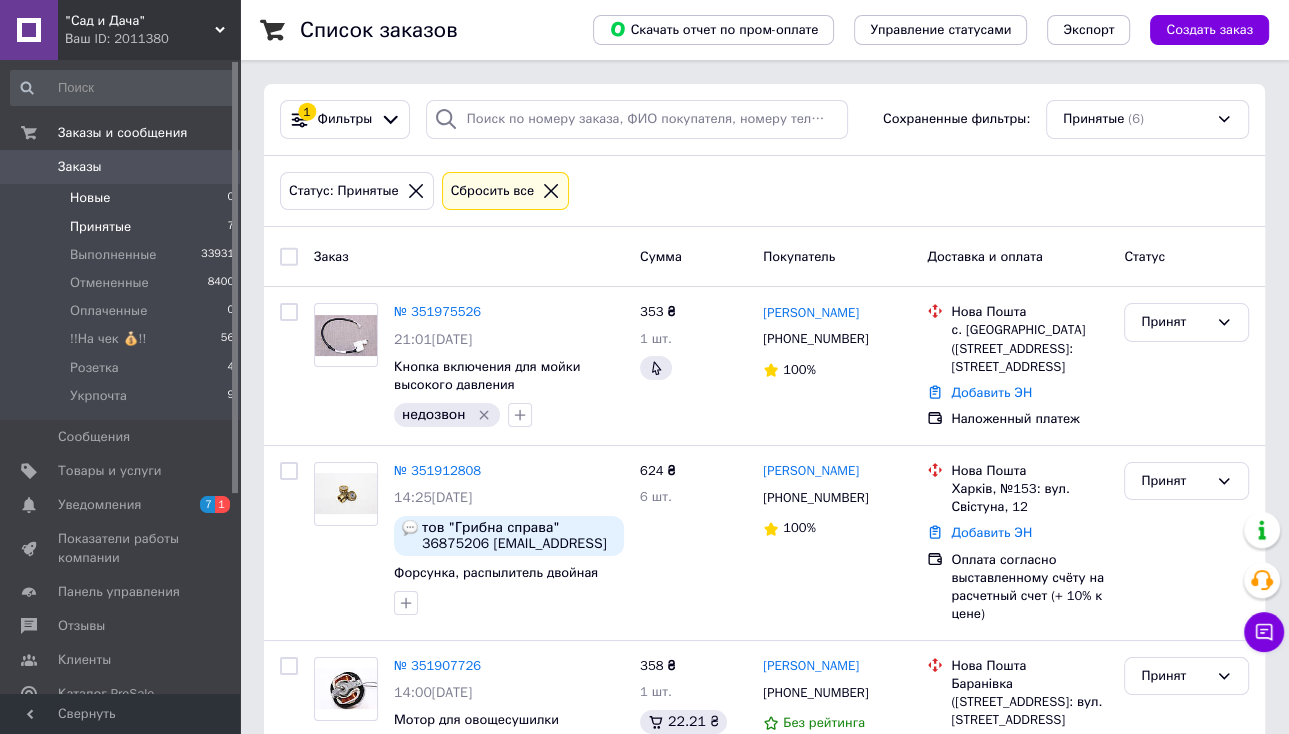click on "Новые 0" at bounding box center (123, 198) 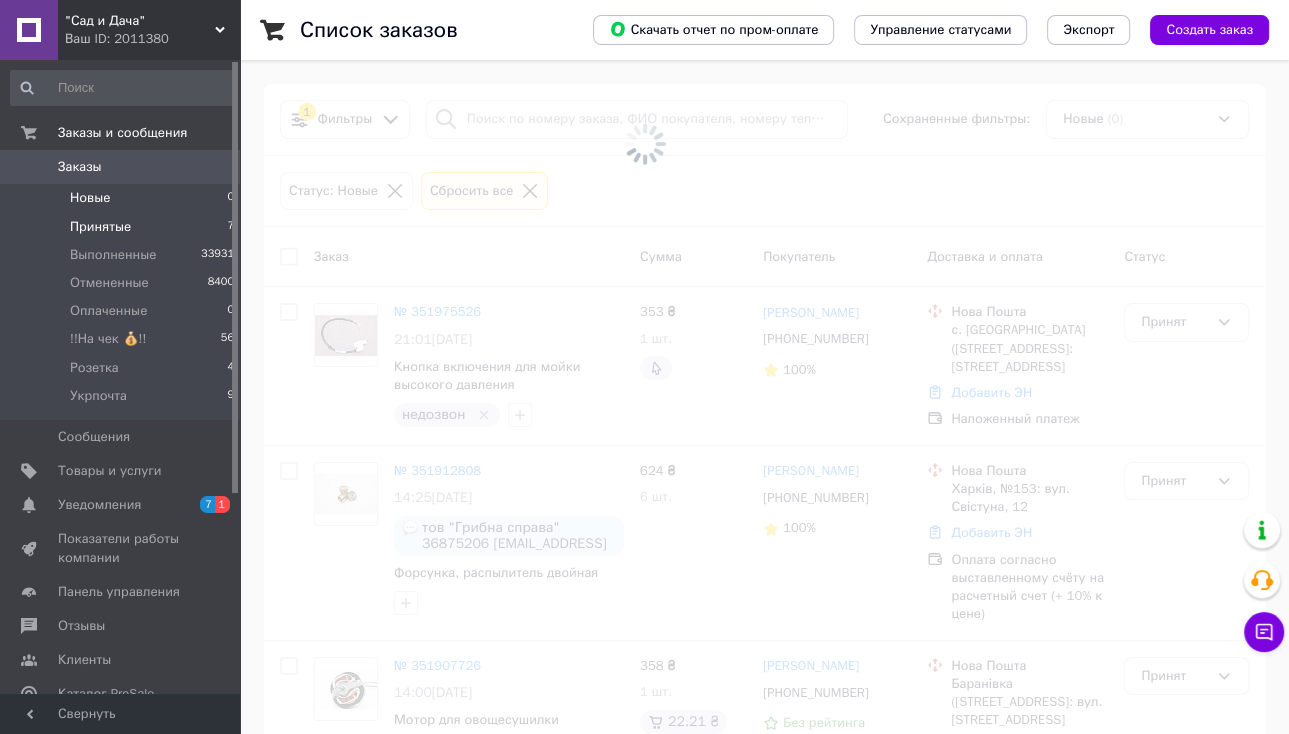 click on "Принятые 7" at bounding box center [123, 227] 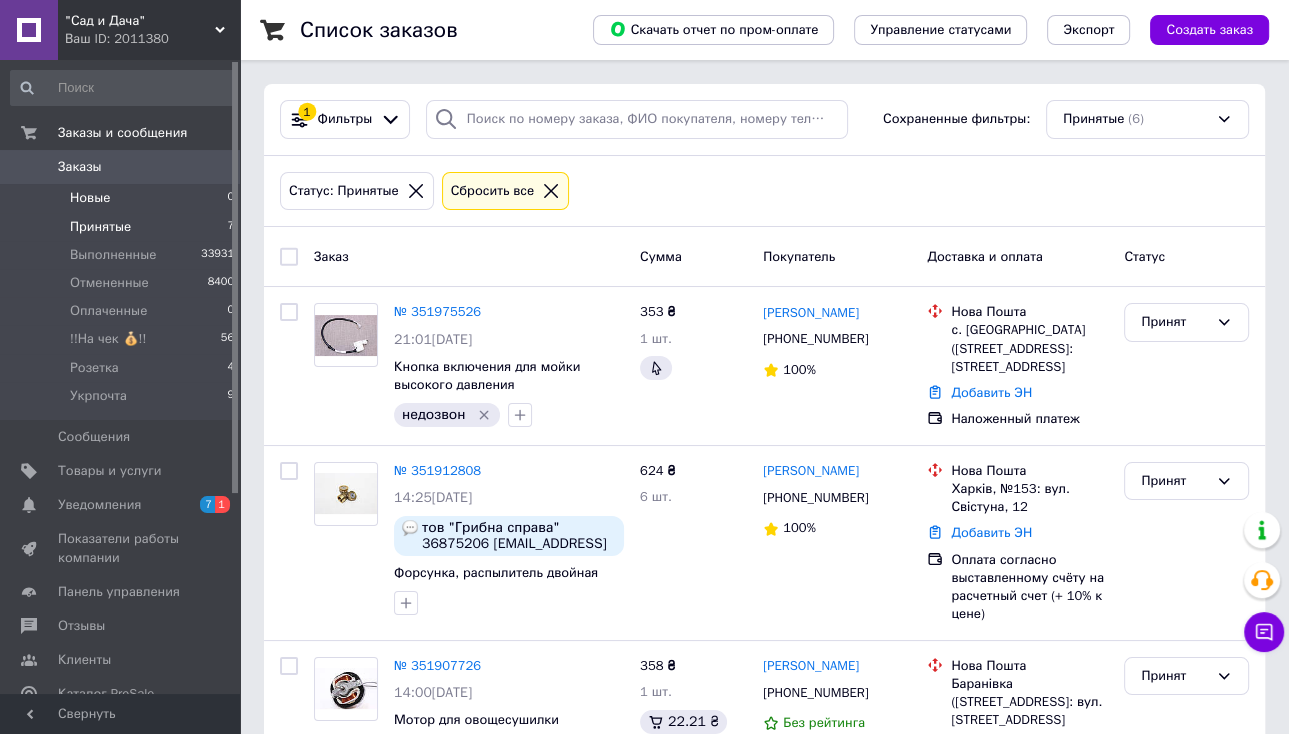 click on "Новые 0" at bounding box center (123, 198) 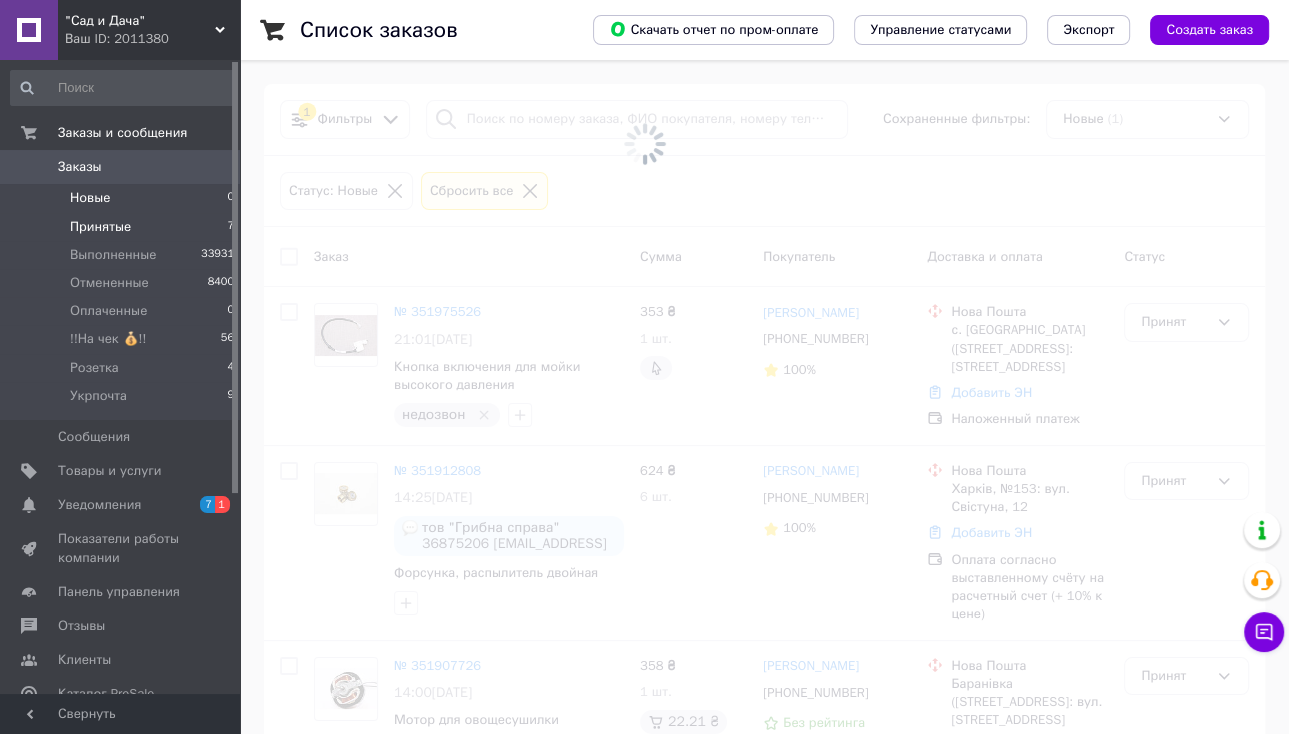 click on "Принятые" at bounding box center (100, 227) 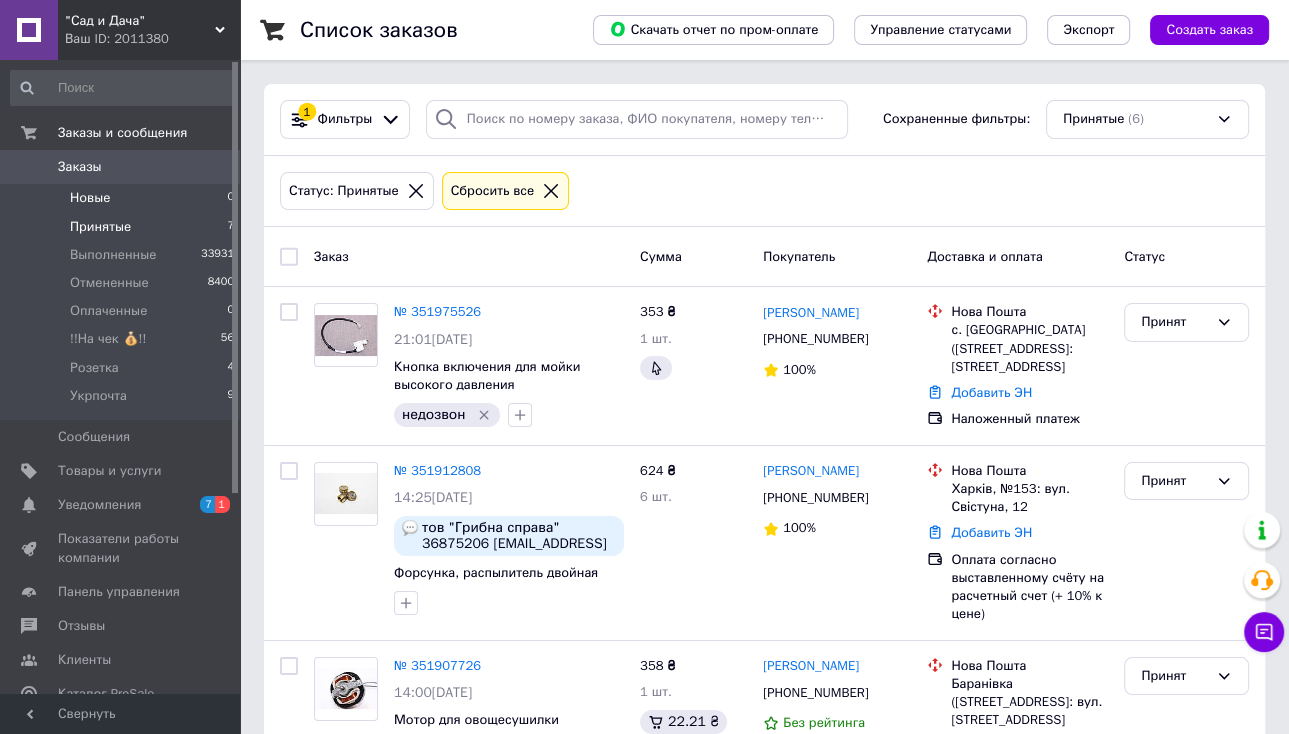 click on "Новые 0" at bounding box center [123, 198] 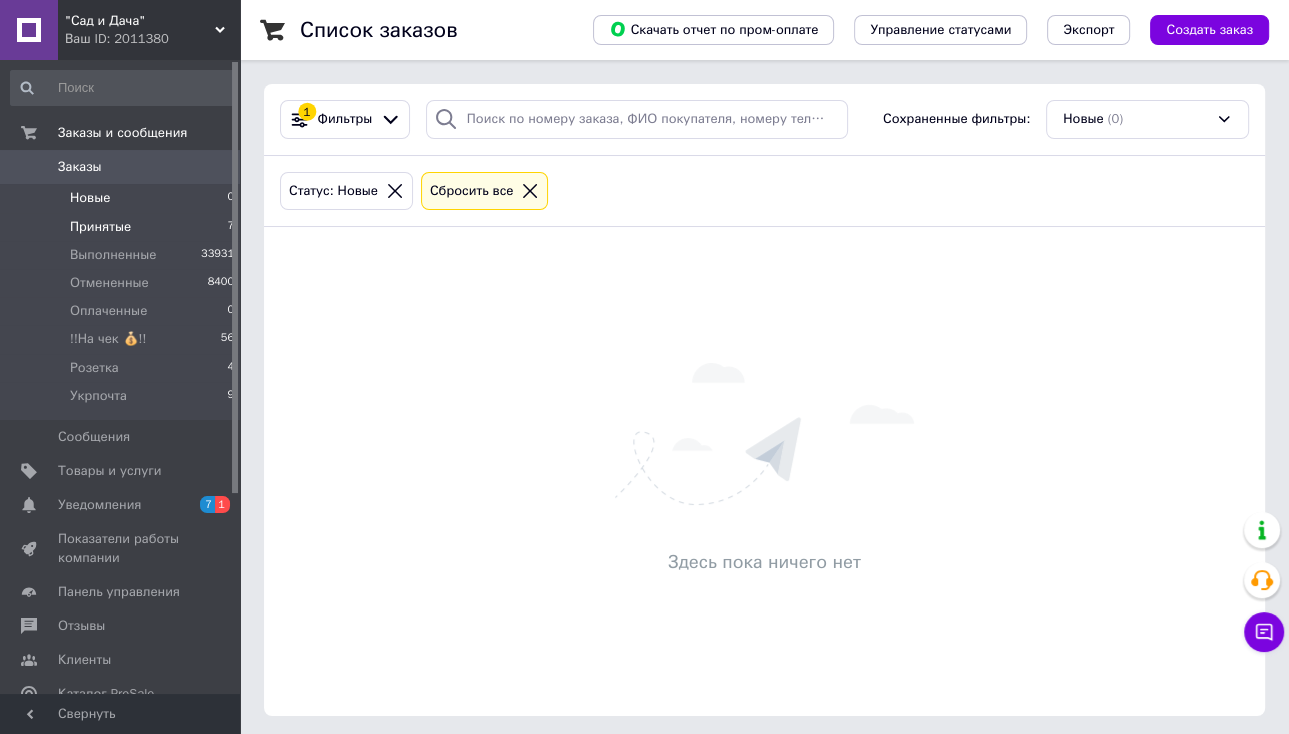 click on "Принятые 7" at bounding box center (123, 227) 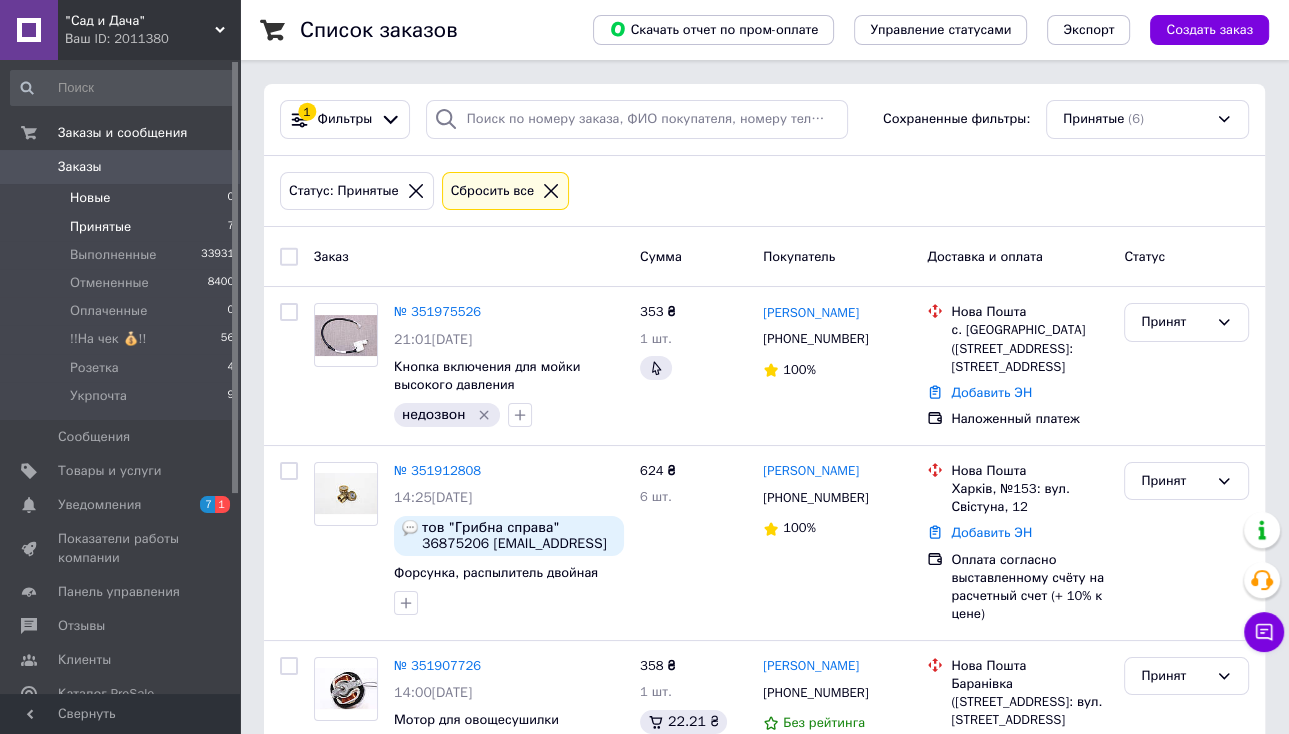click on "Новые 0" at bounding box center (123, 198) 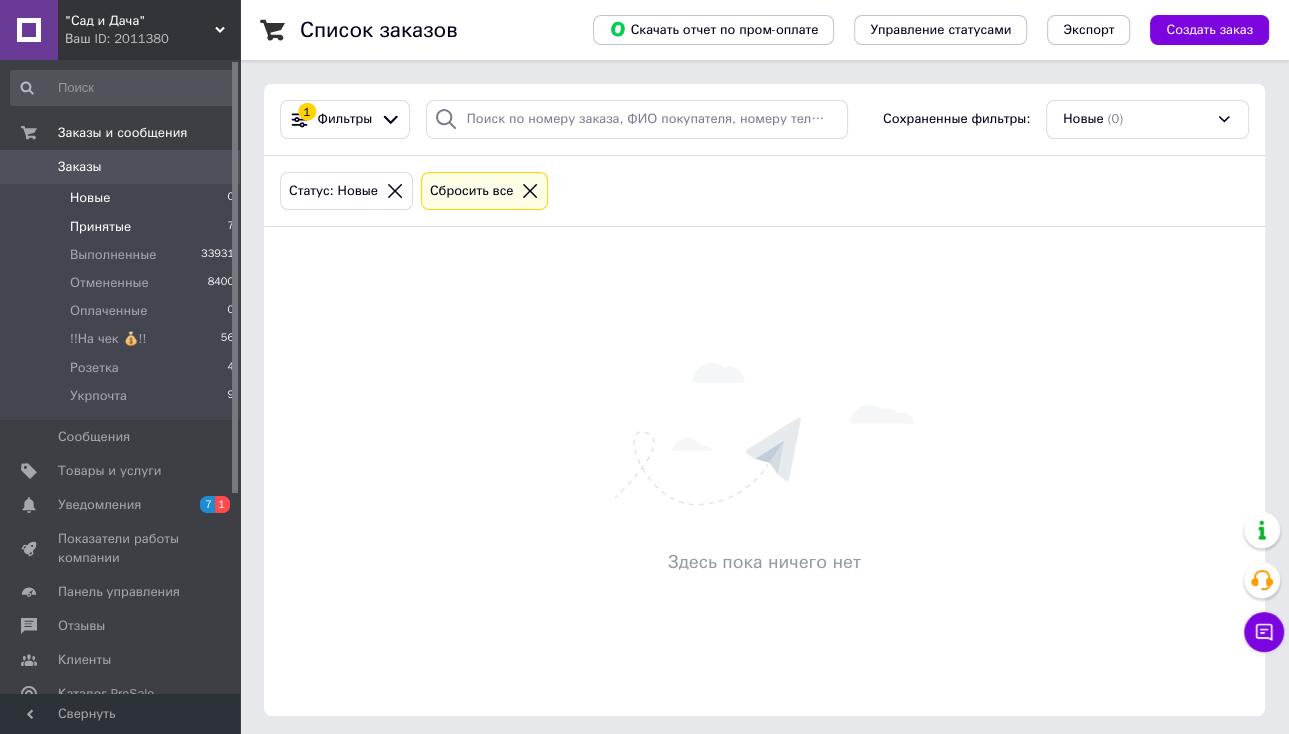 click on "Принятые 7" at bounding box center (123, 227) 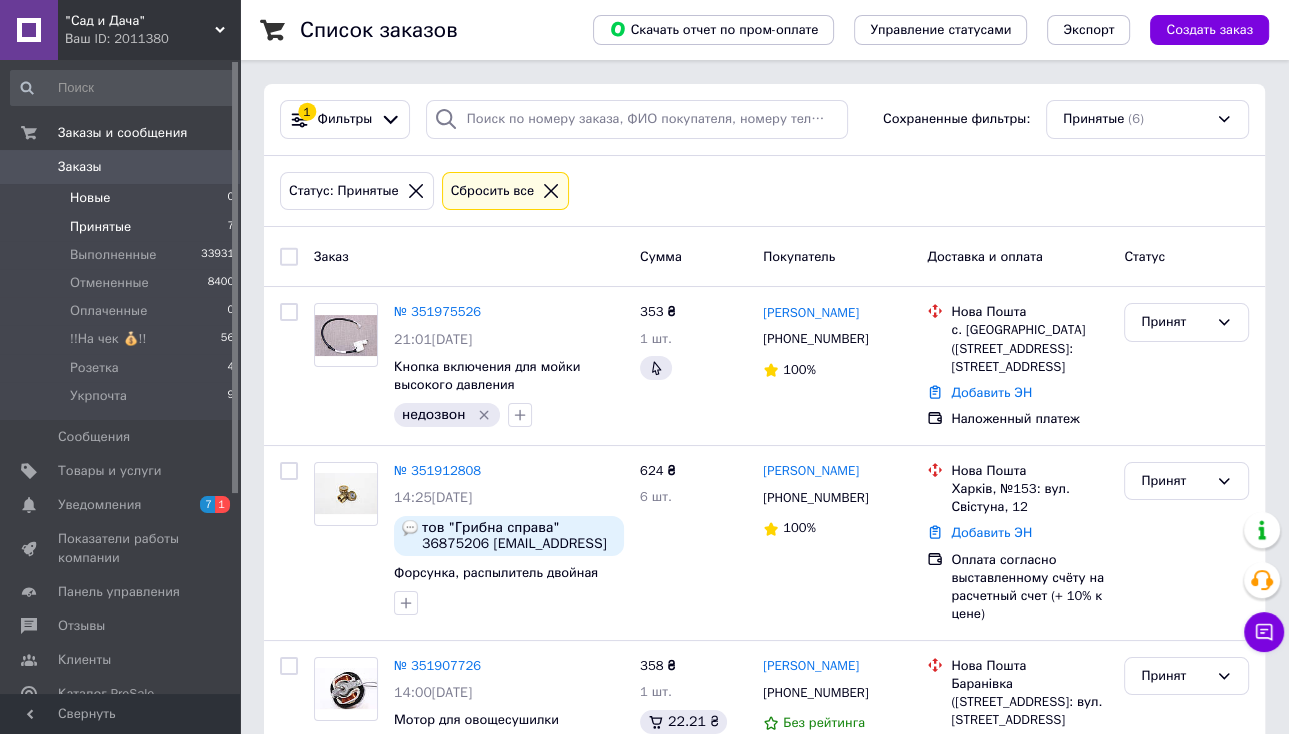click on "Новые 0" at bounding box center (123, 198) 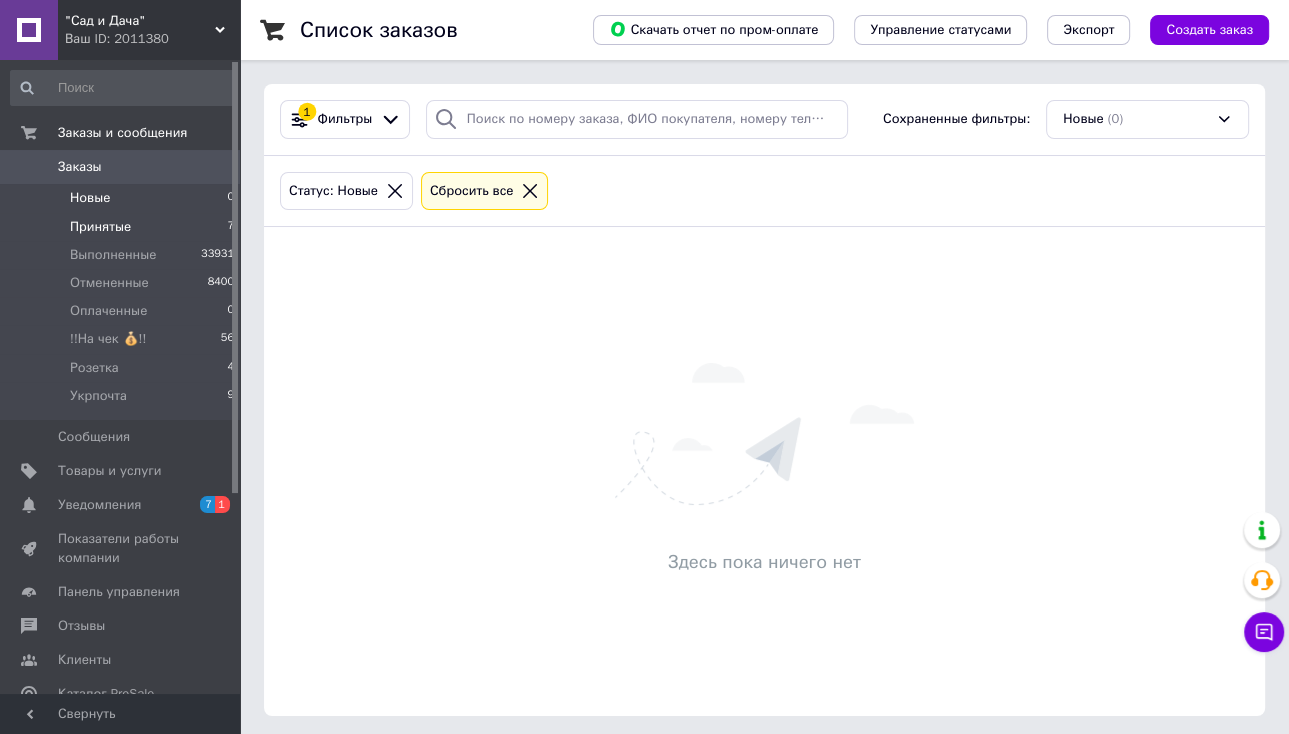 click on "Принятые 7" at bounding box center (123, 227) 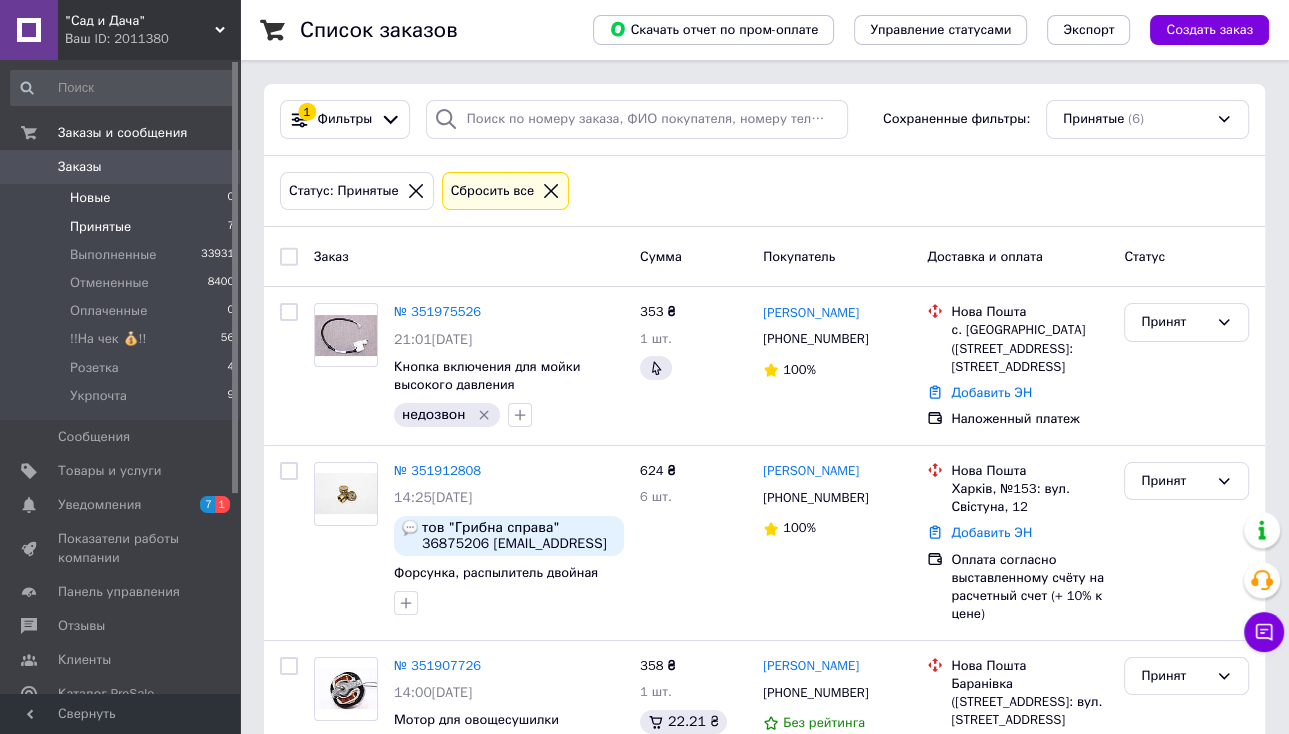 click on "Новые 0" at bounding box center (123, 198) 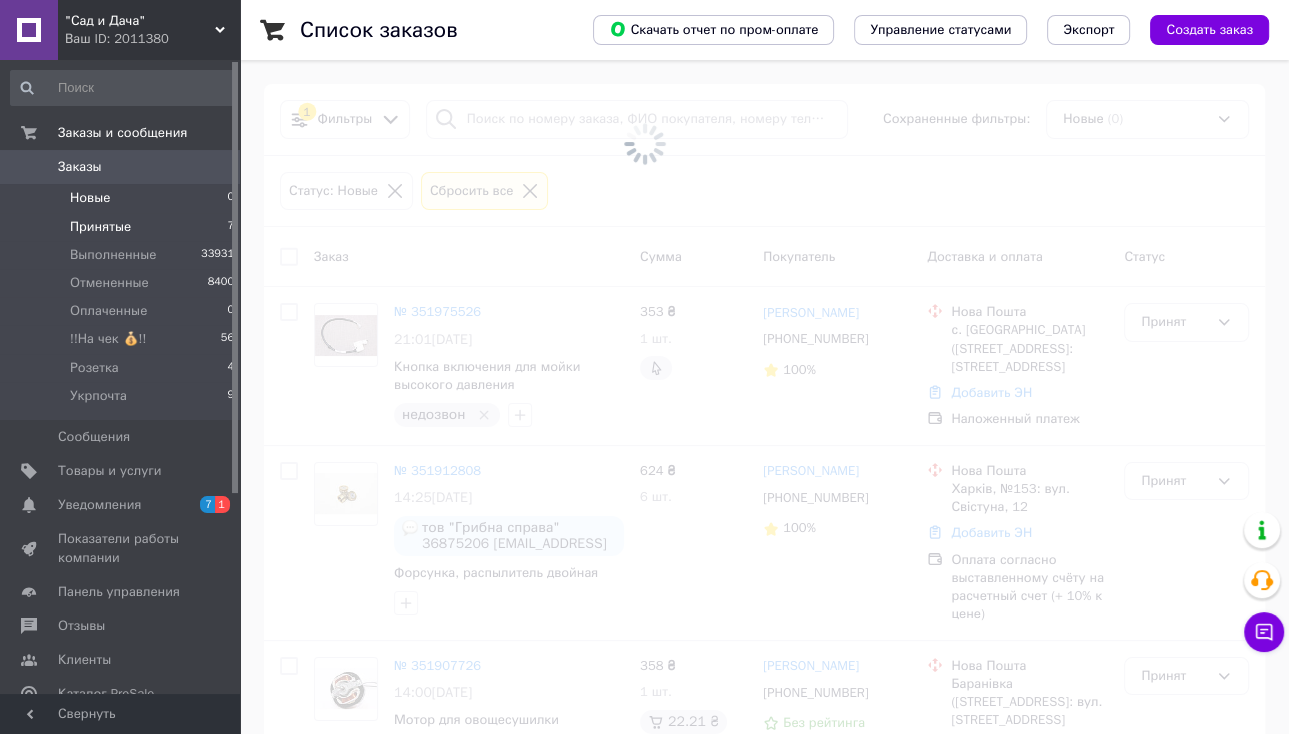 click on "Принятые 7" at bounding box center [123, 227] 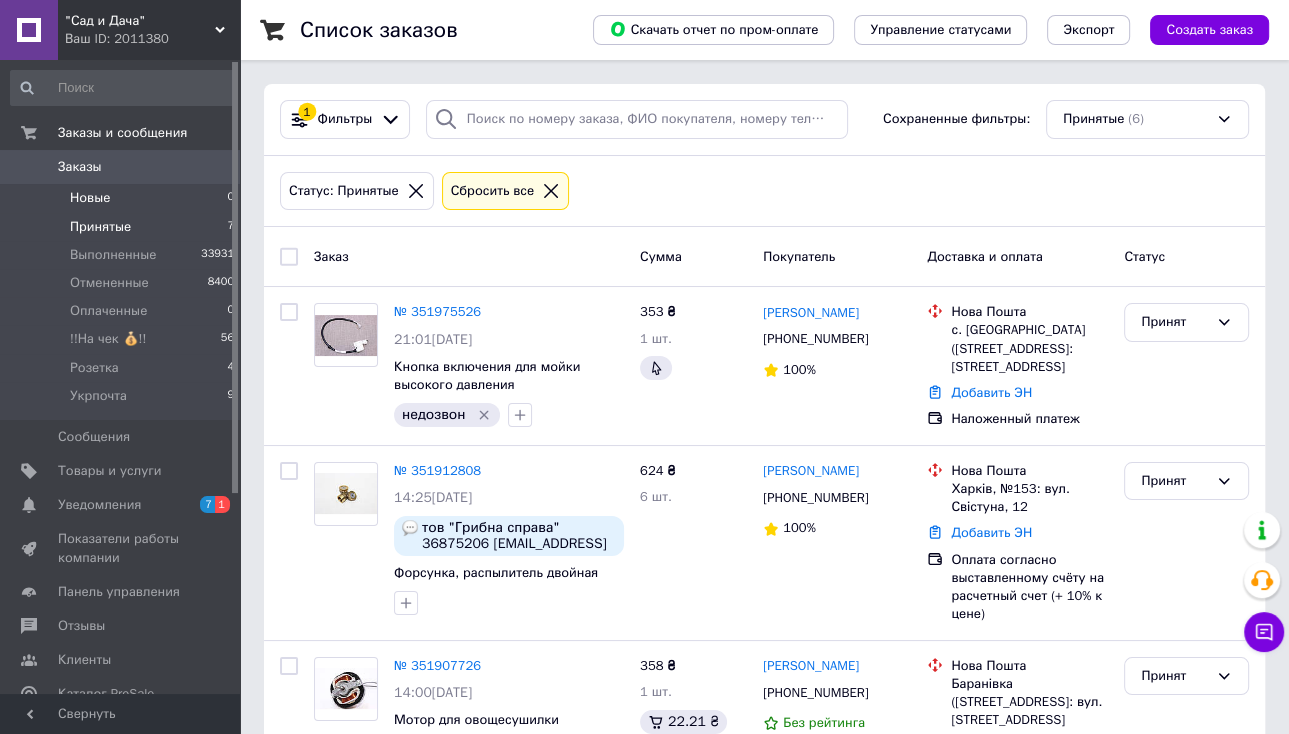 click on "Новые 0" at bounding box center (123, 198) 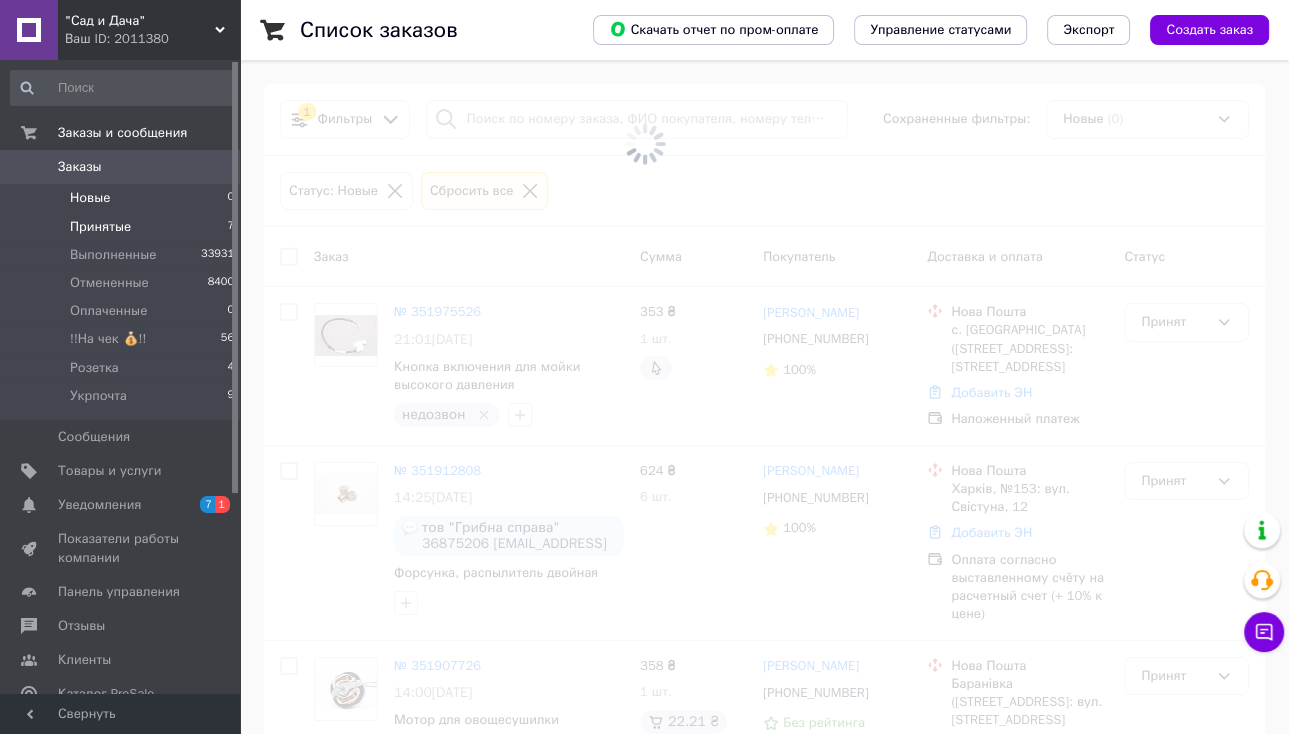click on "Принятые 7" at bounding box center [123, 227] 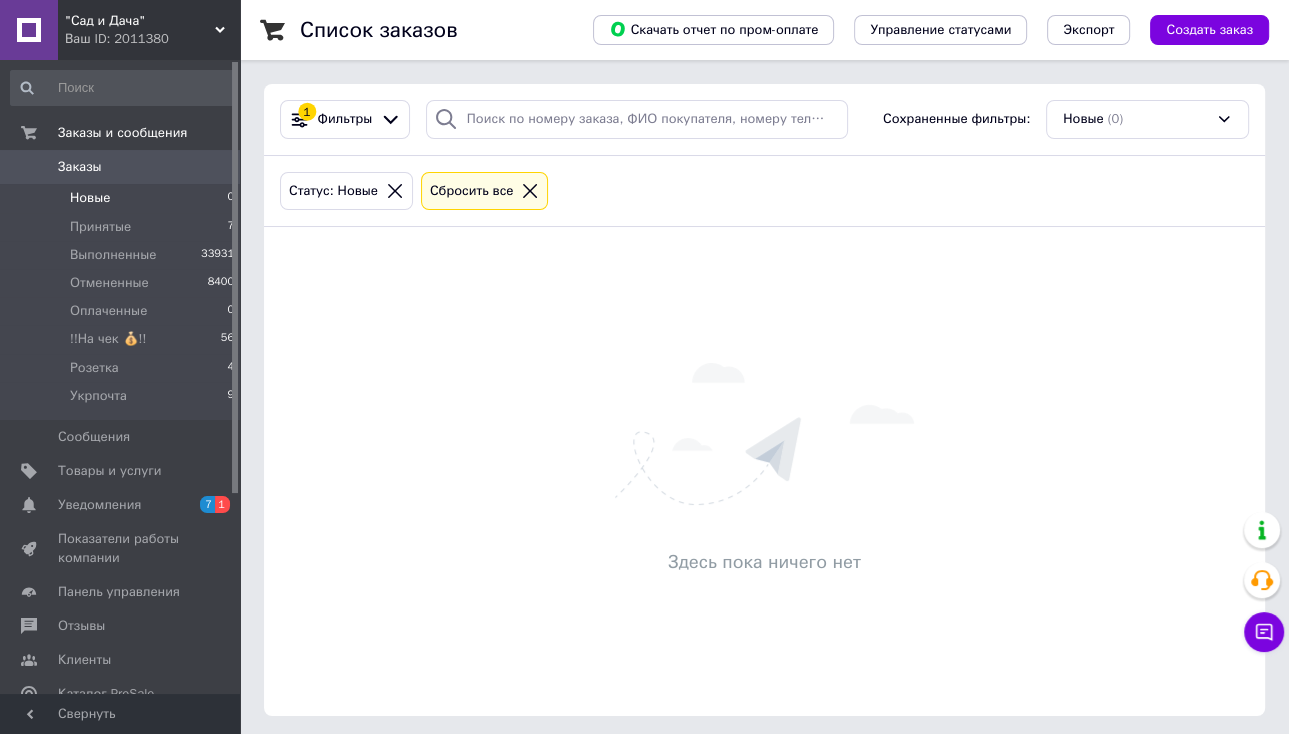 drag, startPoint x: 127, startPoint y: 191, endPoint x: 127, endPoint y: 204, distance: 13 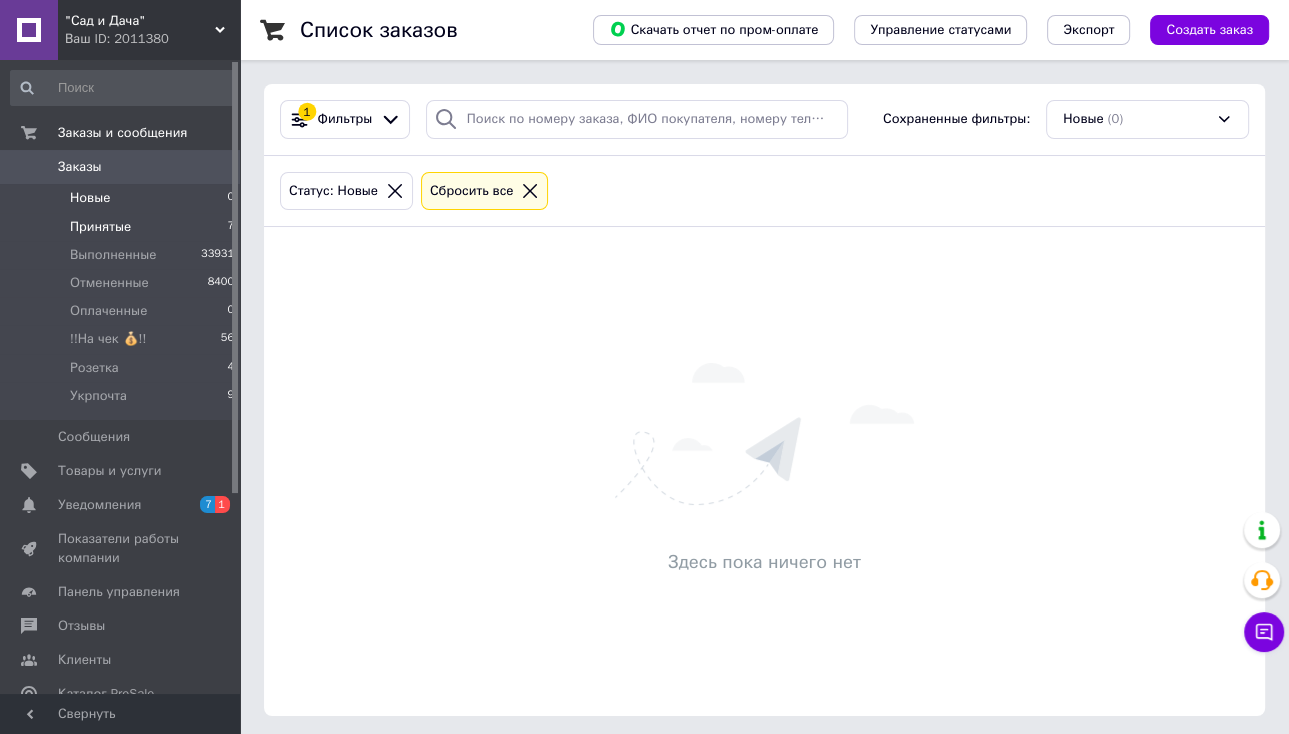 click on "Принятые" at bounding box center [100, 227] 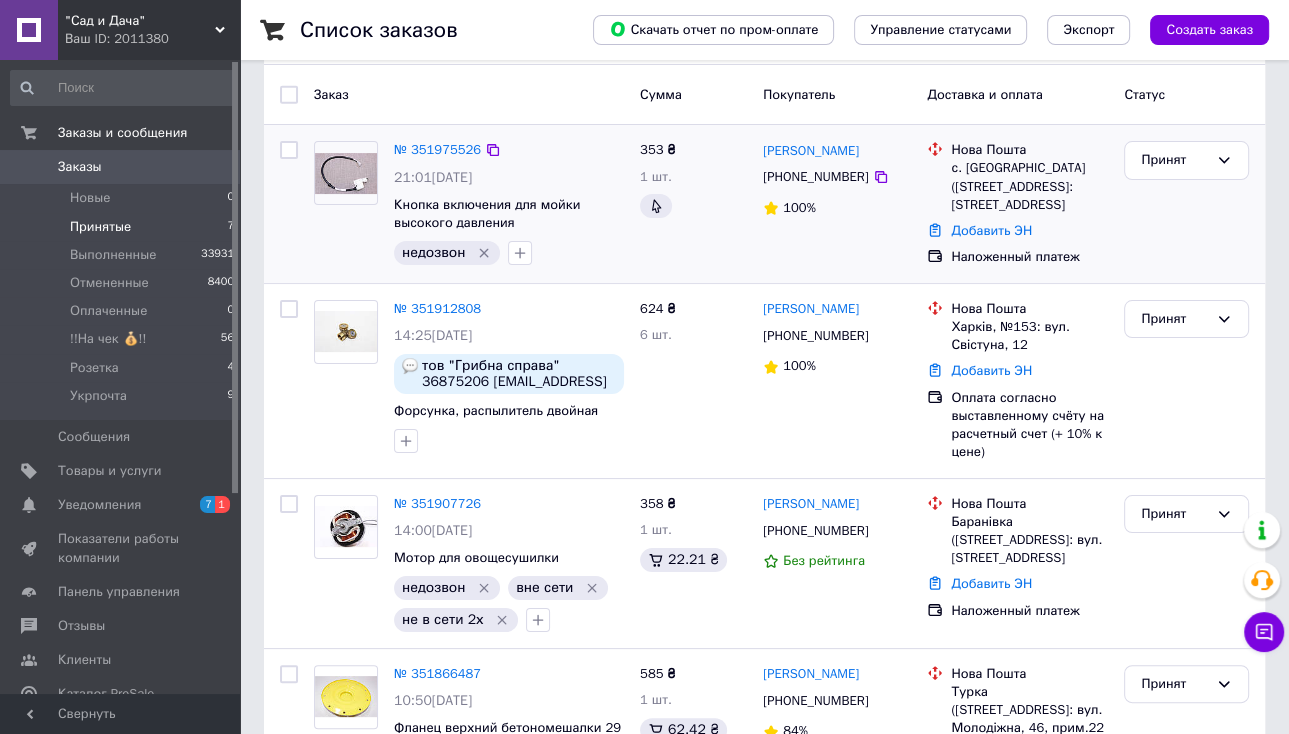 scroll, scrollTop: 0, scrollLeft: 0, axis: both 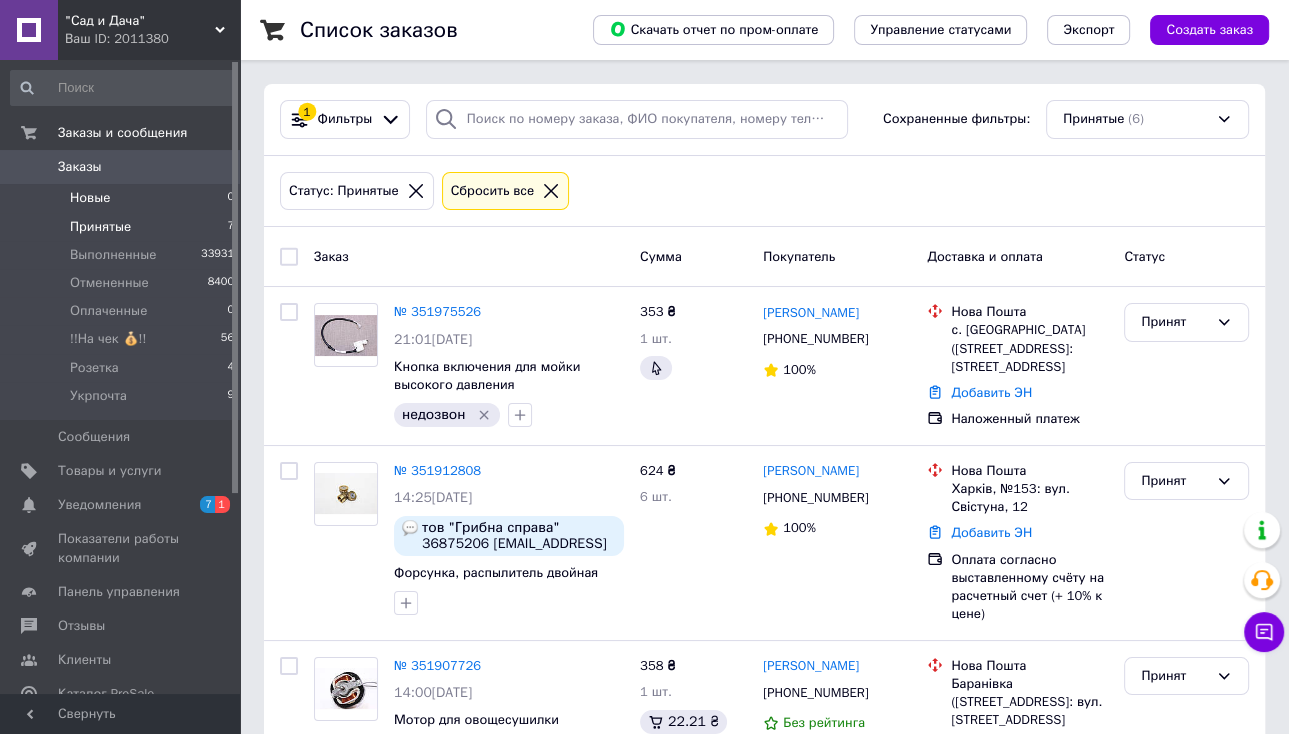 click on "Новые 0" at bounding box center [123, 198] 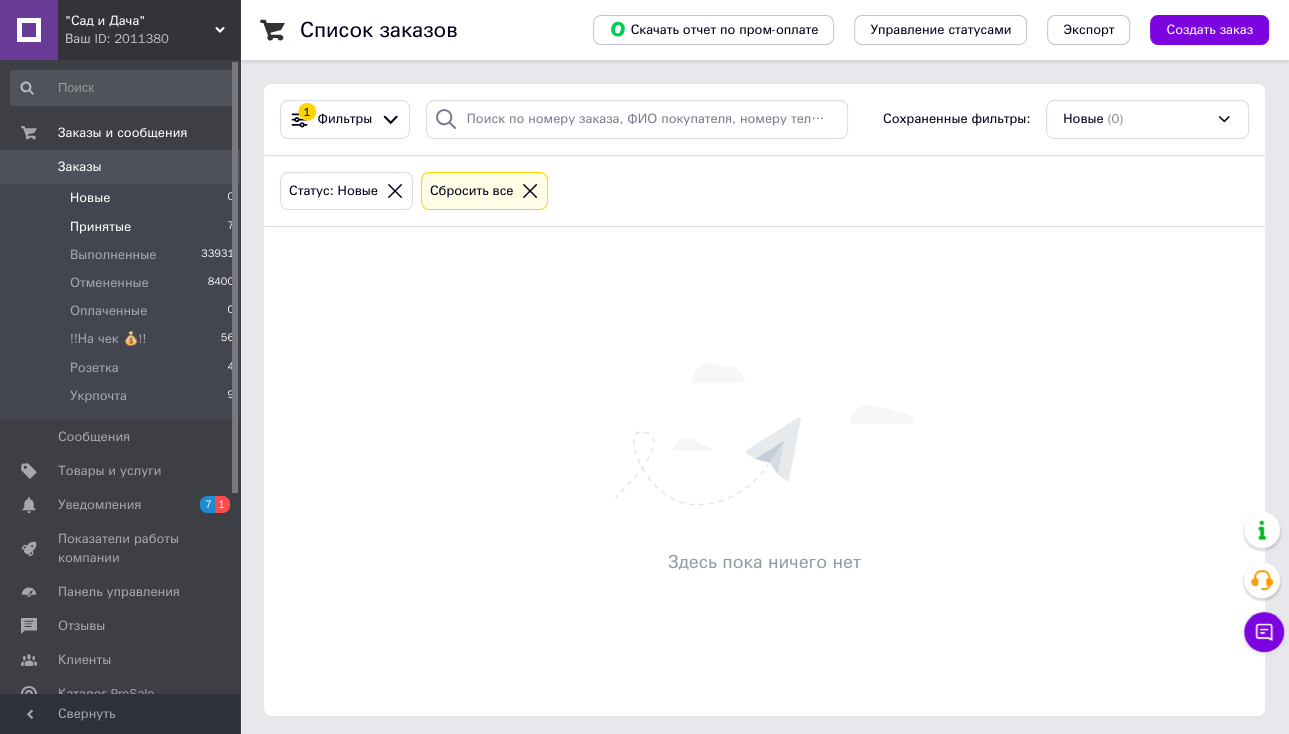 click on "Принятые" at bounding box center (100, 227) 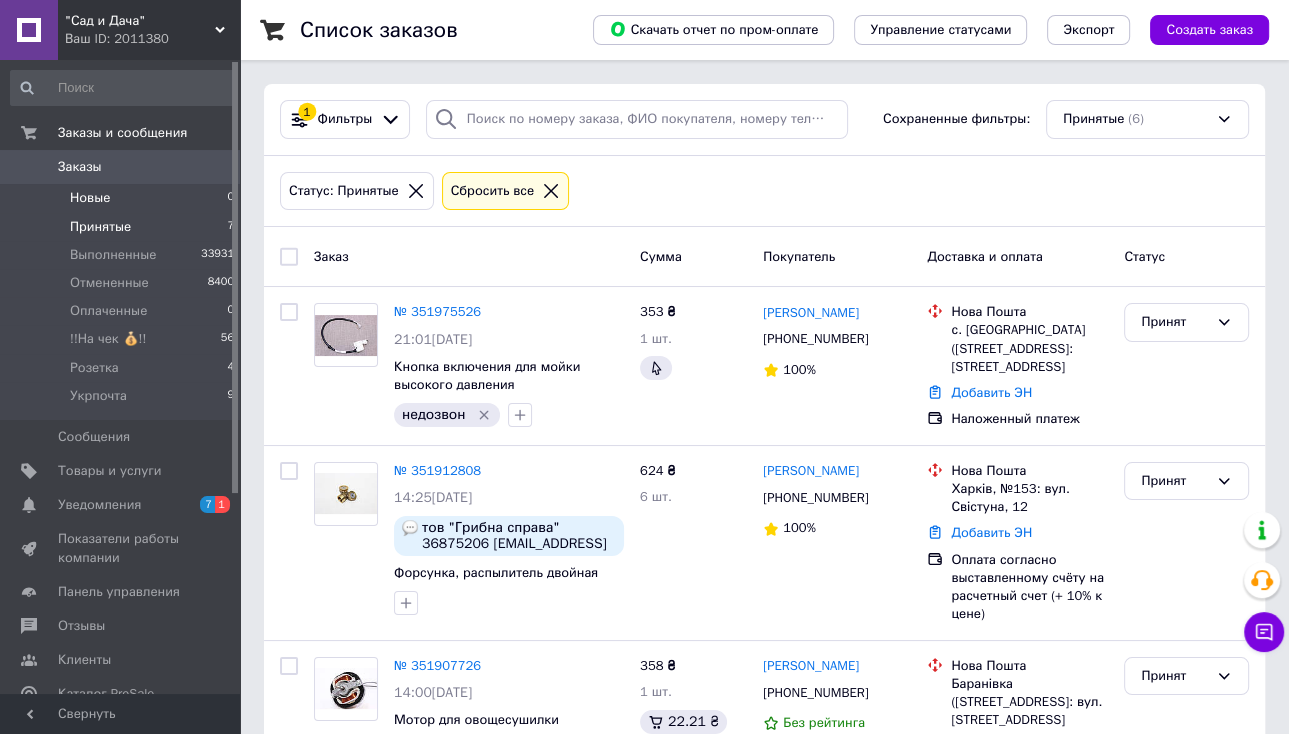 click on "Новые 0" at bounding box center (123, 198) 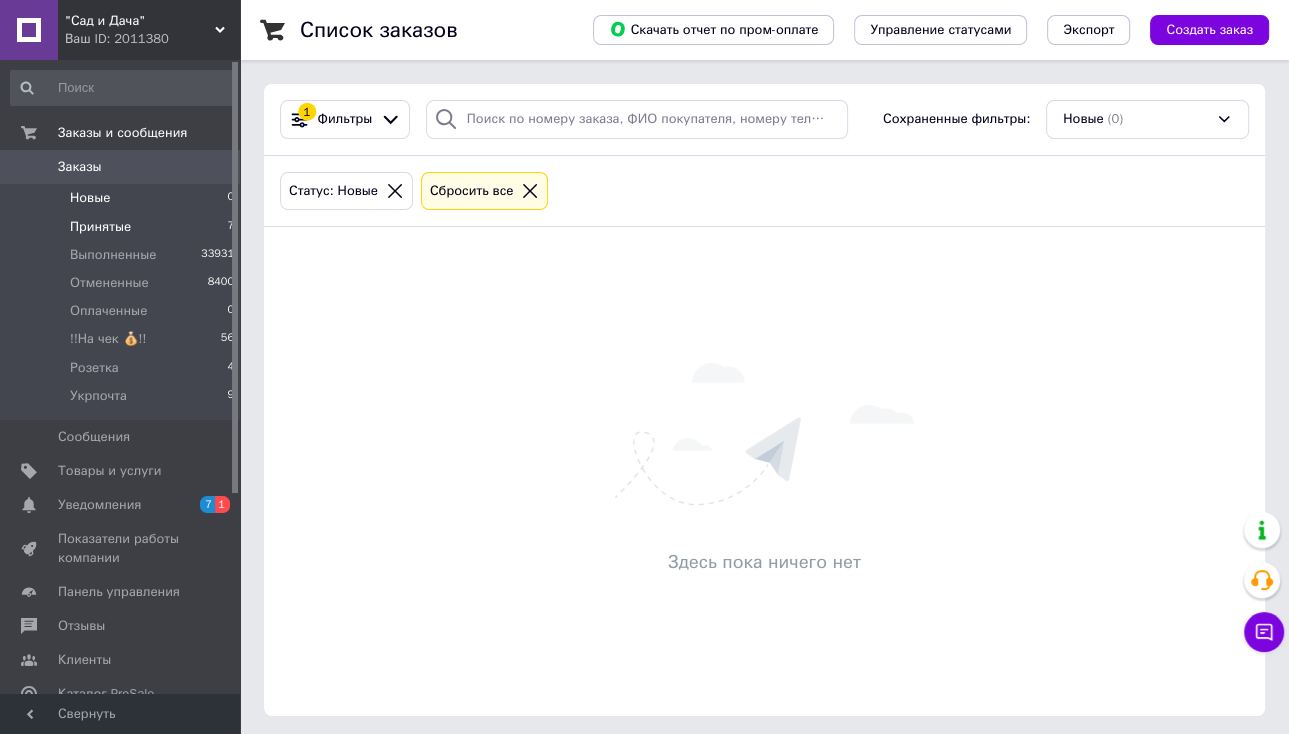 click on "Принятые 7" at bounding box center (123, 227) 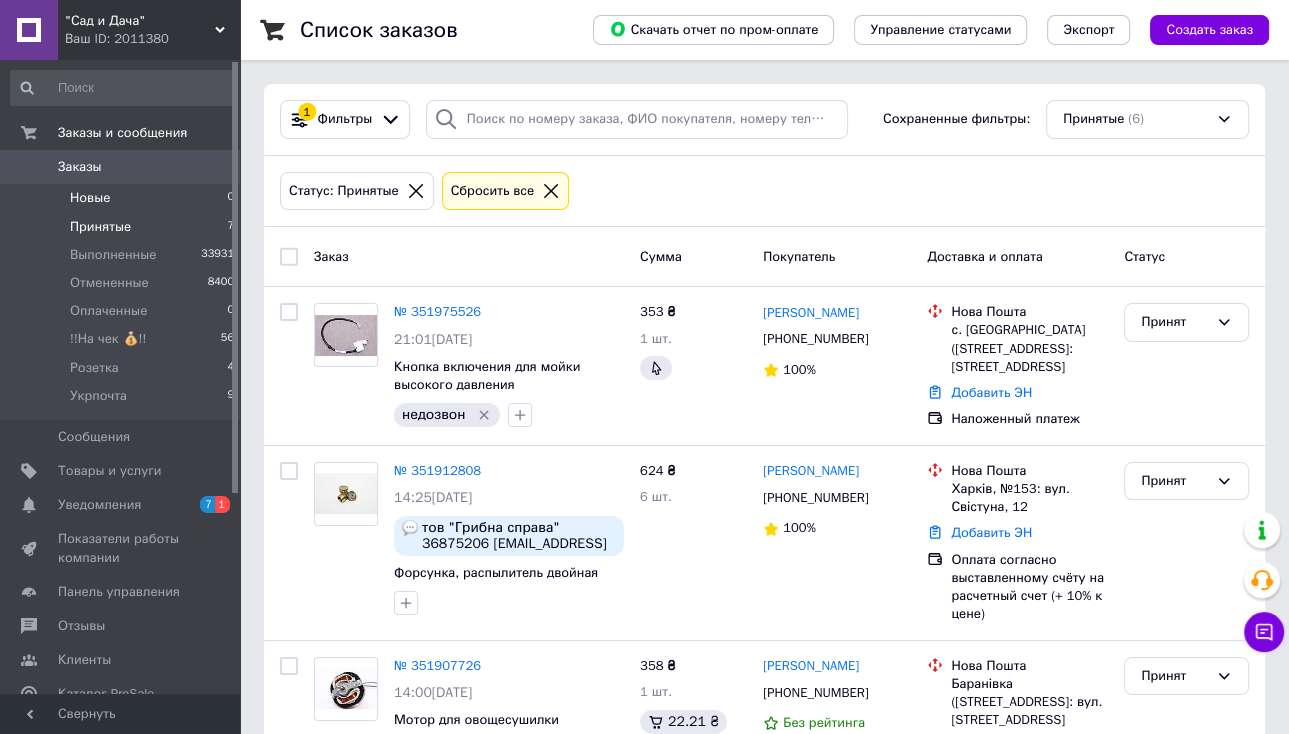 click on "Новые" at bounding box center [90, 198] 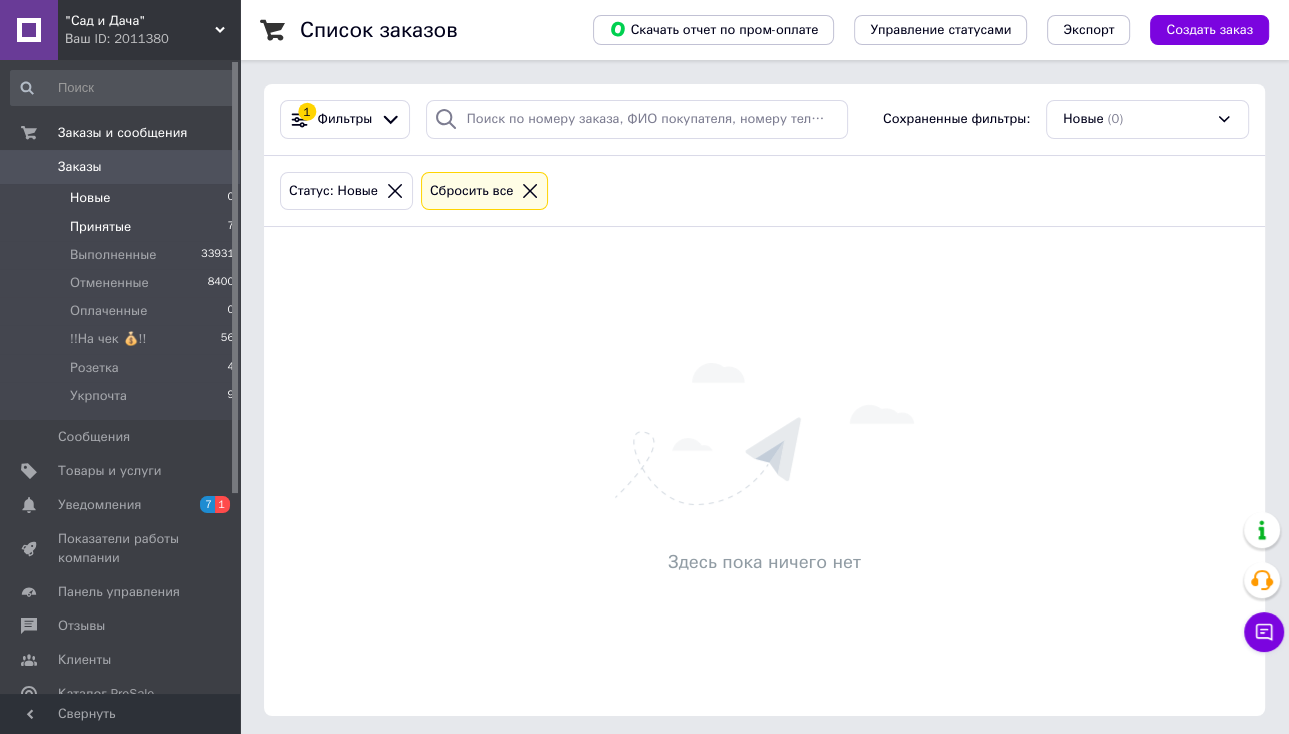 click on "Принятые" at bounding box center (100, 227) 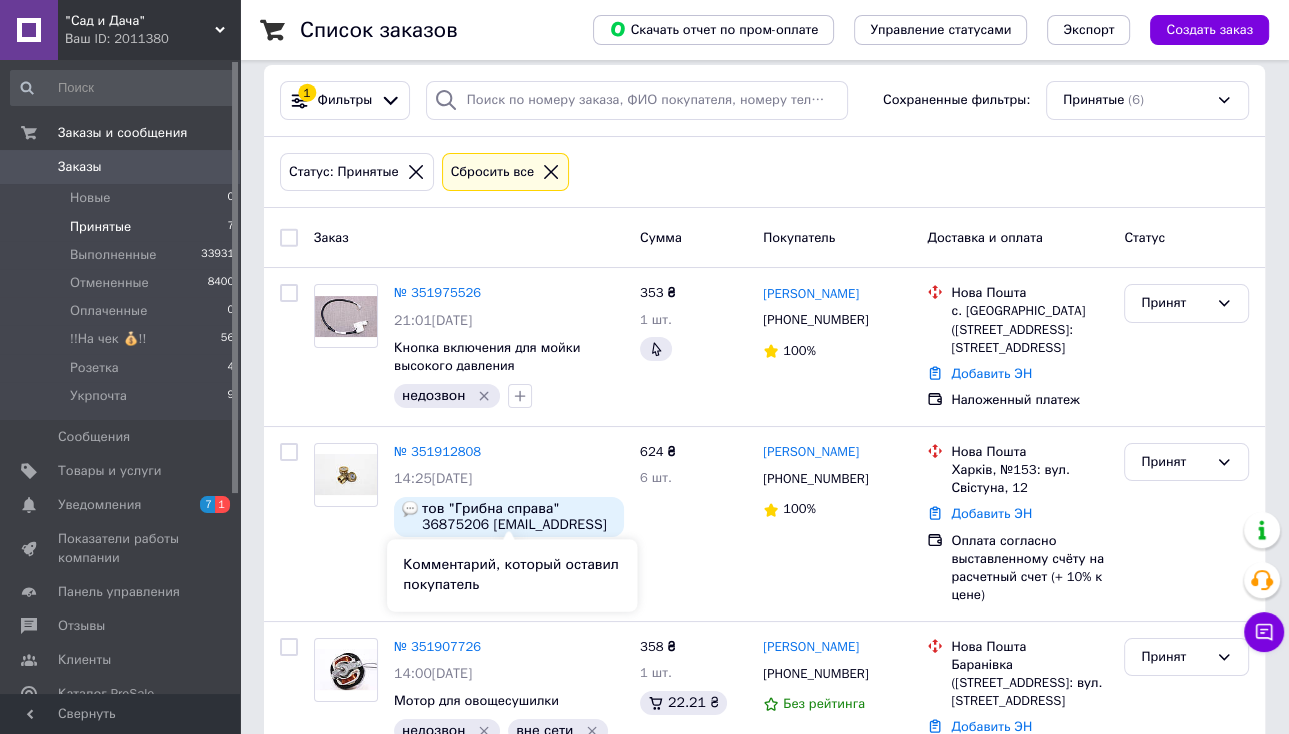 scroll, scrollTop: 0, scrollLeft: 0, axis: both 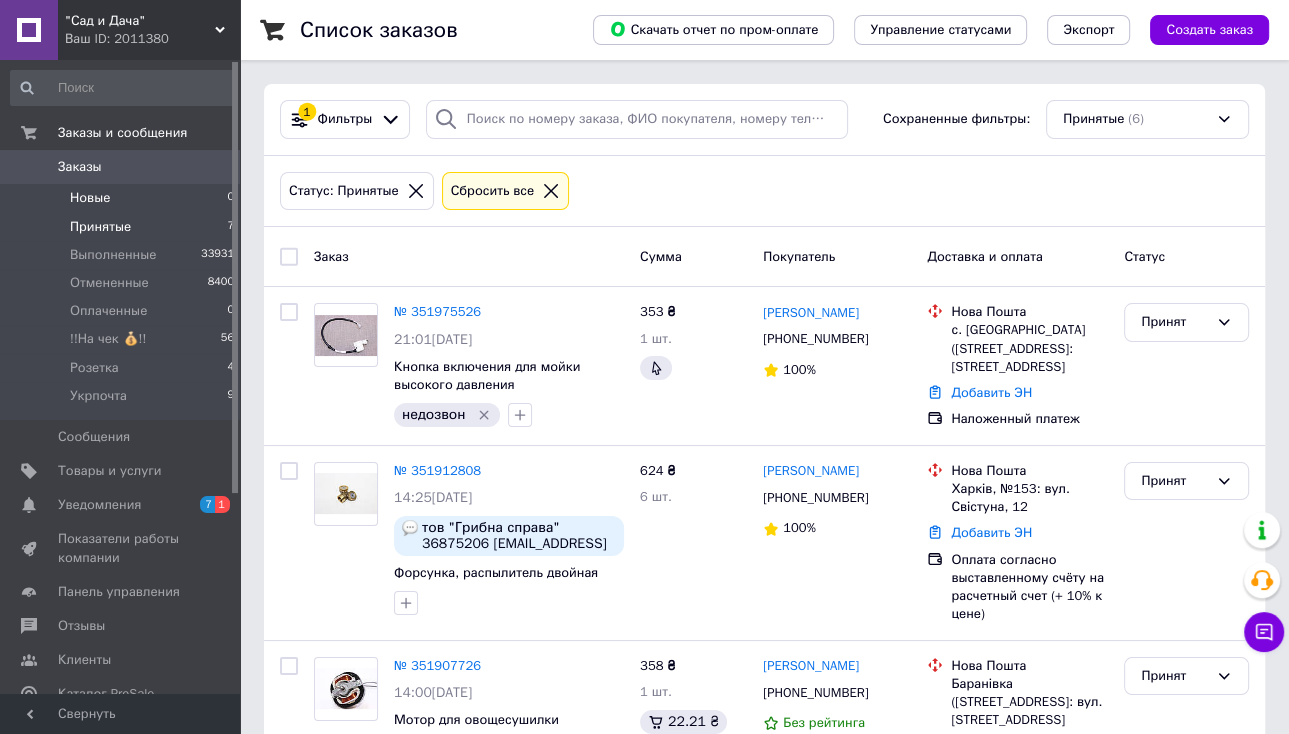click on "Новые 0" at bounding box center [123, 198] 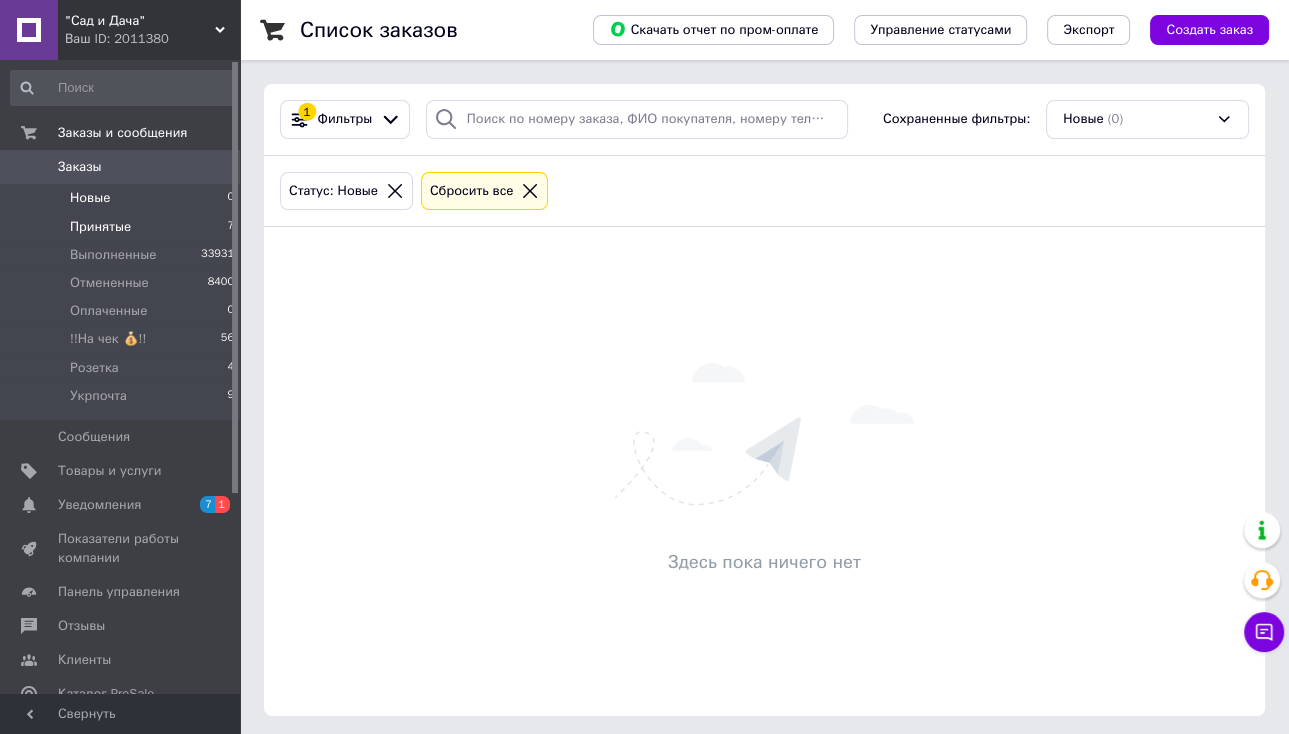 click on "Принятые" at bounding box center (100, 227) 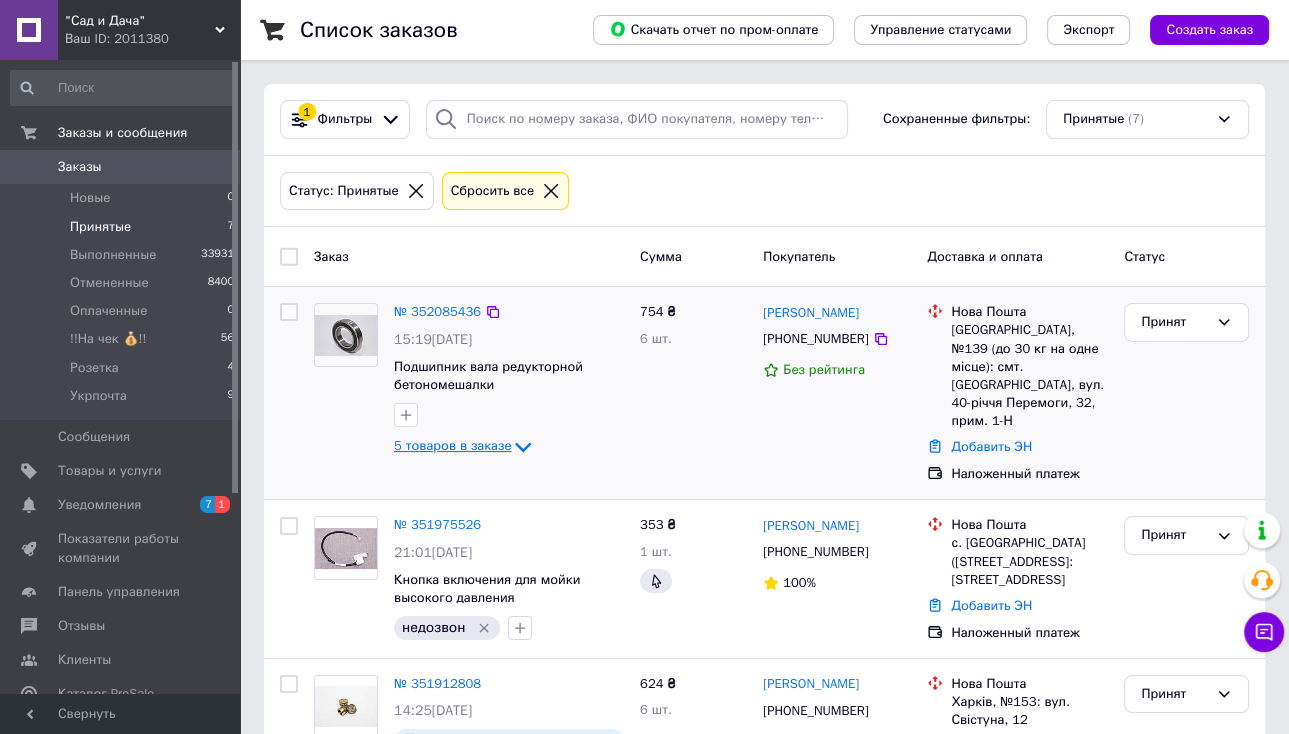 click on "5 товаров в заказе" at bounding box center (452, 446) 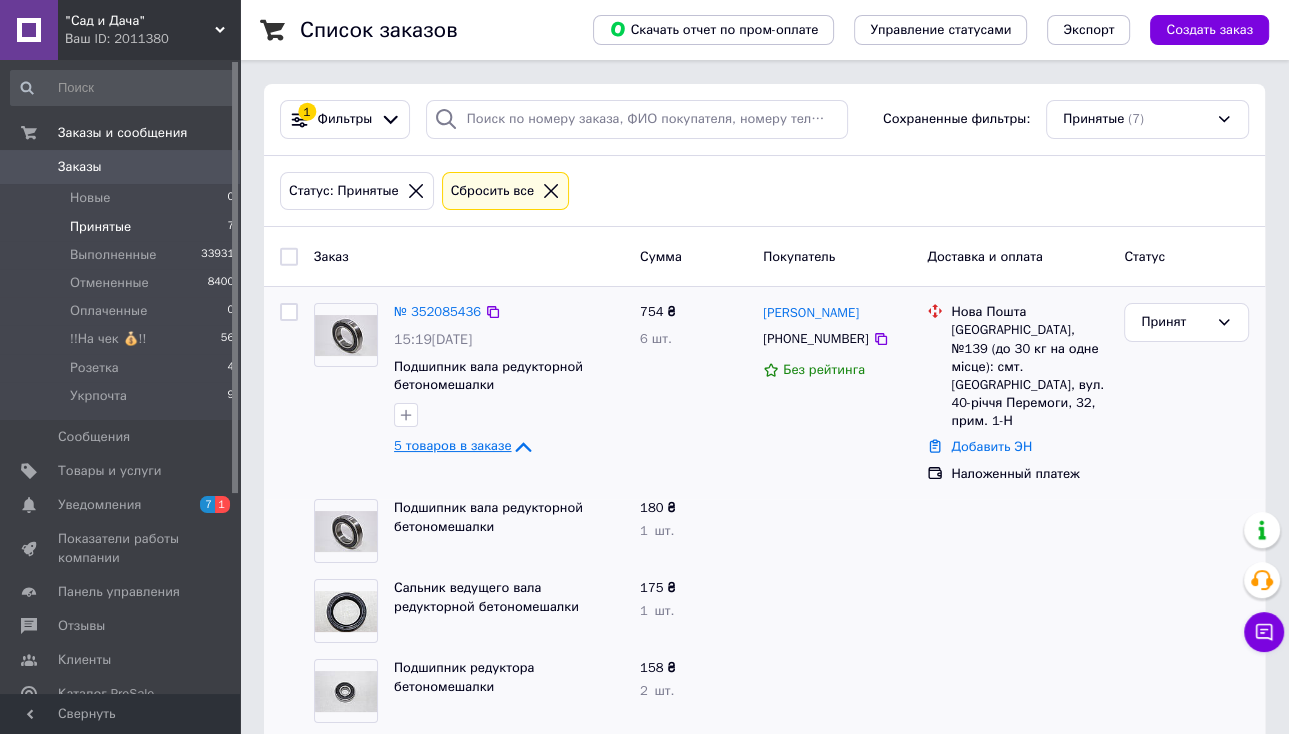 click on "5 товаров в заказе" at bounding box center [452, 446] 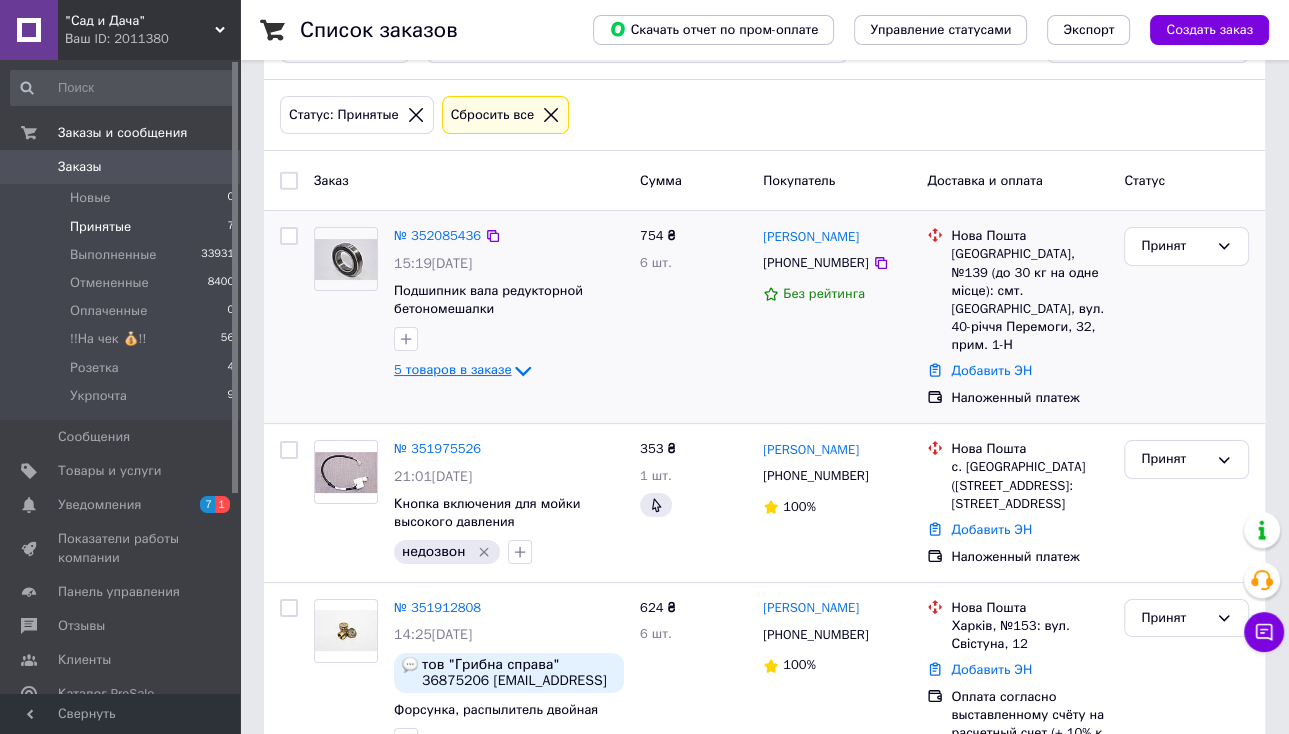 scroll, scrollTop: 80, scrollLeft: 0, axis: vertical 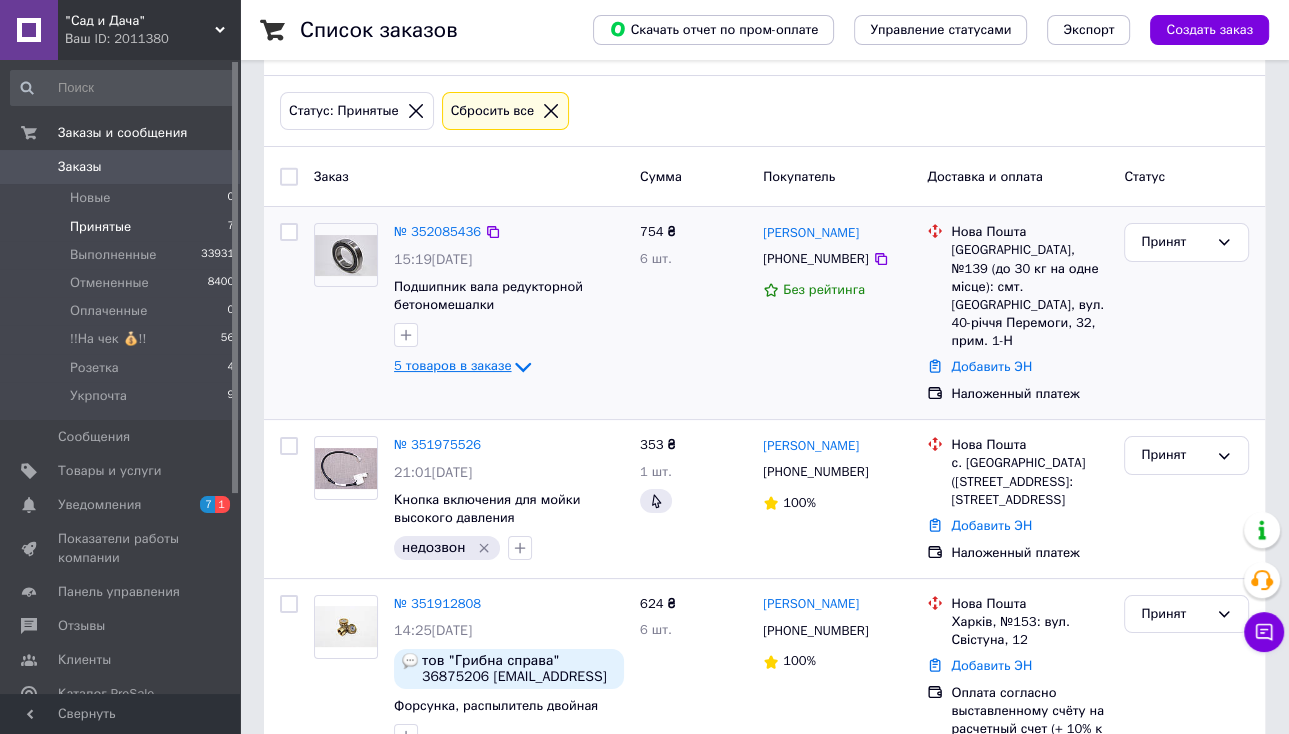 click on "5 товаров в заказе" at bounding box center (452, 366) 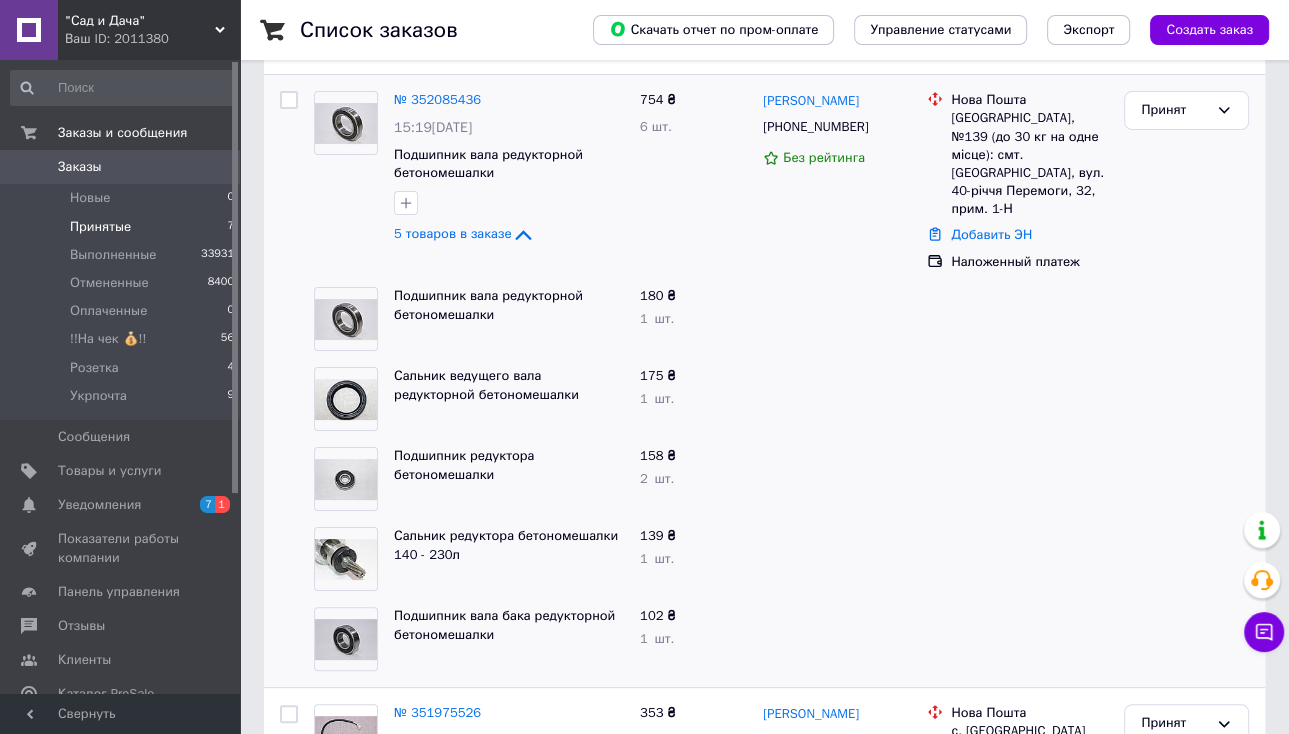 scroll, scrollTop: 240, scrollLeft: 0, axis: vertical 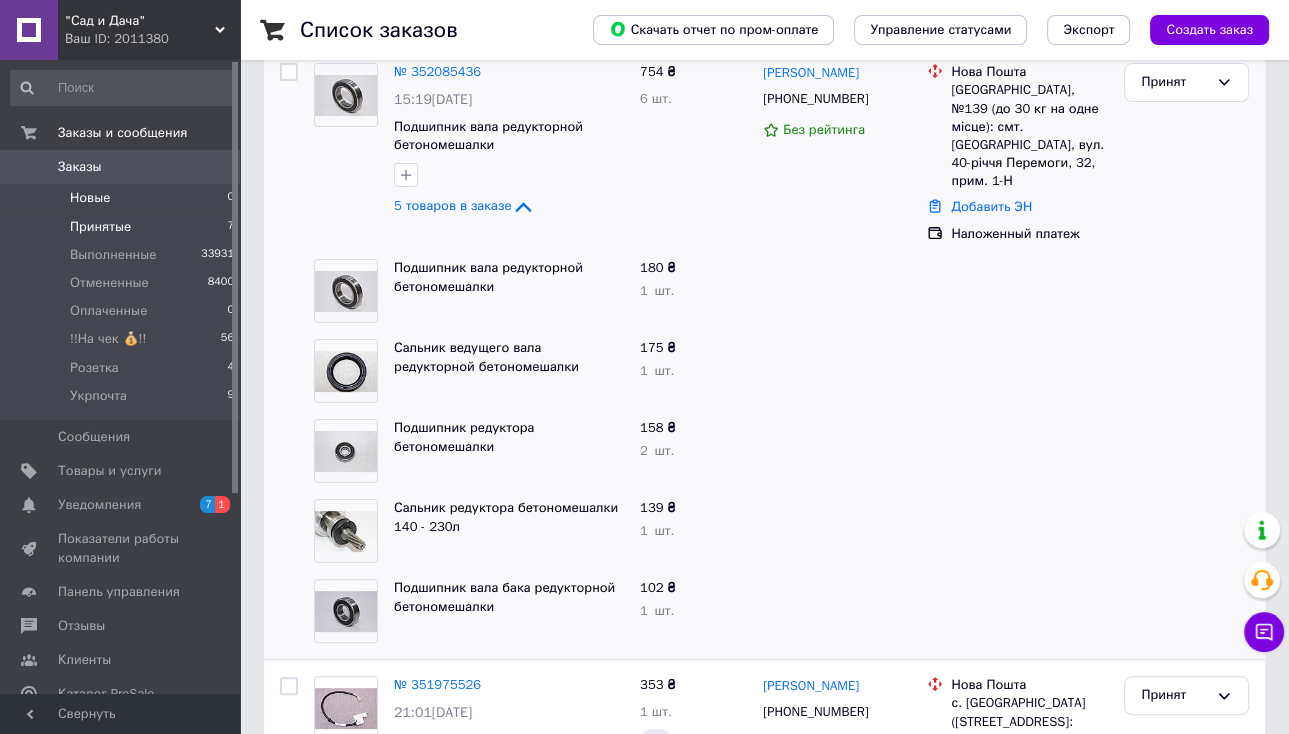 click on "Новые 0" at bounding box center (123, 198) 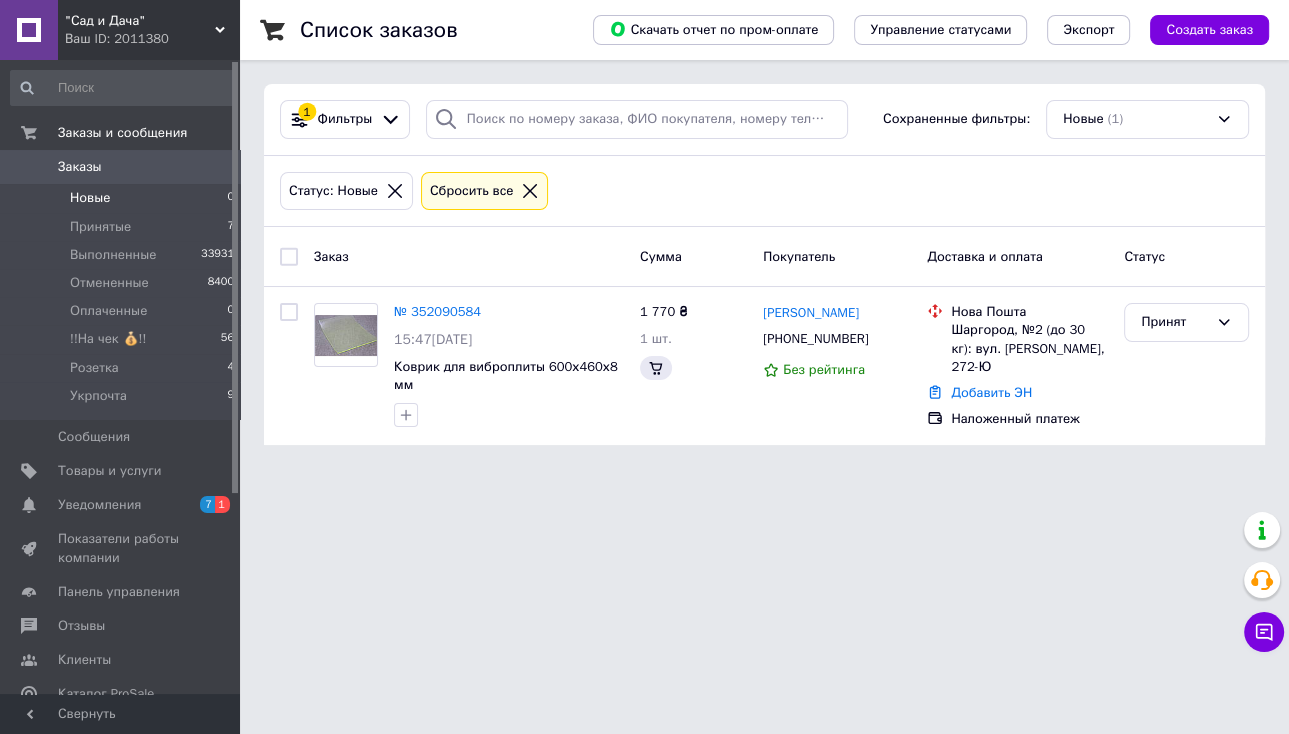 scroll, scrollTop: 0, scrollLeft: 0, axis: both 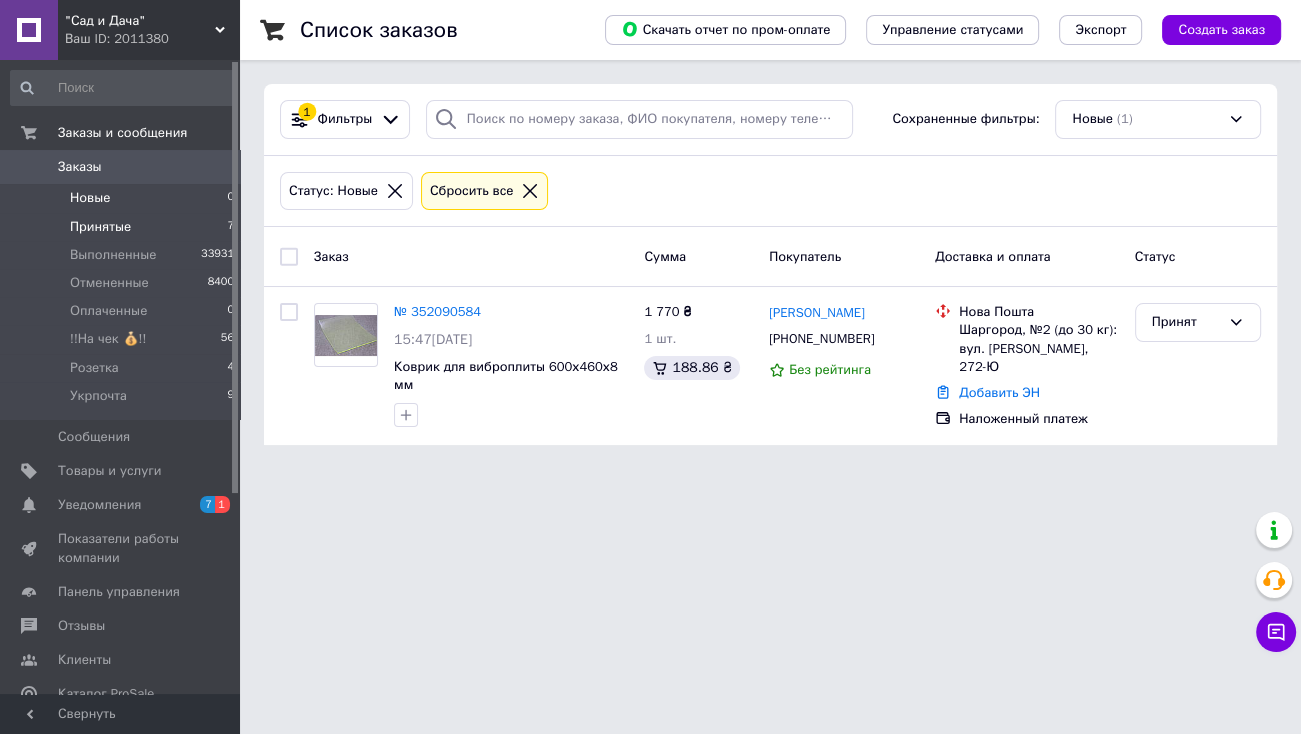 click on "Принятые 7" at bounding box center [123, 227] 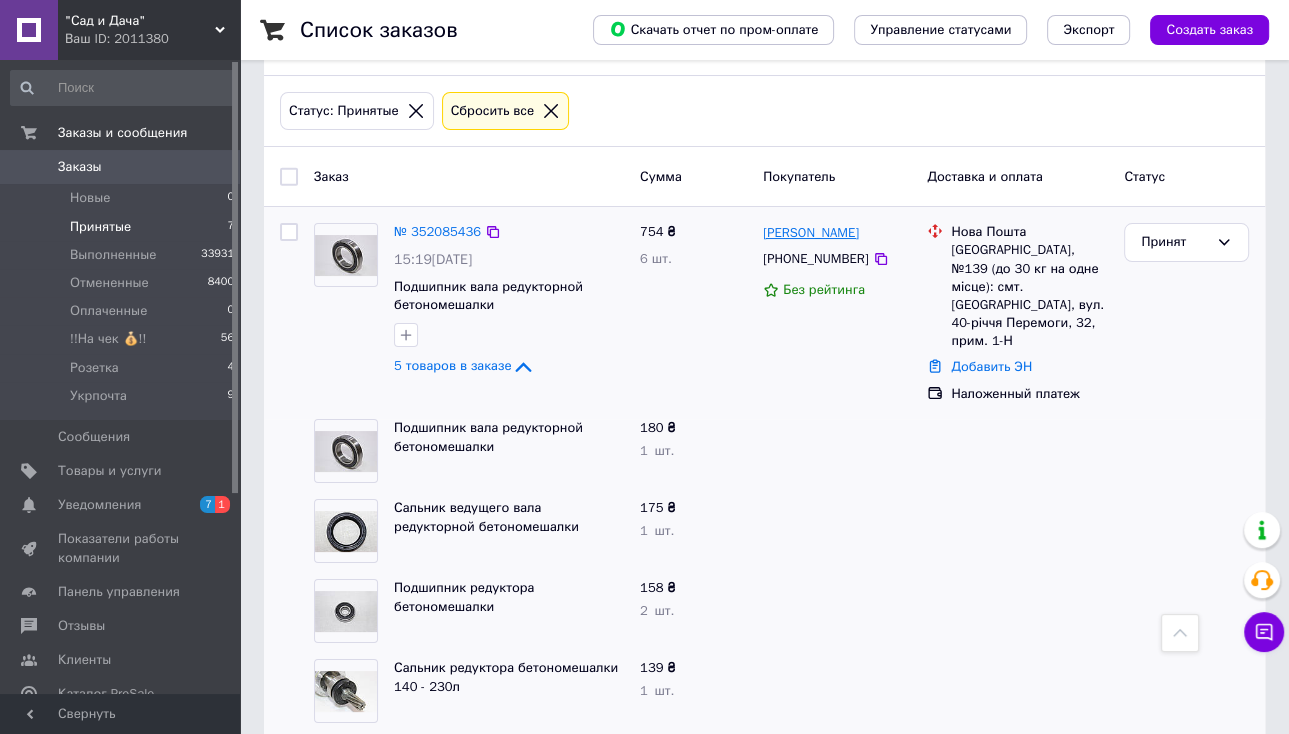 scroll, scrollTop: 80, scrollLeft: 0, axis: vertical 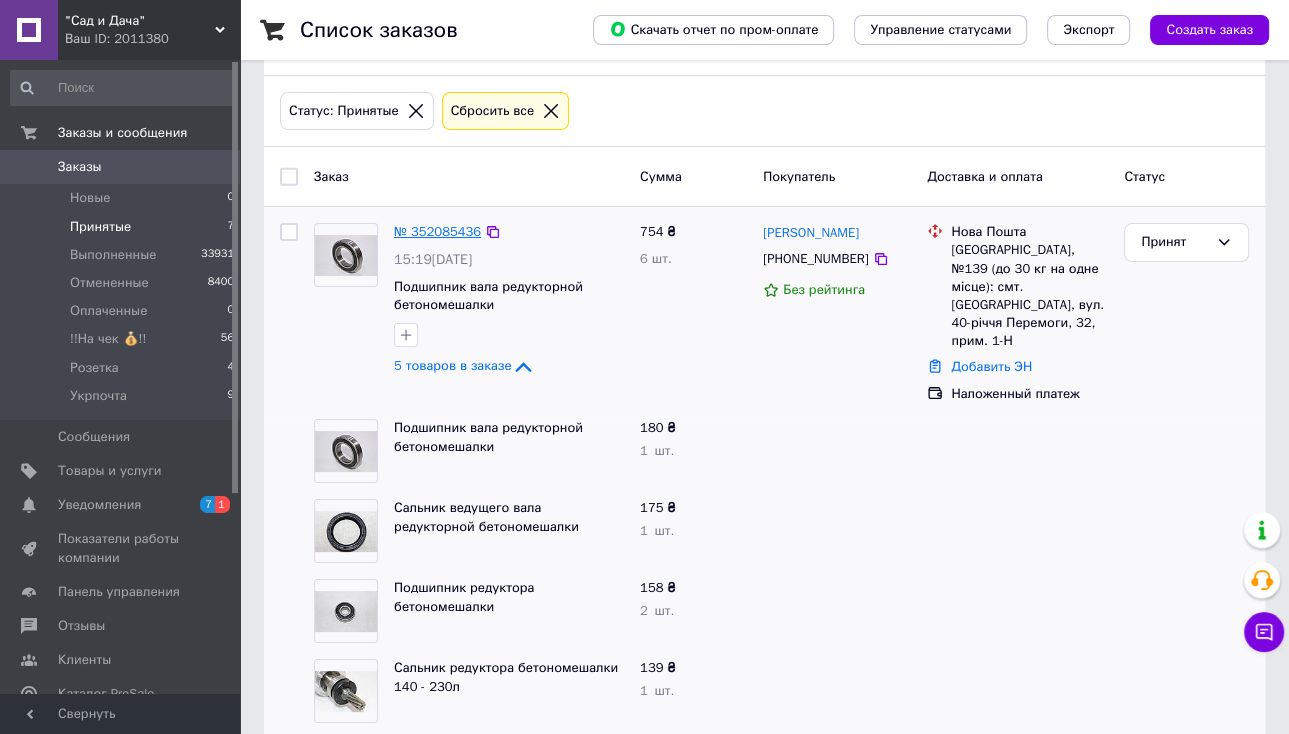 click on "№ 352085436" at bounding box center (437, 231) 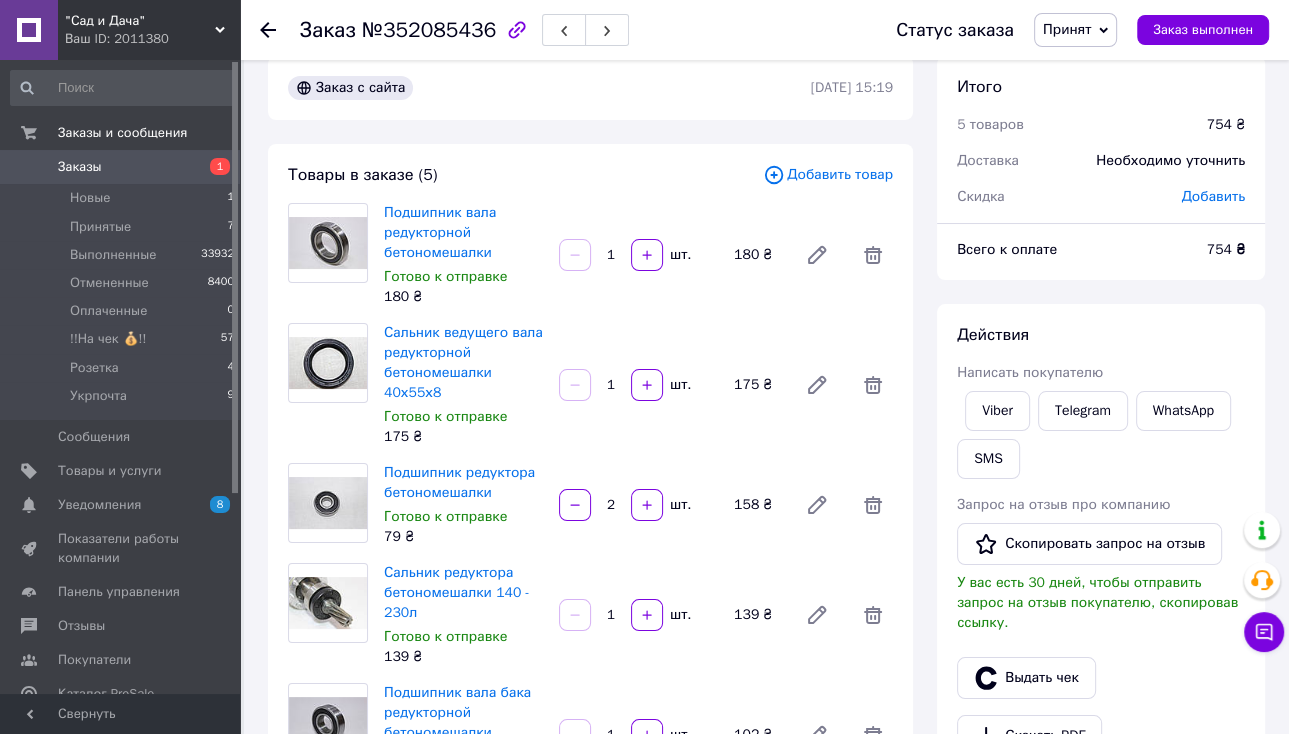 scroll, scrollTop: 0, scrollLeft: 0, axis: both 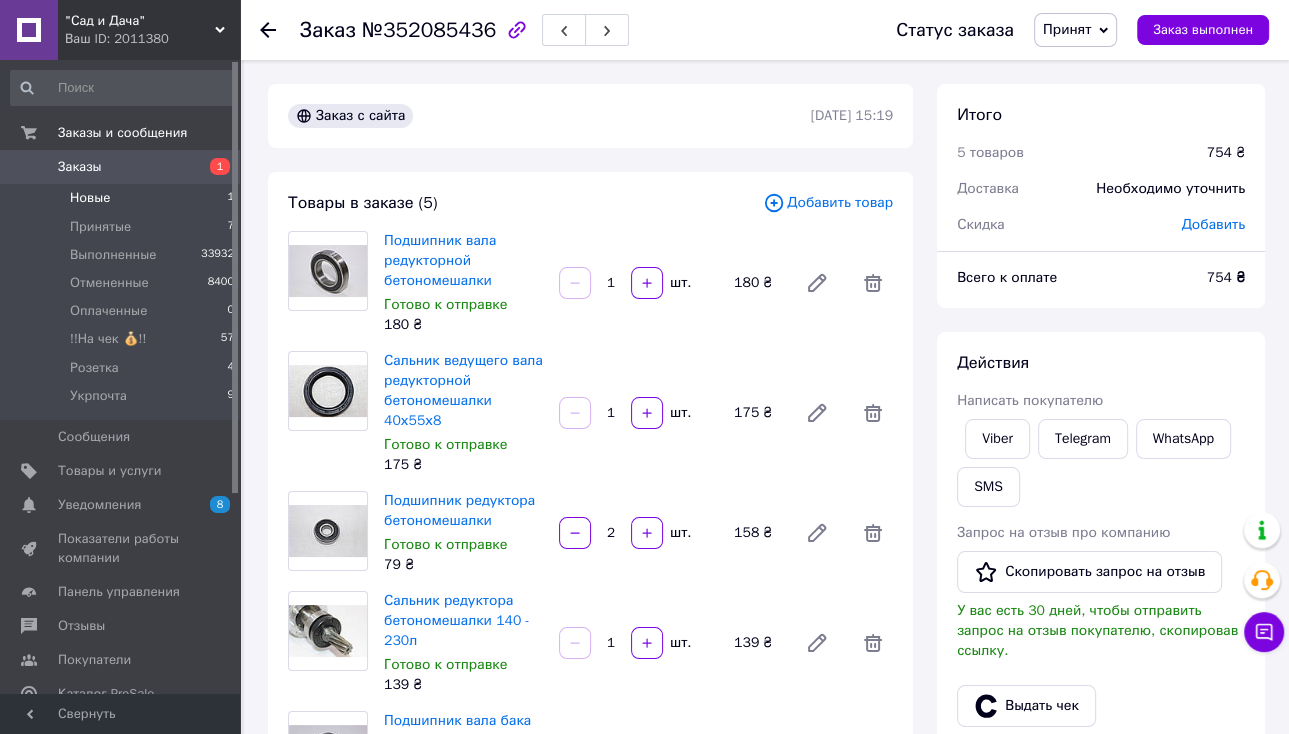 click on "Новые 1" at bounding box center (123, 198) 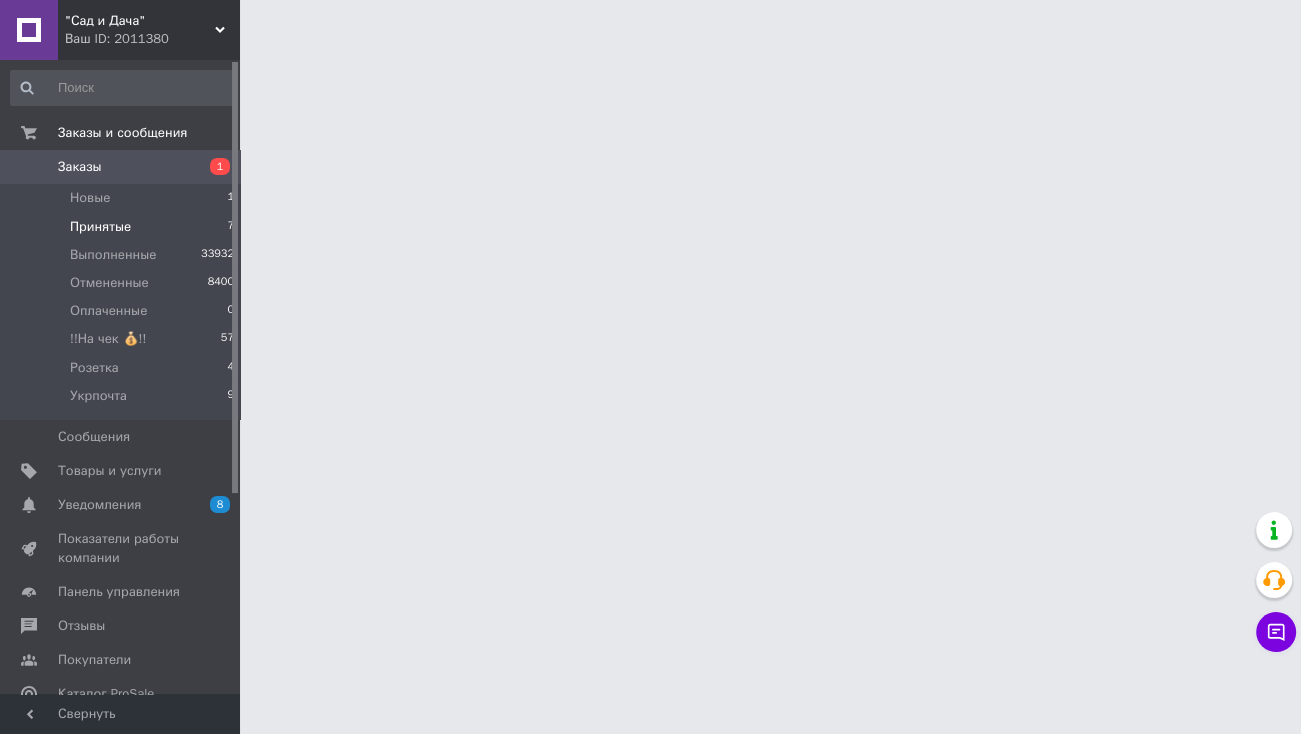 click on "Принятые 7" at bounding box center (123, 227) 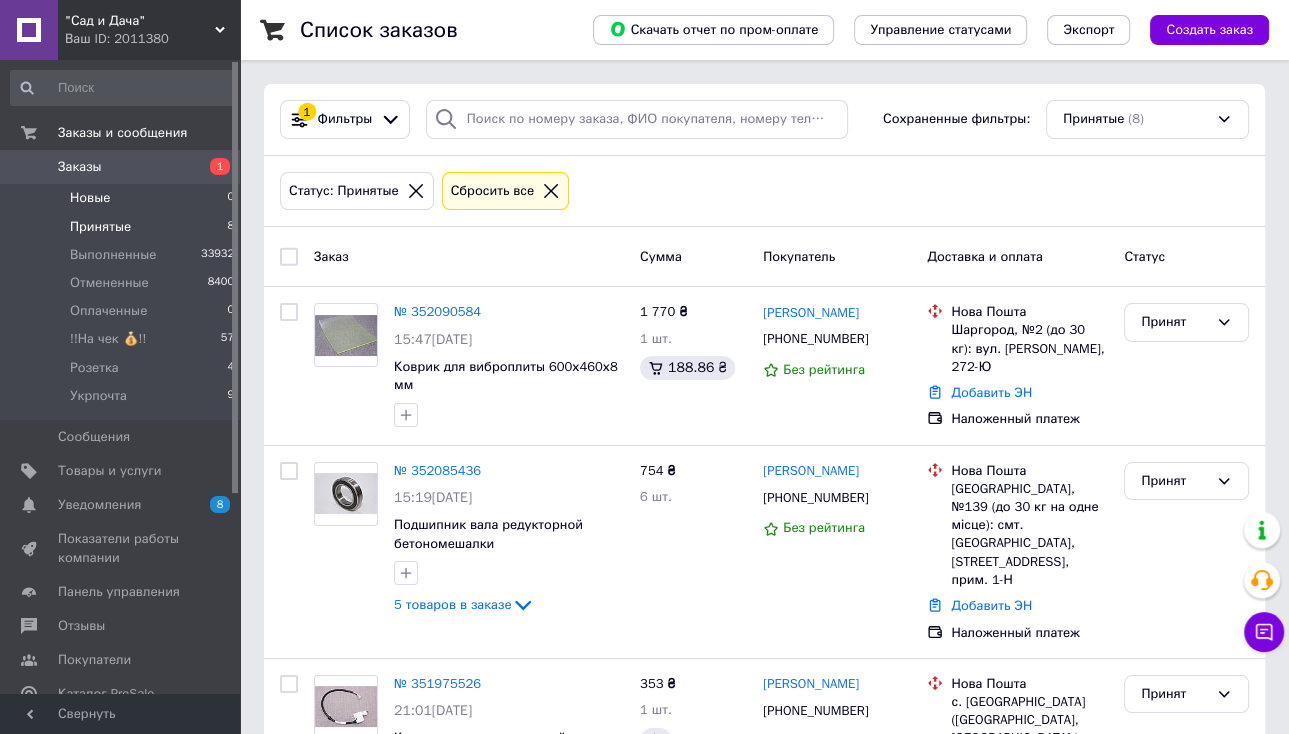 click on "Новые 0" at bounding box center [123, 198] 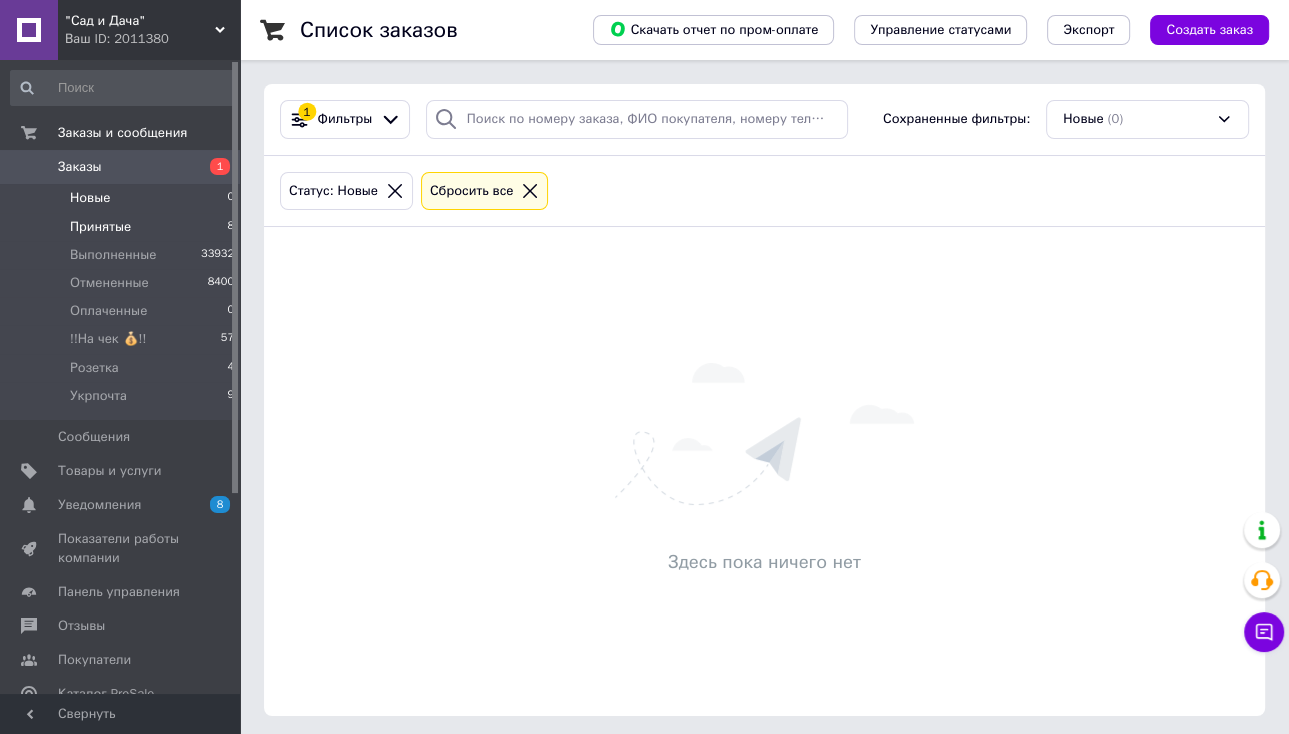 click on "Принятые" at bounding box center [100, 227] 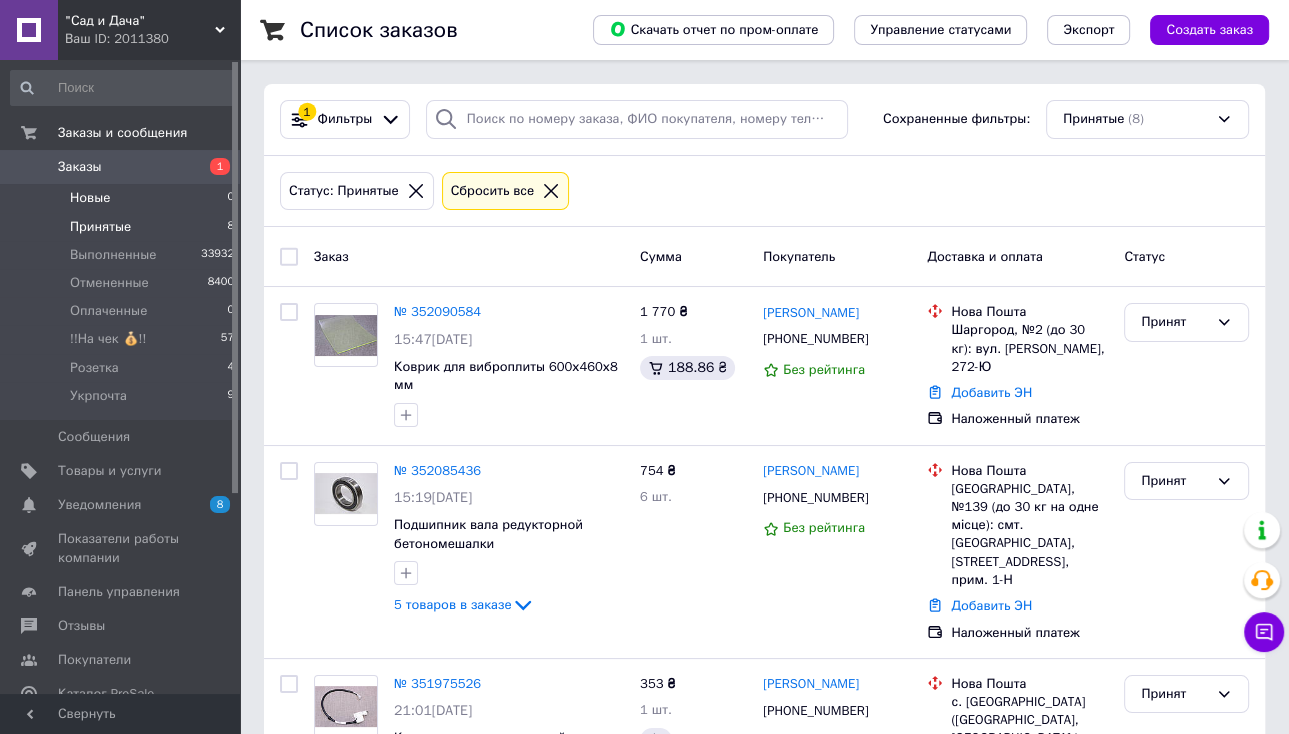 click on "Новые 0" at bounding box center [123, 198] 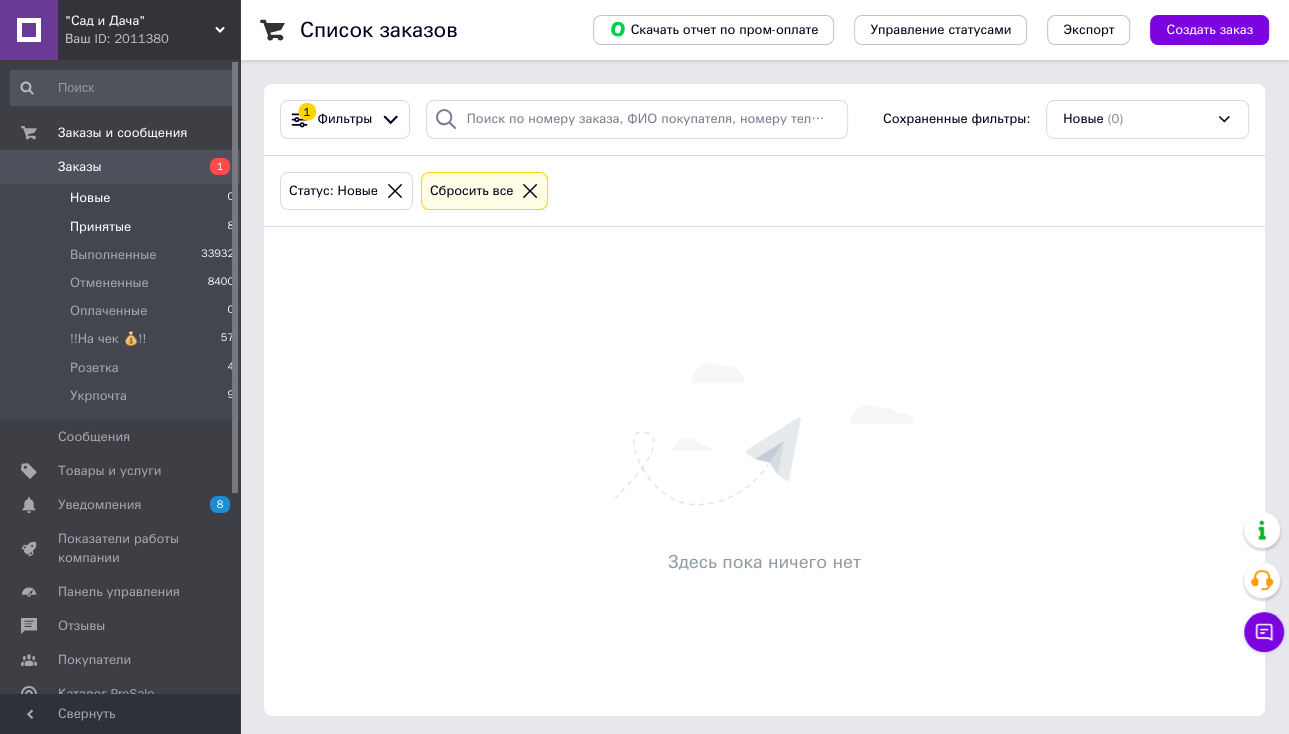 click on "Принятые 8" at bounding box center (123, 227) 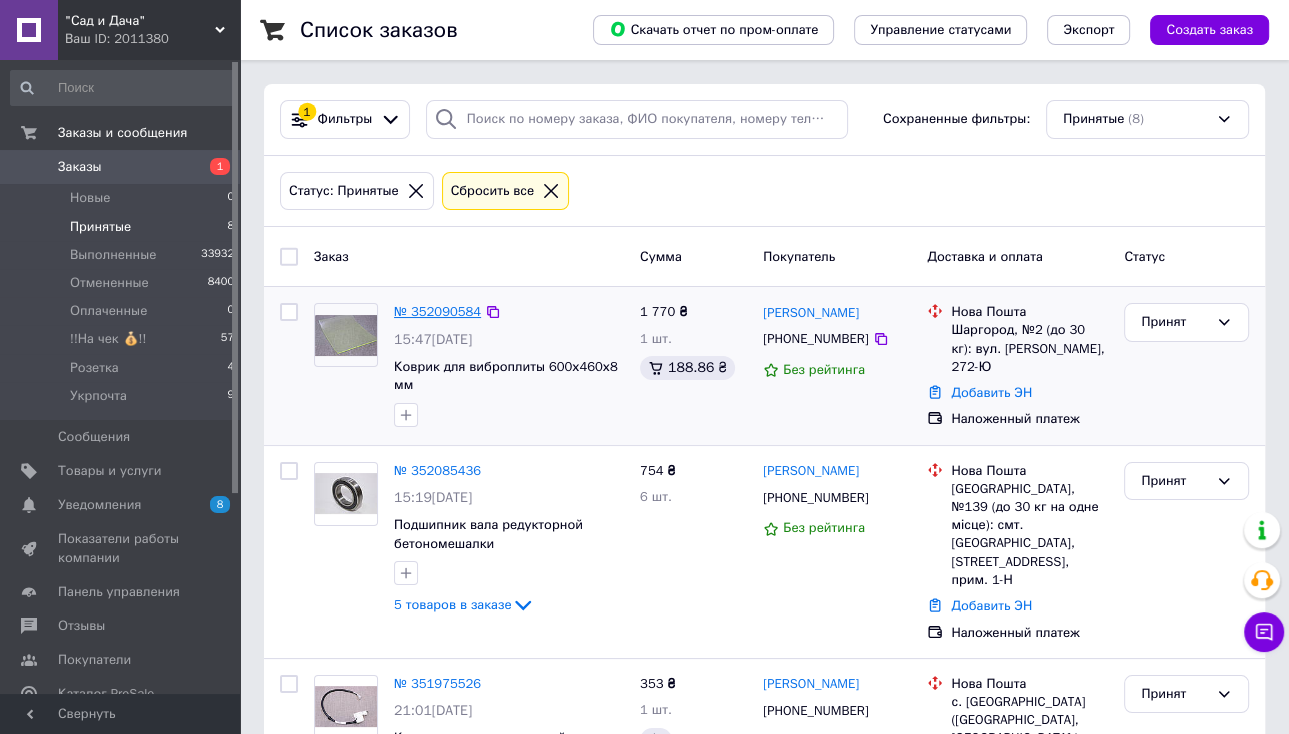 click on "№ 352090584" at bounding box center (437, 311) 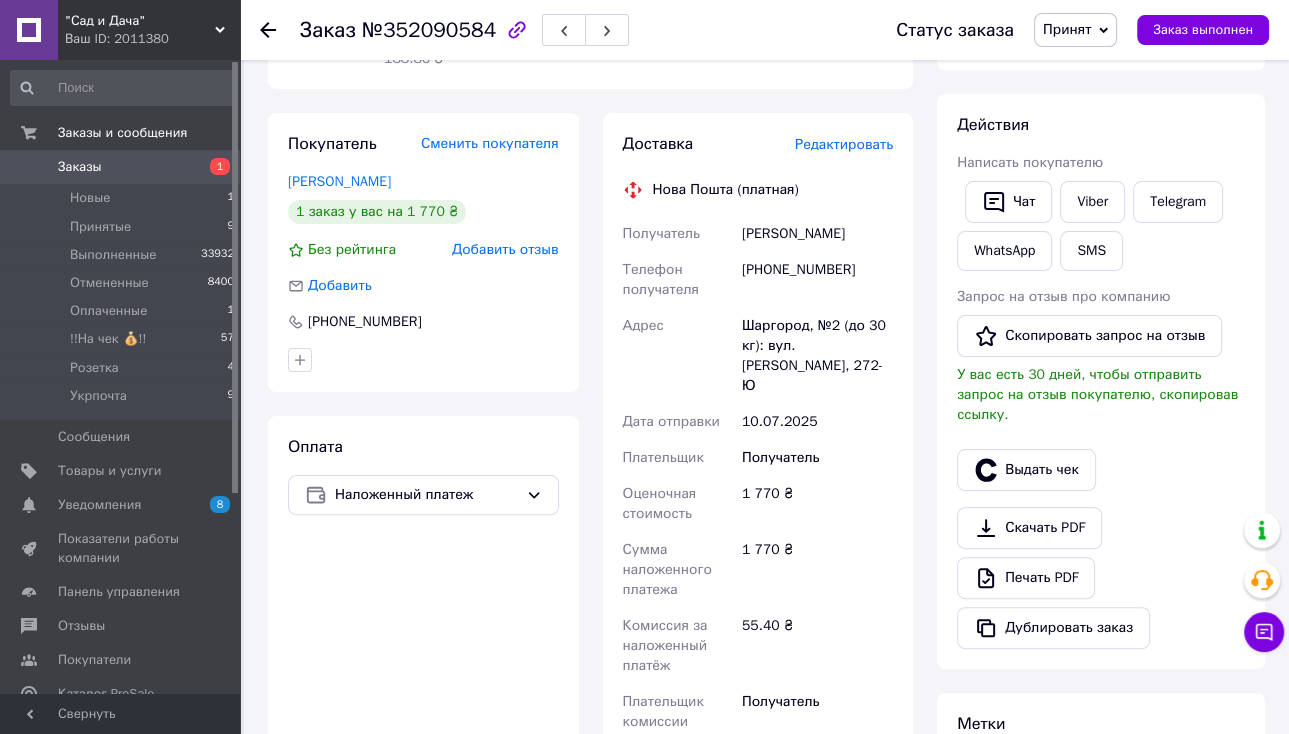 scroll, scrollTop: 544, scrollLeft: 0, axis: vertical 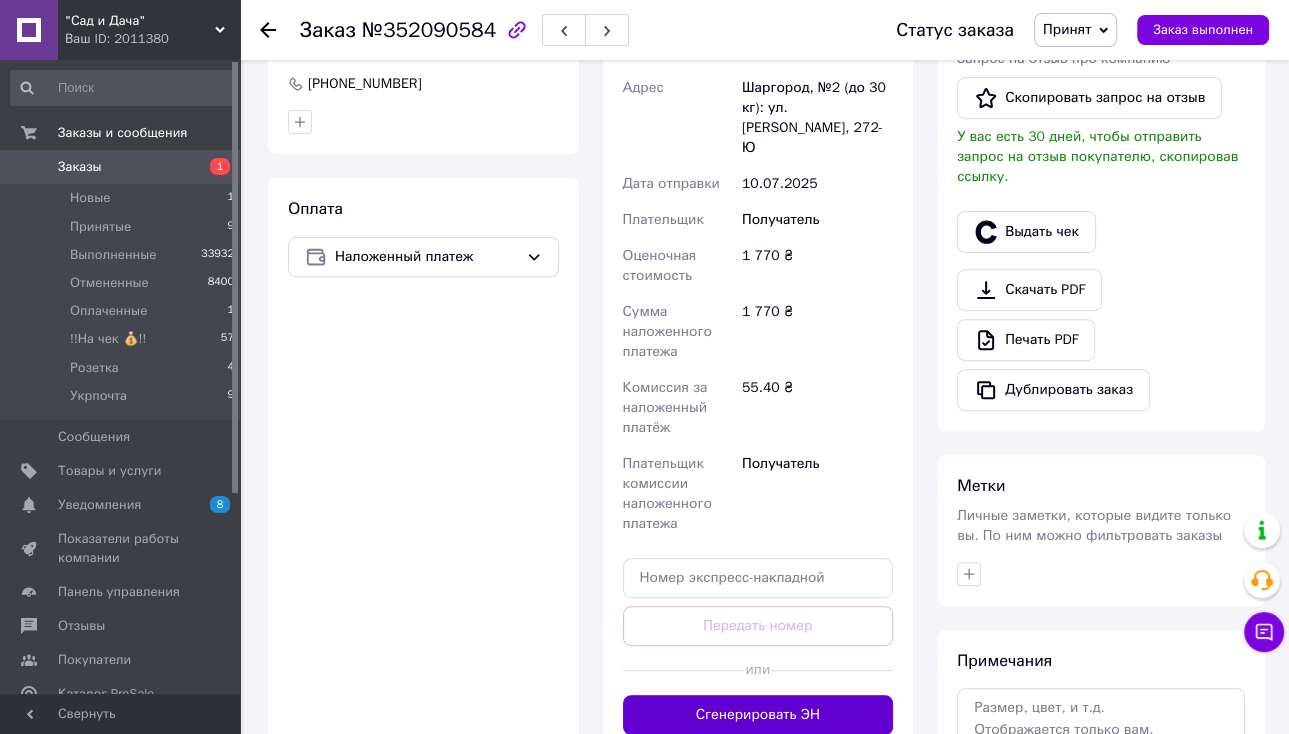 click on "Сгенерировать ЭН" at bounding box center [758, 715] 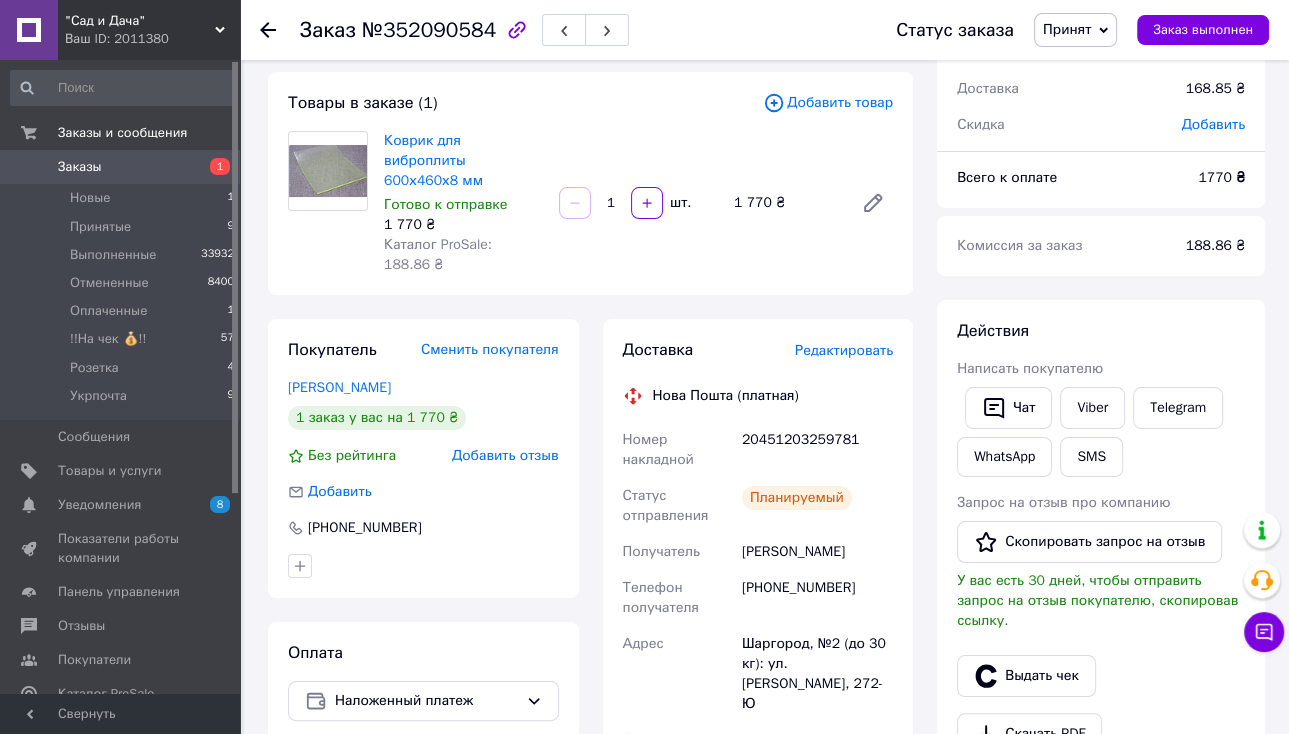 scroll, scrollTop: 64, scrollLeft: 0, axis: vertical 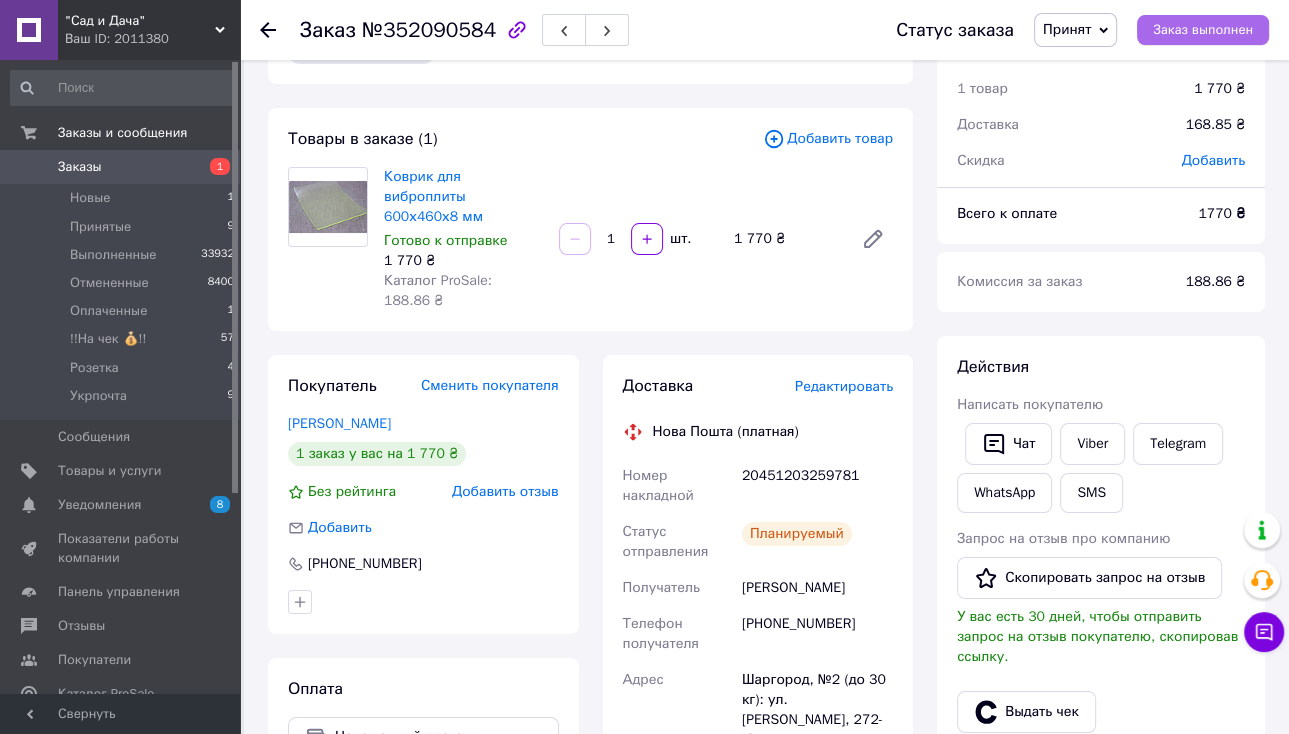 click on "Заказ выполнен" at bounding box center (1203, 30) 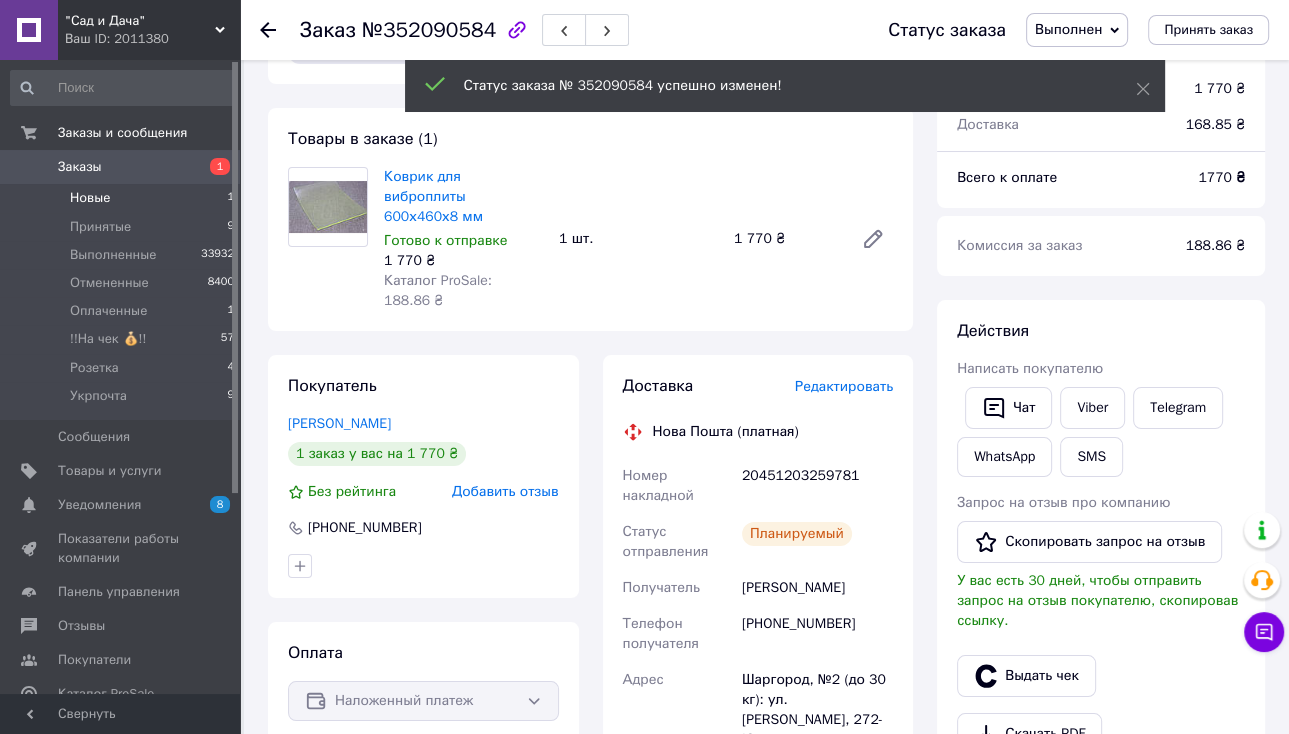 click on "Новые 1" at bounding box center (123, 198) 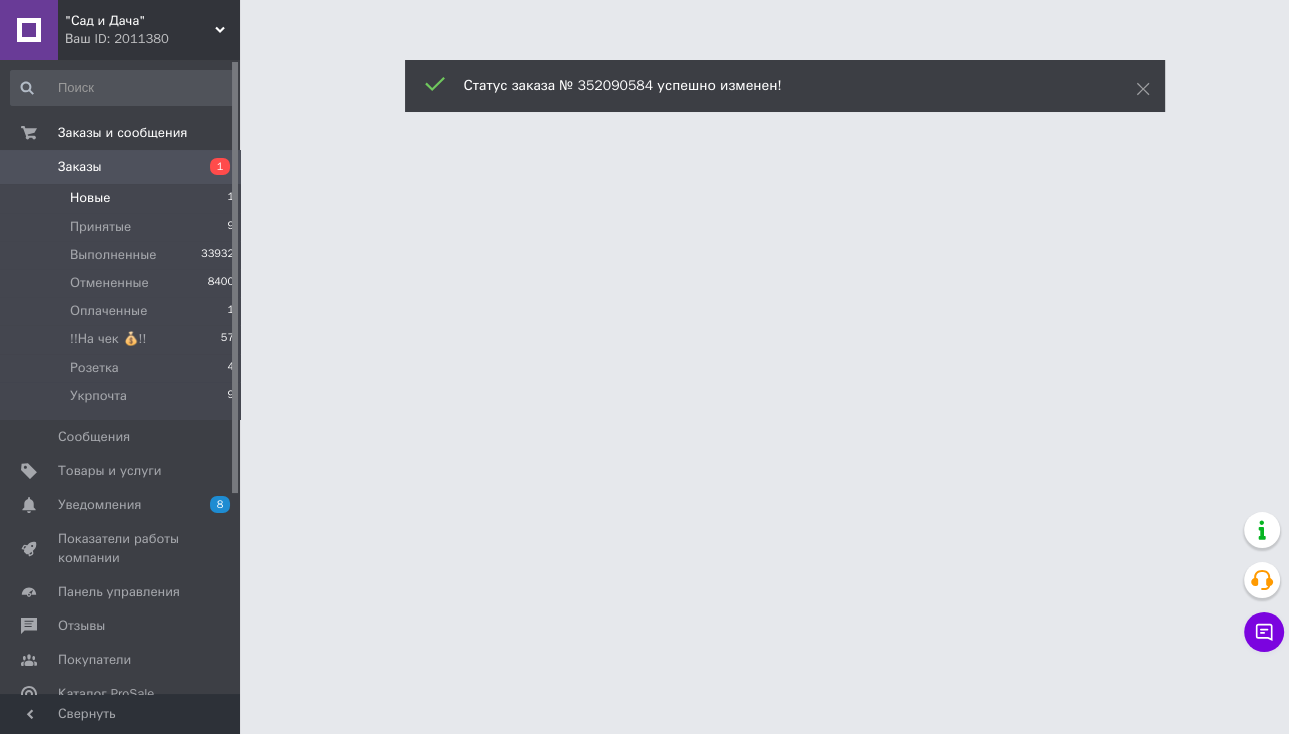 scroll, scrollTop: 0, scrollLeft: 0, axis: both 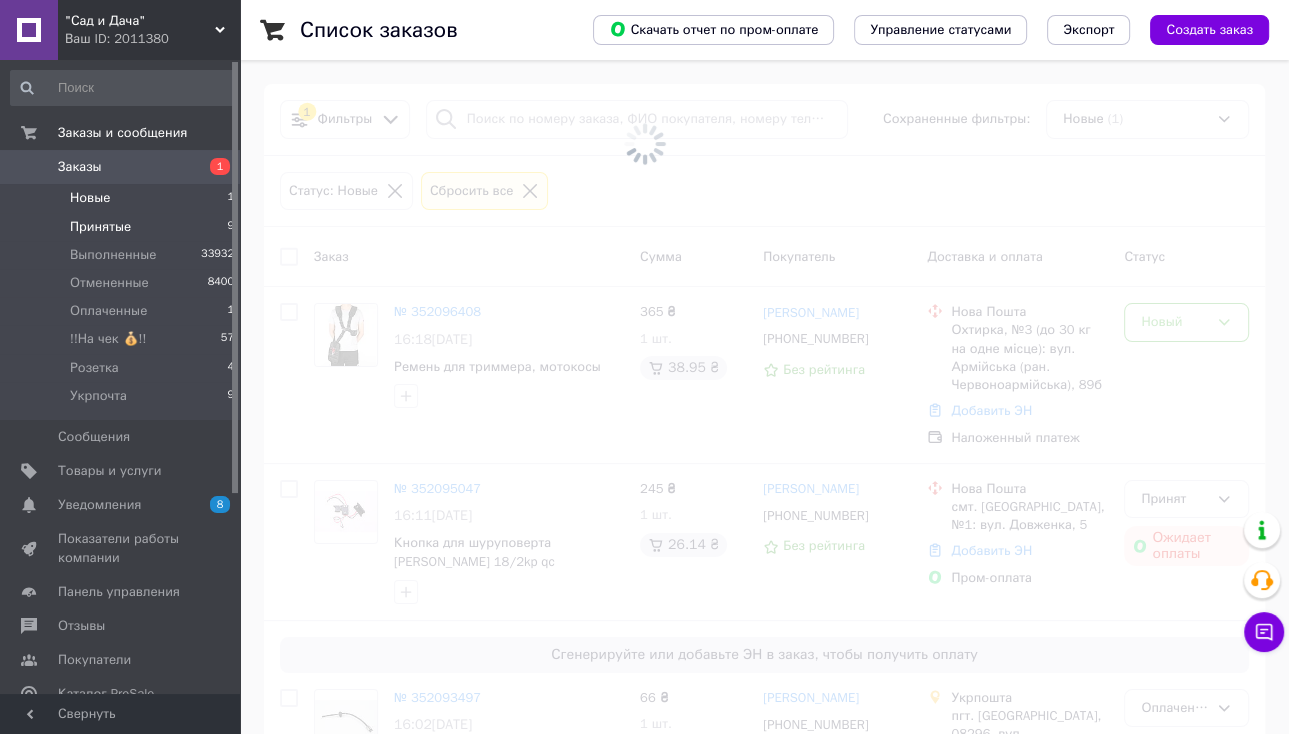click on "Принятые 9" at bounding box center [123, 227] 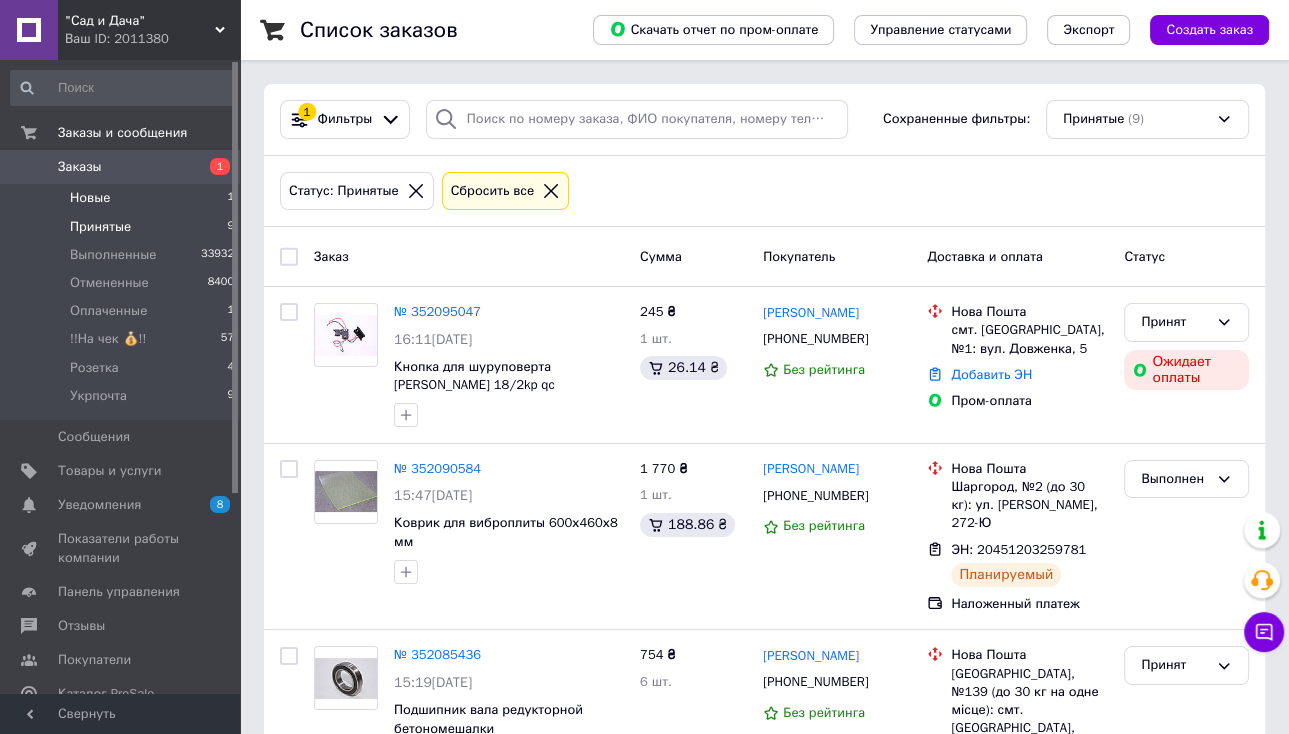 click on "Новые 1" at bounding box center [123, 198] 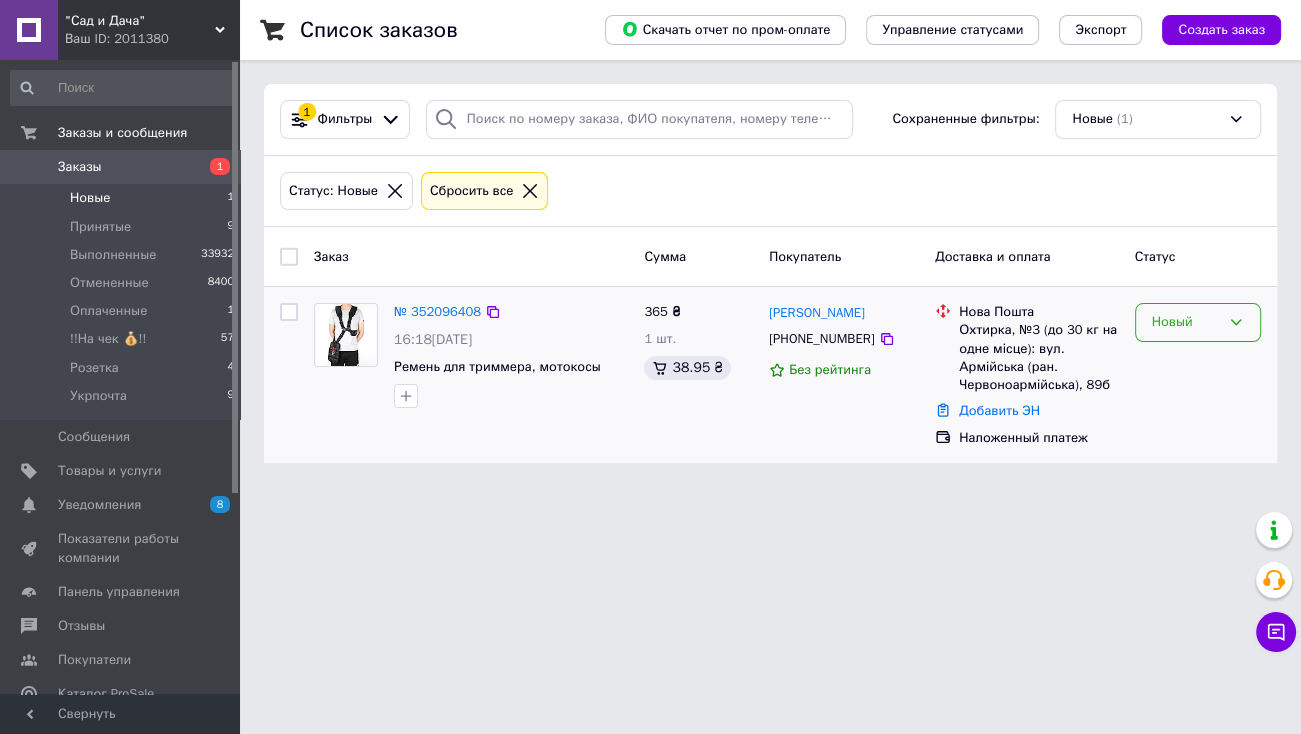 click on "Новый" at bounding box center (1186, 322) 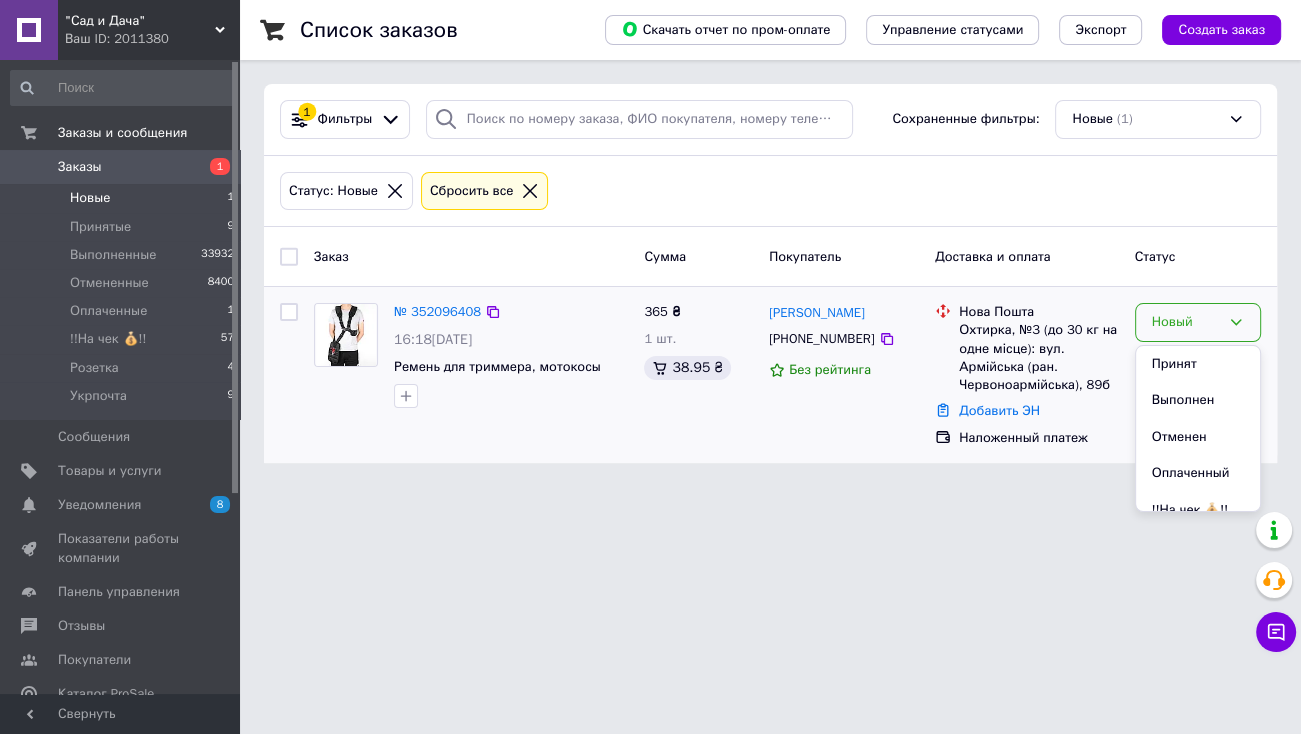 click on "Принят" at bounding box center [1198, 364] 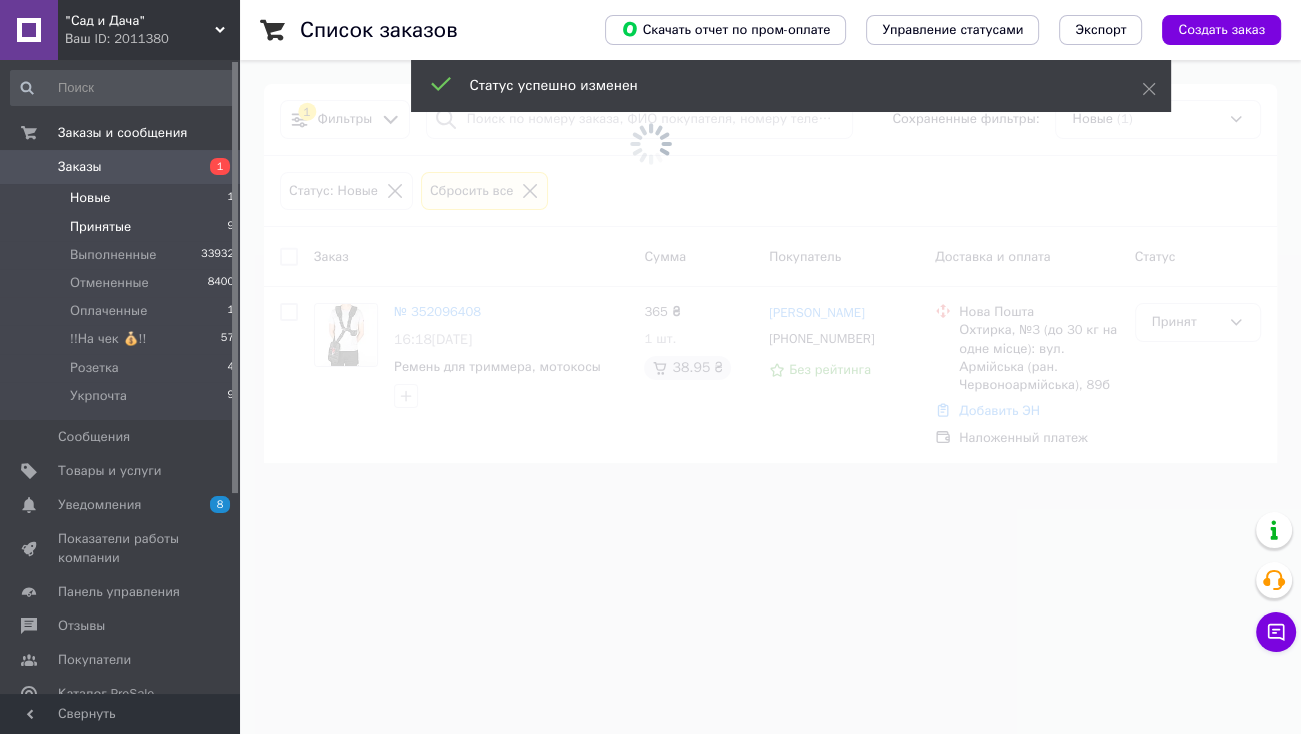 click on "Принятые" at bounding box center [100, 227] 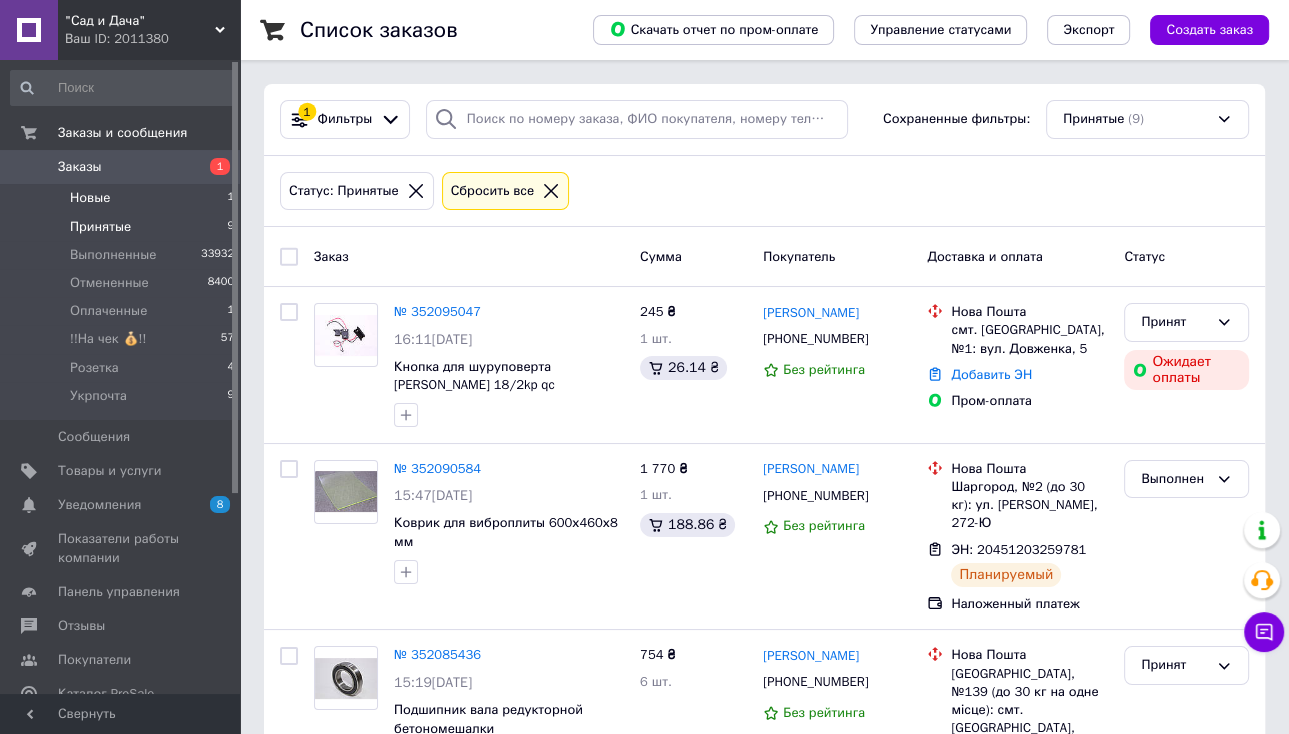 click on "Новые 1" at bounding box center [123, 198] 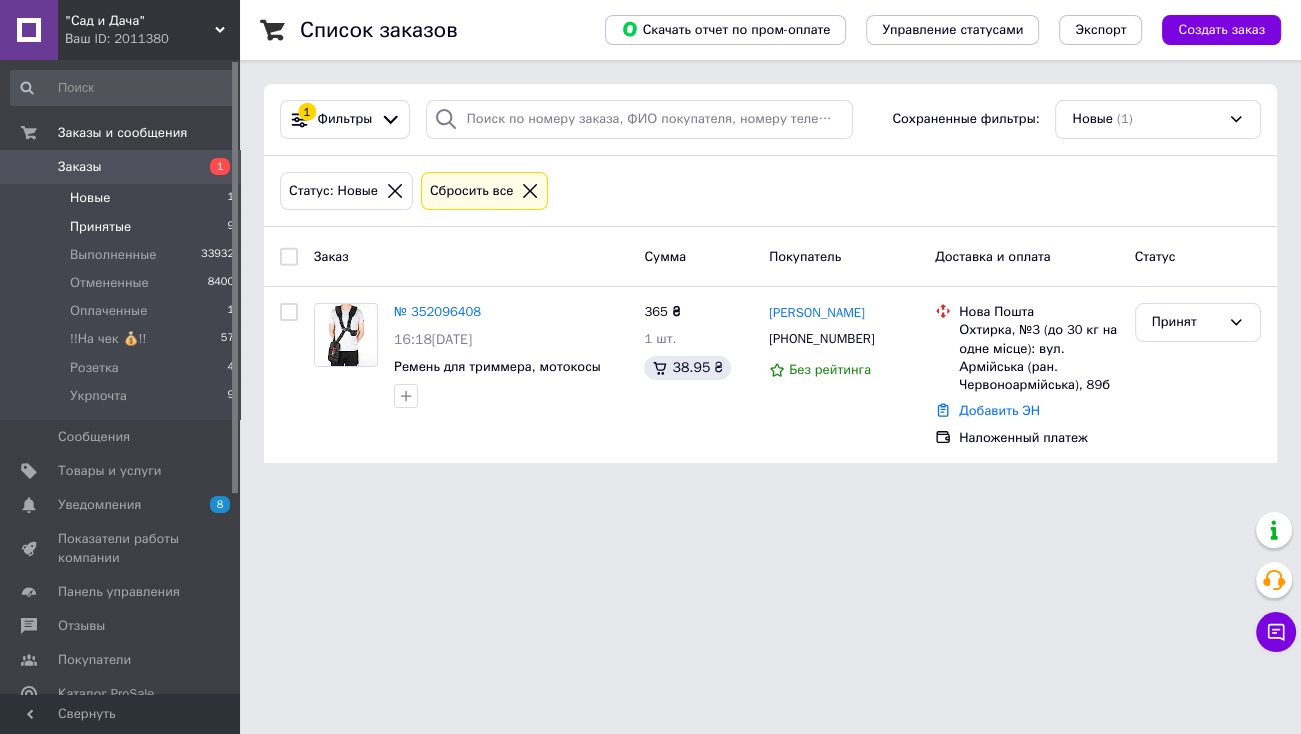click on "Принятые 9" at bounding box center (123, 227) 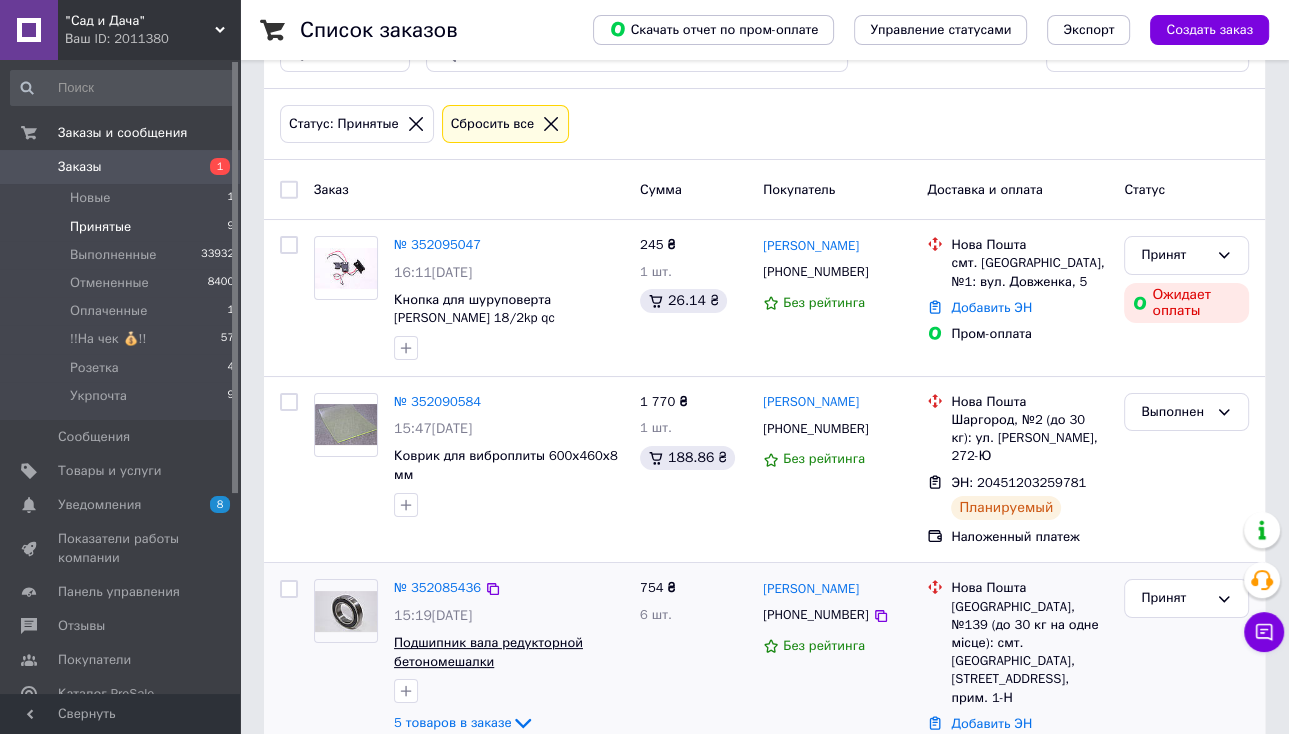 scroll, scrollTop: 240, scrollLeft: 0, axis: vertical 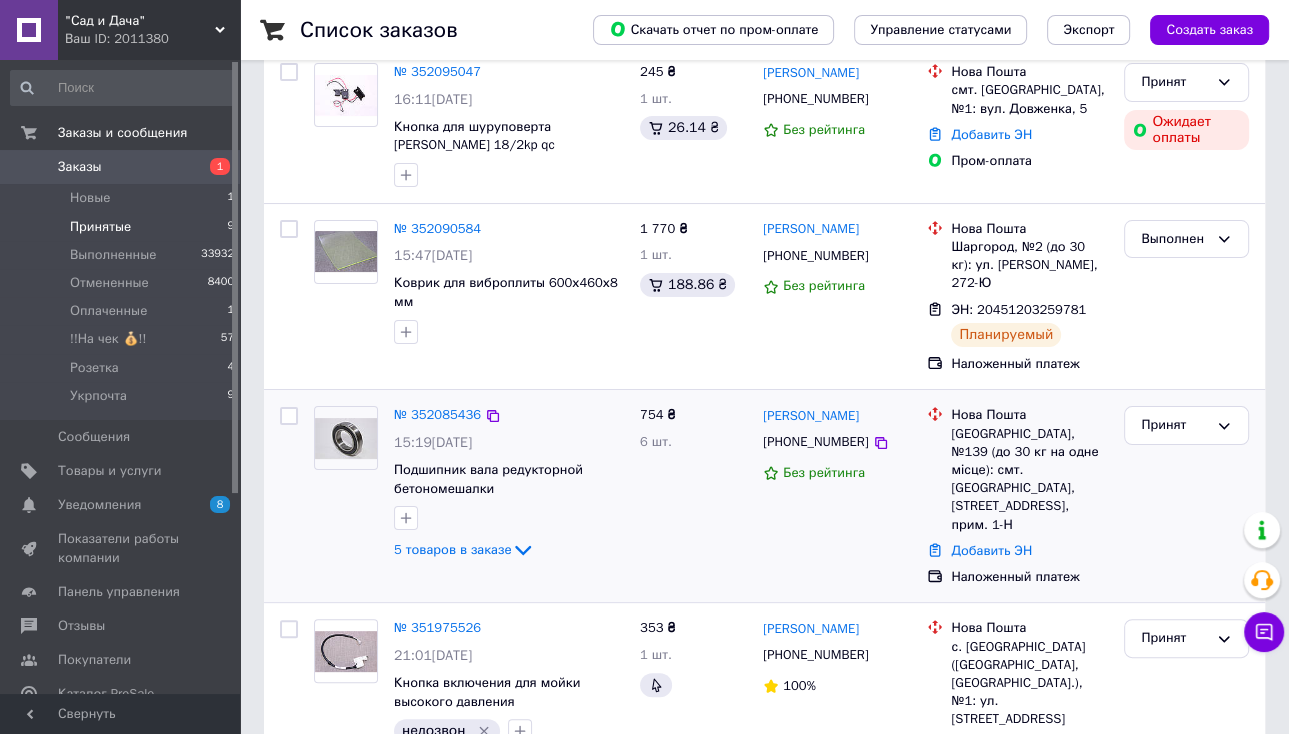 click on "№ 352085436" at bounding box center (437, 415) 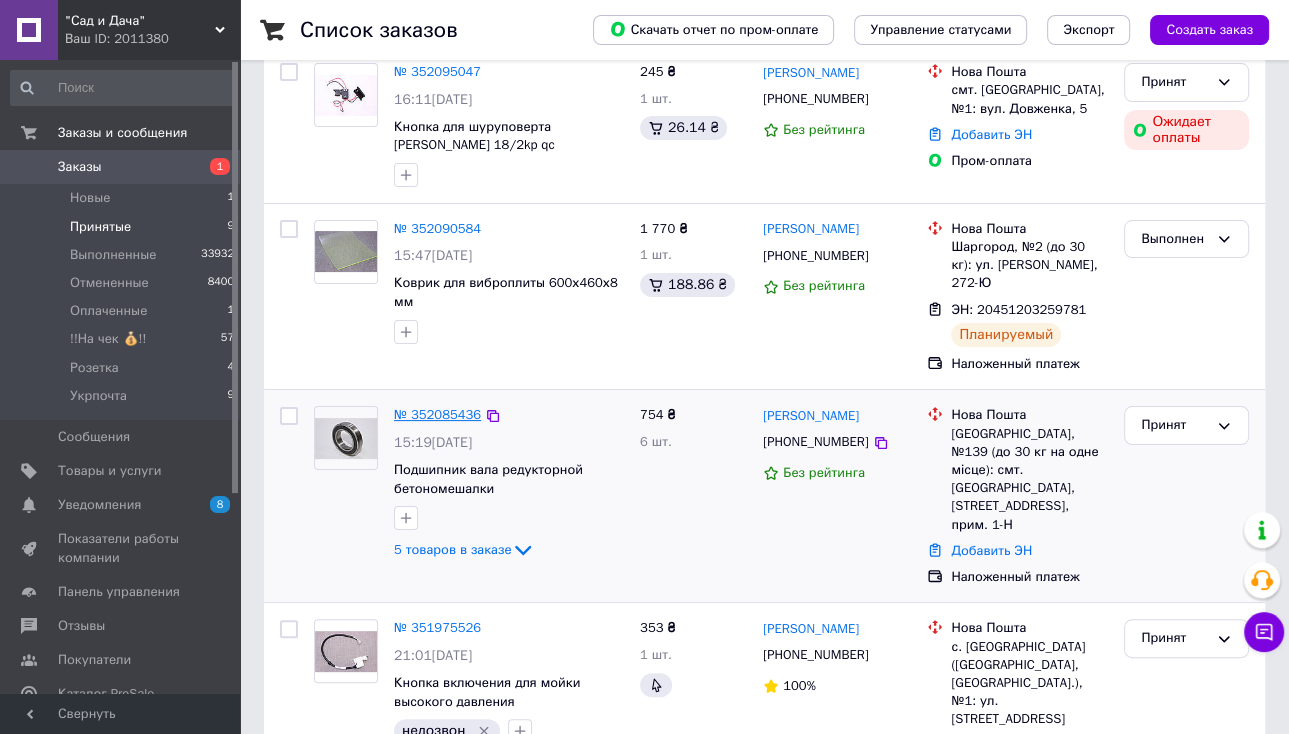 click on "№ 352085436" at bounding box center [437, 414] 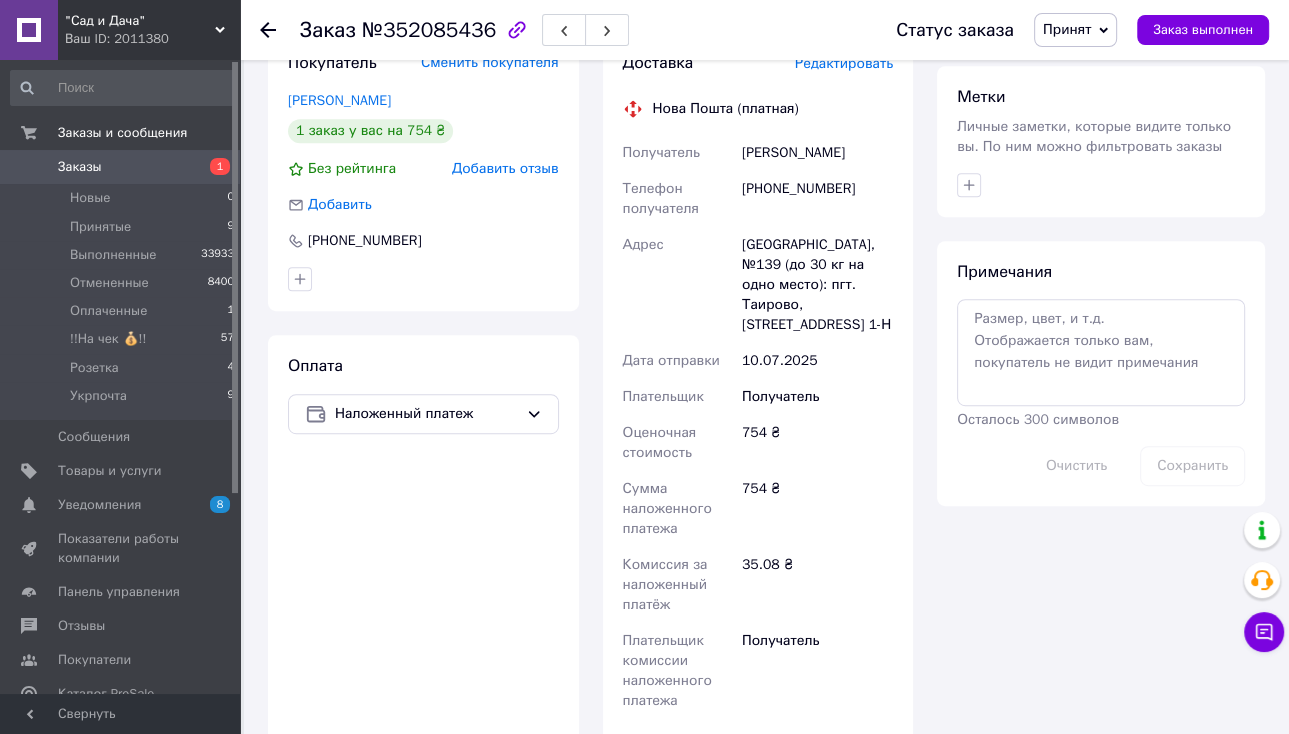 scroll, scrollTop: 867, scrollLeft: 0, axis: vertical 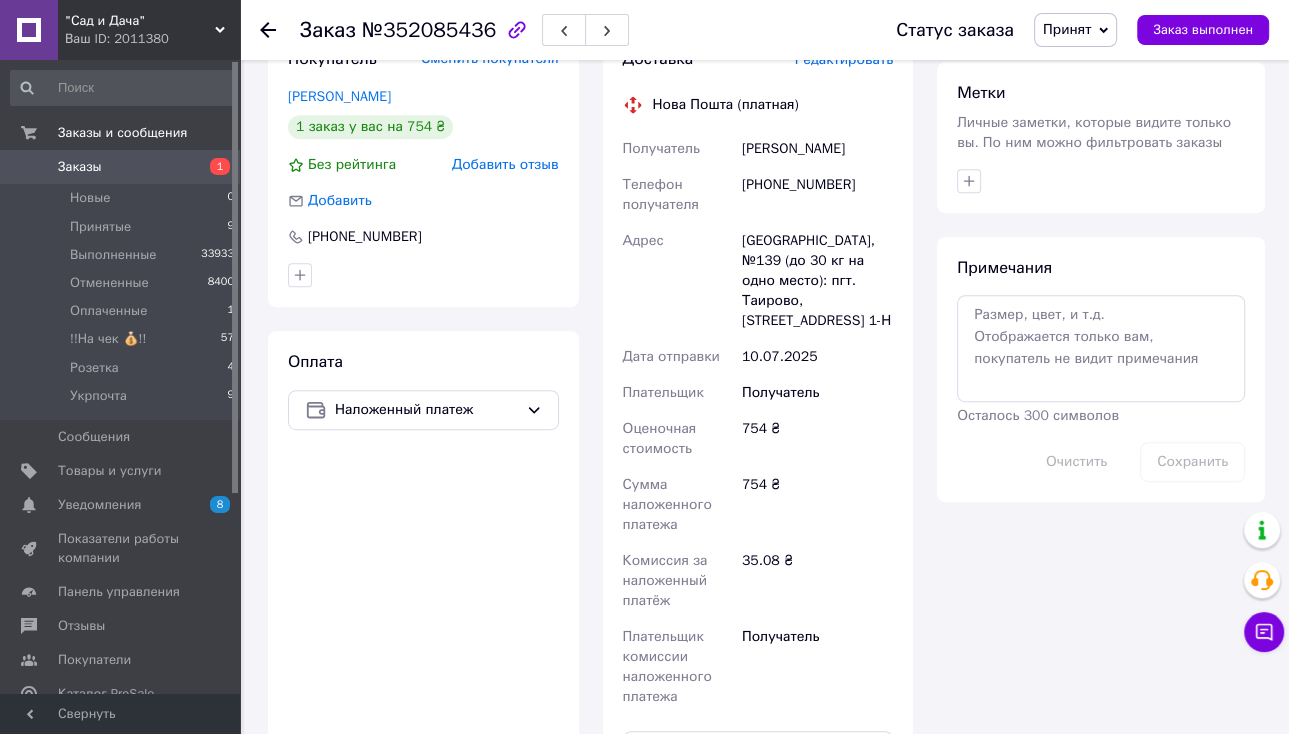 click on "Сгенерировать ЭН" at bounding box center [758, 888] 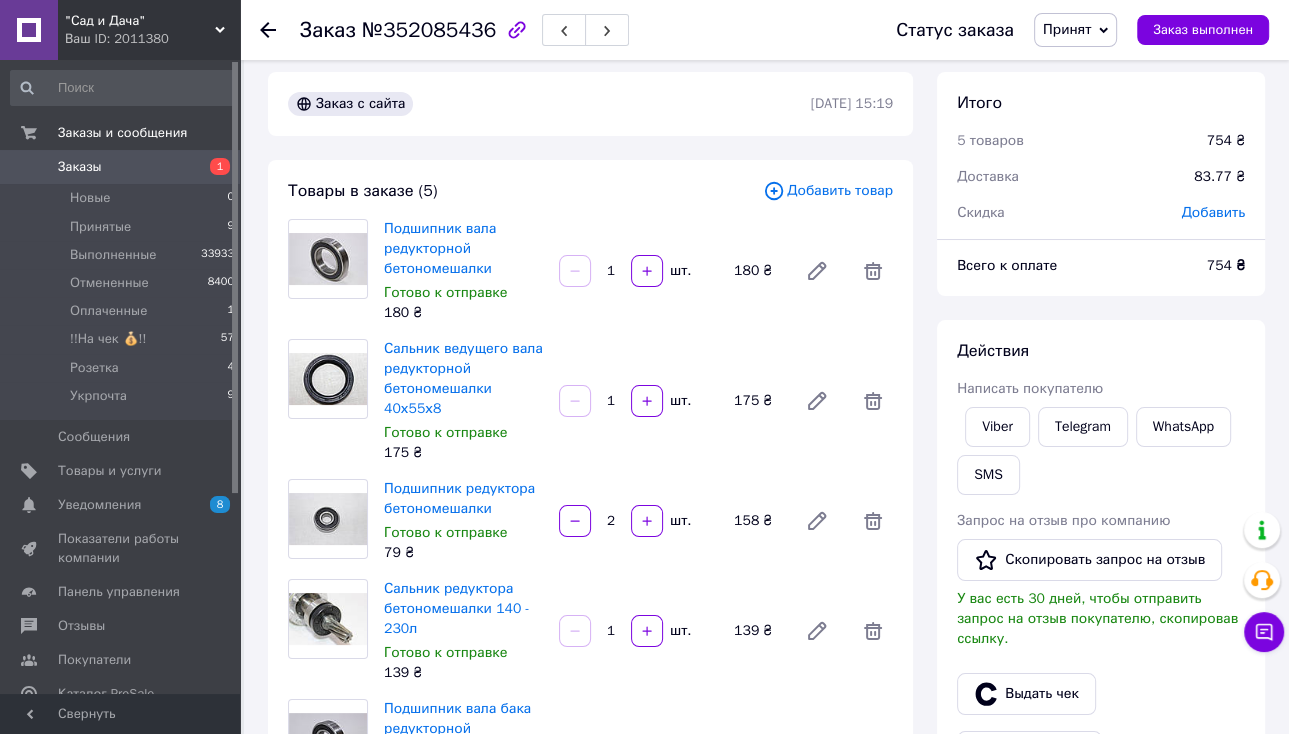 scroll, scrollTop: 0, scrollLeft: 0, axis: both 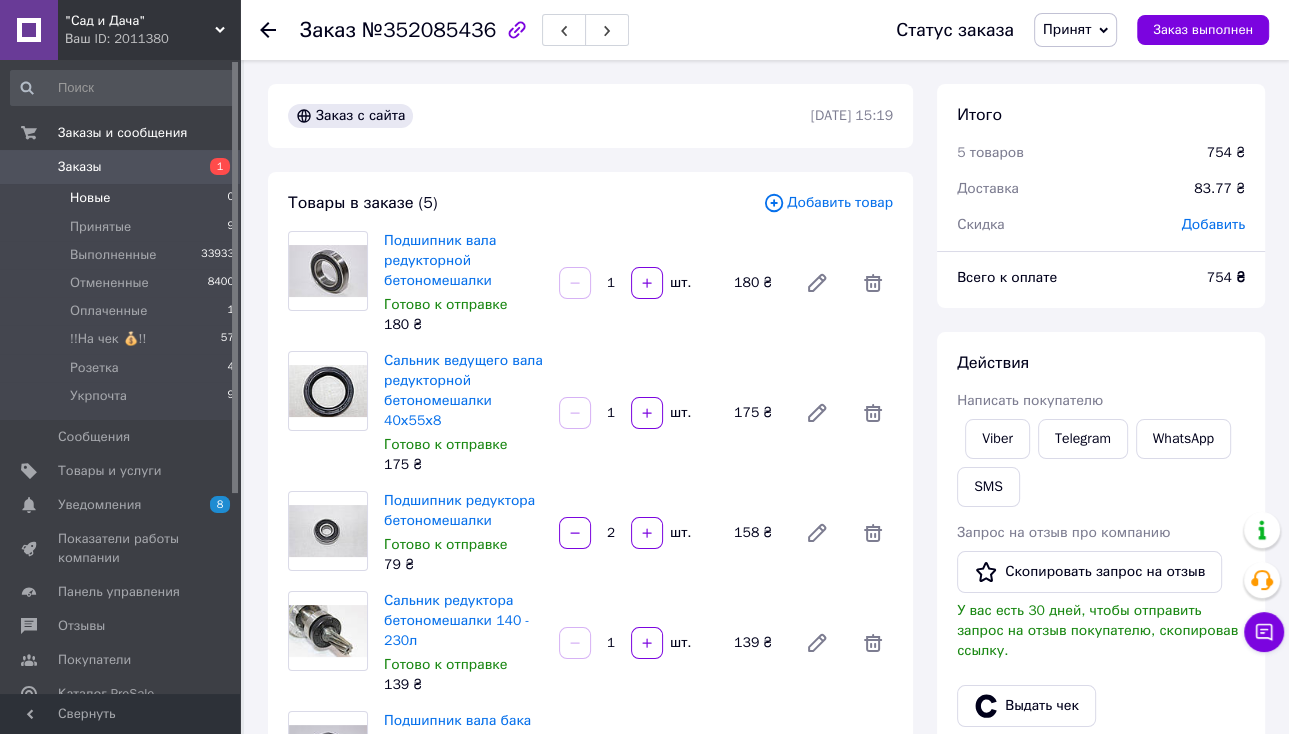 click on "Новые 0" at bounding box center (123, 198) 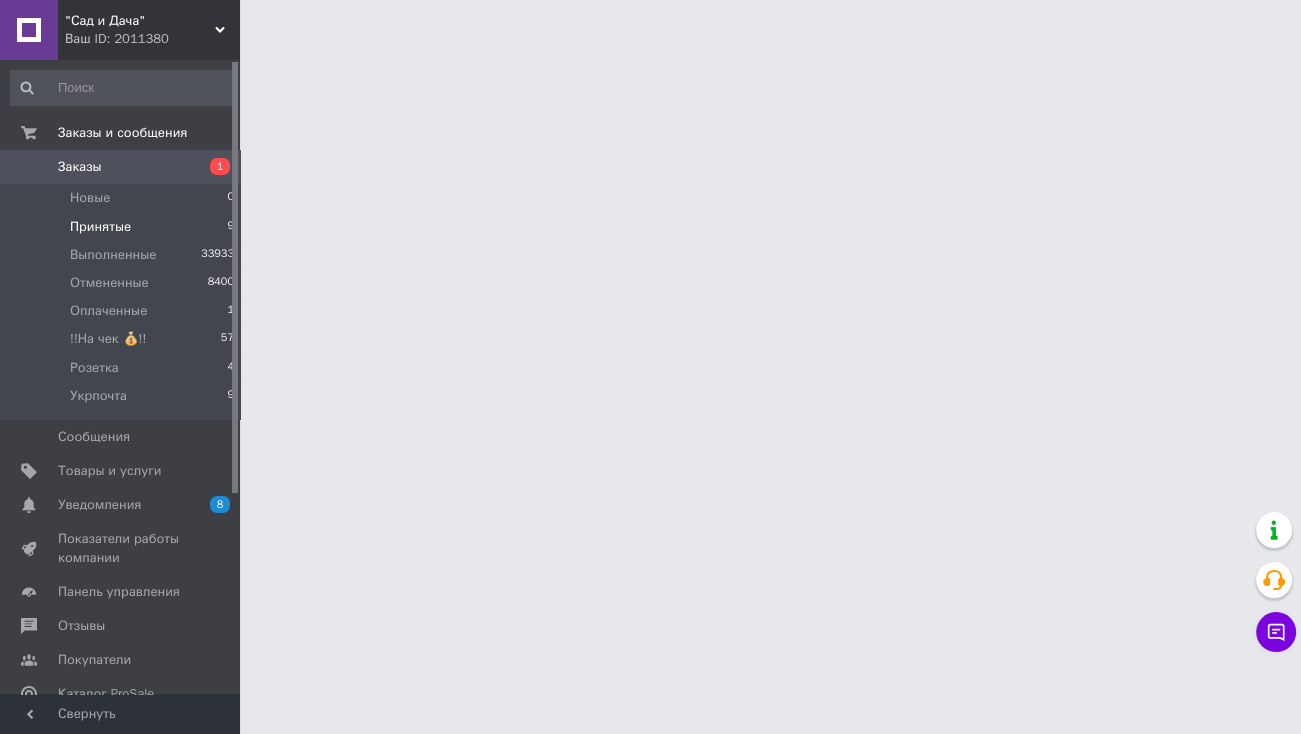 click on "Принятые 9" at bounding box center (123, 227) 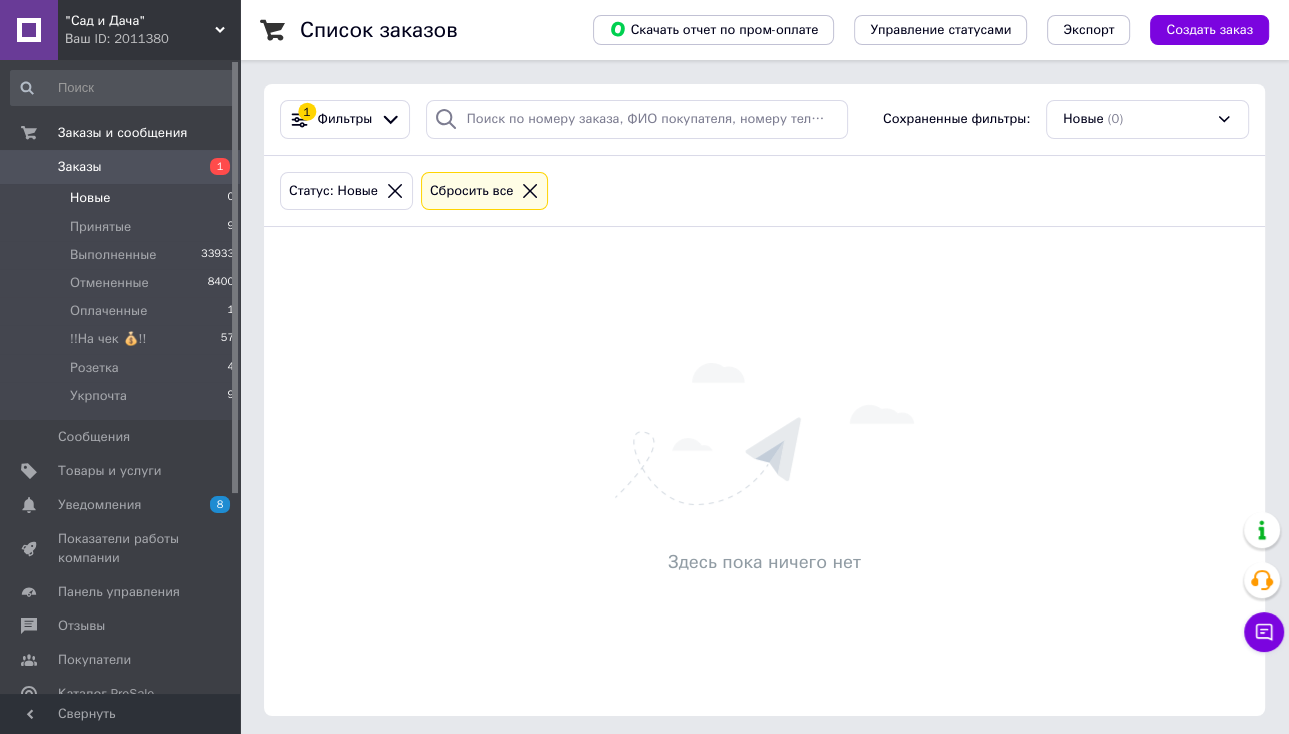 click on "Новые 0" at bounding box center (123, 198) 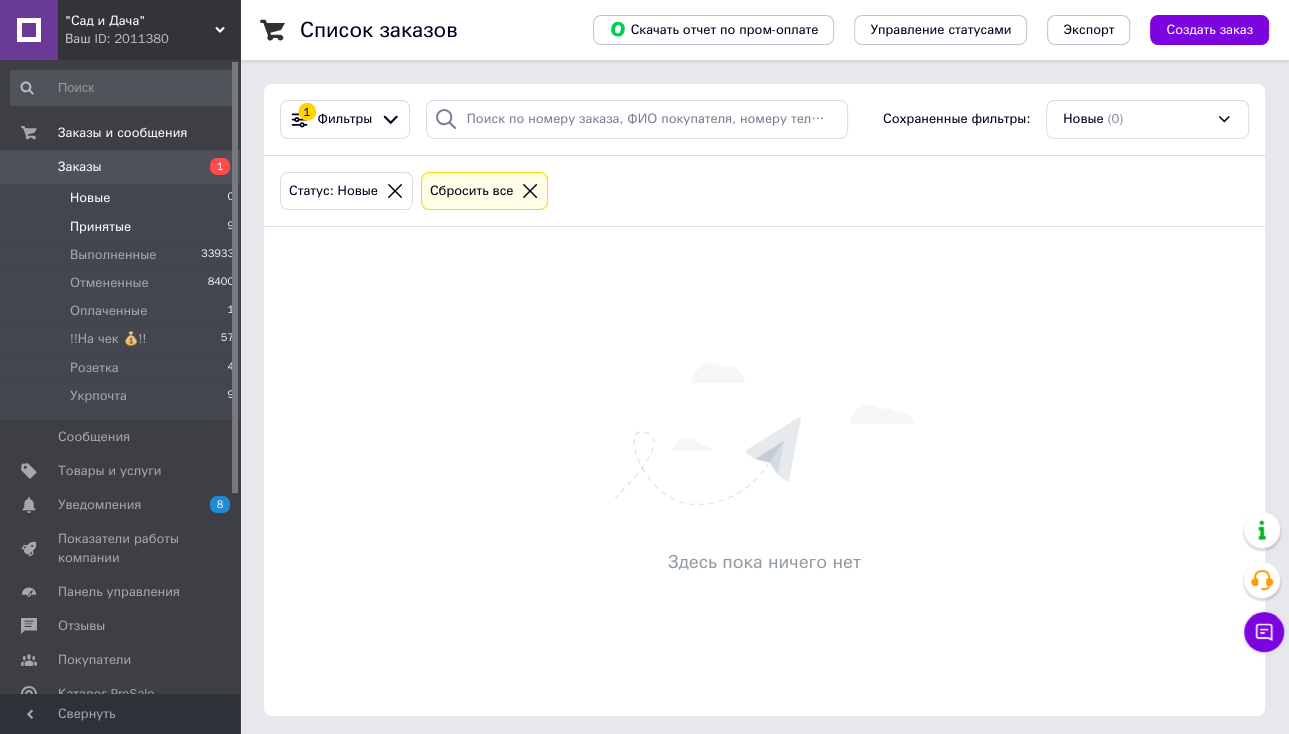 click on "Принятые 9" at bounding box center [123, 227] 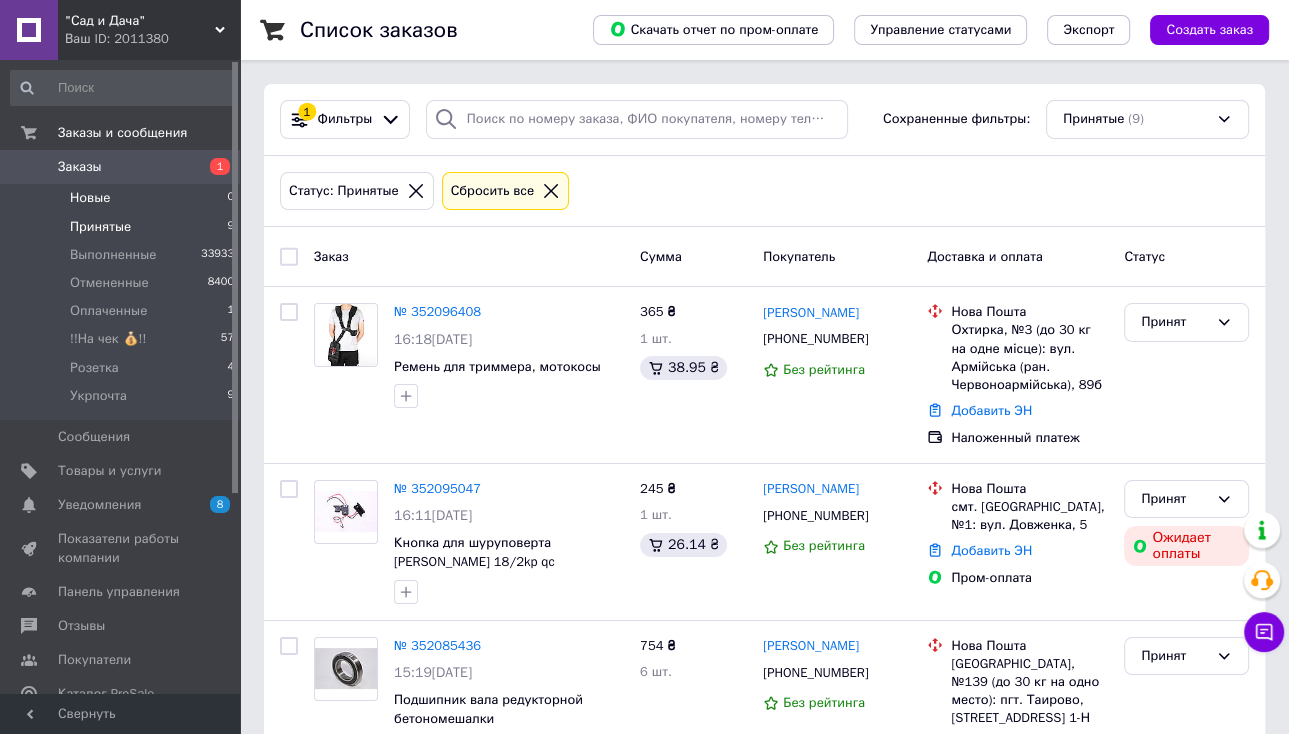 click on "Новые 0" at bounding box center (123, 198) 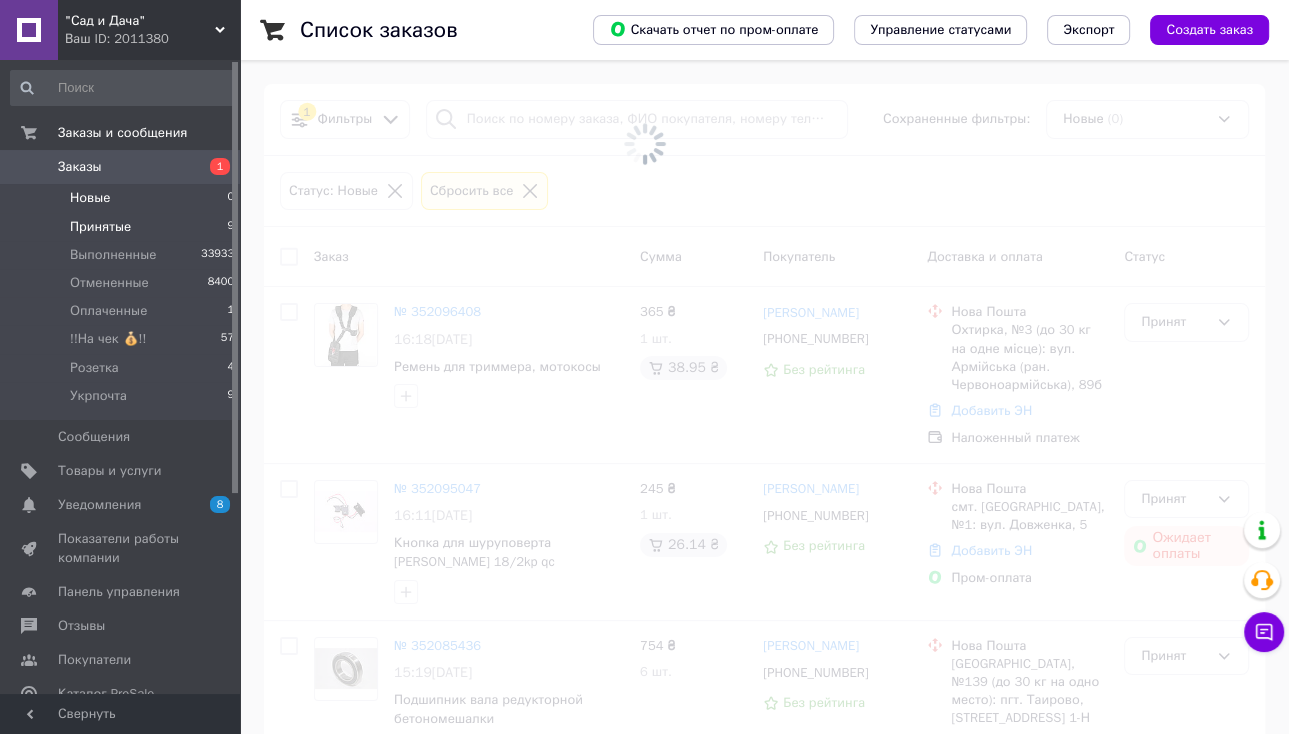 click on "Принятые 9" at bounding box center (123, 227) 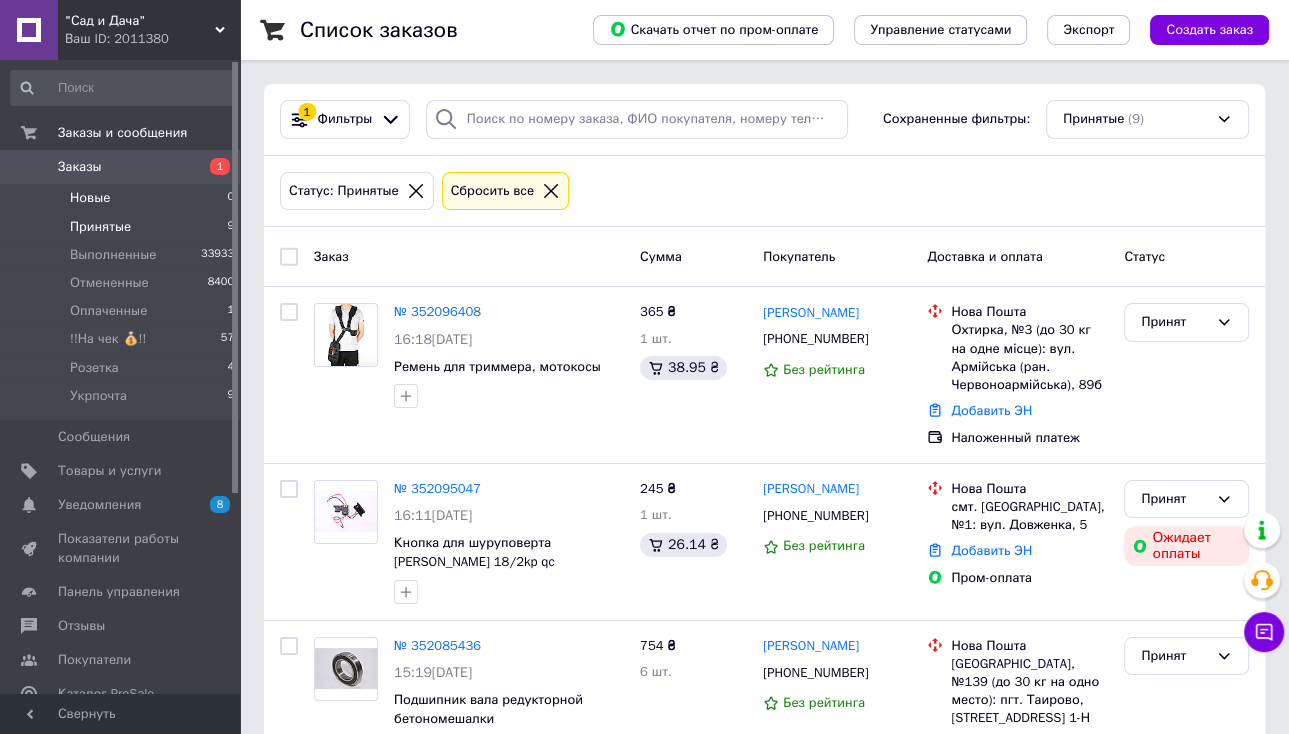 click on "Новые 0" at bounding box center [123, 198] 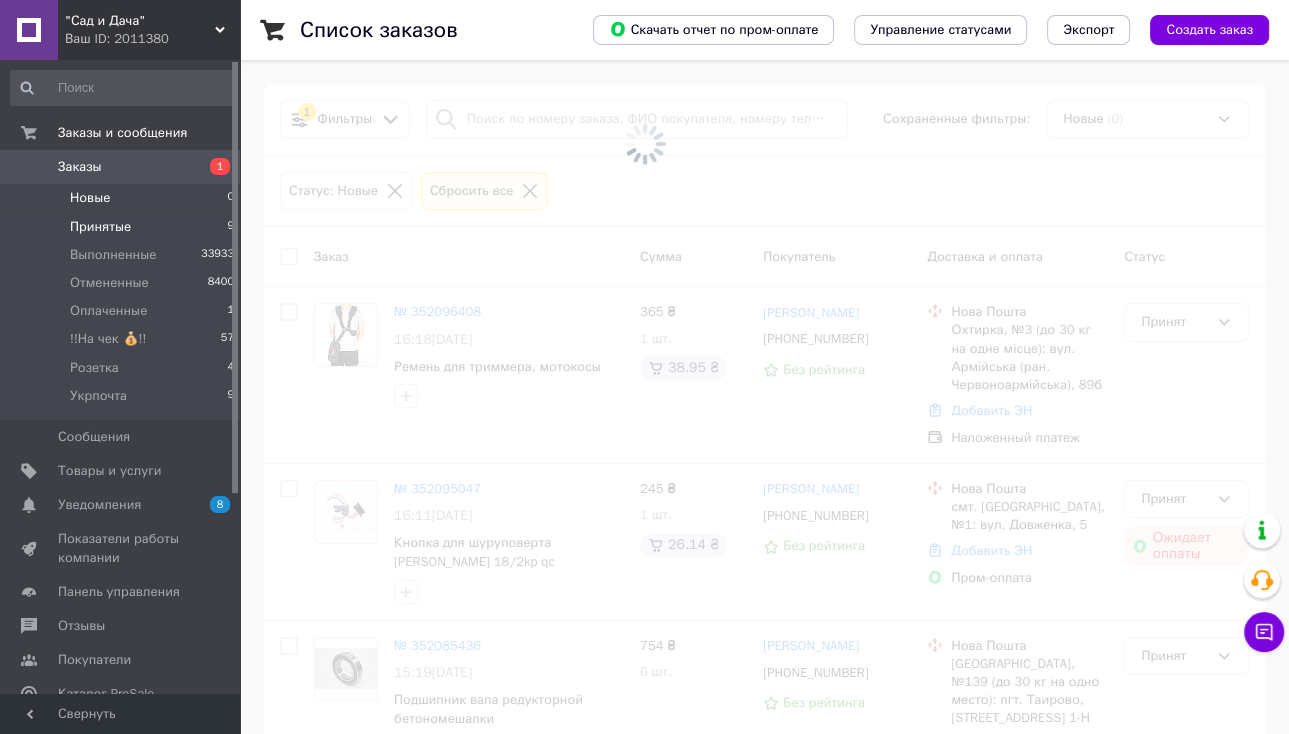 click on "Принятые 9" at bounding box center (123, 227) 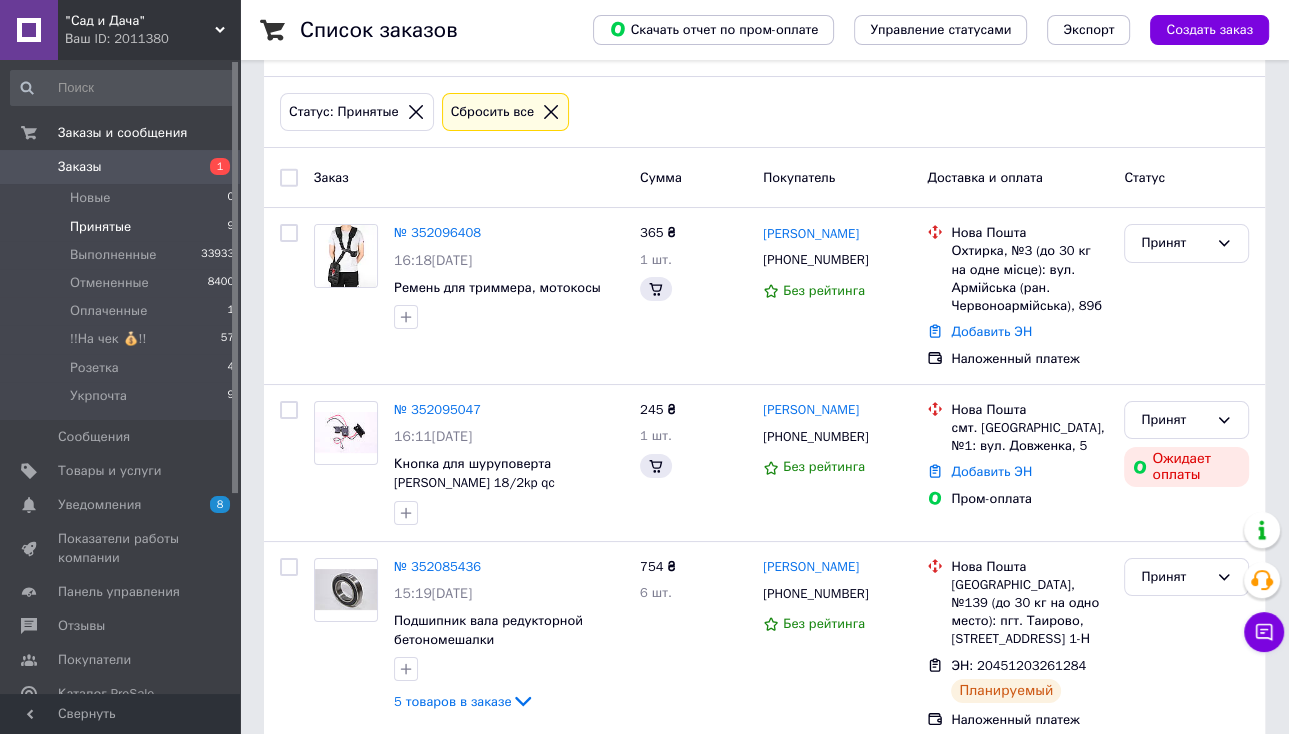 scroll, scrollTop: 80, scrollLeft: 0, axis: vertical 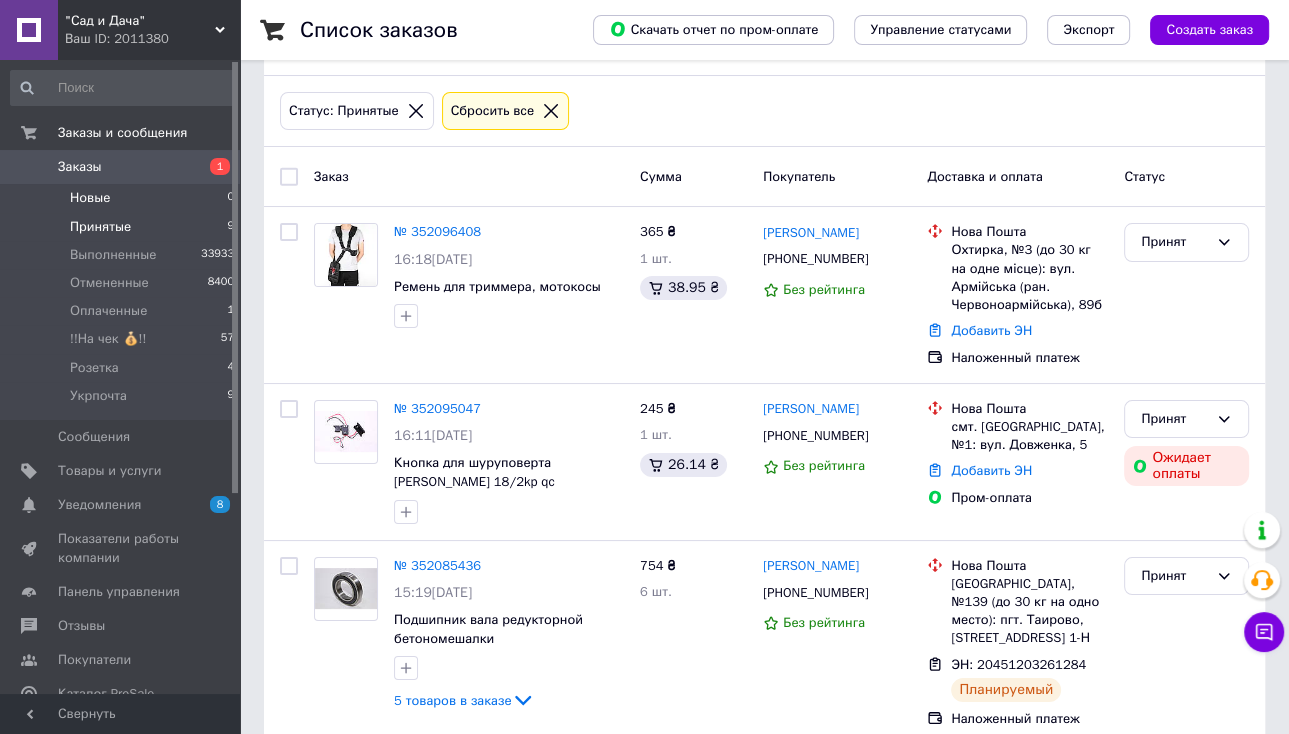 click on "Новые 0" at bounding box center [123, 198] 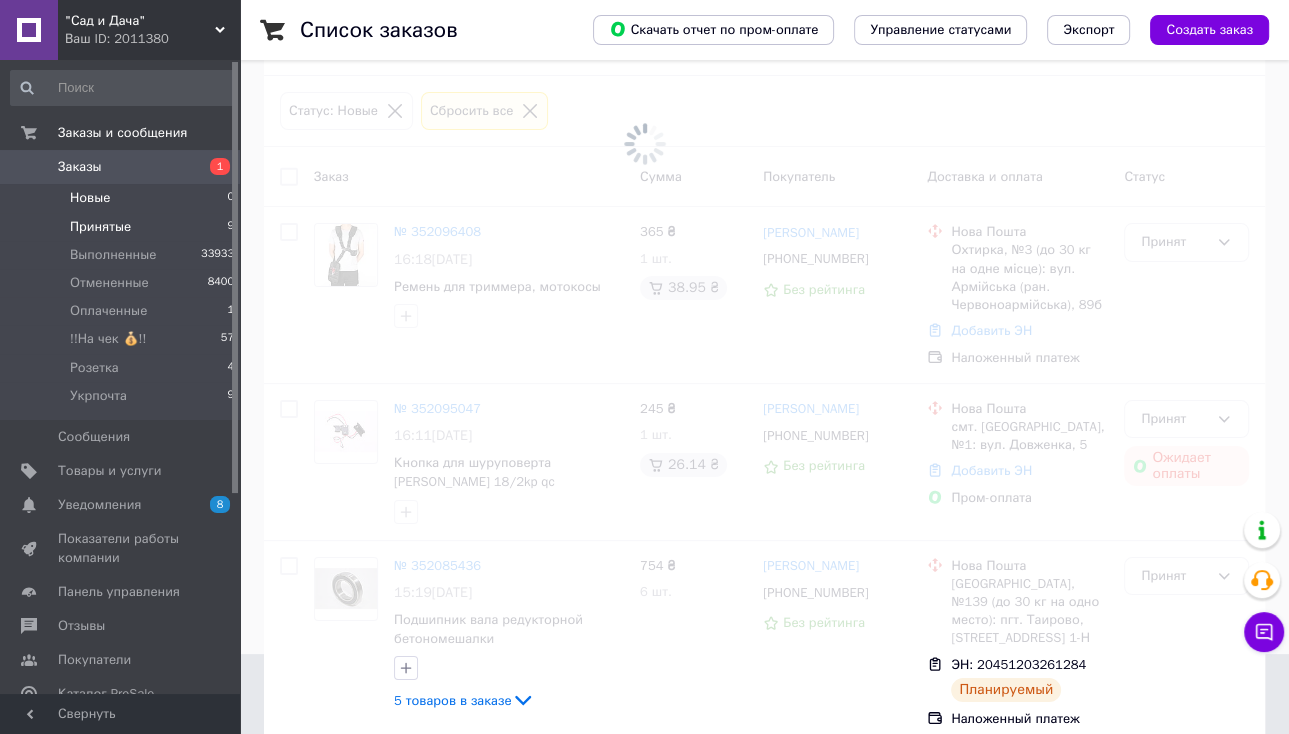 click on "Принятые 9" at bounding box center (123, 227) 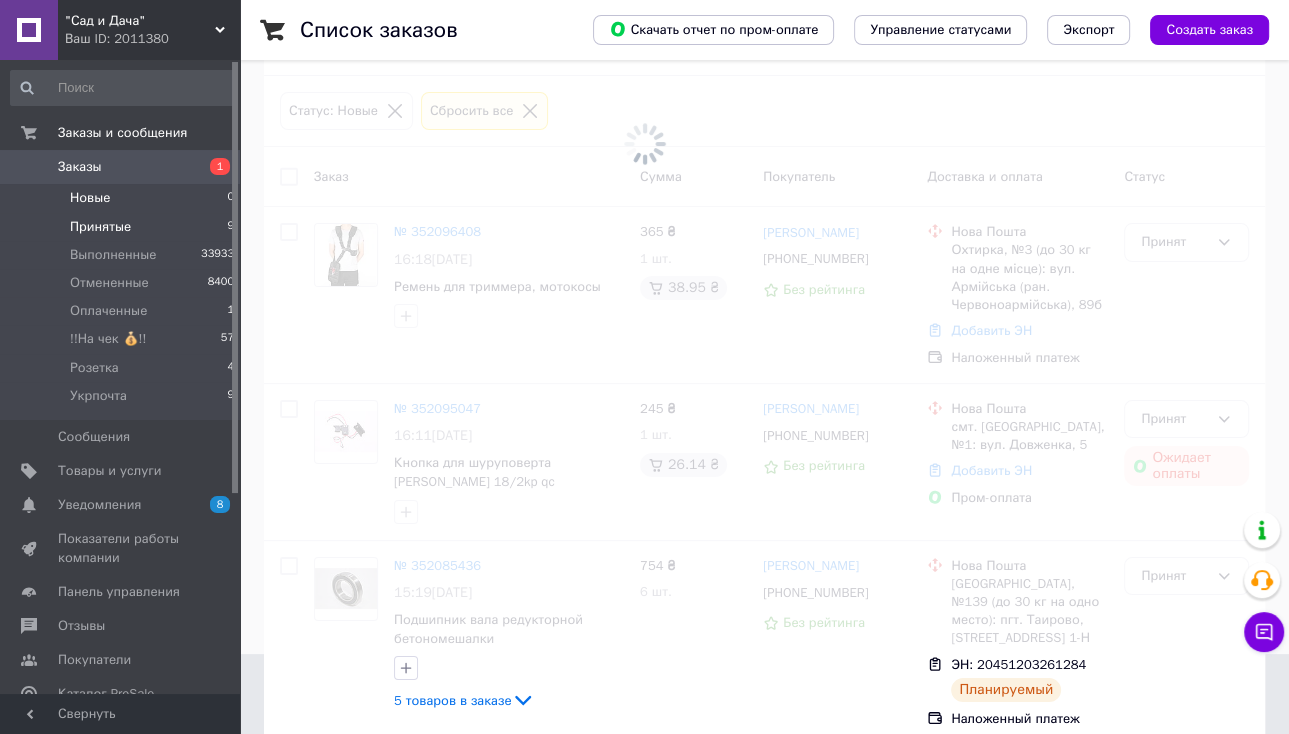 scroll, scrollTop: 0, scrollLeft: 0, axis: both 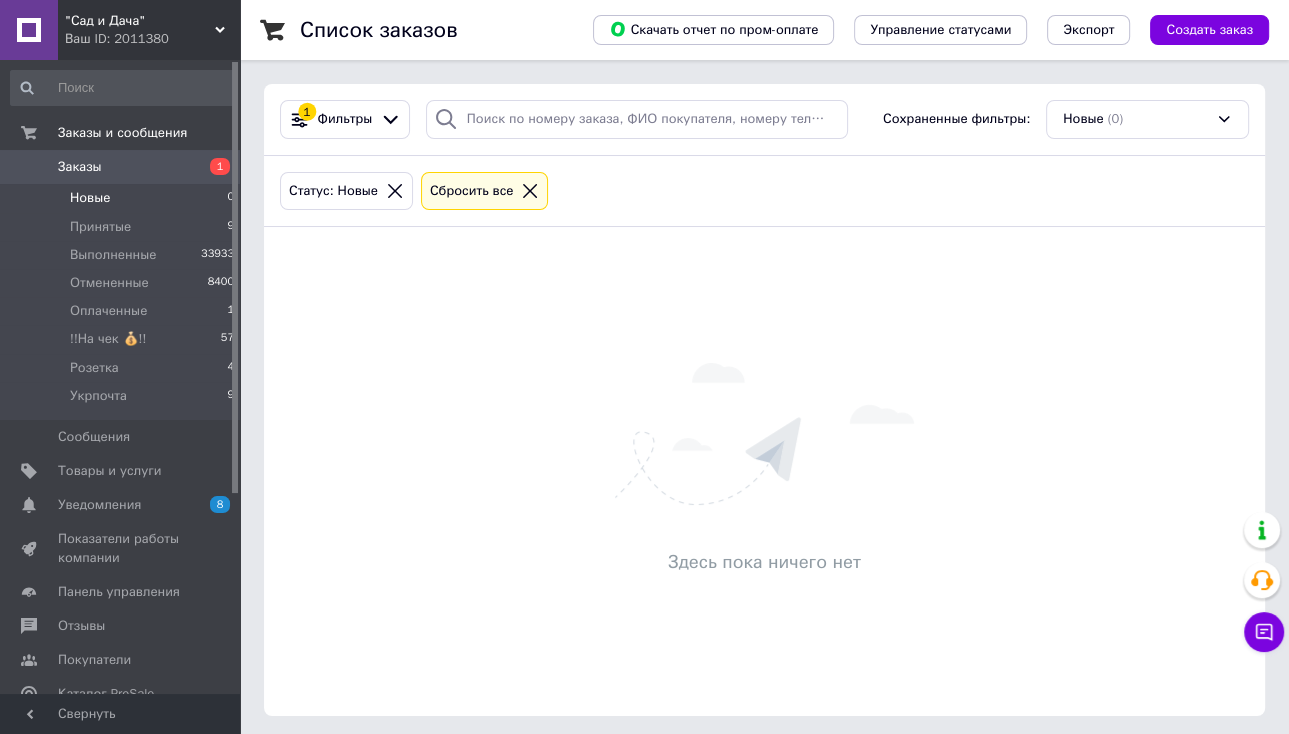 click on "Новые 0" at bounding box center [123, 198] 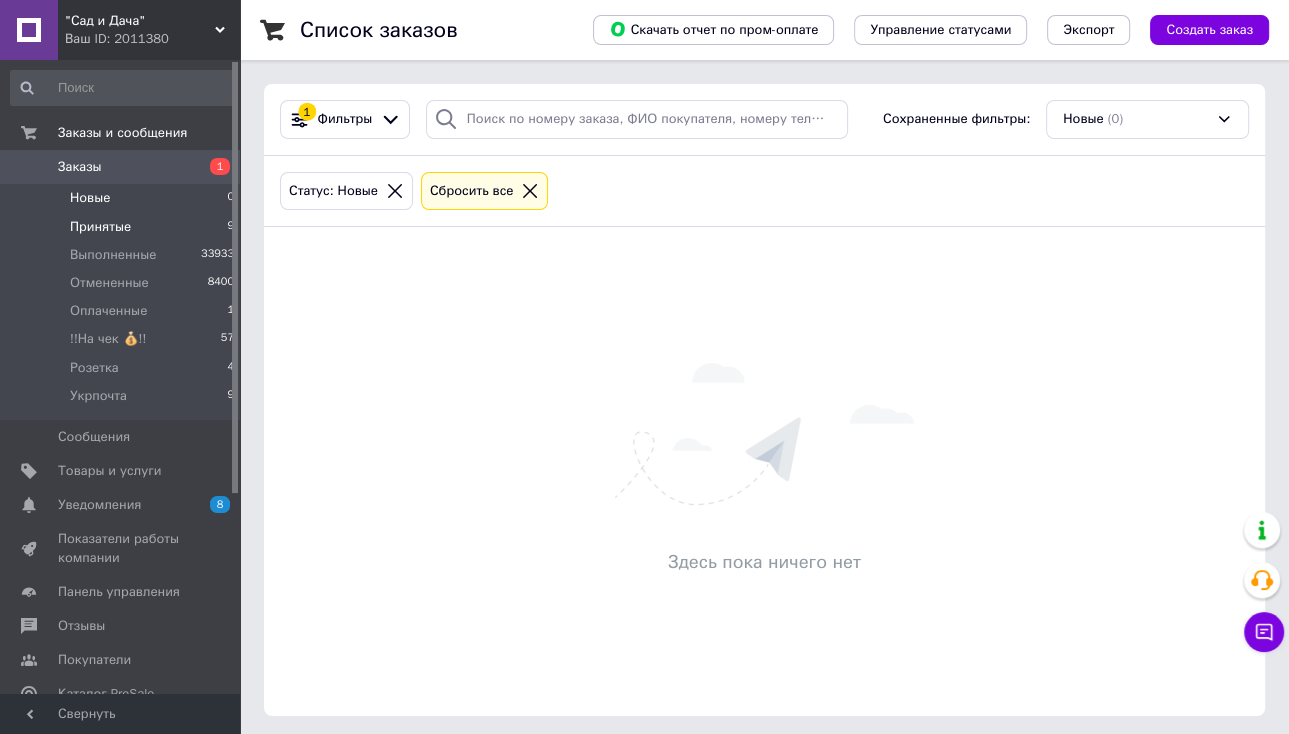 click on "Принятые 9" at bounding box center (123, 227) 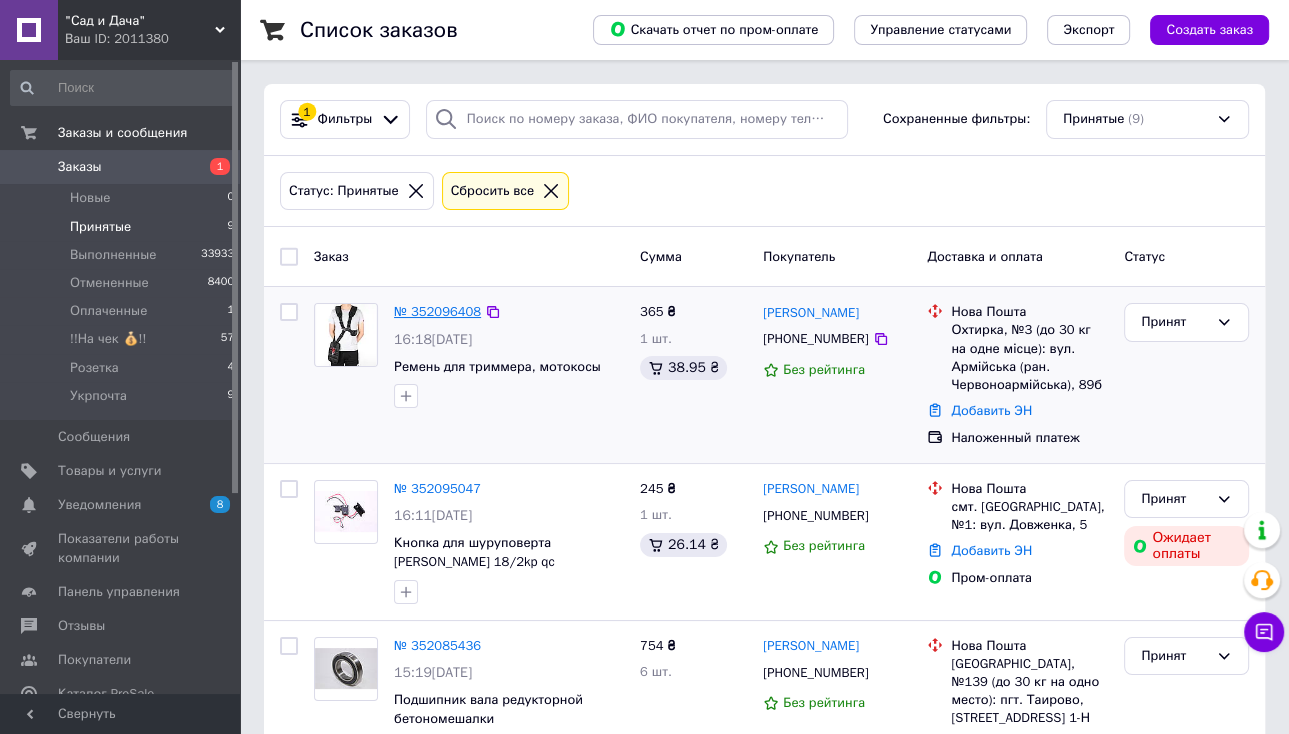 click on "№ 352096408" at bounding box center (437, 311) 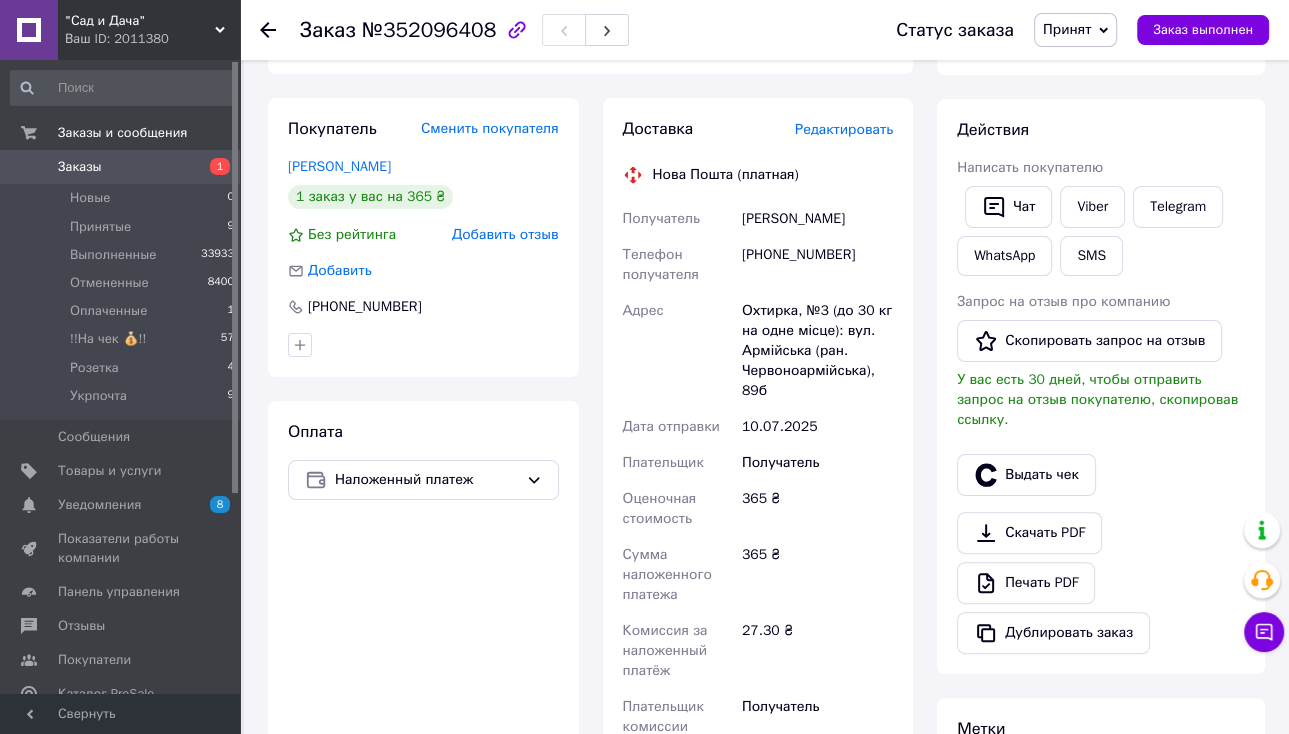 scroll, scrollTop: 304, scrollLeft: 0, axis: vertical 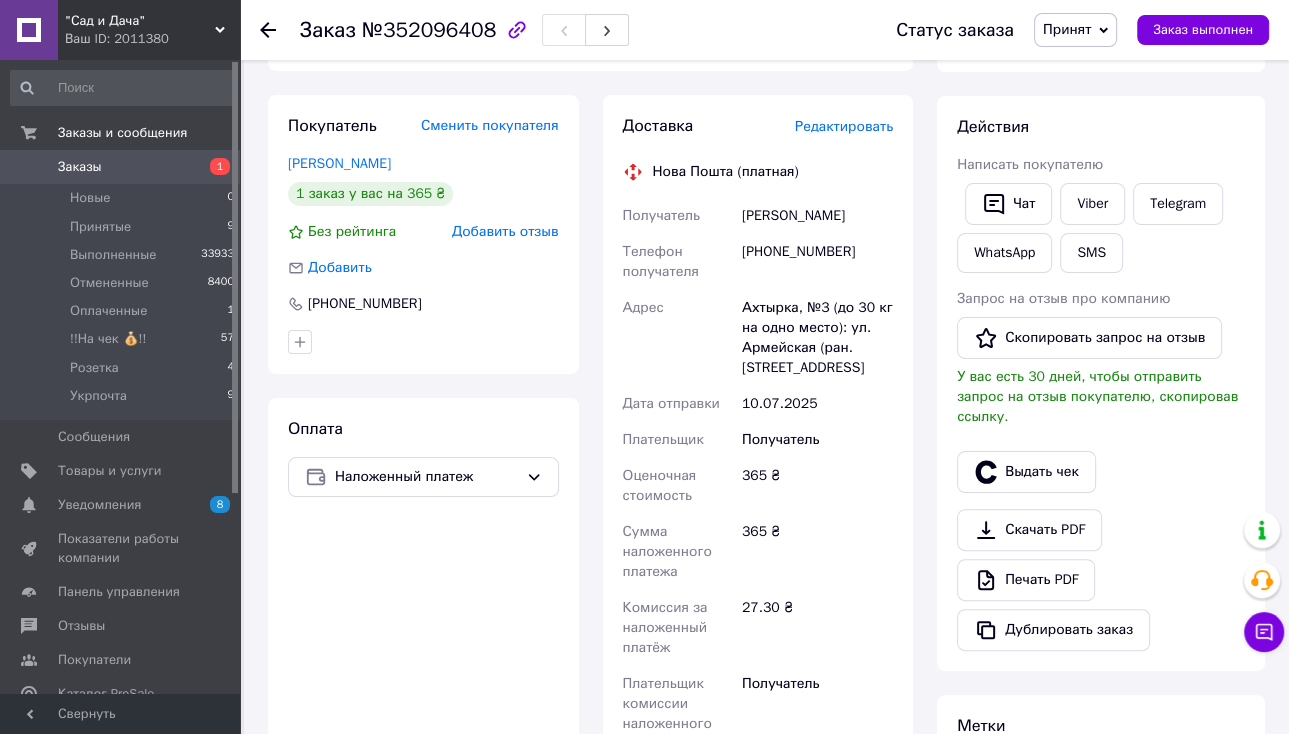 click on "Сгенерировать ЭН" at bounding box center [758, 935] 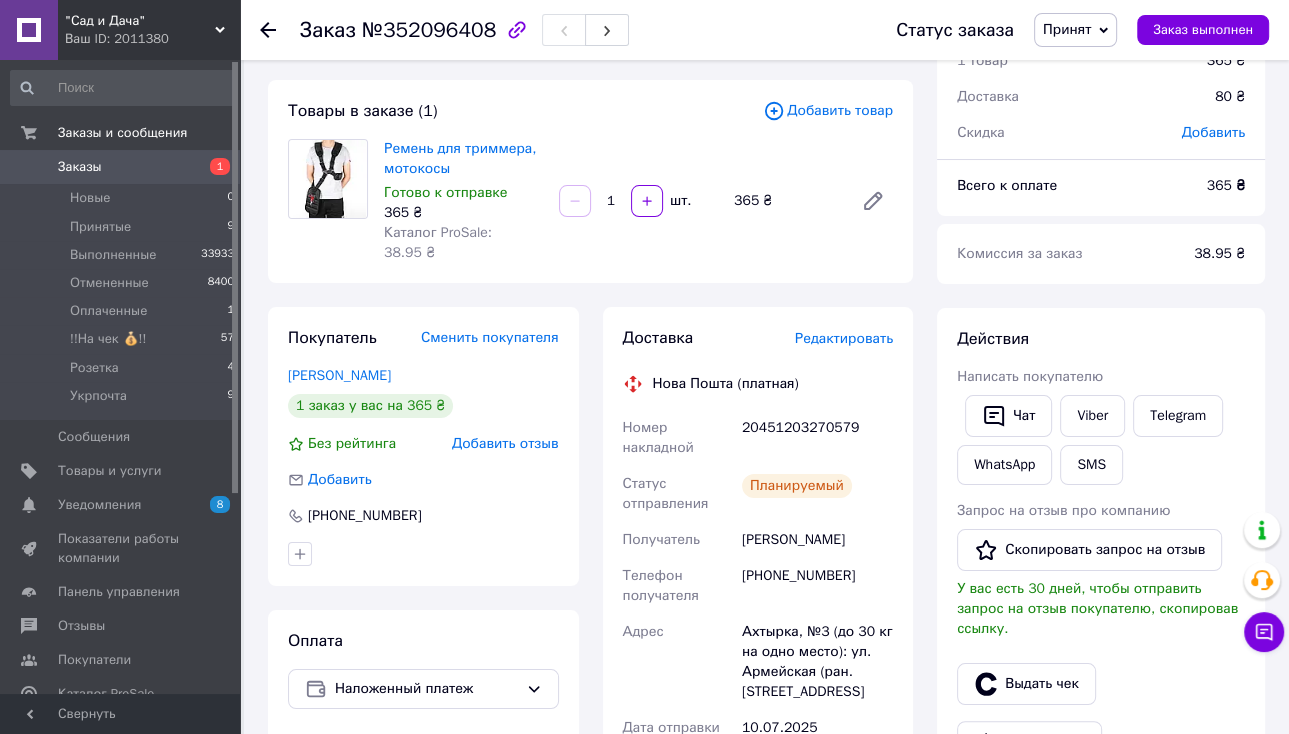 scroll, scrollTop: 64, scrollLeft: 0, axis: vertical 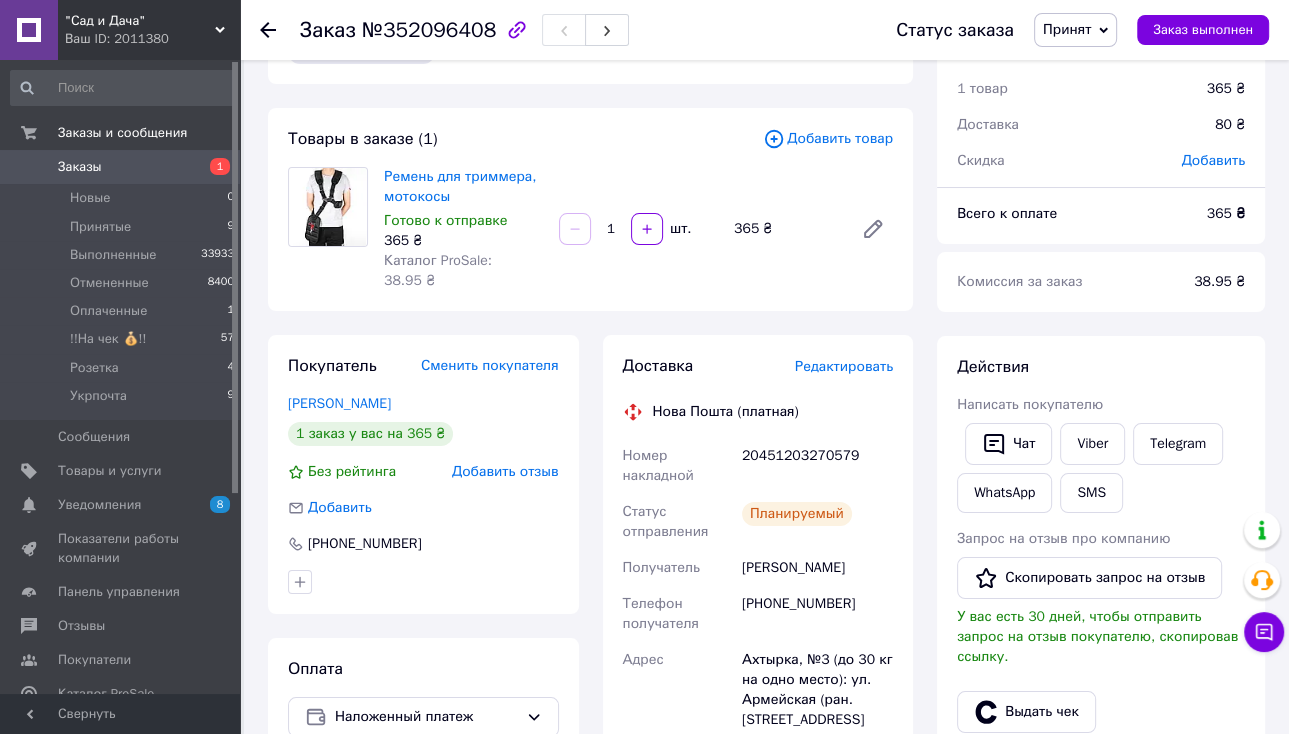 click 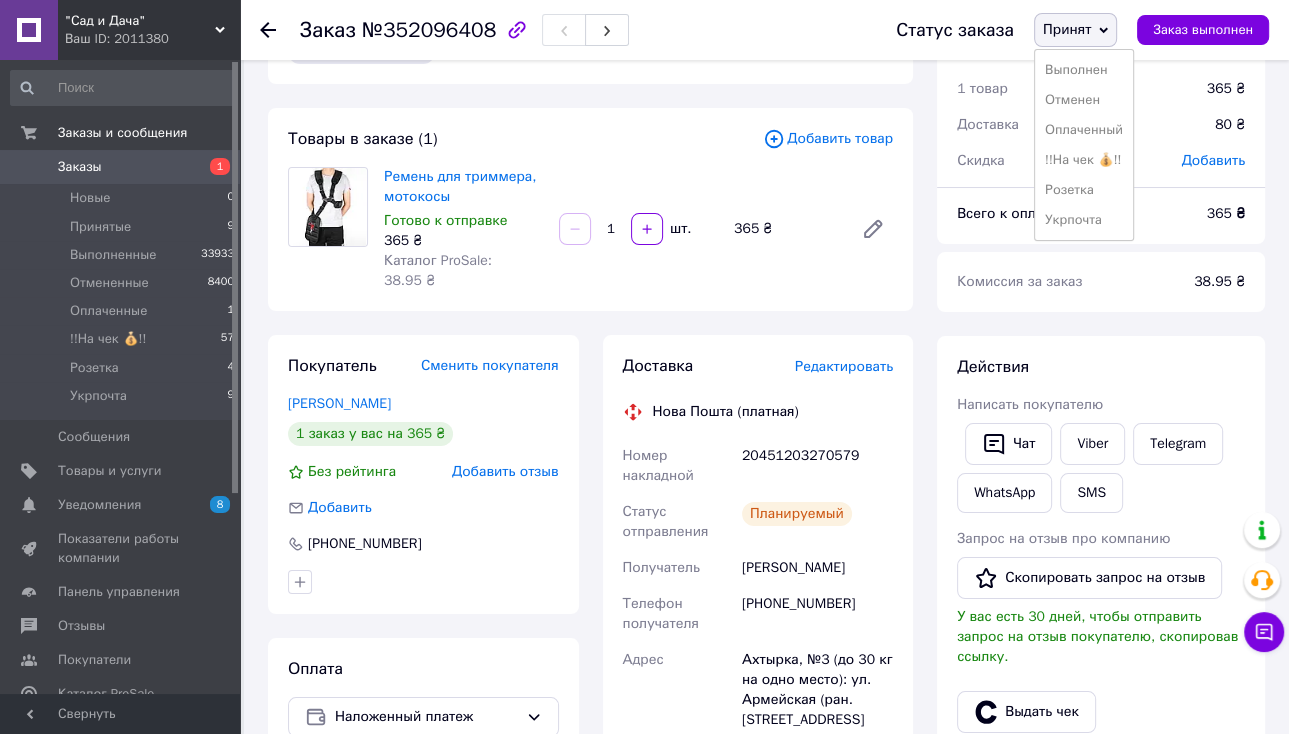 click on "!!На чек 💰!!" at bounding box center (1084, 160) 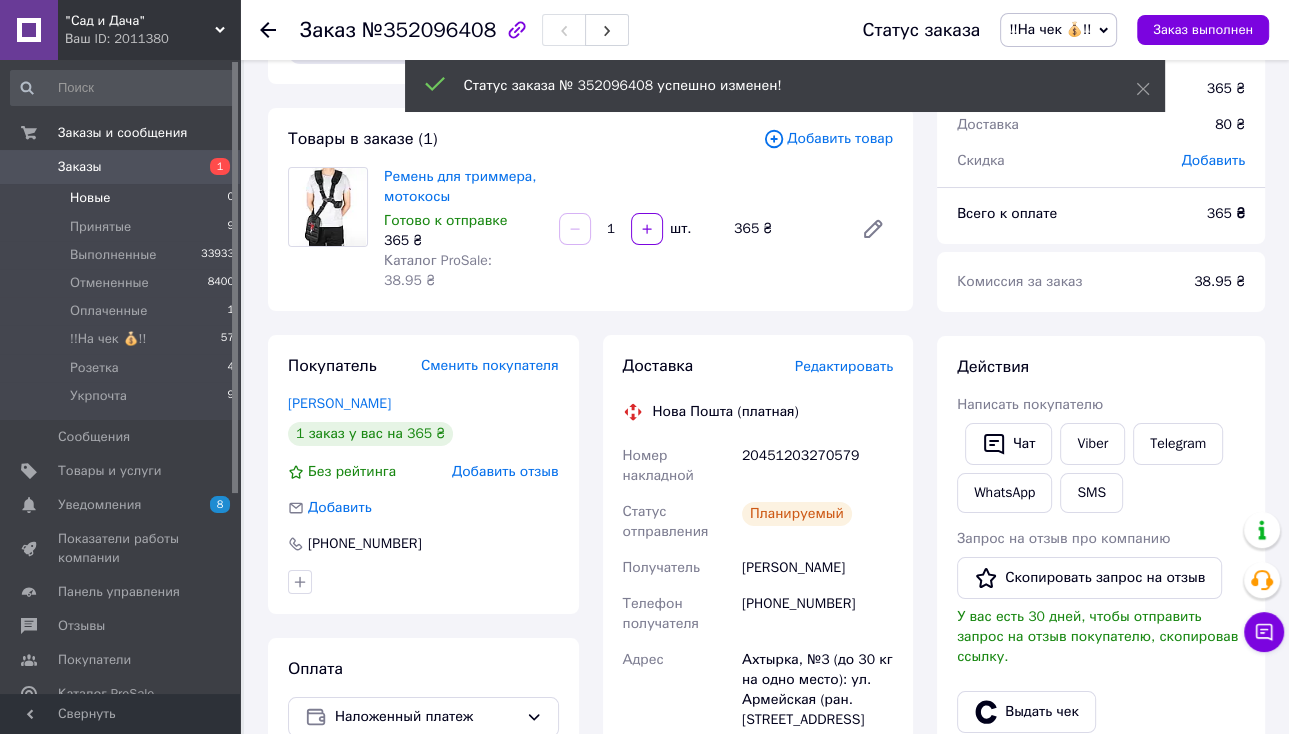 click on "Новые 0" at bounding box center (123, 198) 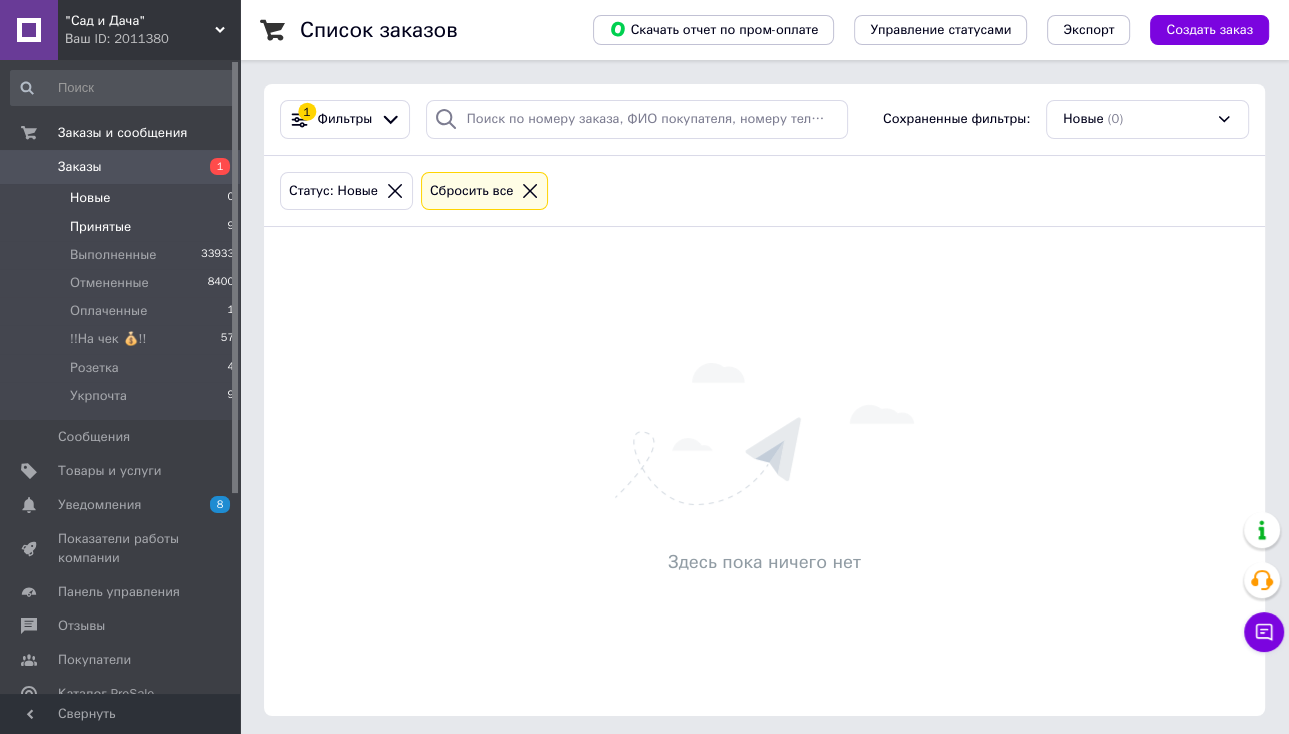 click on "Принятые" at bounding box center (100, 227) 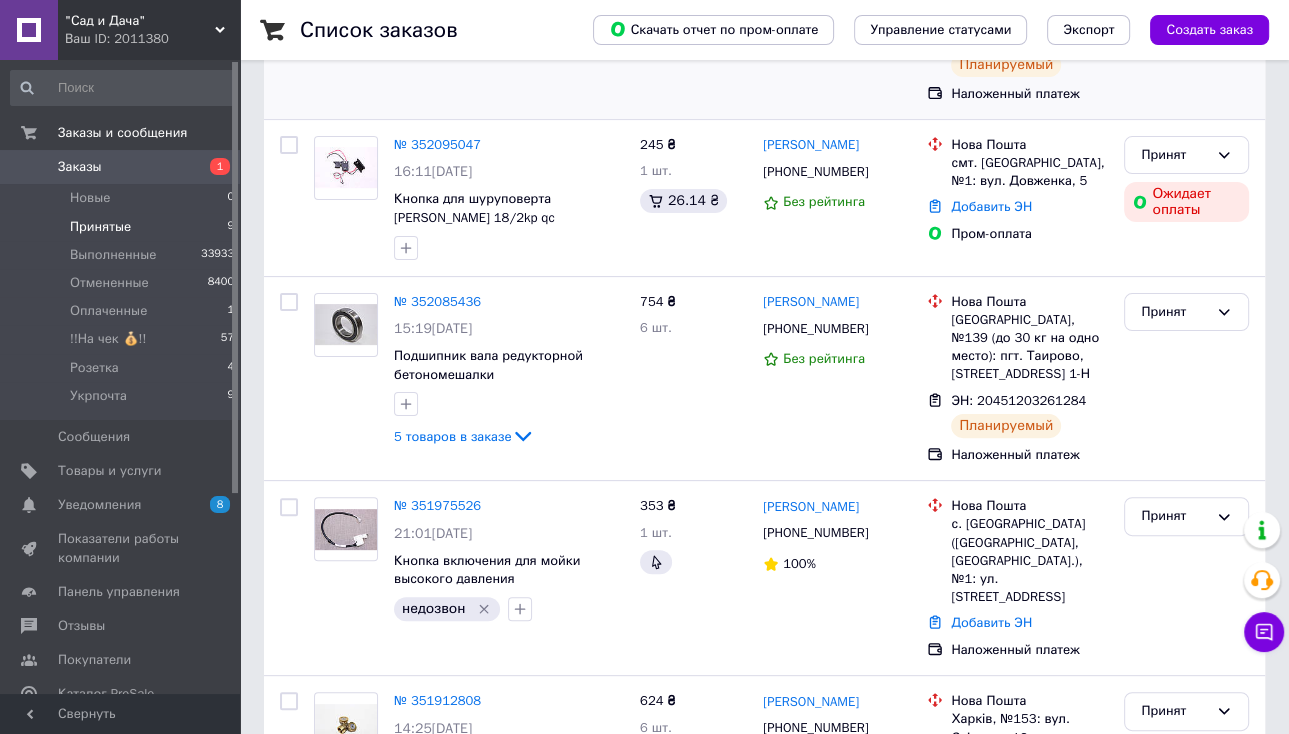 scroll, scrollTop: 400, scrollLeft: 0, axis: vertical 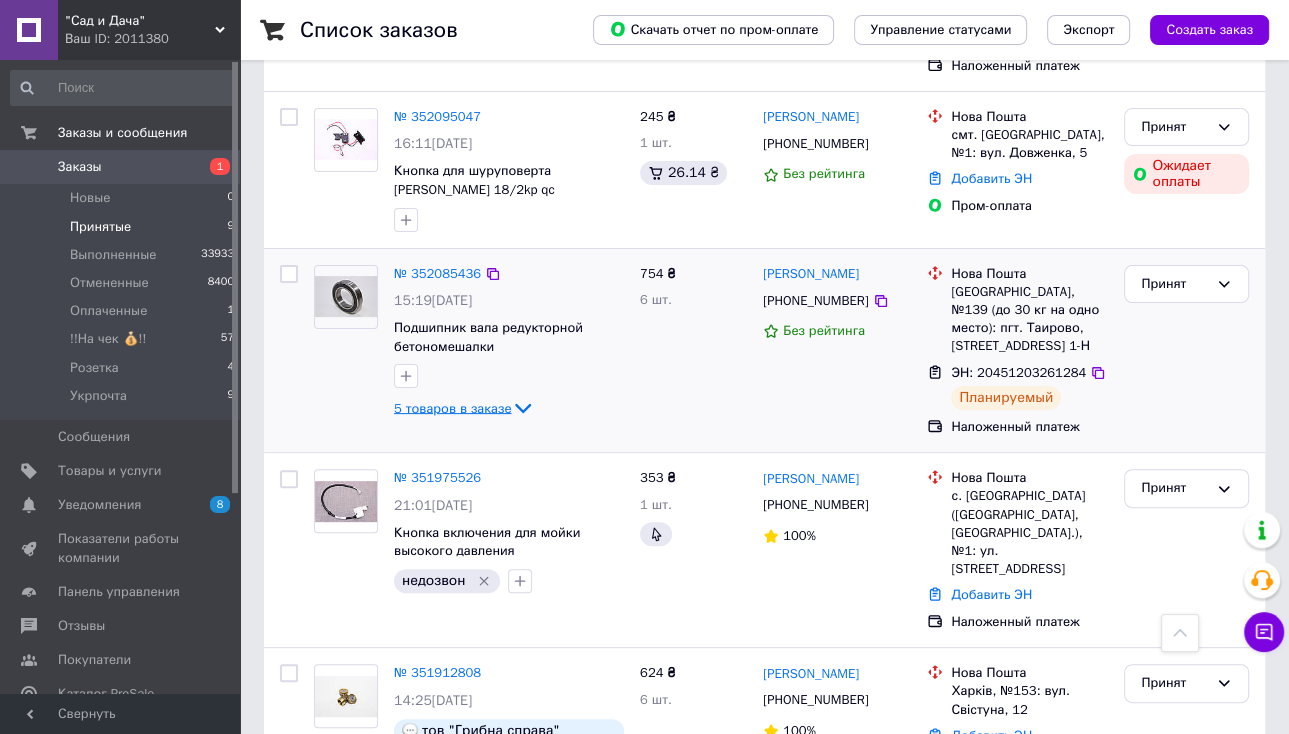 click on "5 товаров в заказе" at bounding box center [452, 407] 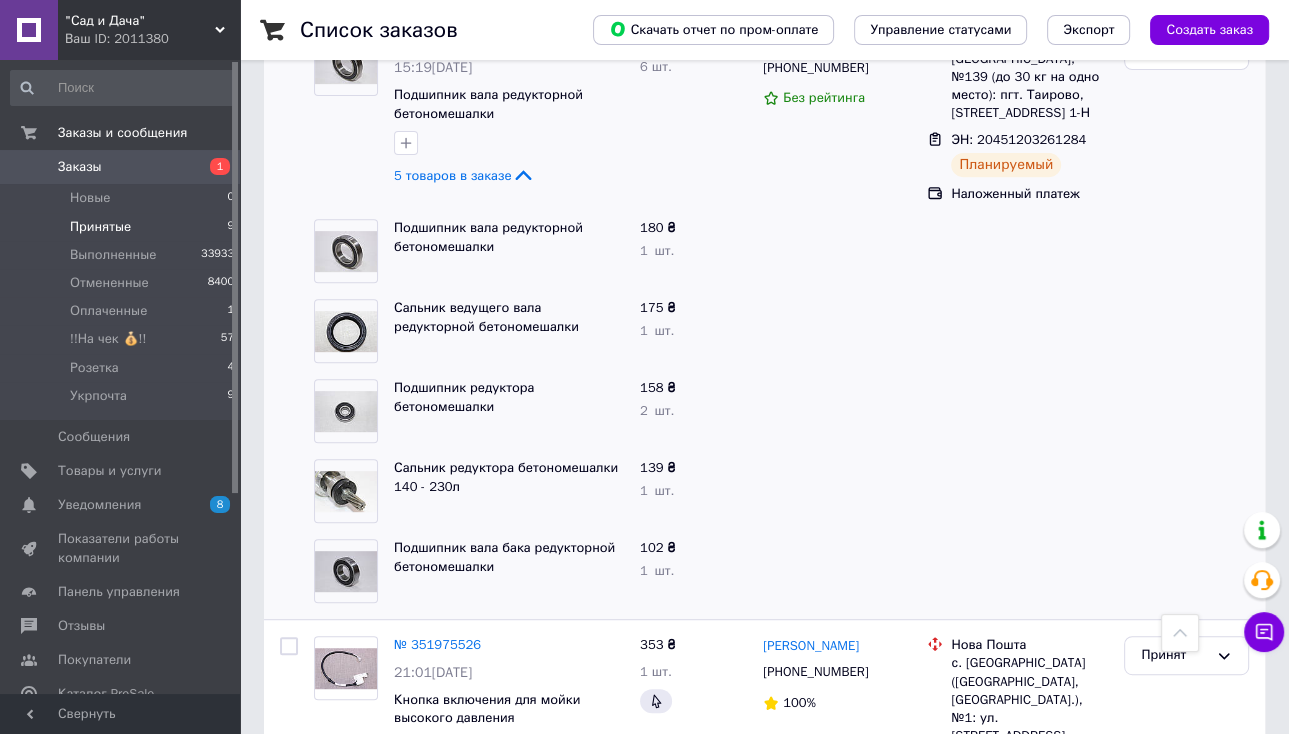 scroll, scrollTop: 640, scrollLeft: 0, axis: vertical 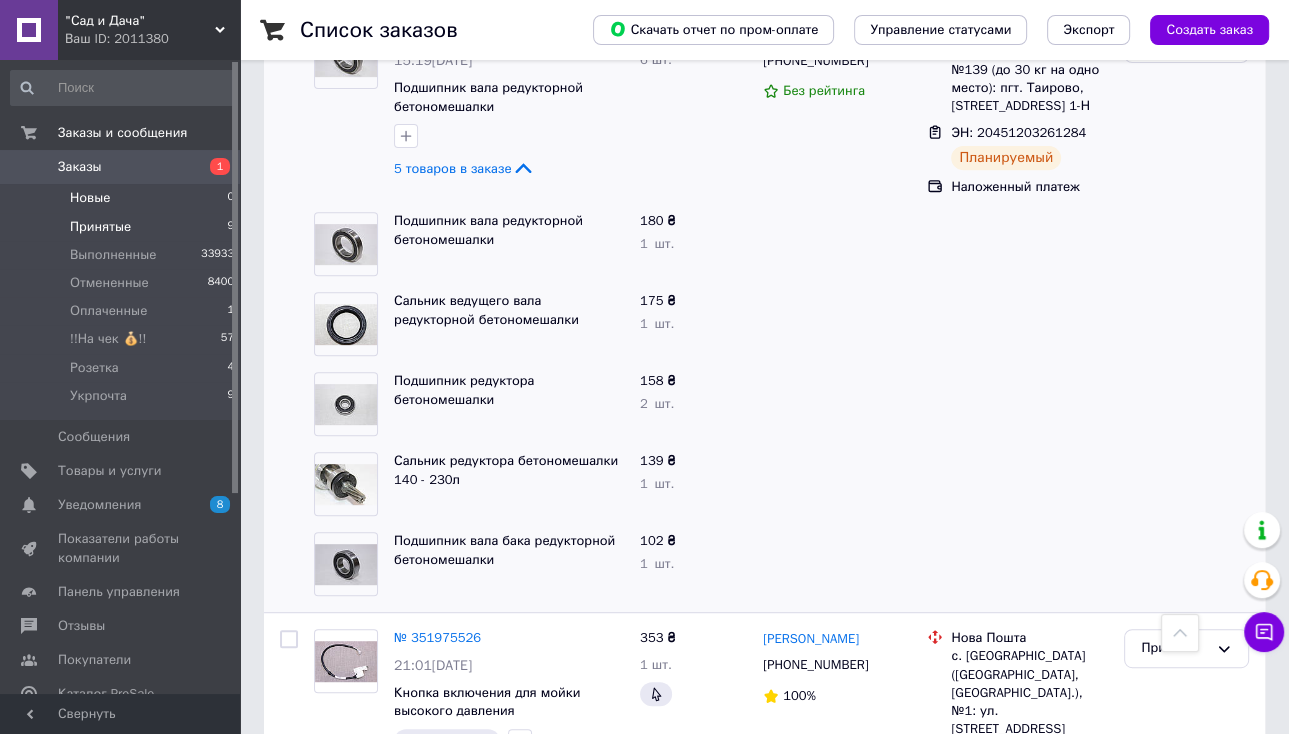 click on "Новые 0" at bounding box center (123, 198) 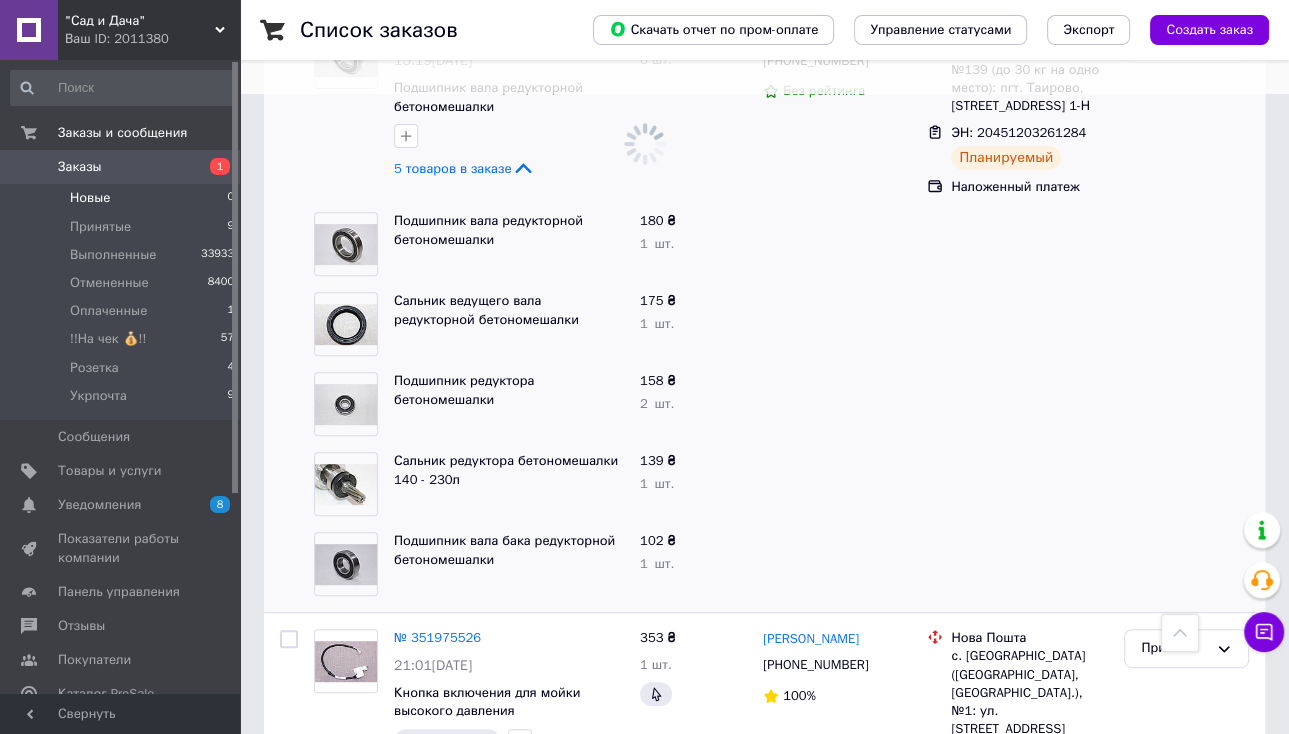 scroll, scrollTop: 0, scrollLeft: 0, axis: both 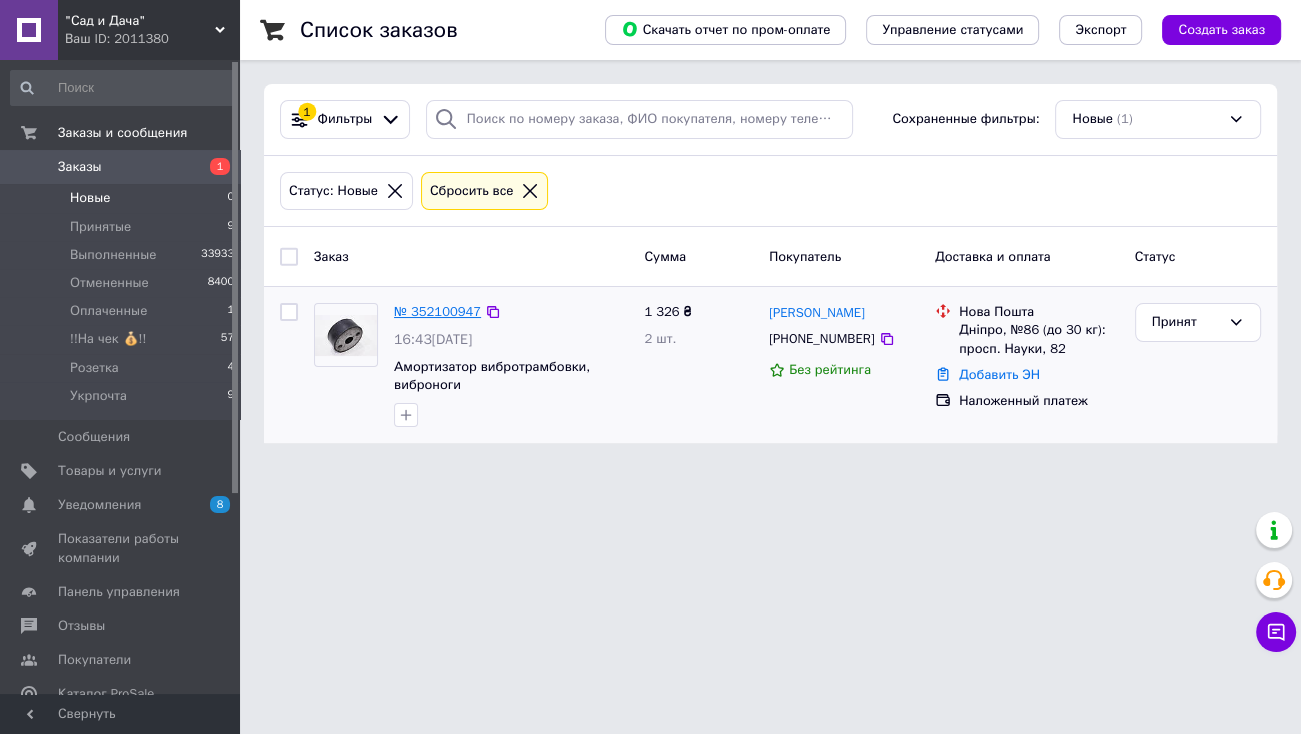 click on "№ 352100947" at bounding box center [437, 311] 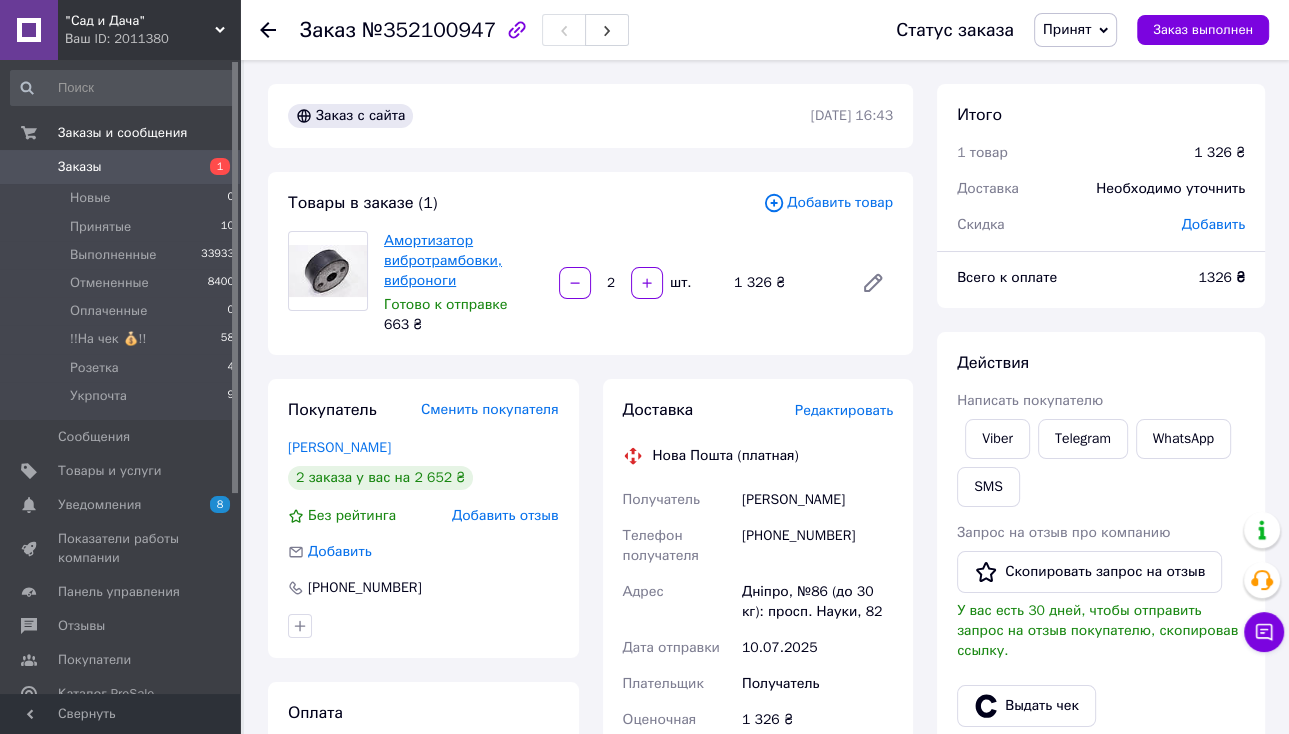 click on "Амортизатор вибротрамбовки, виброноги" at bounding box center [443, 260] 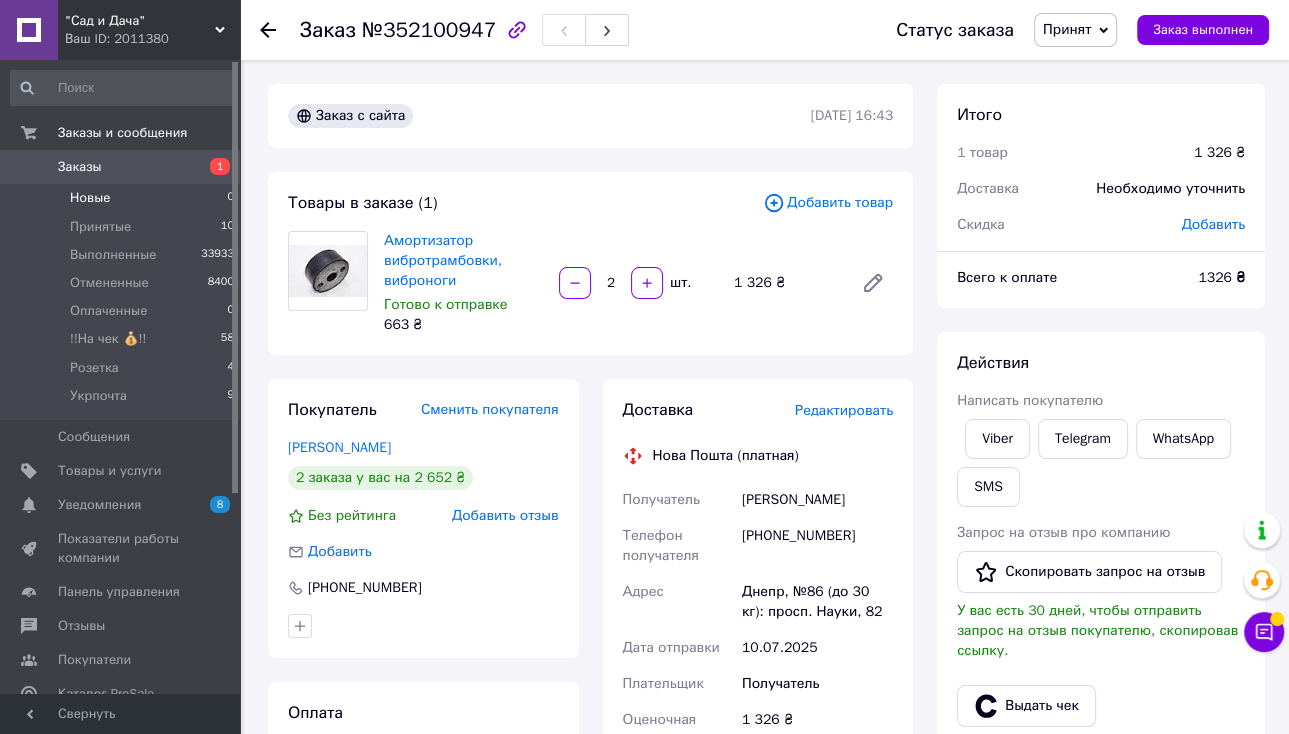 click on "Новые 0" at bounding box center [123, 198] 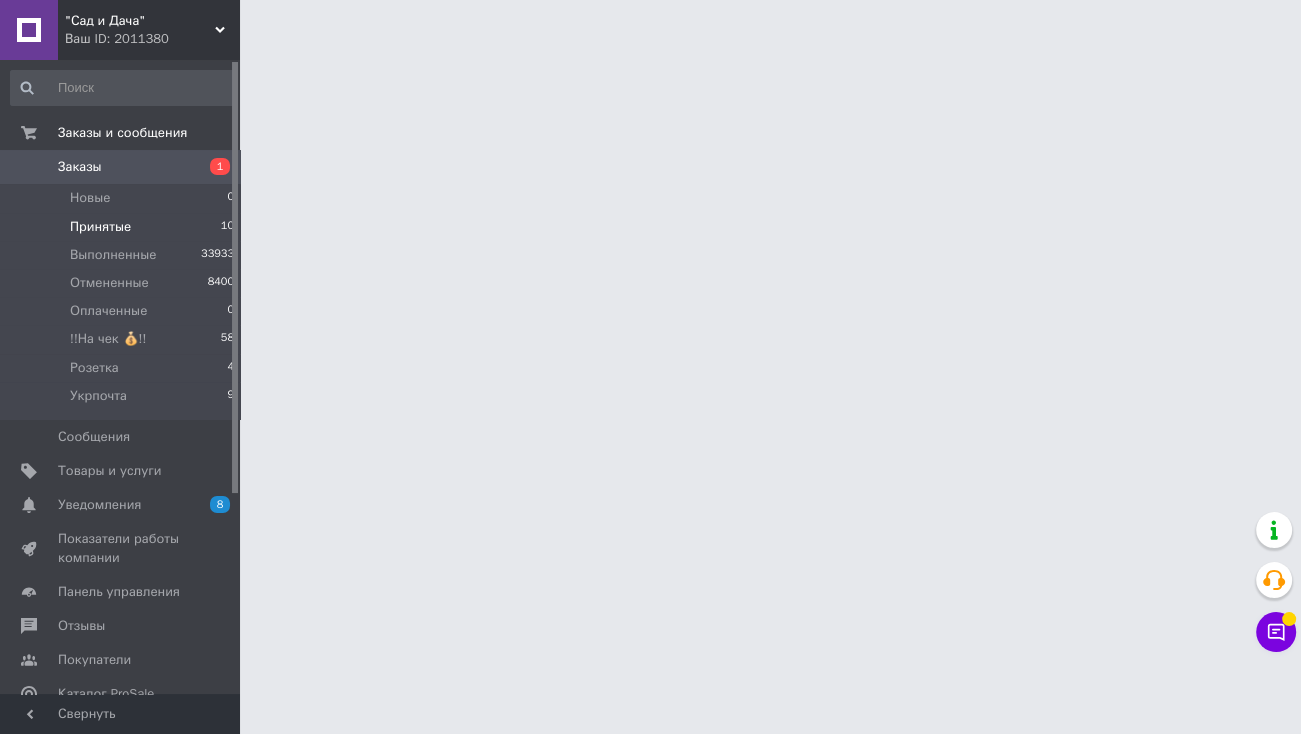 click on "Принятые 10" at bounding box center [123, 227] 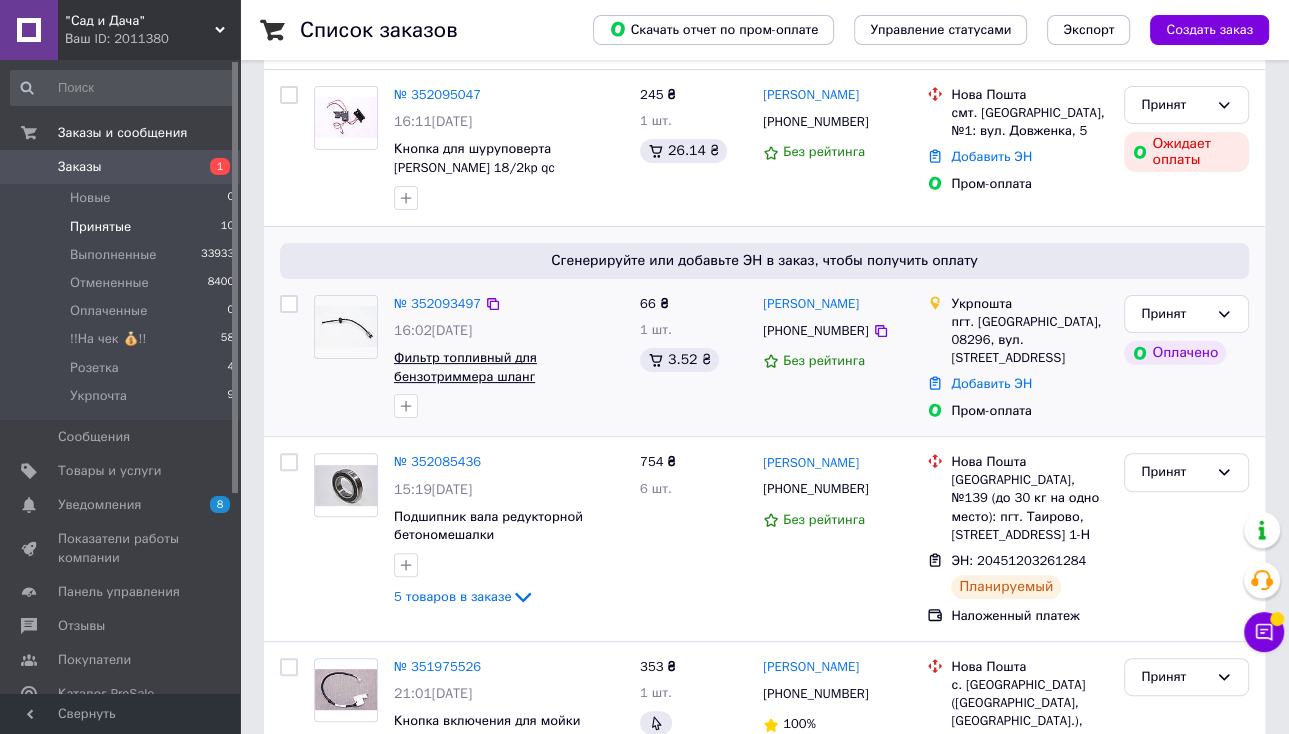 scroll, scrollTop: 400, scrollLeft: 0, axis: vertical 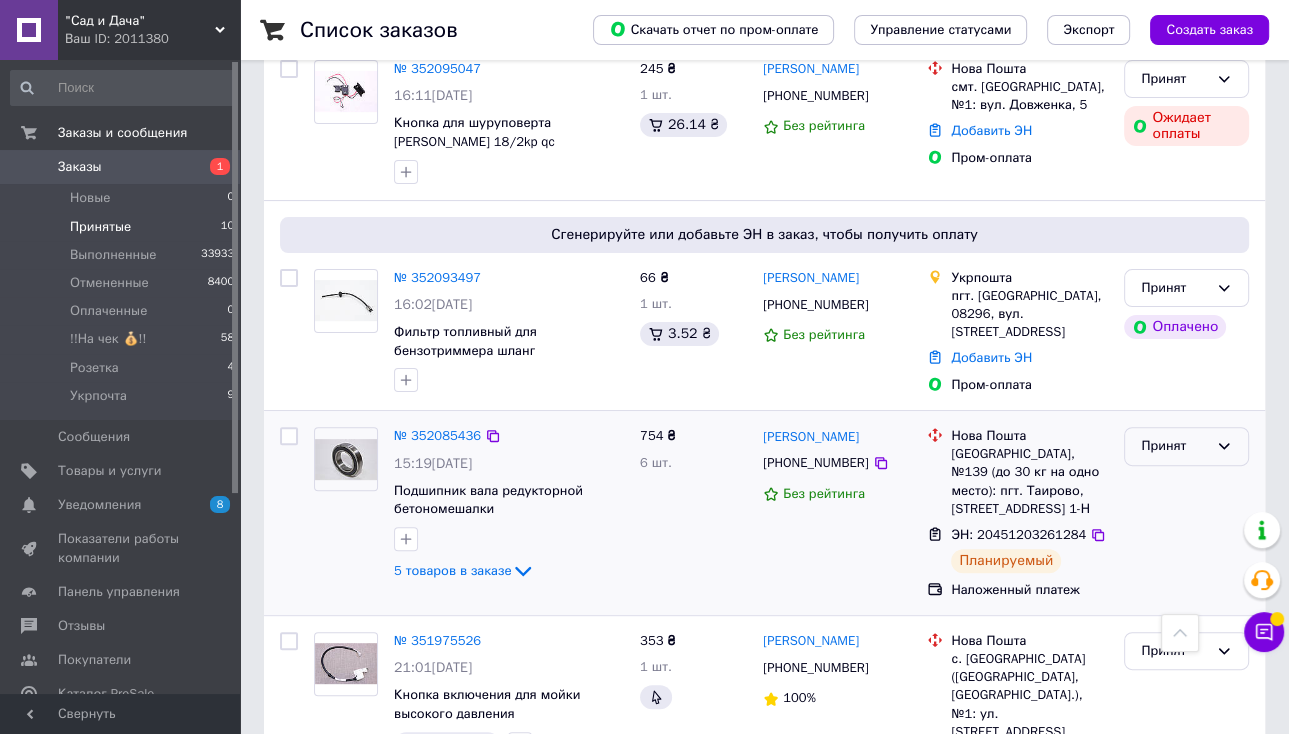 click on "Принят" at bounding box center [1174, 446] 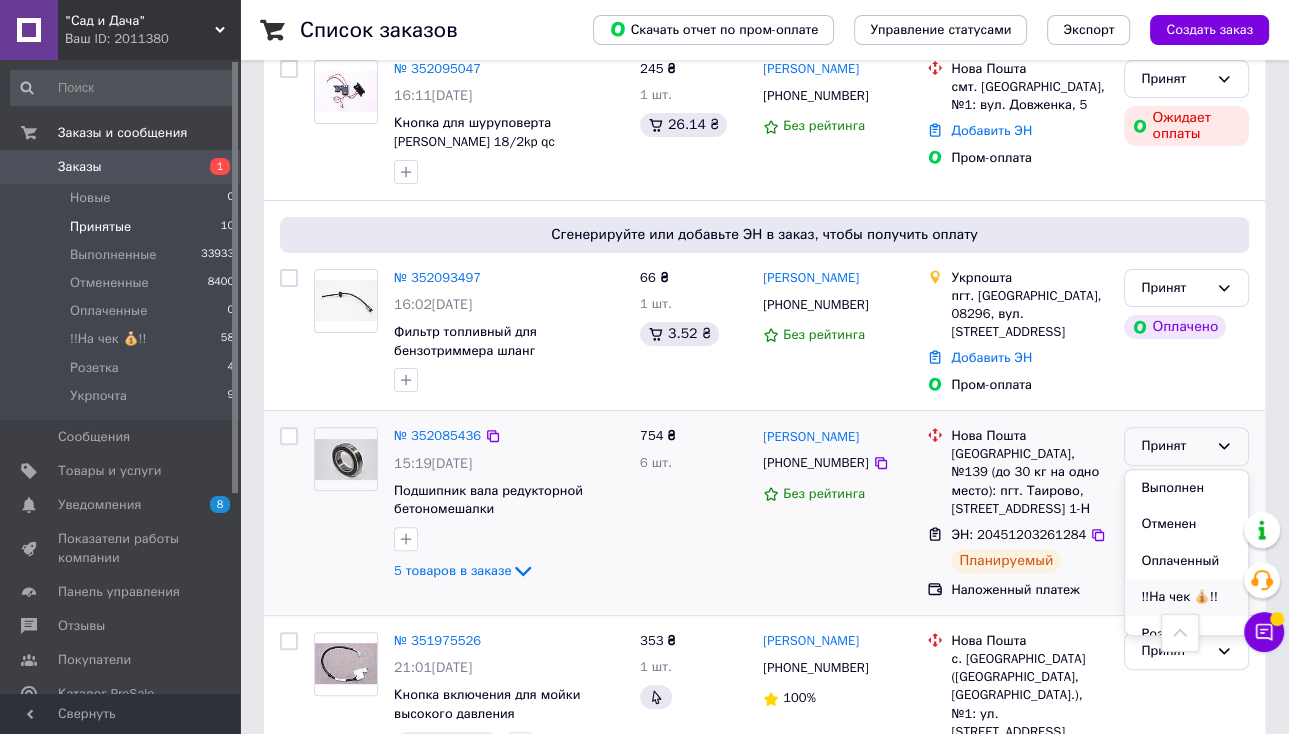 click on "!!На чек 💰!!" at bounding box center [1186, 597] 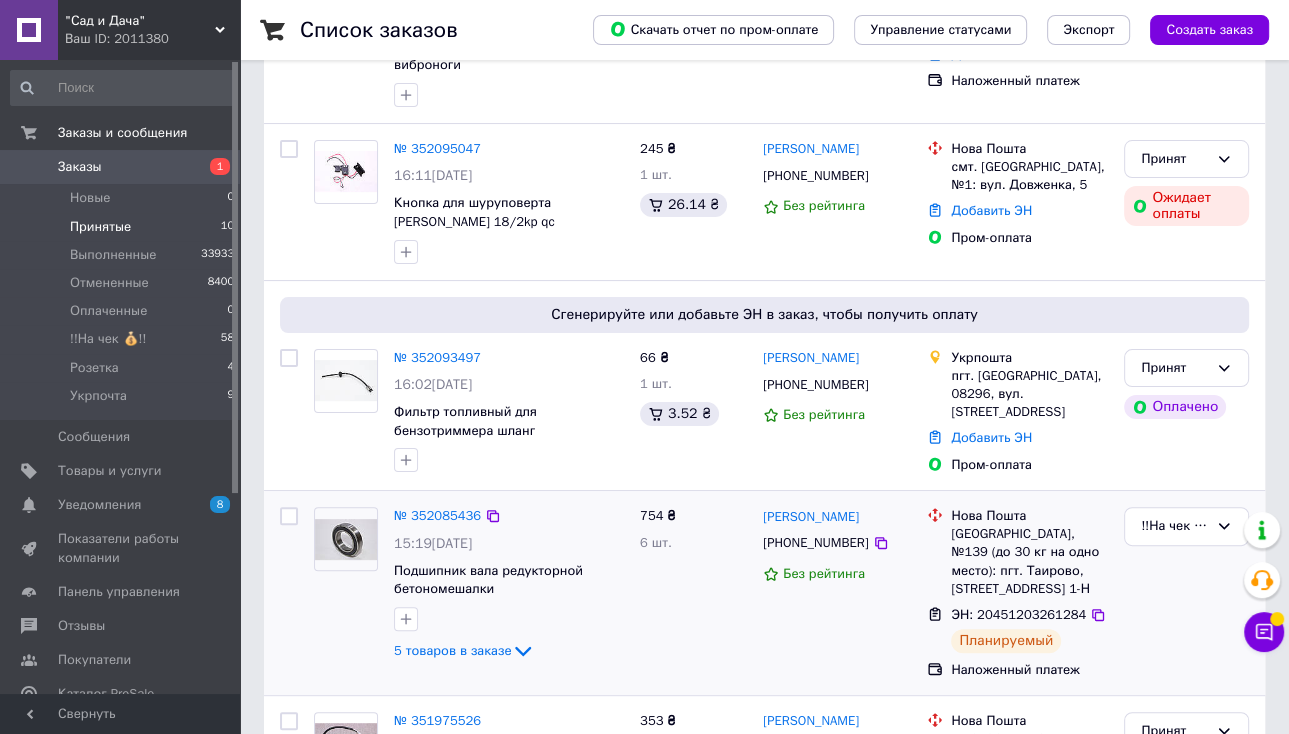 scroll, scrollTop: 240, scrollLeft: 0, axis: vertical 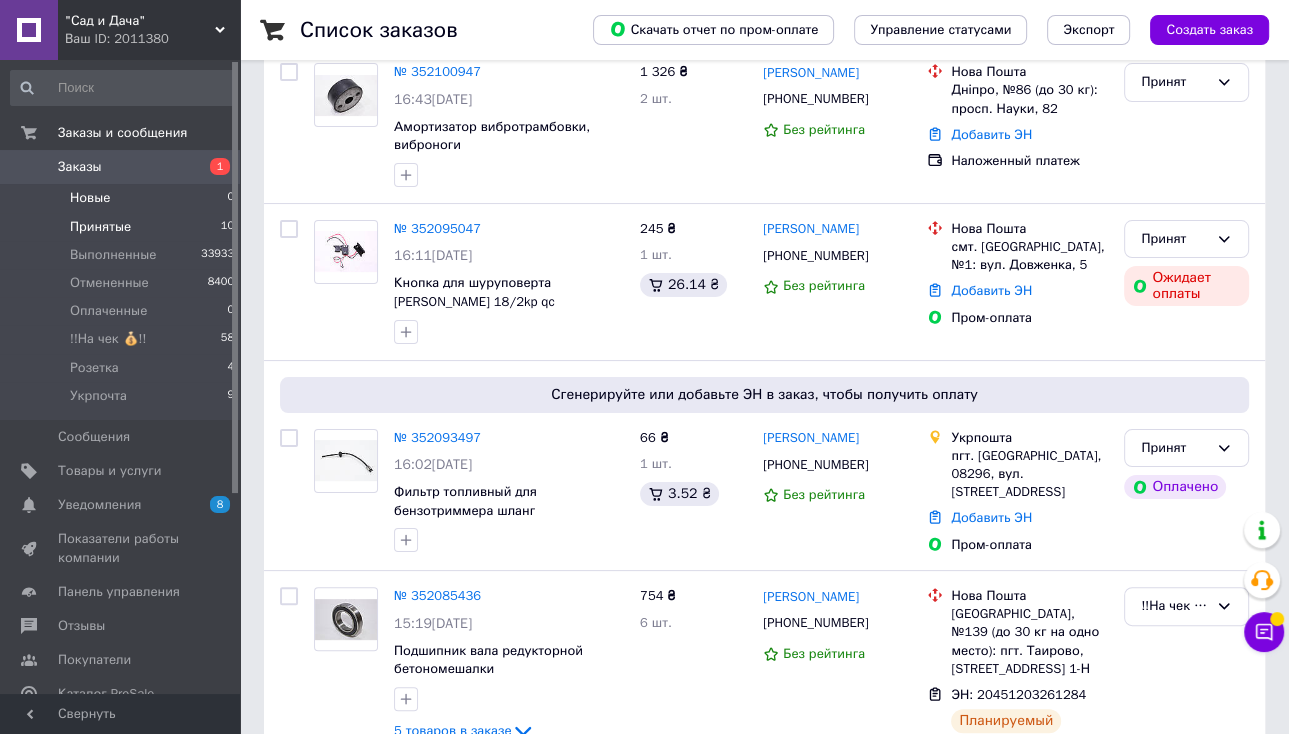 click on "Новые" at bounding box center [90, 198] 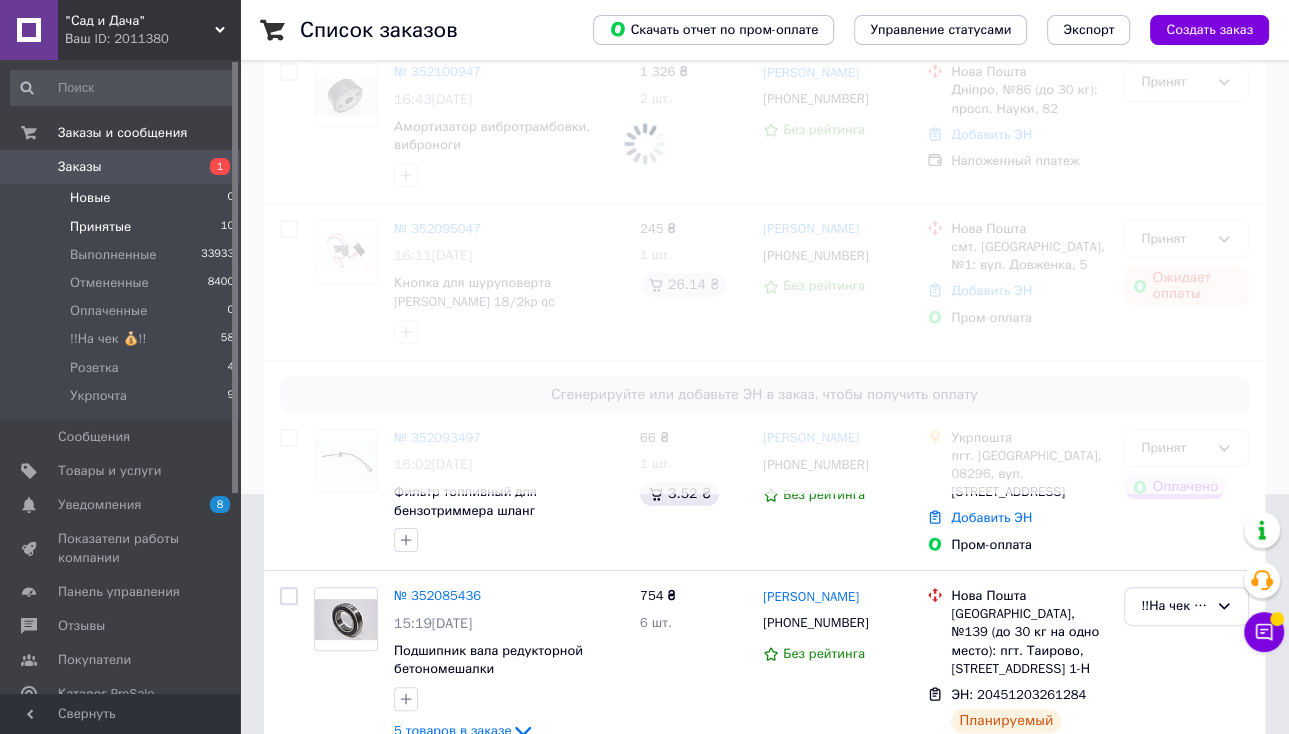 scroll, scrollTop: 0, scrollLeft: 0, axis: both 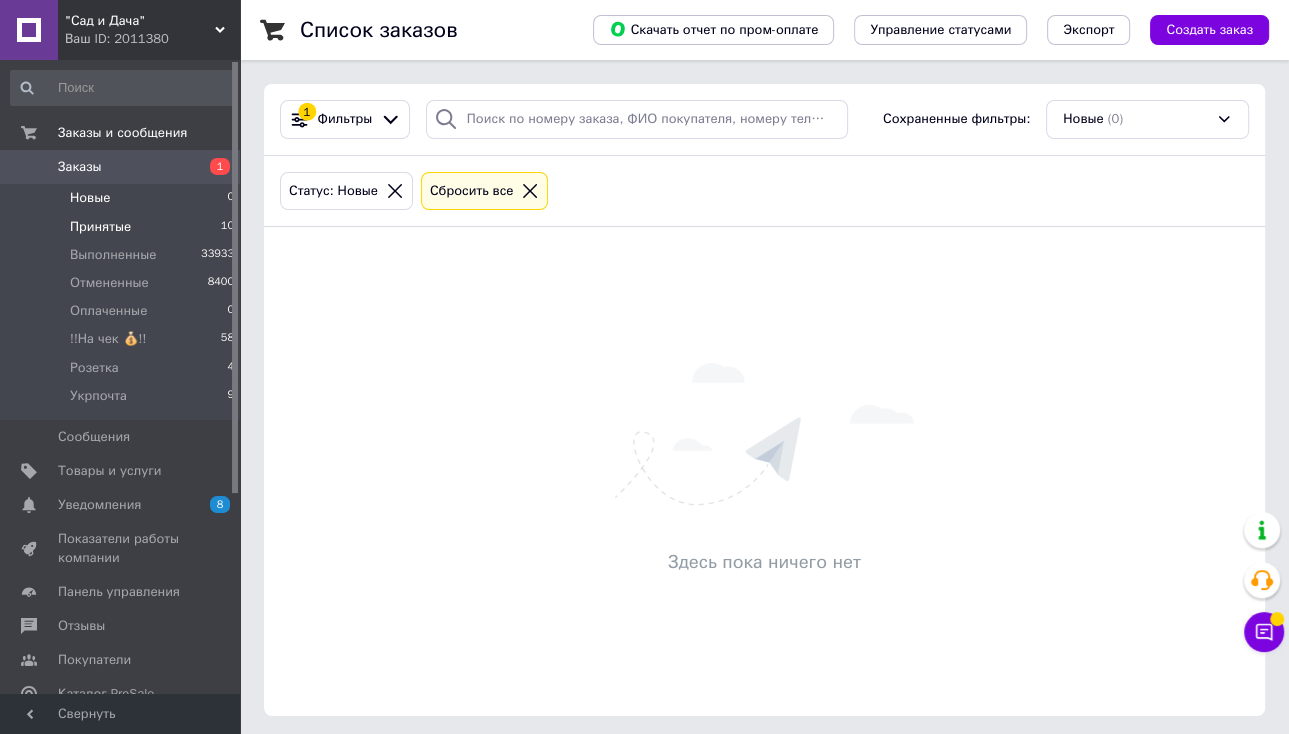 click on "Принятые" at bounding box center [100, 227] 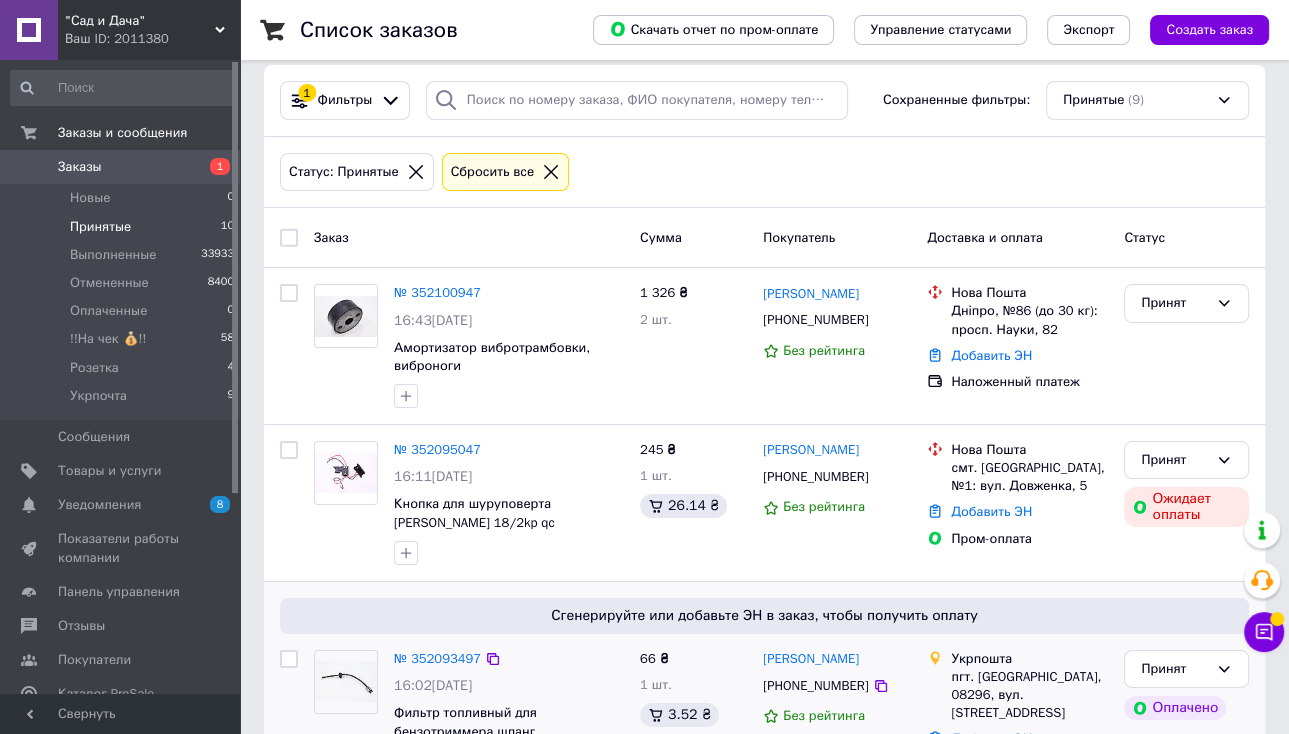 scroll, scrollTop: 160, scrollLeft: 0, axis: vertical 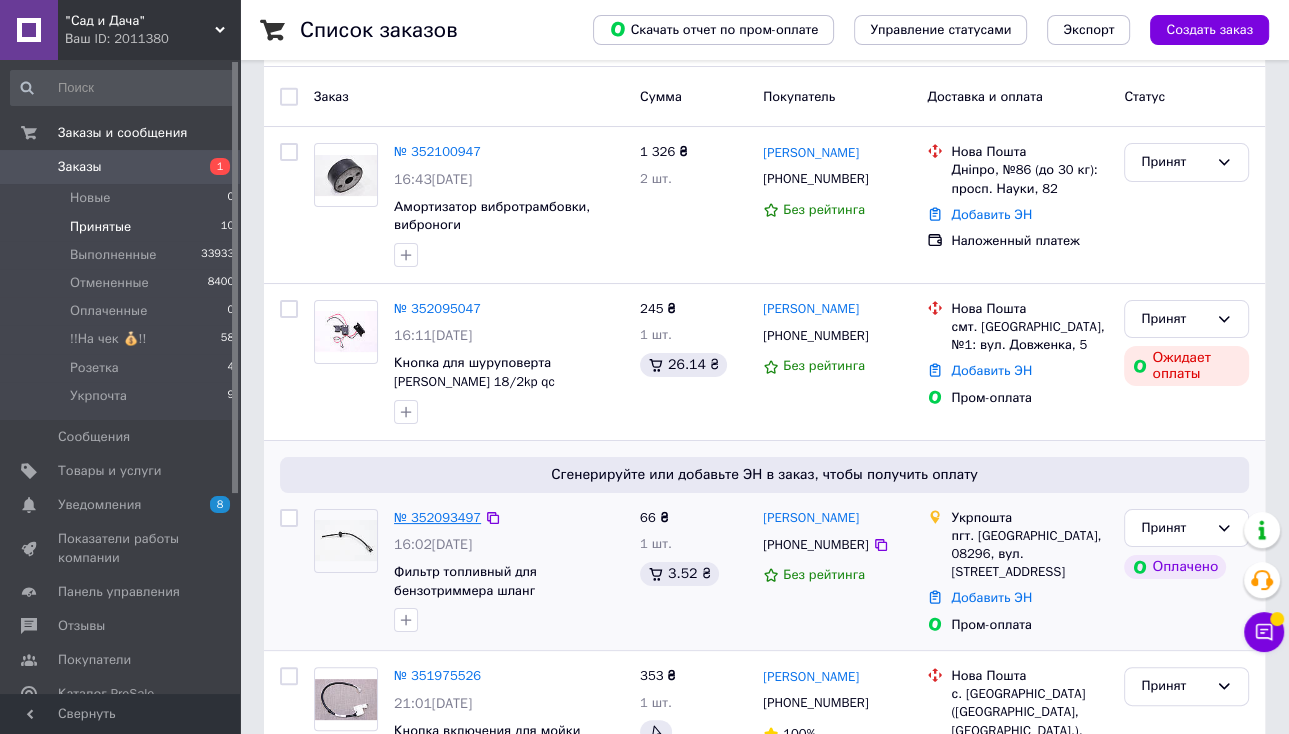 click on "№ 352093497" at bounding box center [437, 517] 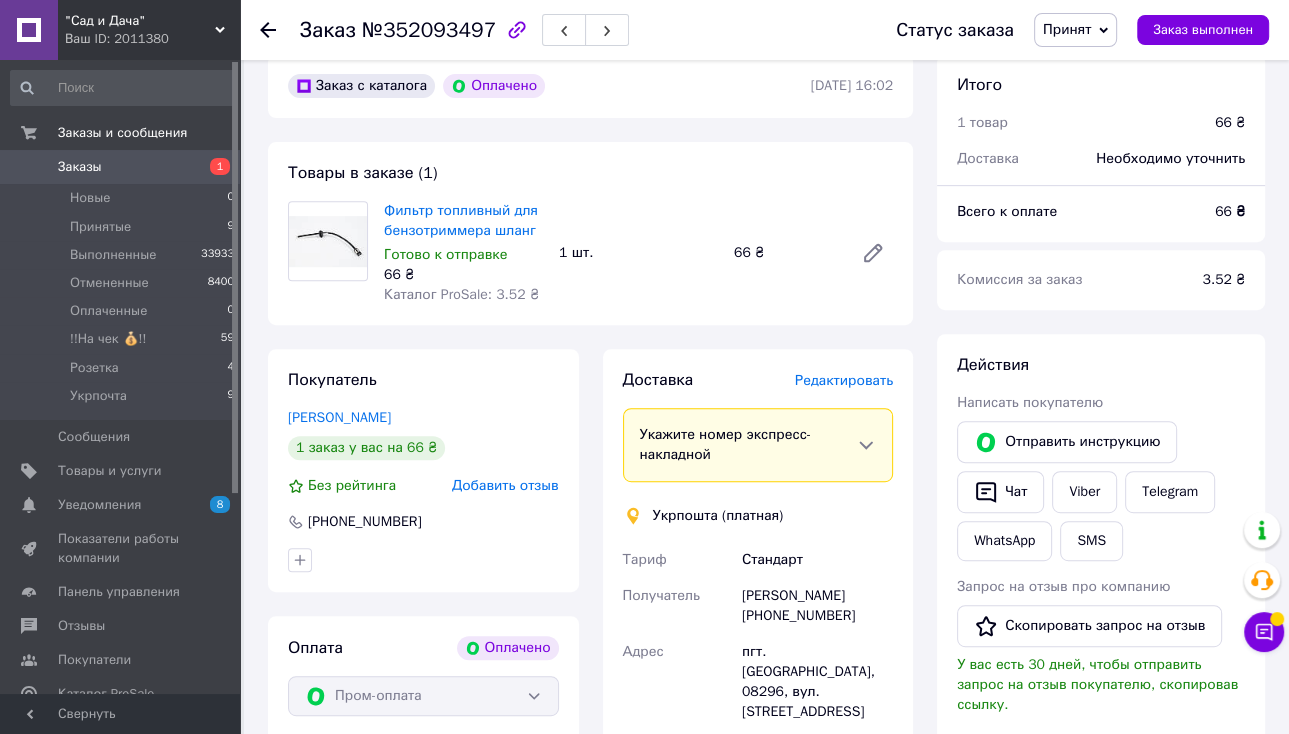 scroll, scrollTop: 720, scrollLeft: 0, axis: vertical 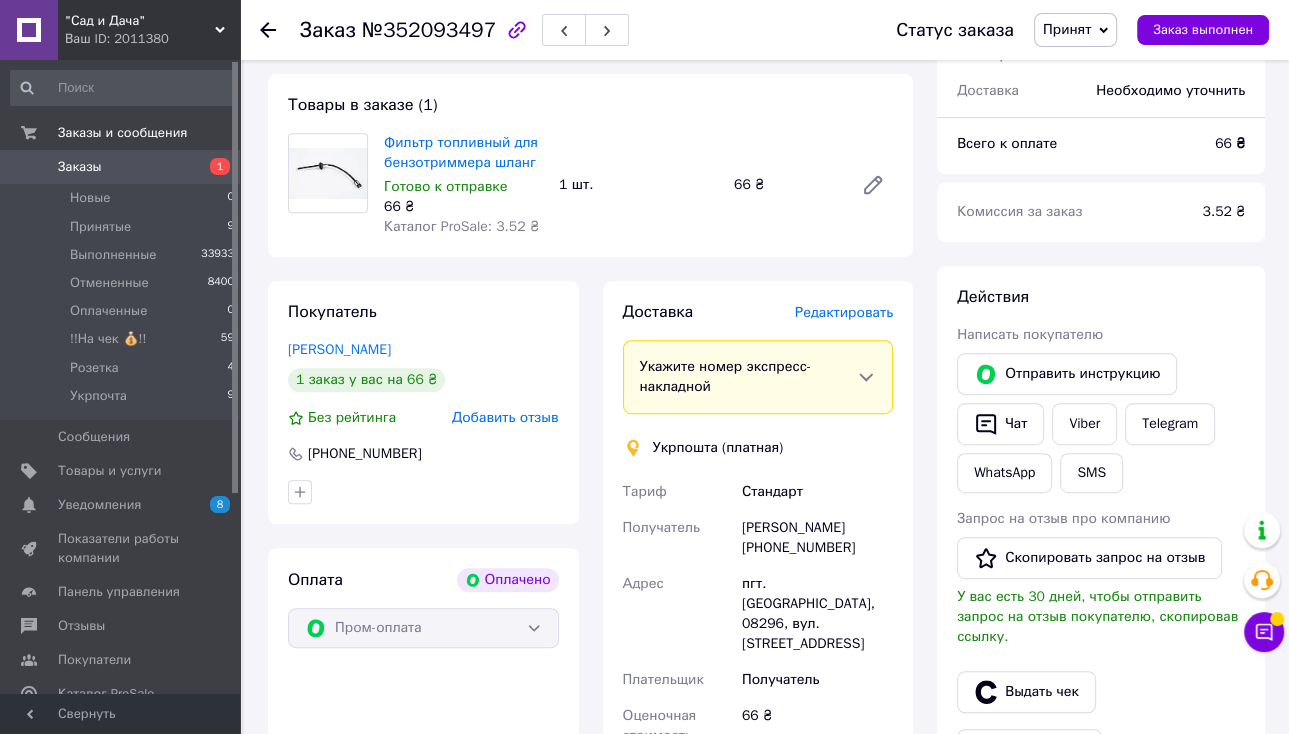 click on "Создать ярлык" at bounding box center [758, 927] 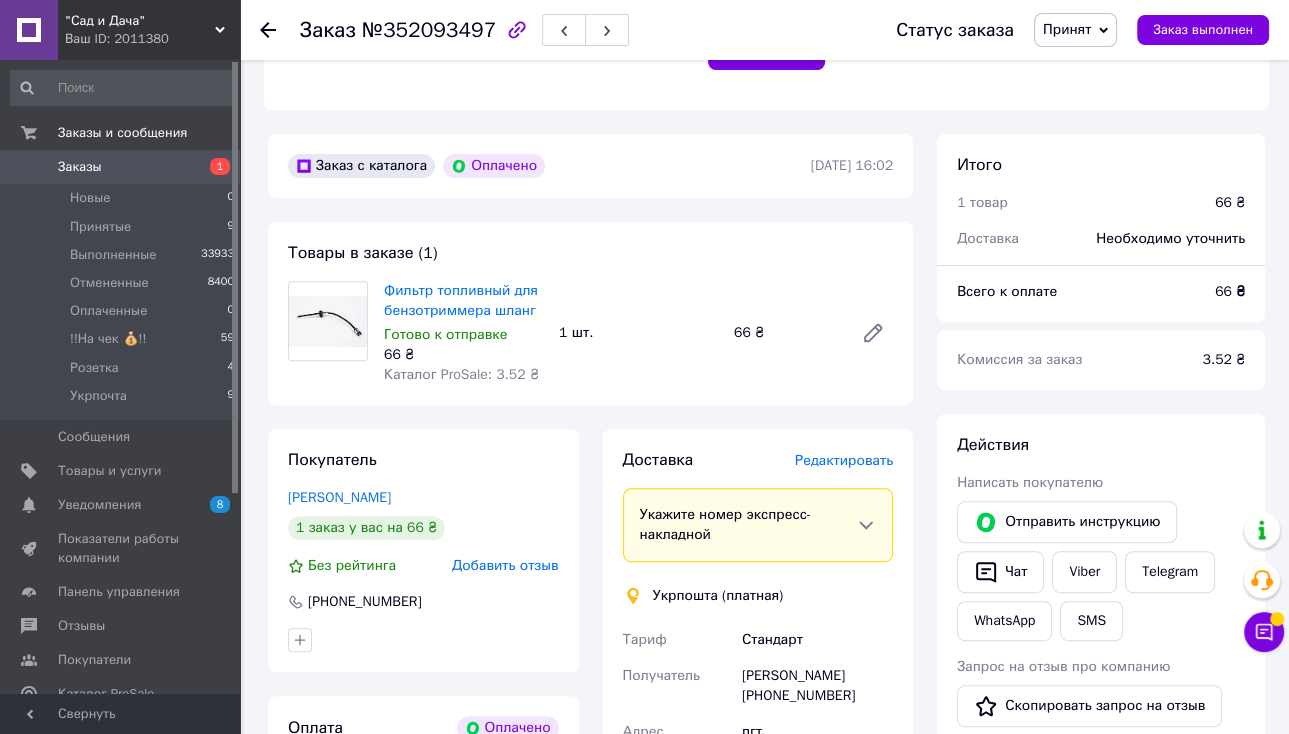 scroll, scrollTop: 560, scrollLeft: 0, axis: vertical 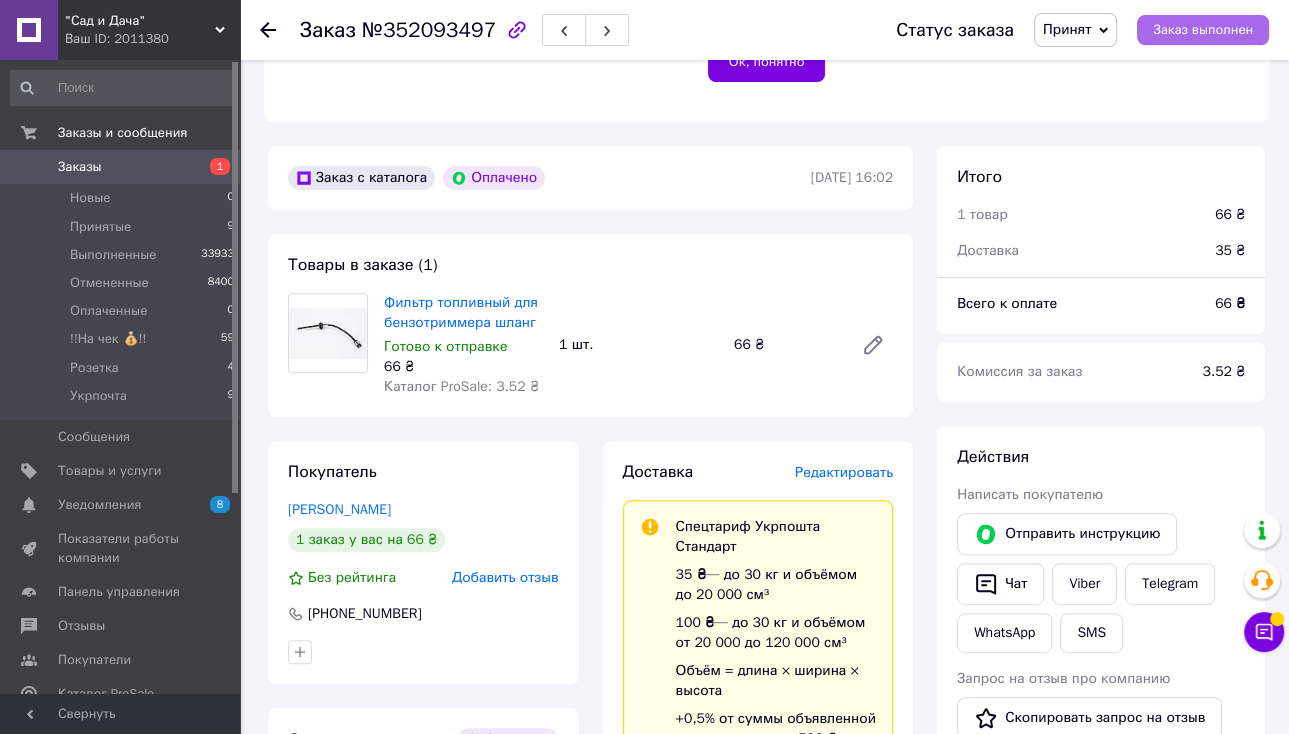 click on "Заказ выполнен" at bounding box center [1203, 30] 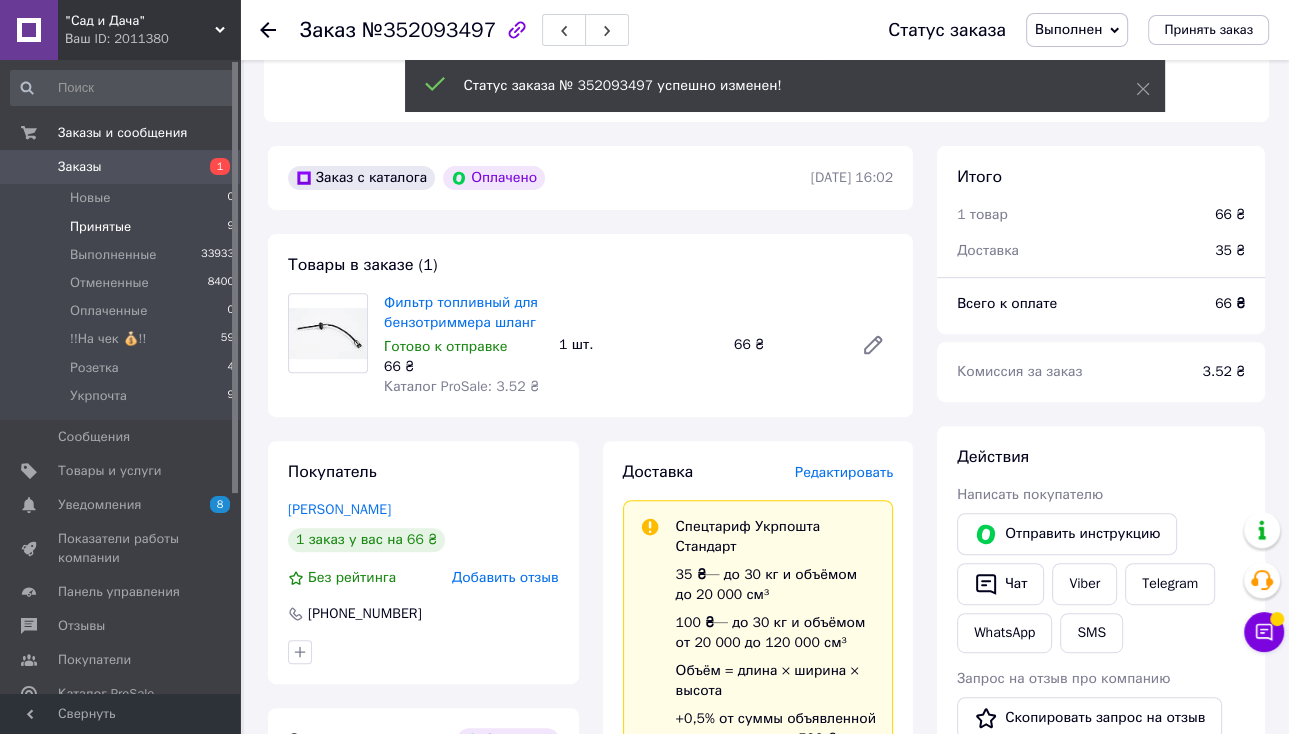 click on "Принятые 9" at bounding box center (123, 227) 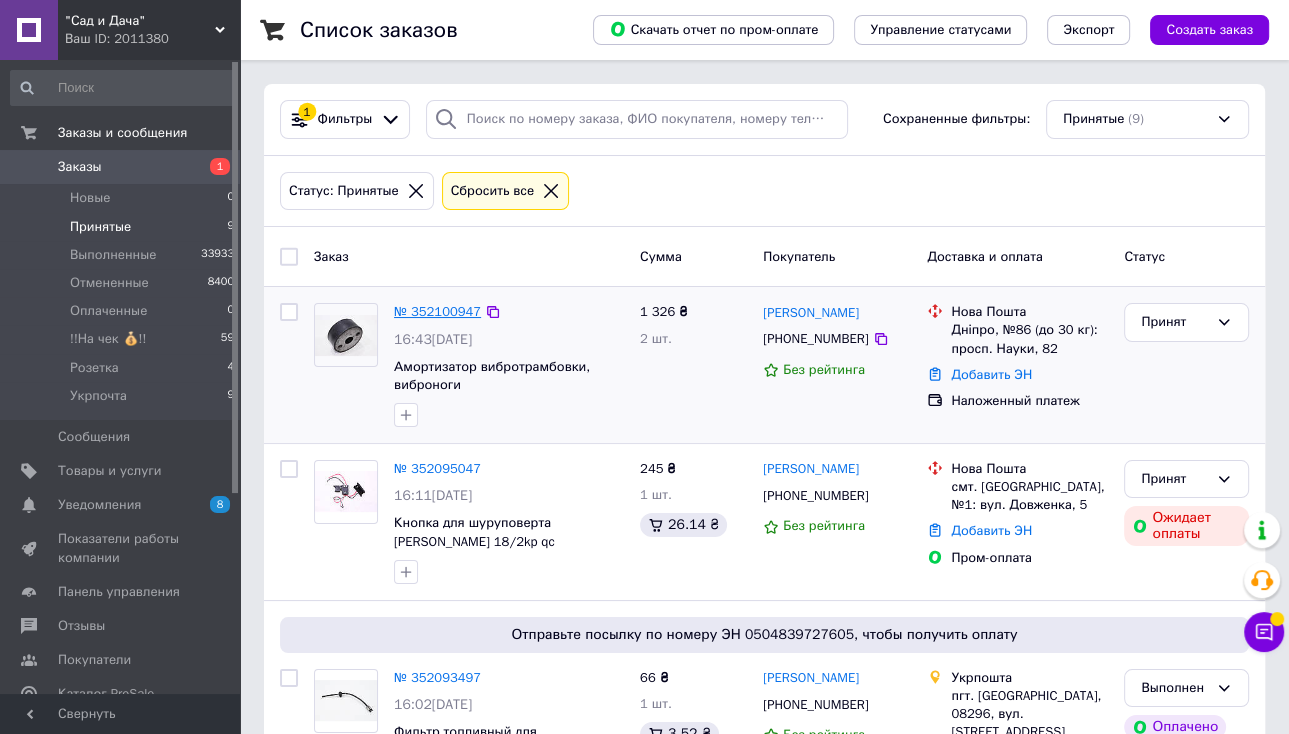 click on "№ 352100947" at bounding box center (437, 311) 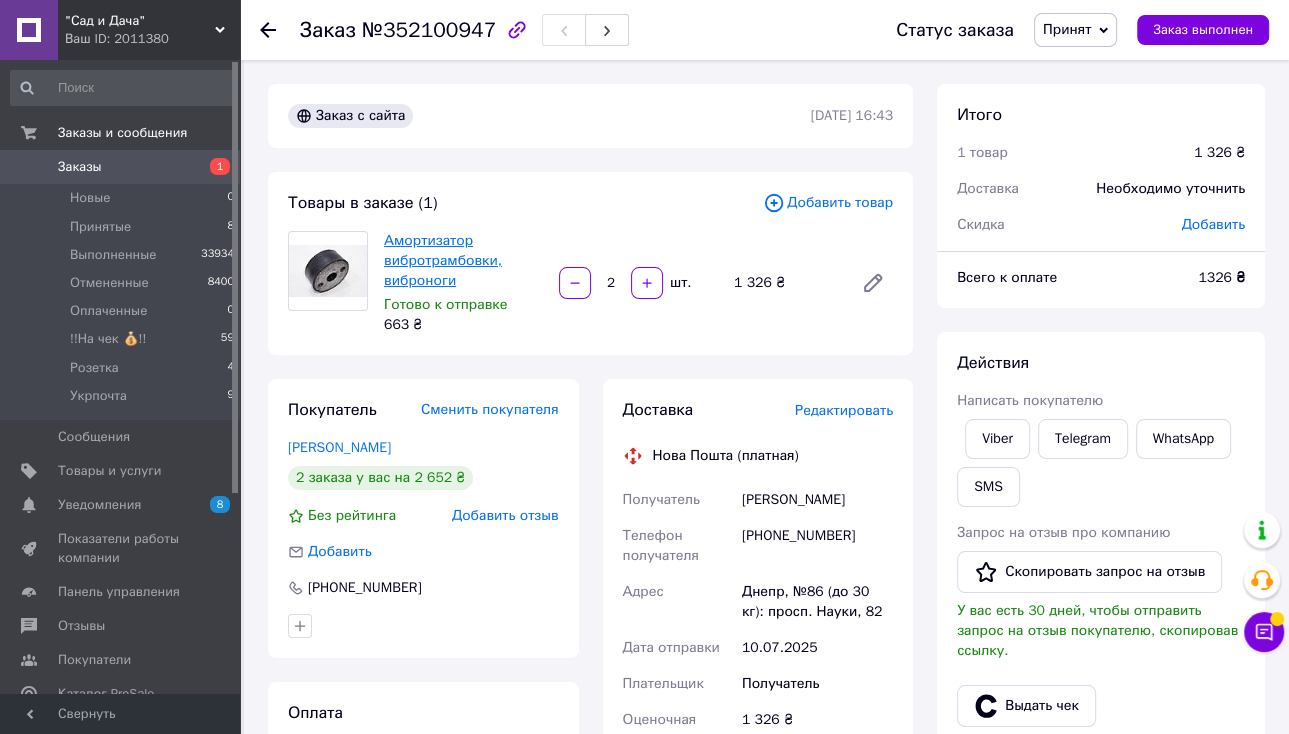 click on "Амортизатор вибротрамбовки, виброноги" at bounding box center (443, 260) 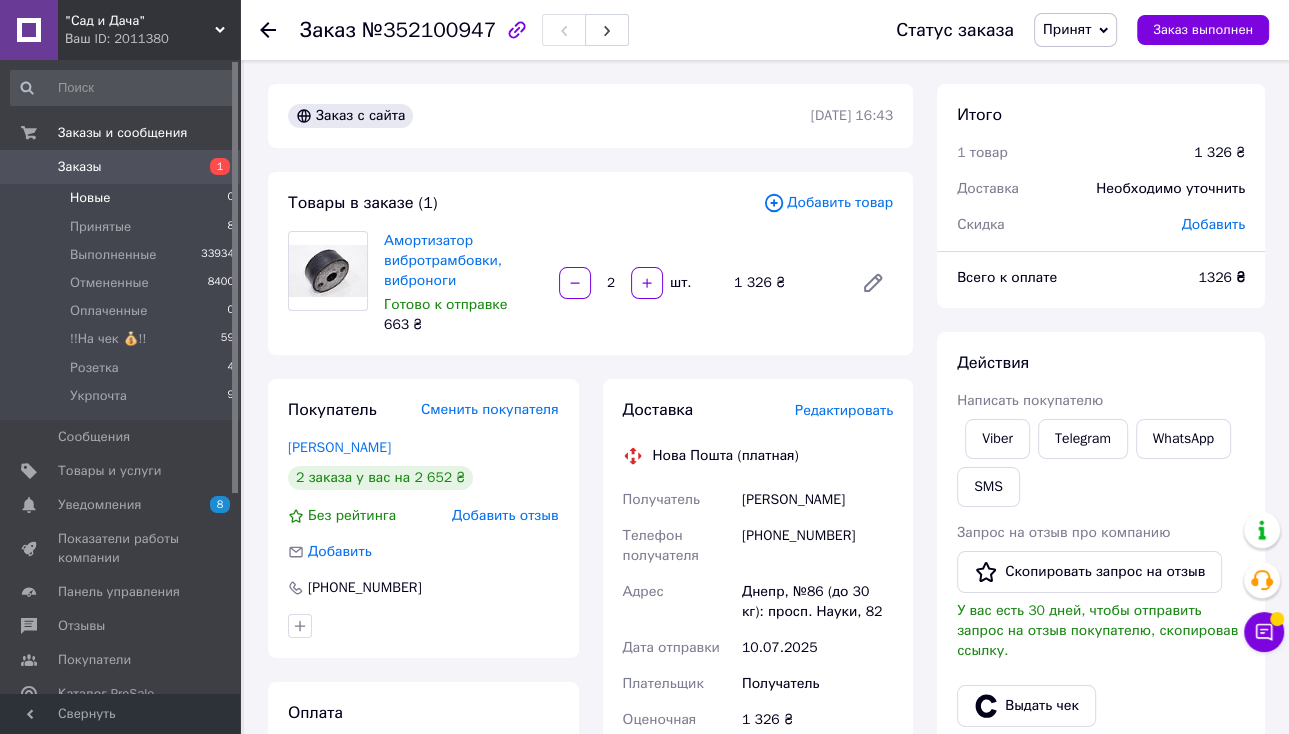 click on "Новые 0" at bounding box center [123, 198] 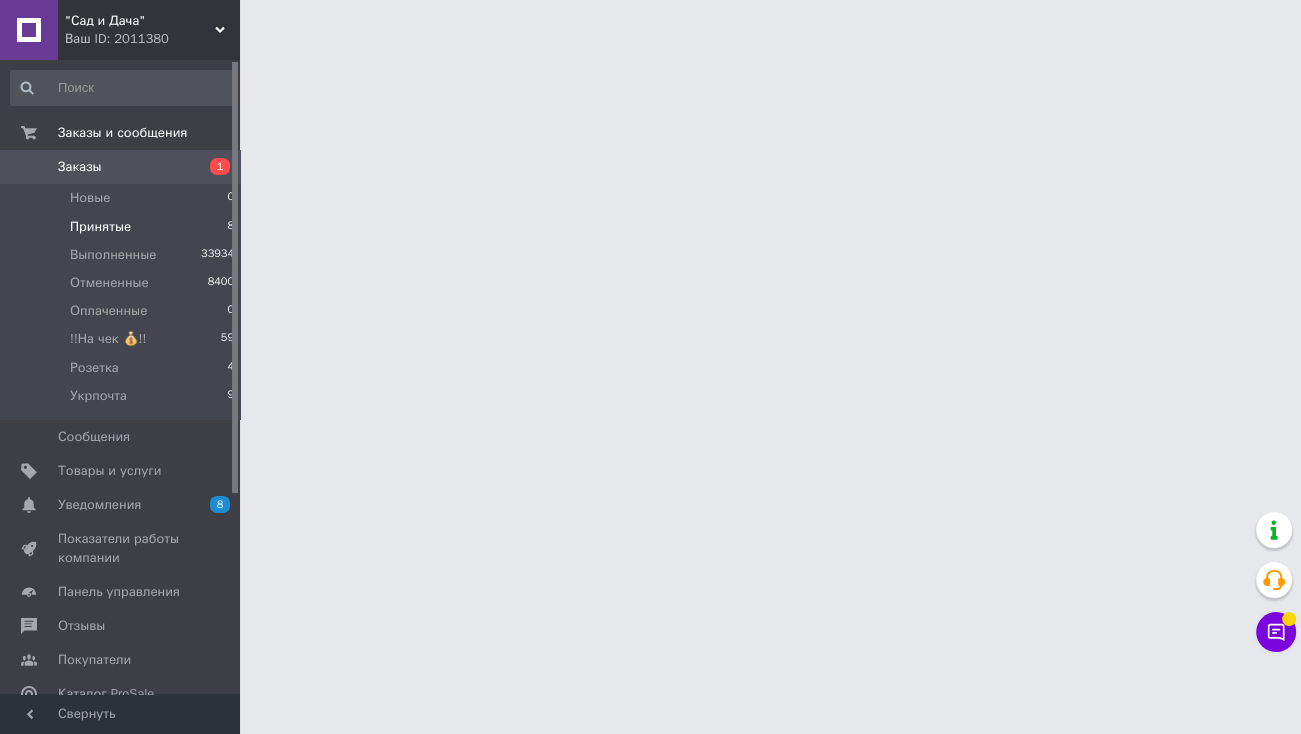 click on "Принятые" at bounding box center [100, 227] 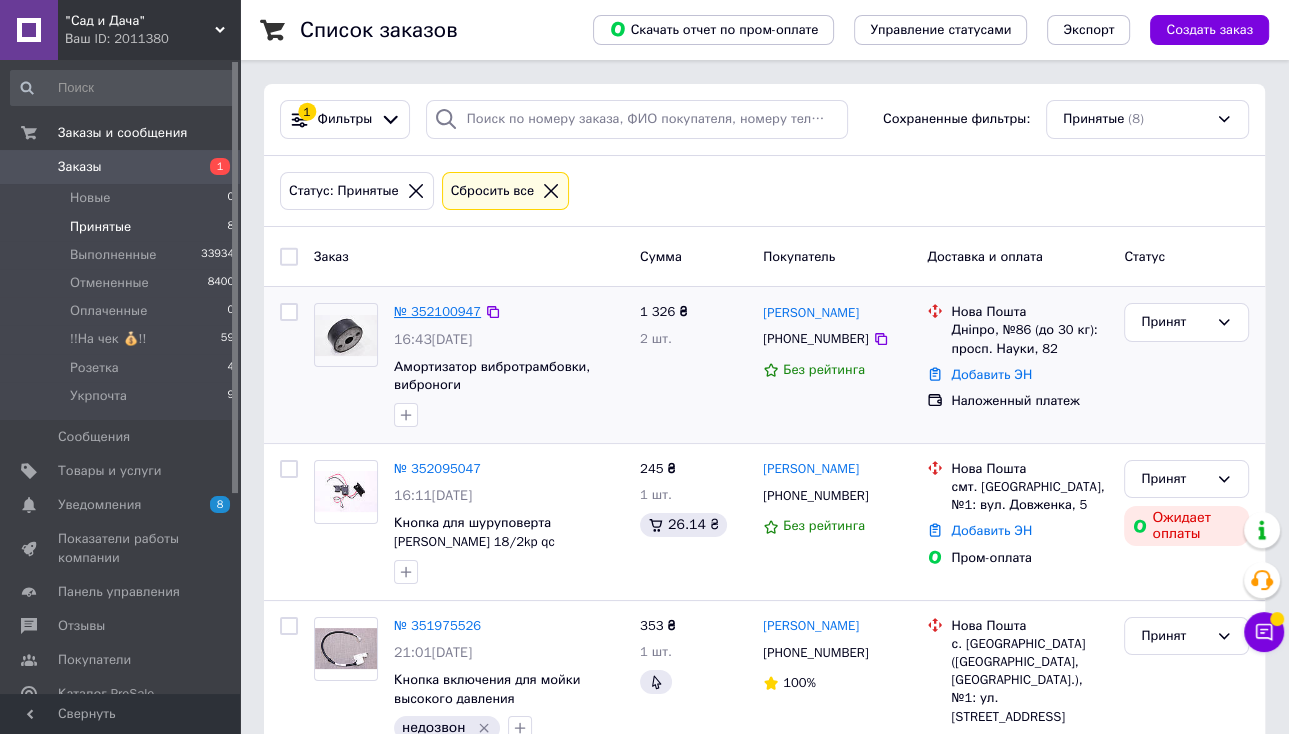 click on "№ 352100947" at bounding box center [437, 311] 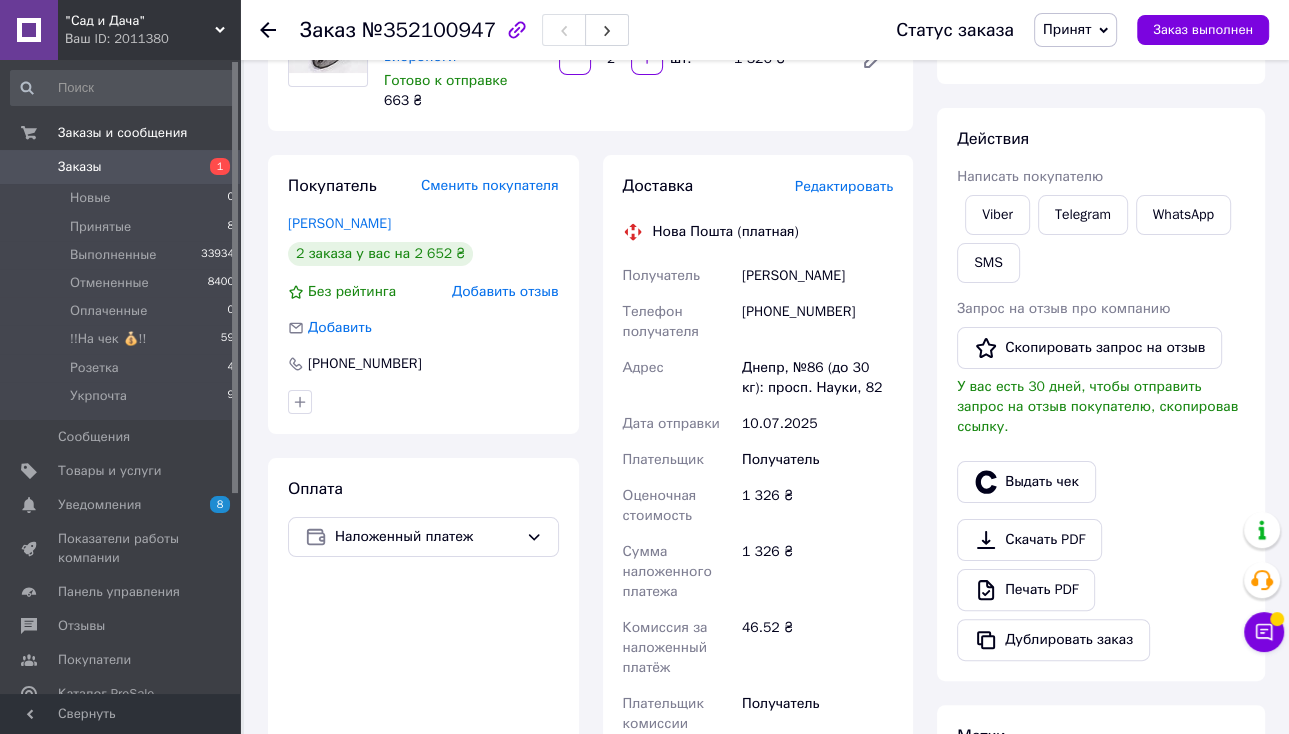 scroll, scrollTop: 464, scrollLeft: 0, axis: vertical 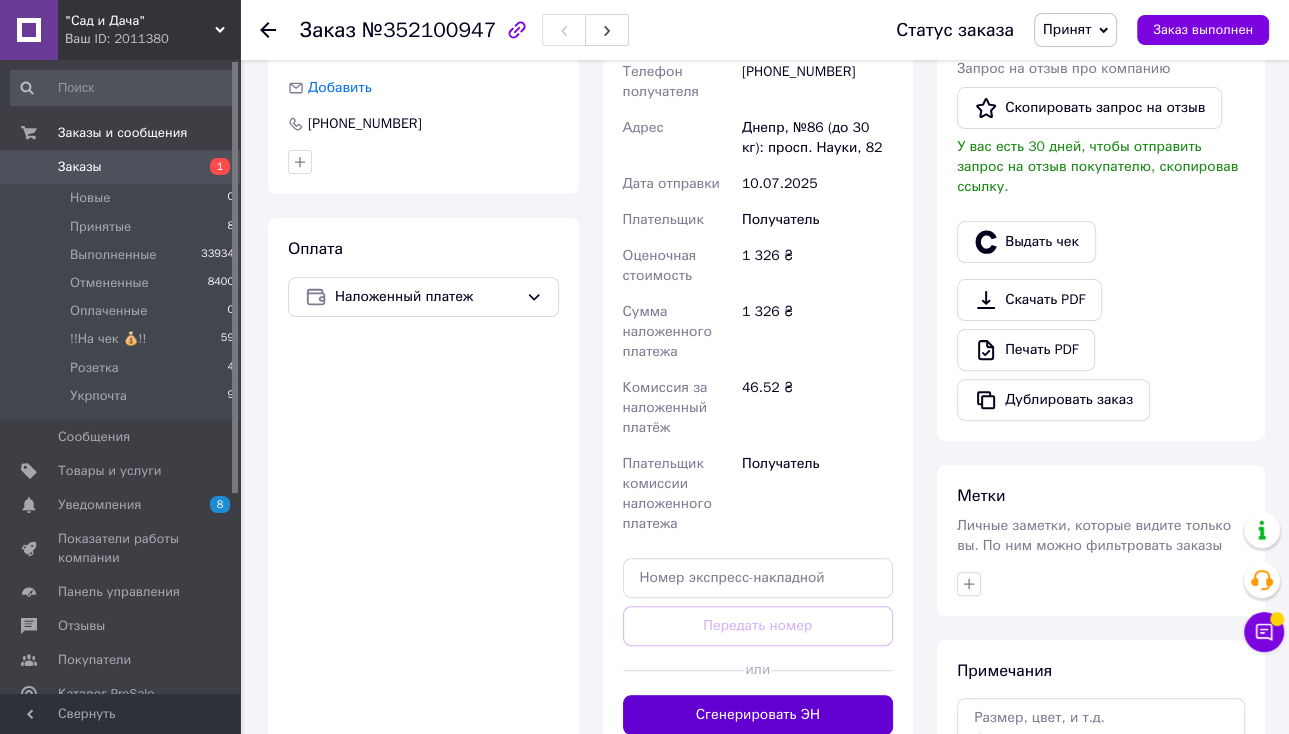 click on "Сгенерировать ЭН" at bounding box center (758, 715) 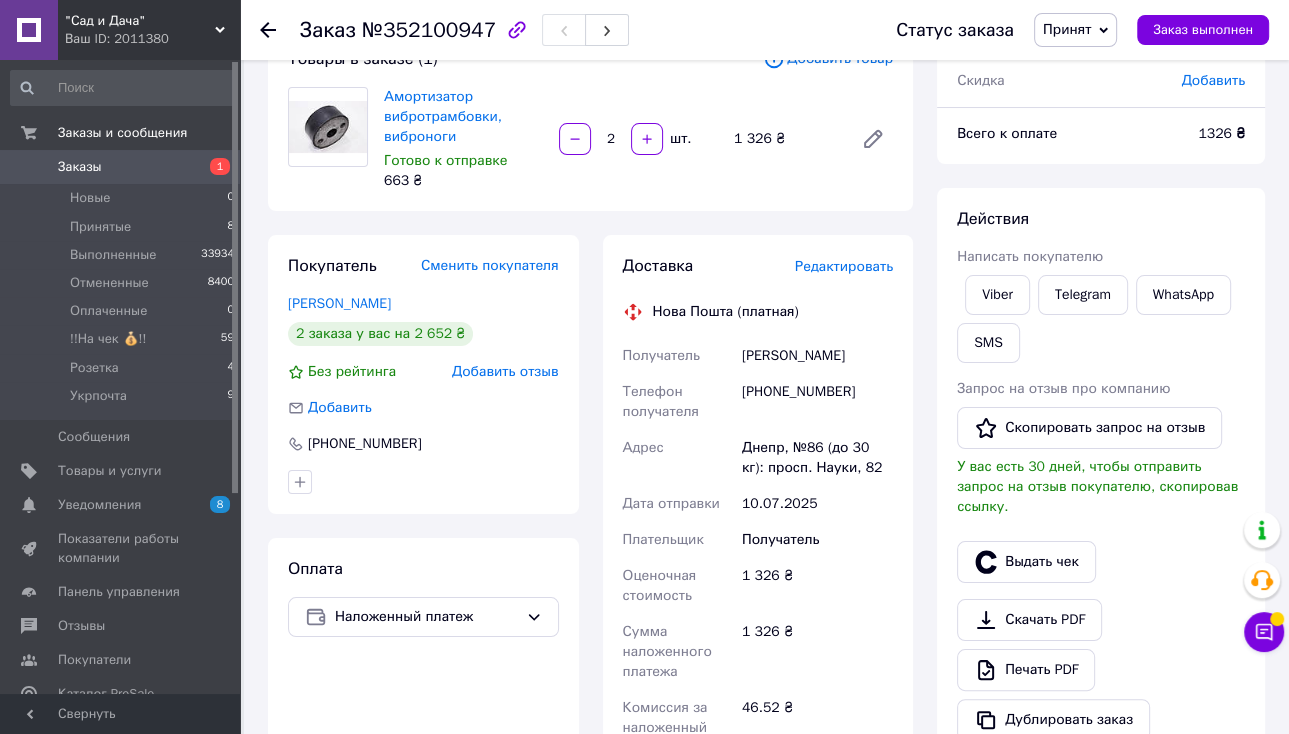 scroll, scrollTop: 0, scrollLeft: 0, axis: both 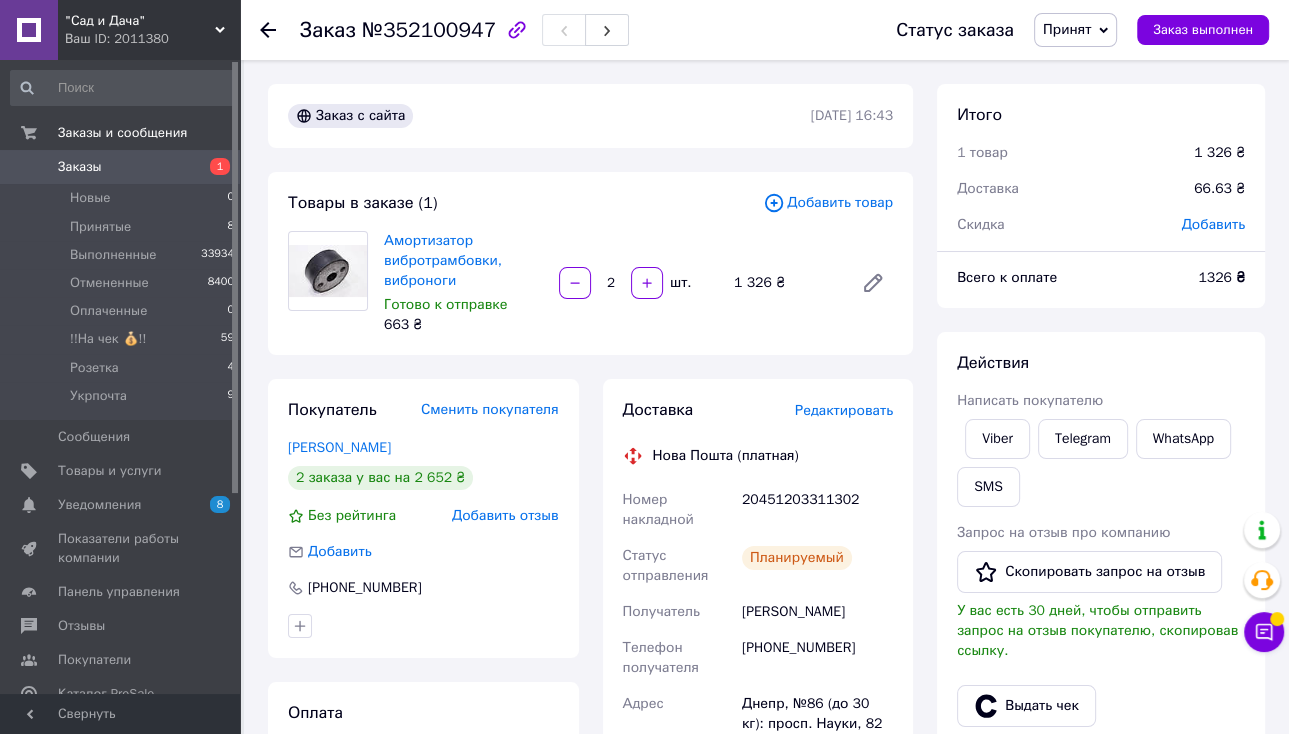 click on "Принят" at bounding box center (1075, 30) 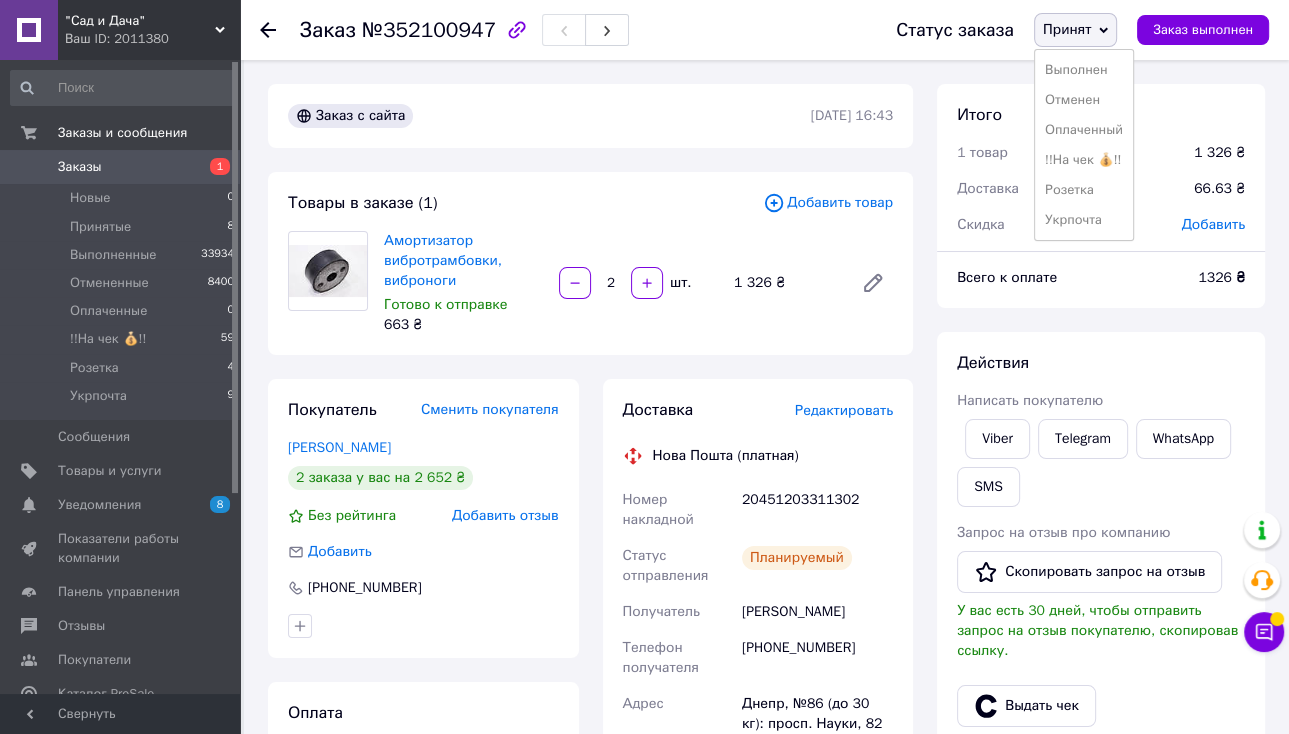 drag, startPoint x: 1100, startPoint y: 142, endPoint x: 1070, endPoint y: 149, distance: 30.805843 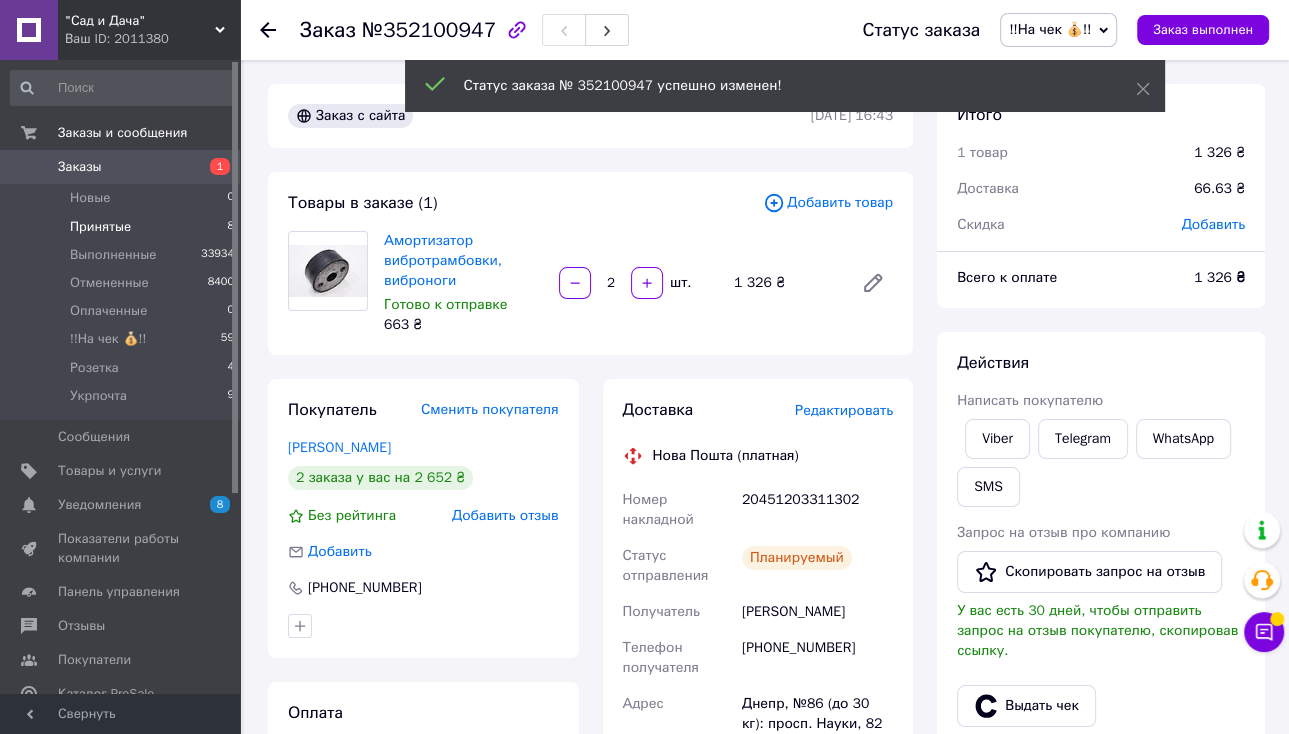 click on "Принятые 8" at bounding box center [123, 227] 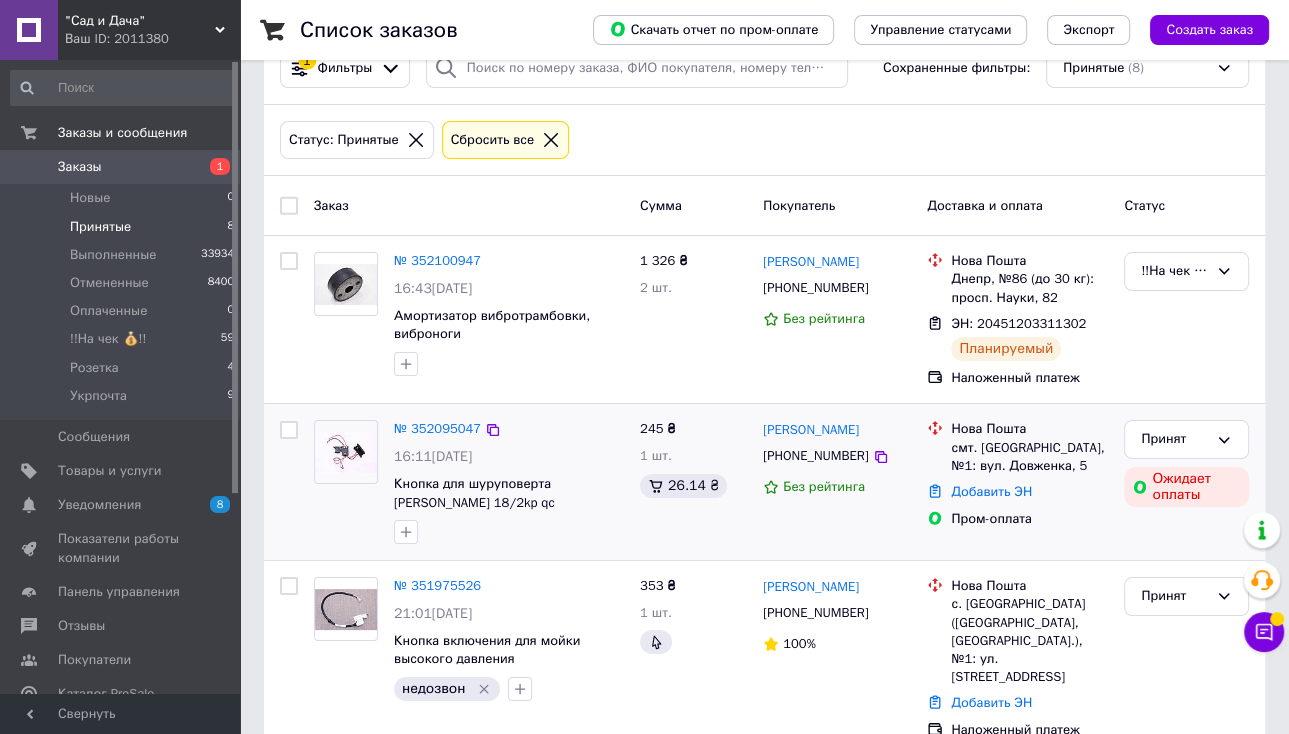 scroll, scrollTop: 80, scrollLeft: 0, axis: vertical 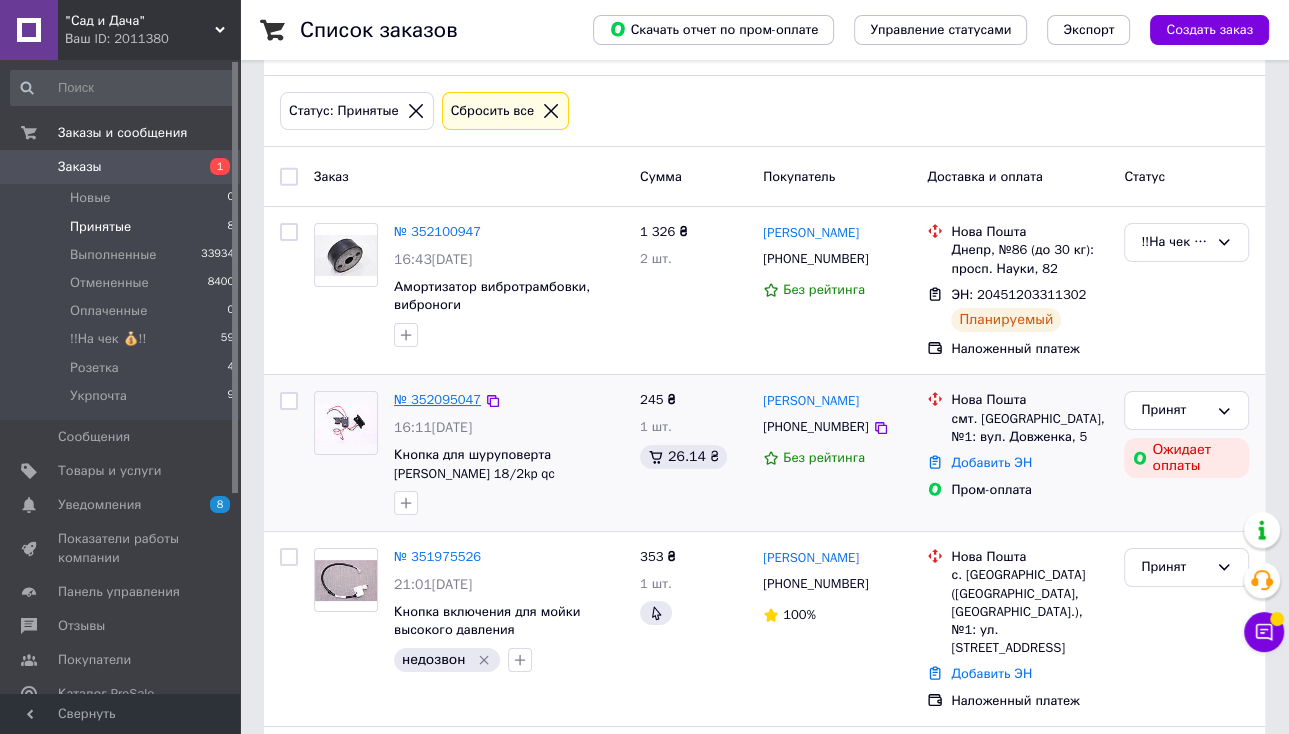 click on "№ 352095047" at bounding box center [437, 399] 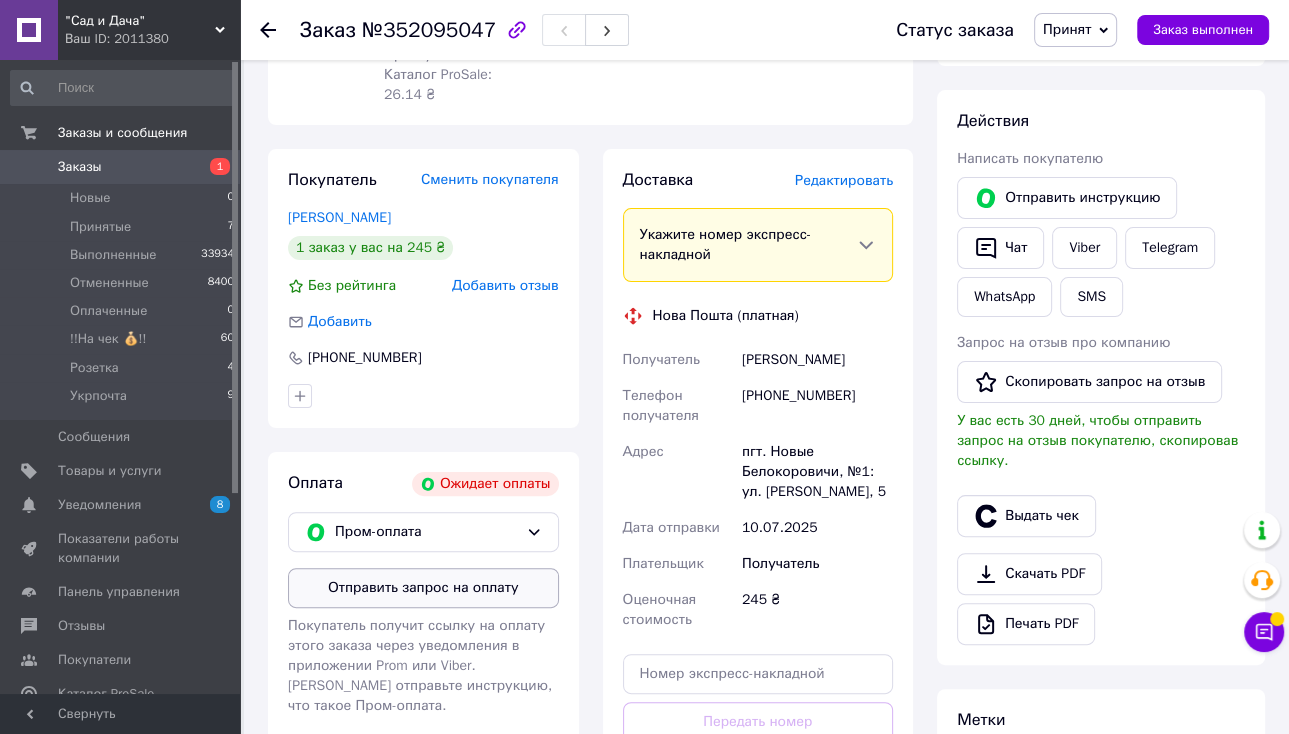 scroll, scrollTop: 320, scrollLeft: 0, axis: vertical 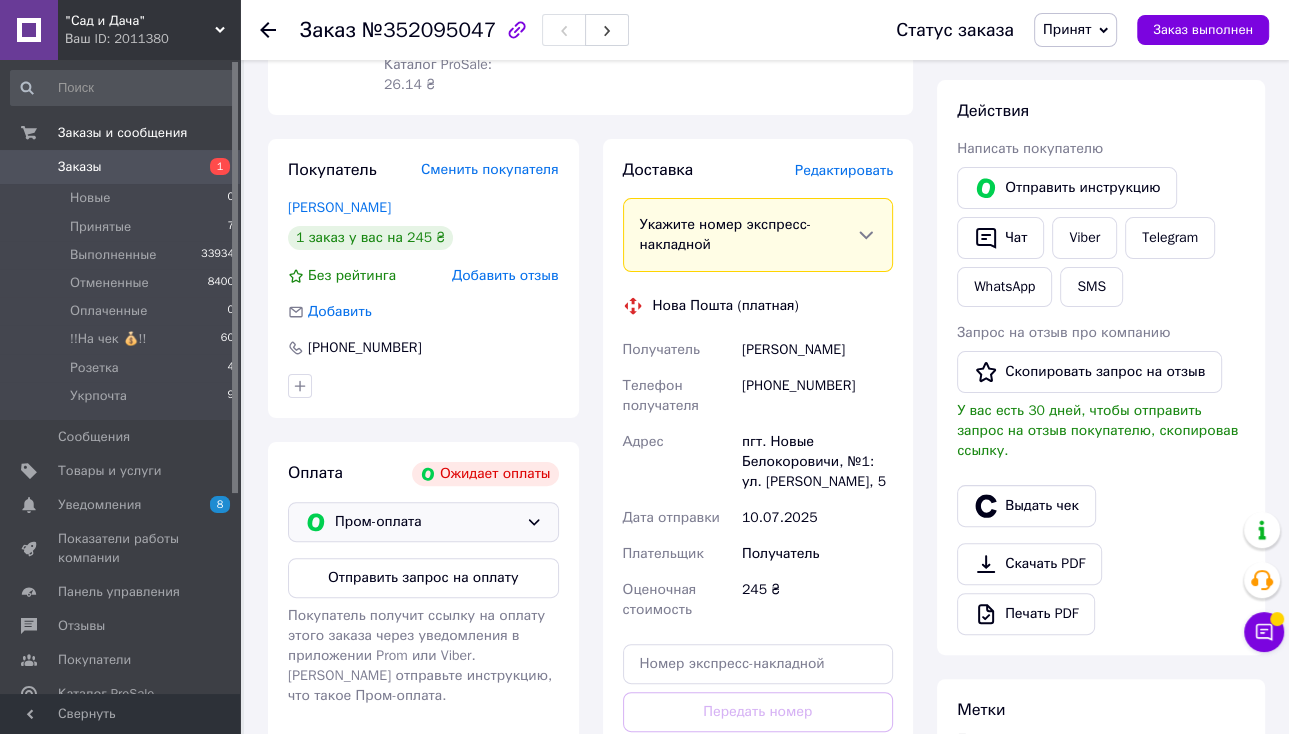 click 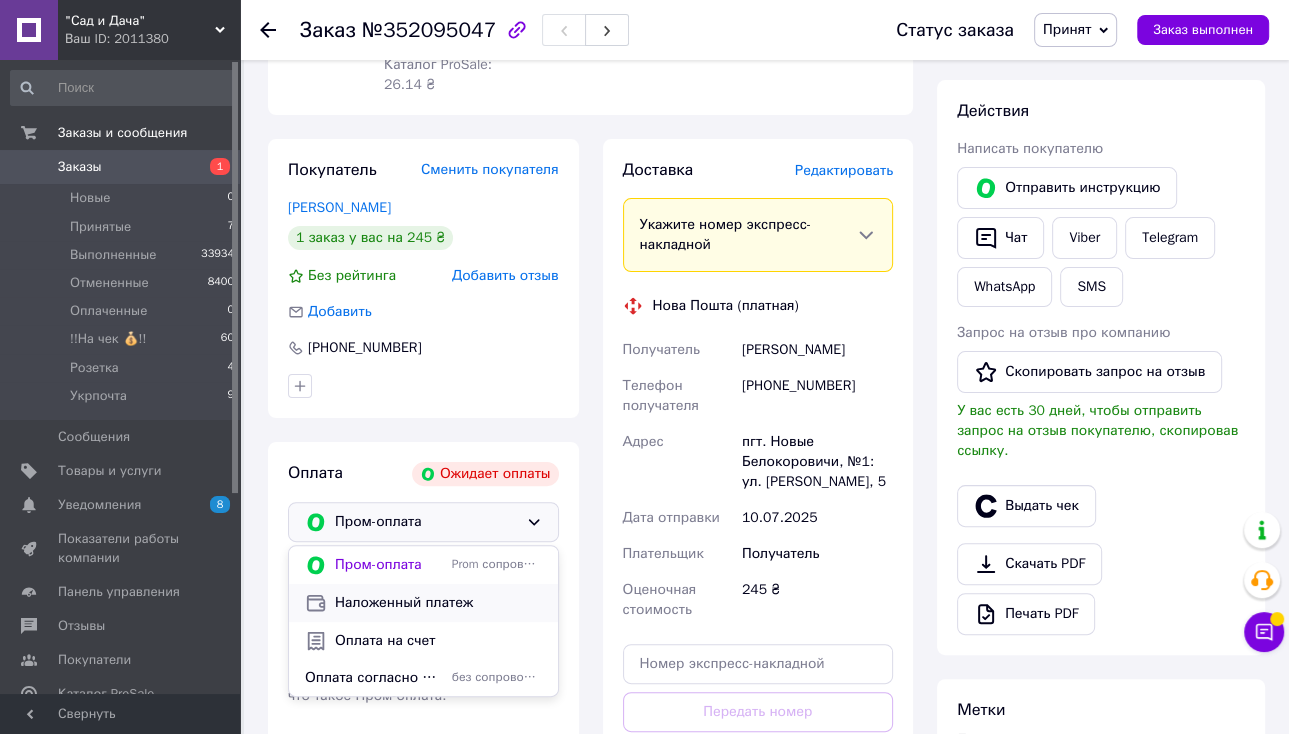 click on "Наложенный платеж" at bounding box center [438, 603] 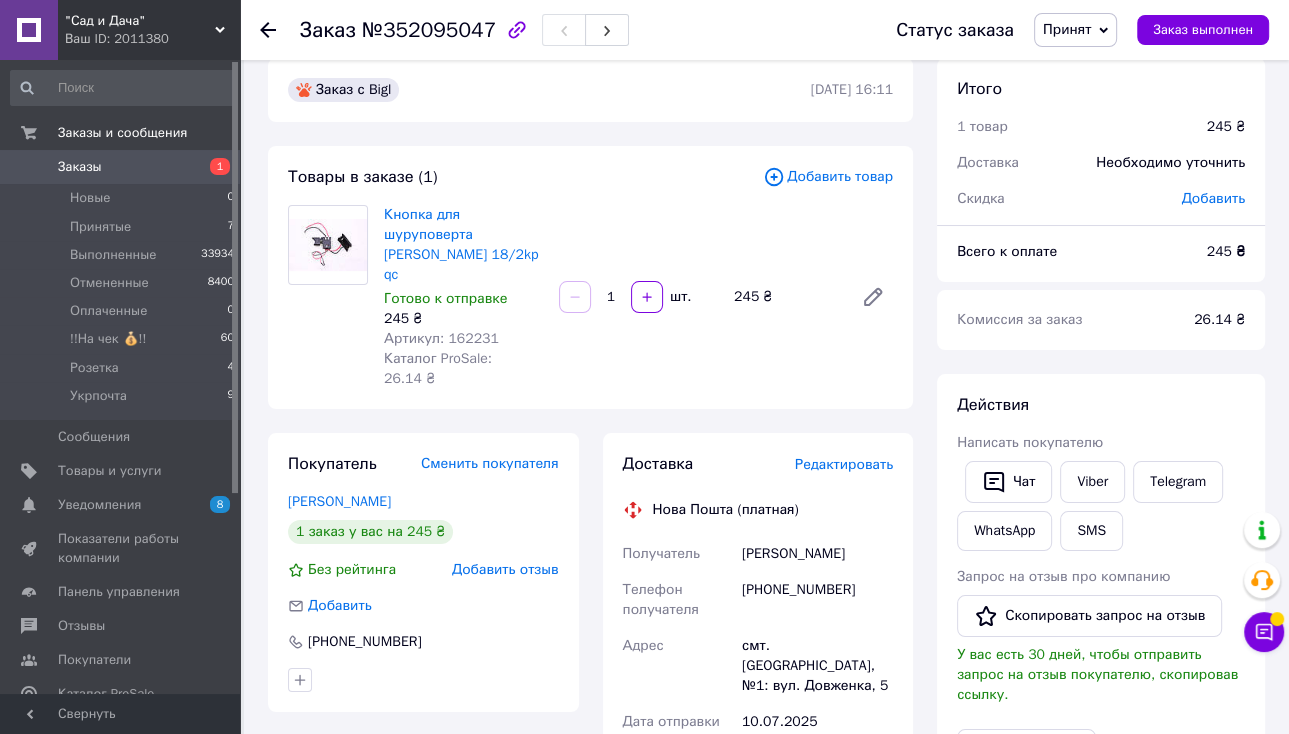 scroll, scrollTop: 240, scrollLeft: 0, axis: vertical 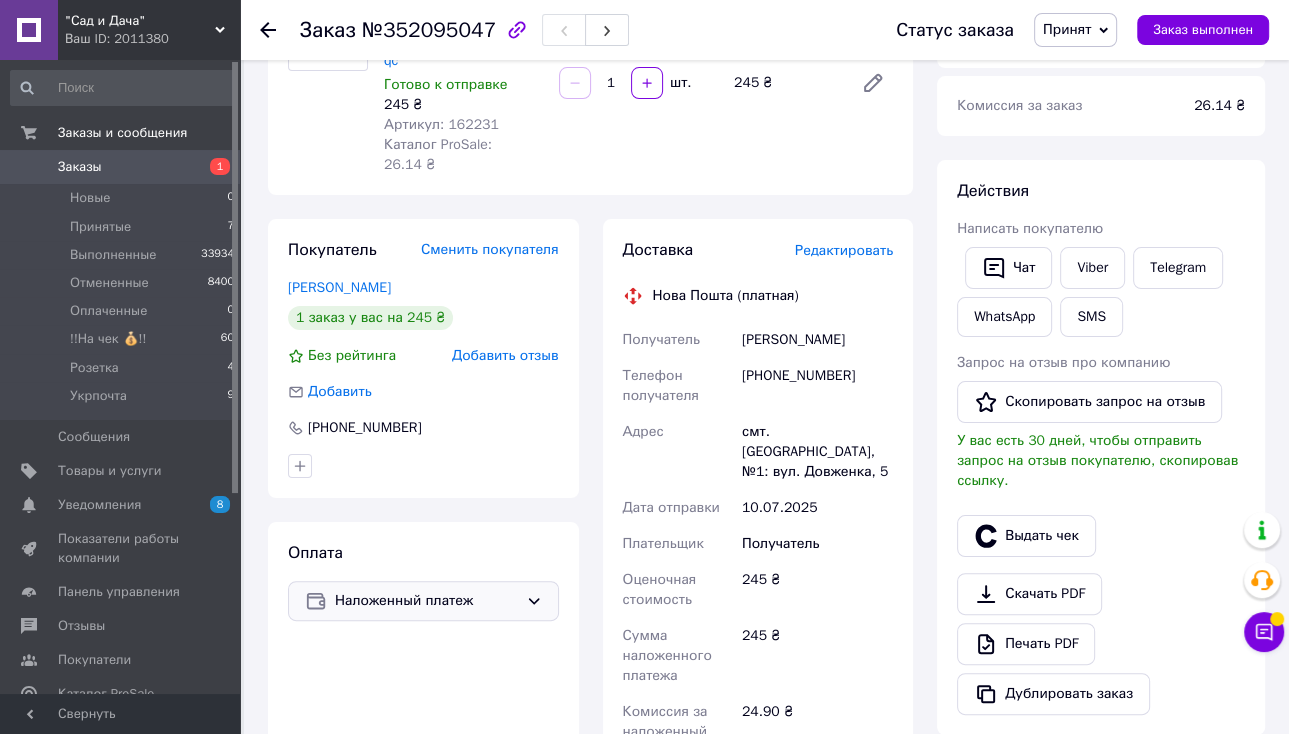click on "Сгенерировать ЭН" at bounding box center [758, 1039] 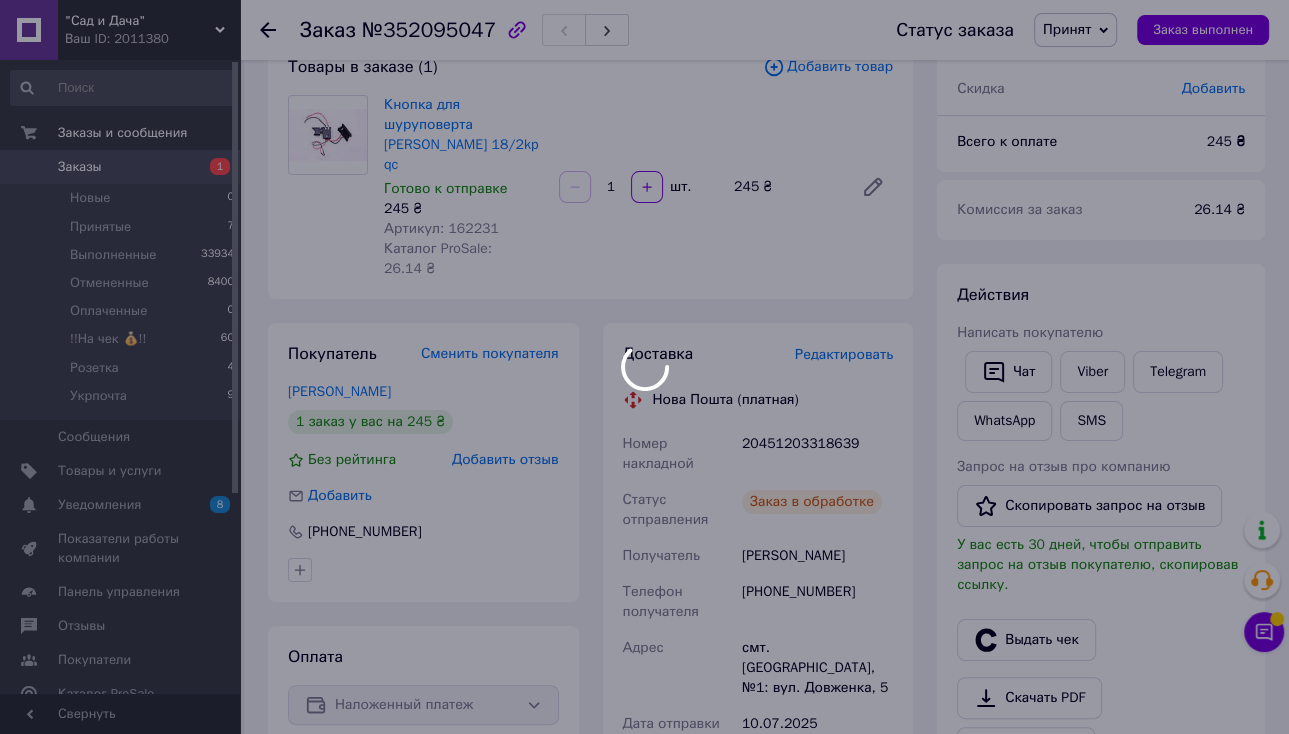 scroll, scrollTop: 80, scrollLeft: 0, axis: vertical 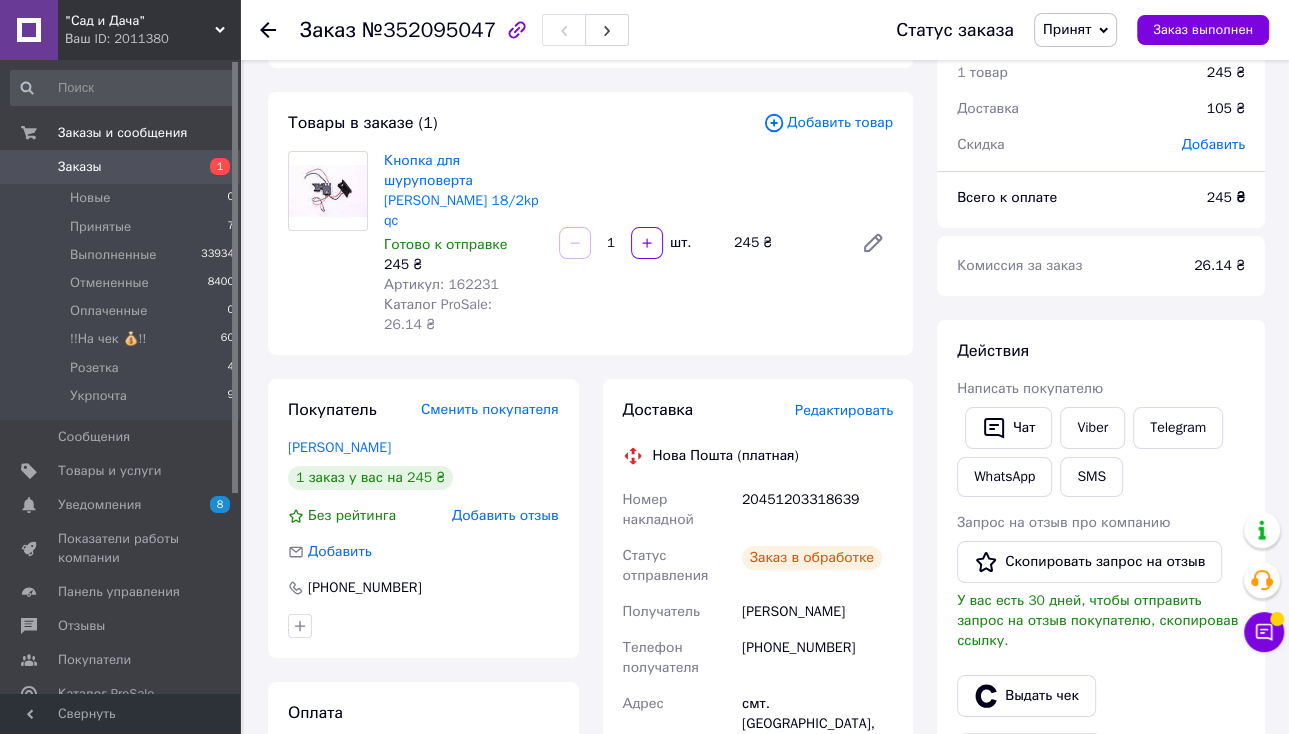 click on "Принят" at bounding box center [1067, 29] 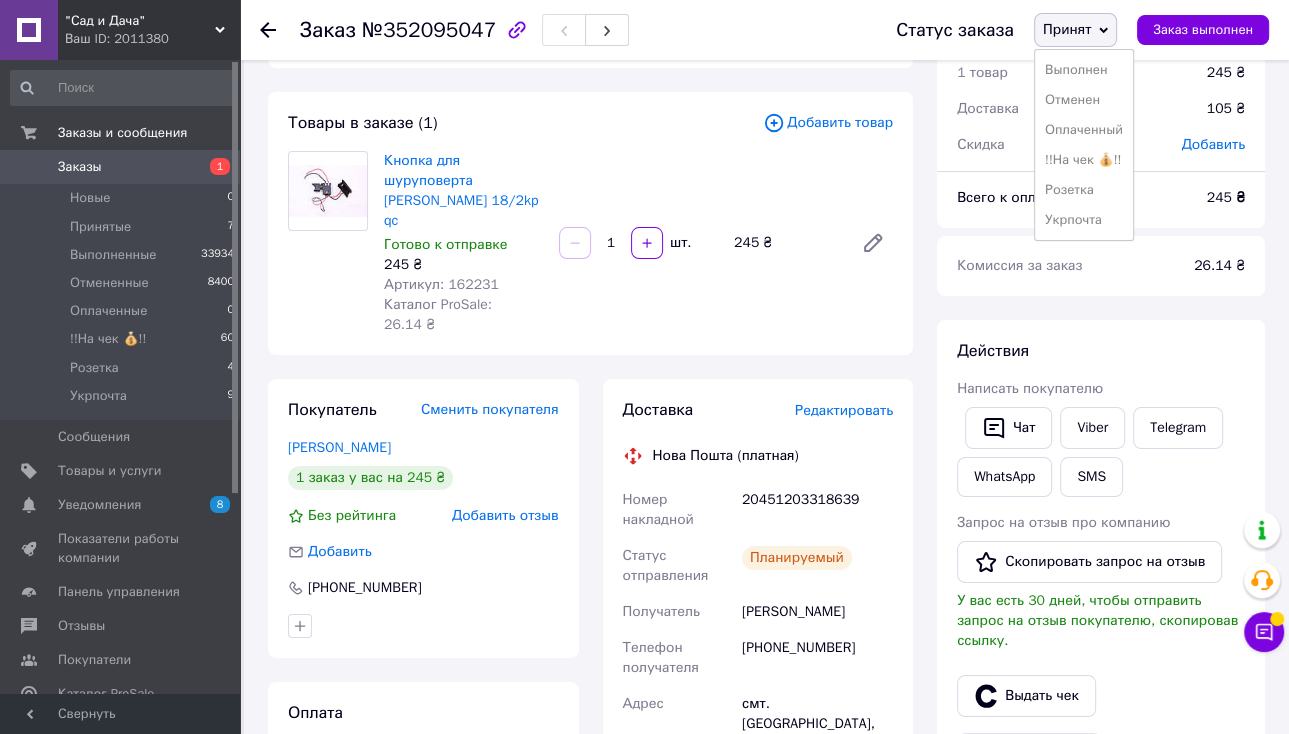 click on "Принят" at bounding box center (1067, 29) 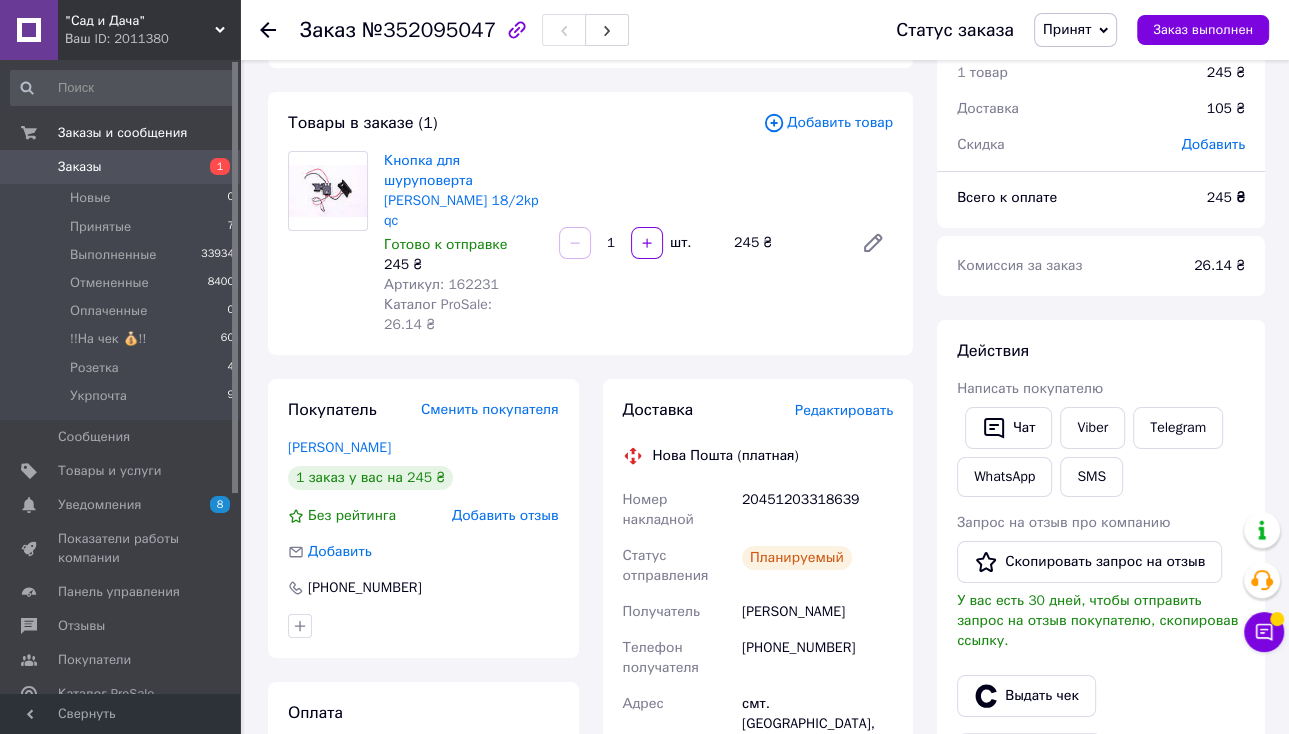 scroll, scrollTop: 160, scrollLeft: 0, axis: vertical 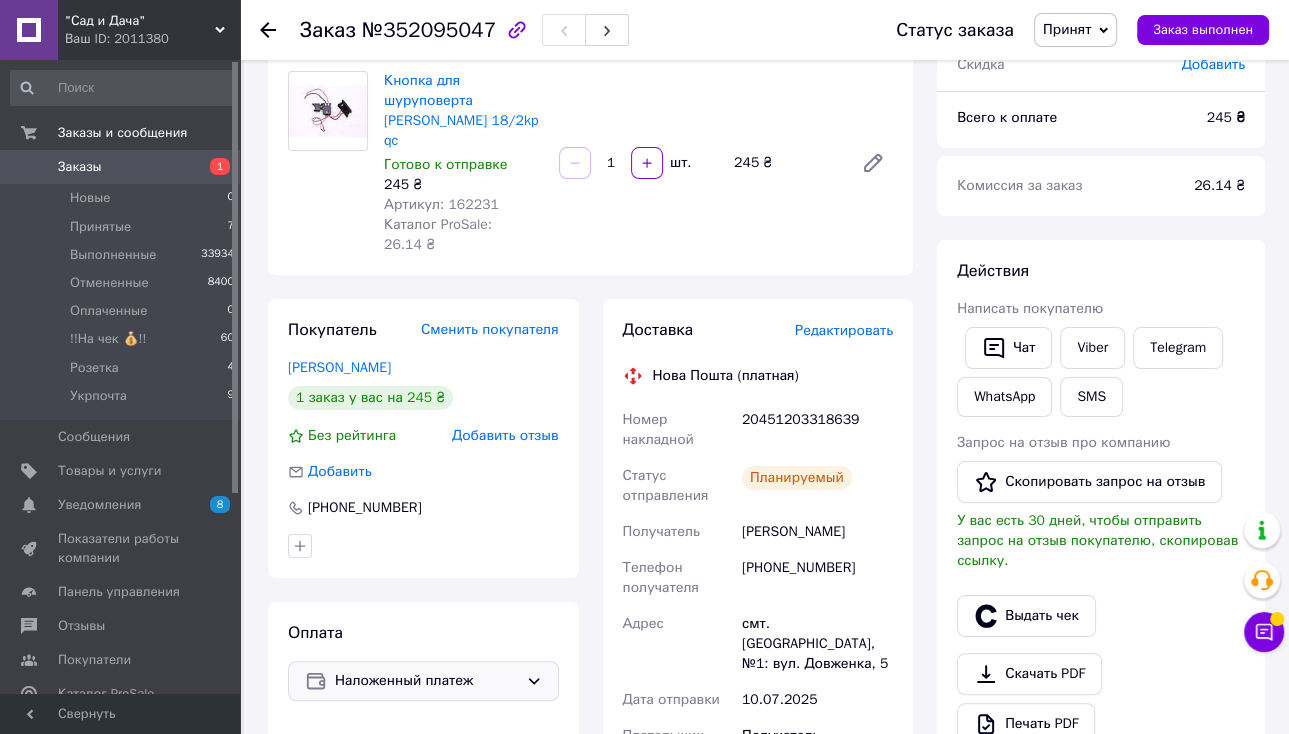 click on "Принят" at bounding box center (1067, 29) 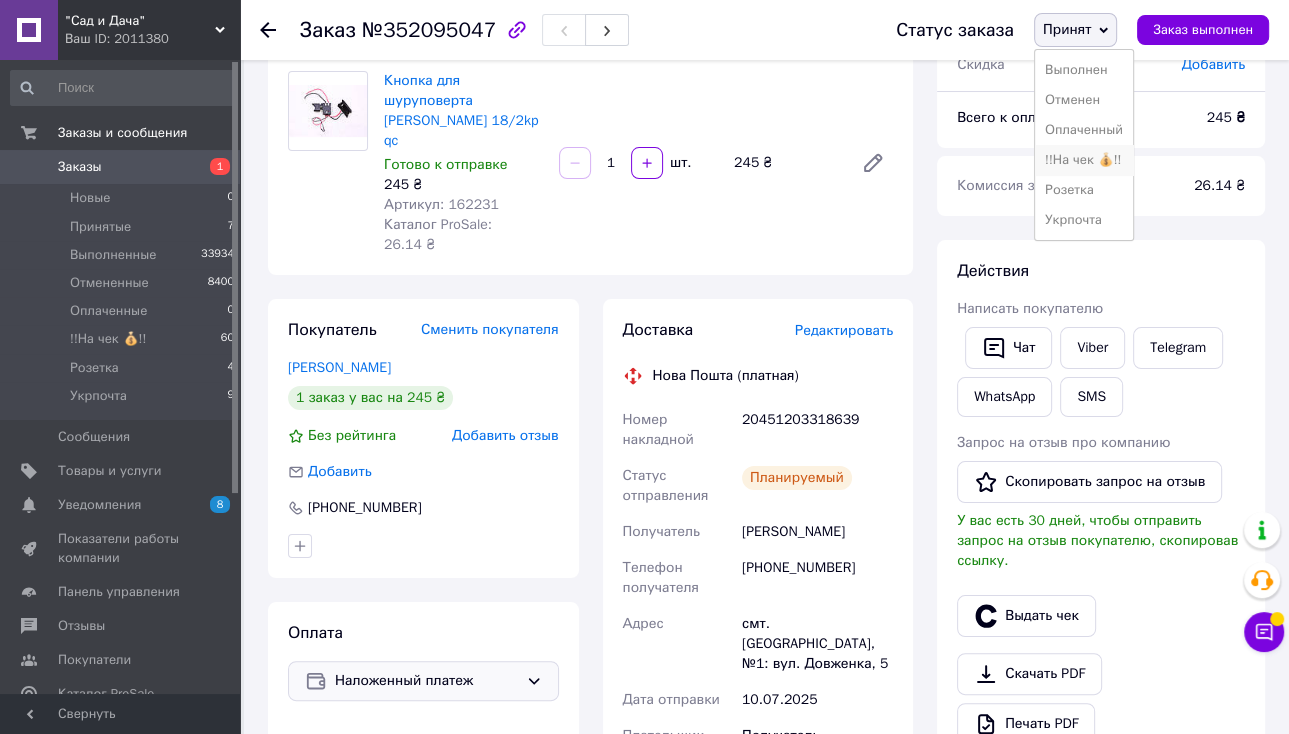 click on "!!На чек 💰!!" at bounding box center (1084, 160) 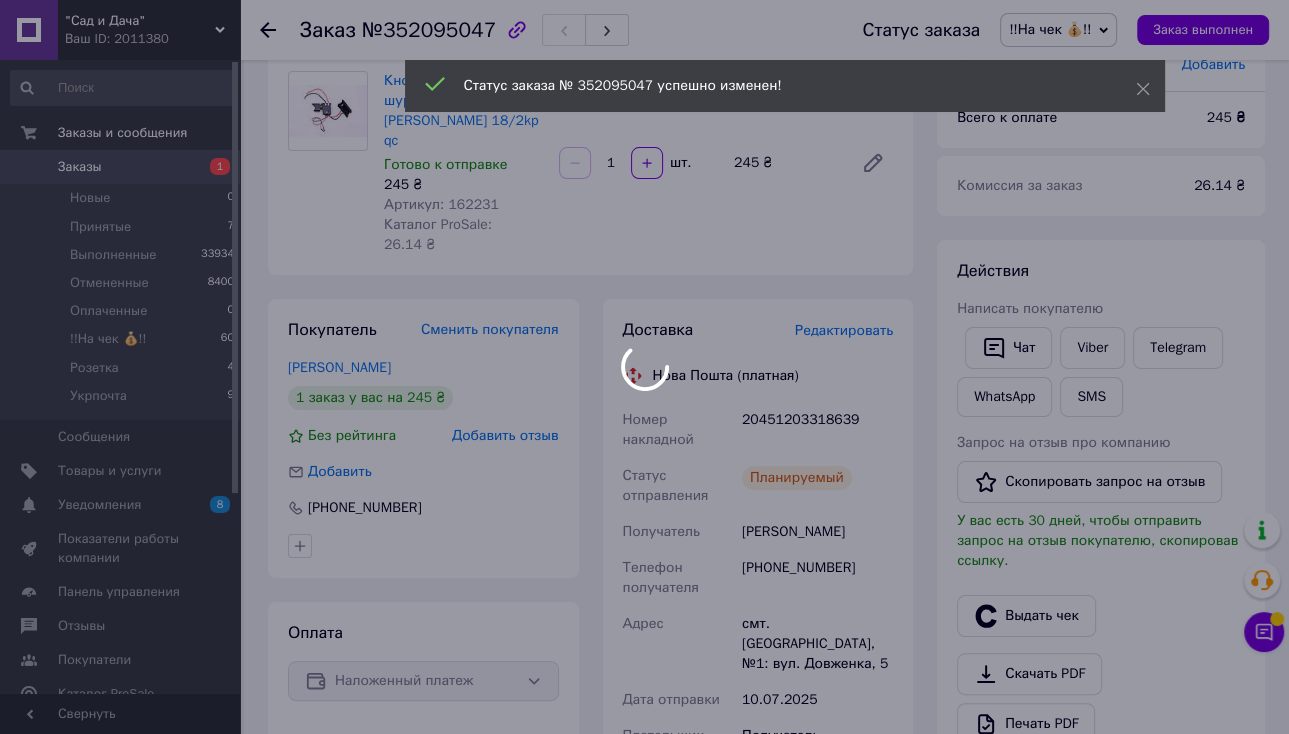 click at bounding box center (644, 367) 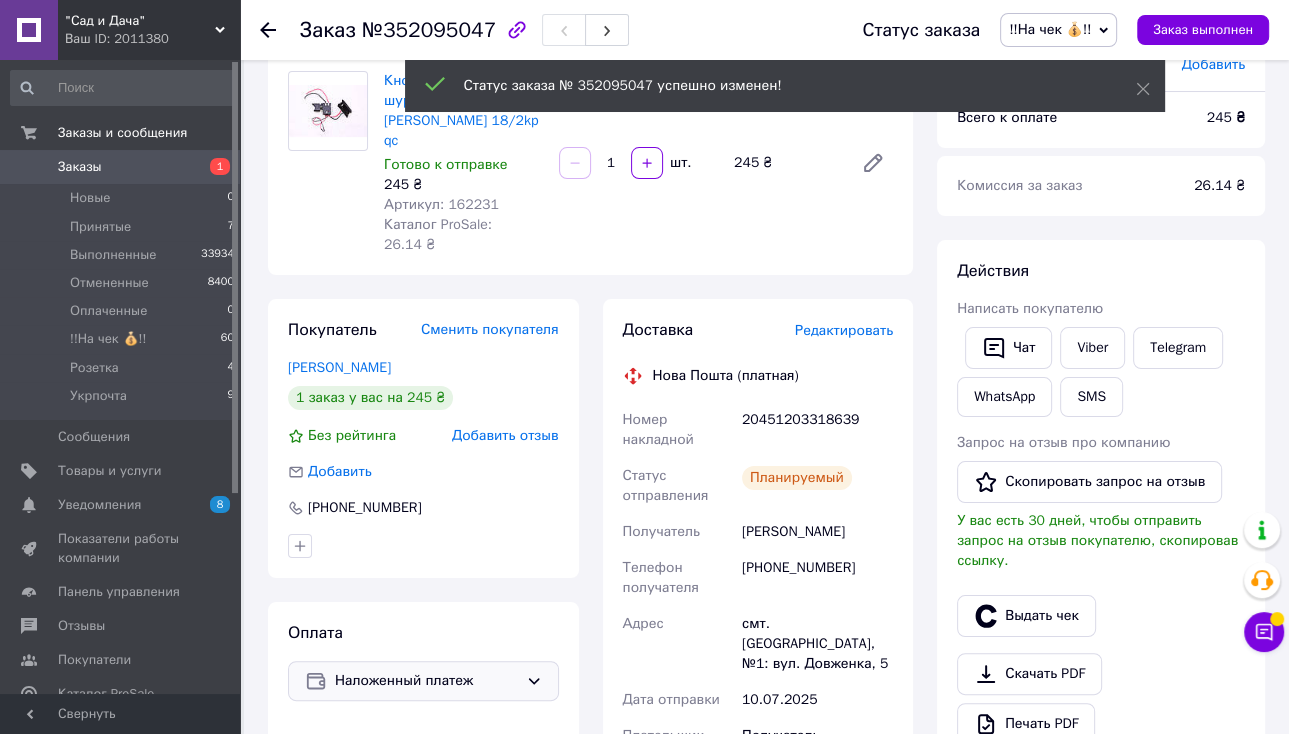 click on "Принятые 7" at bounding box center [123, 227] 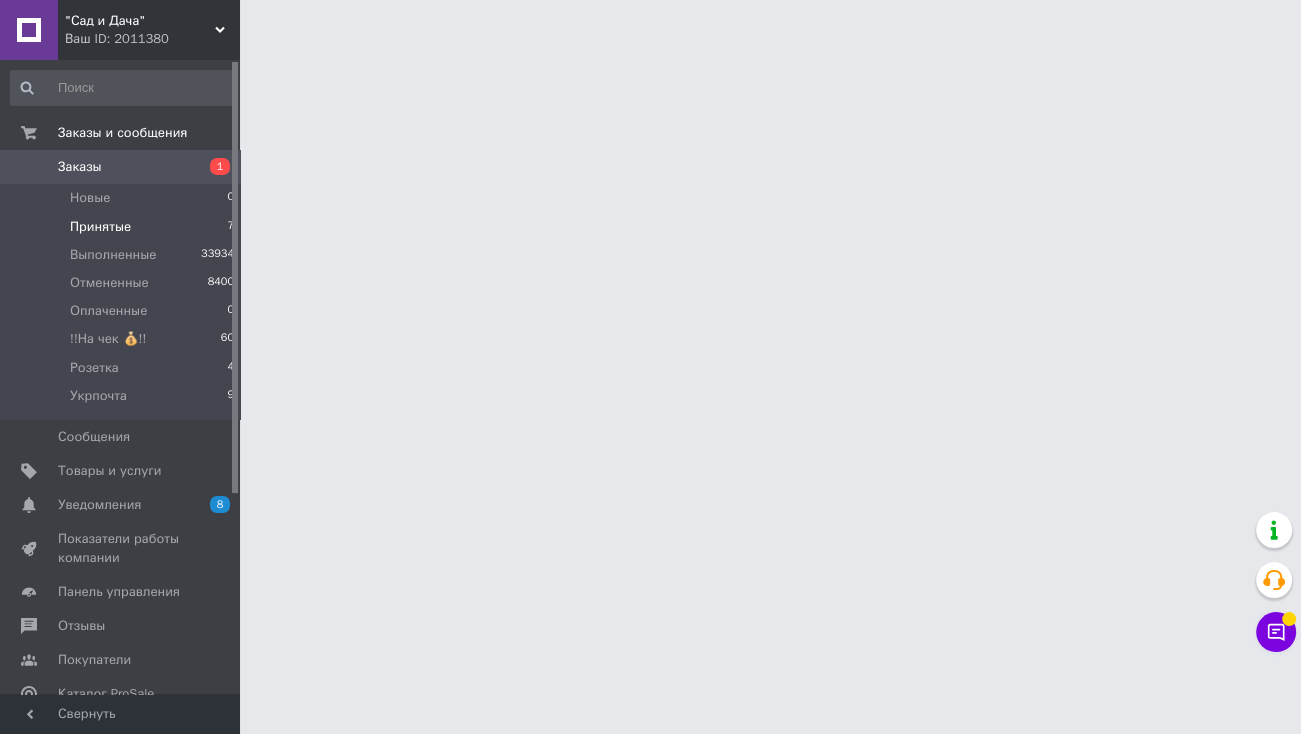 click on "Принятые 7" at bounding box center (123, 227) 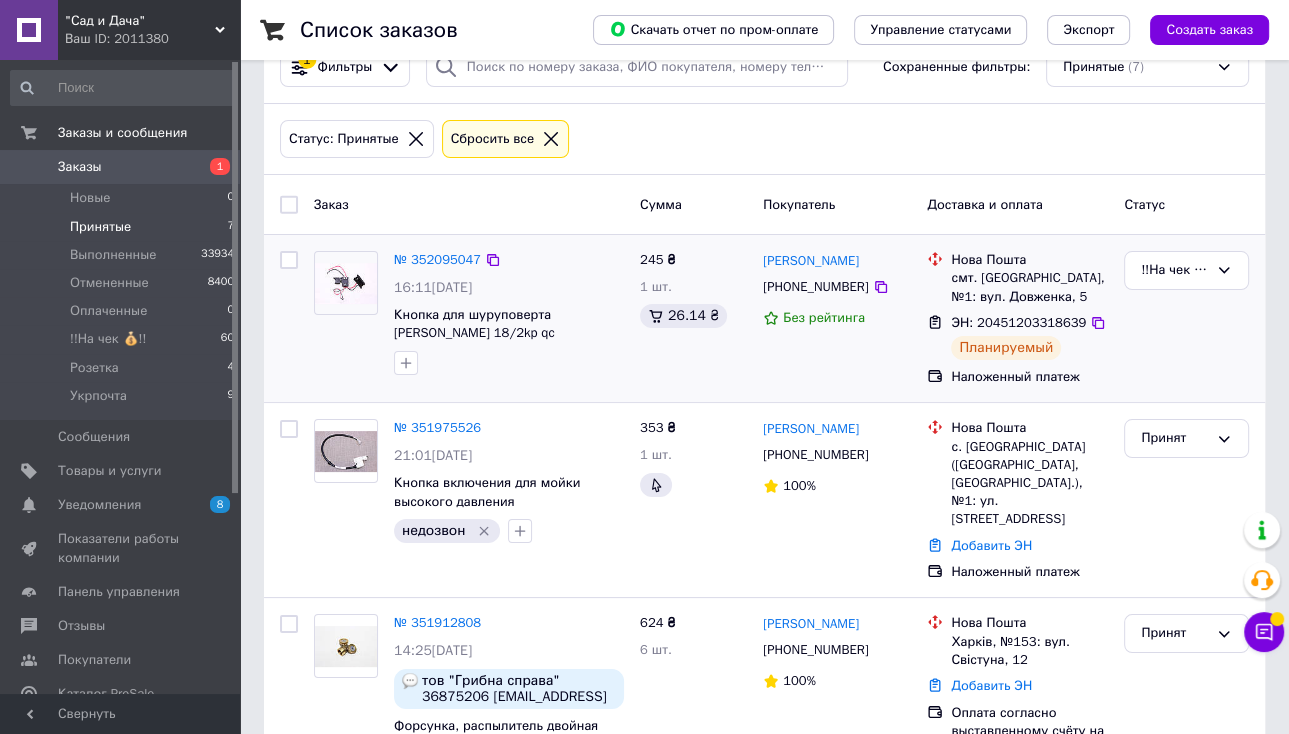 scroll, scrollTop: 80, scrollLeft: 0, axis: vertical 